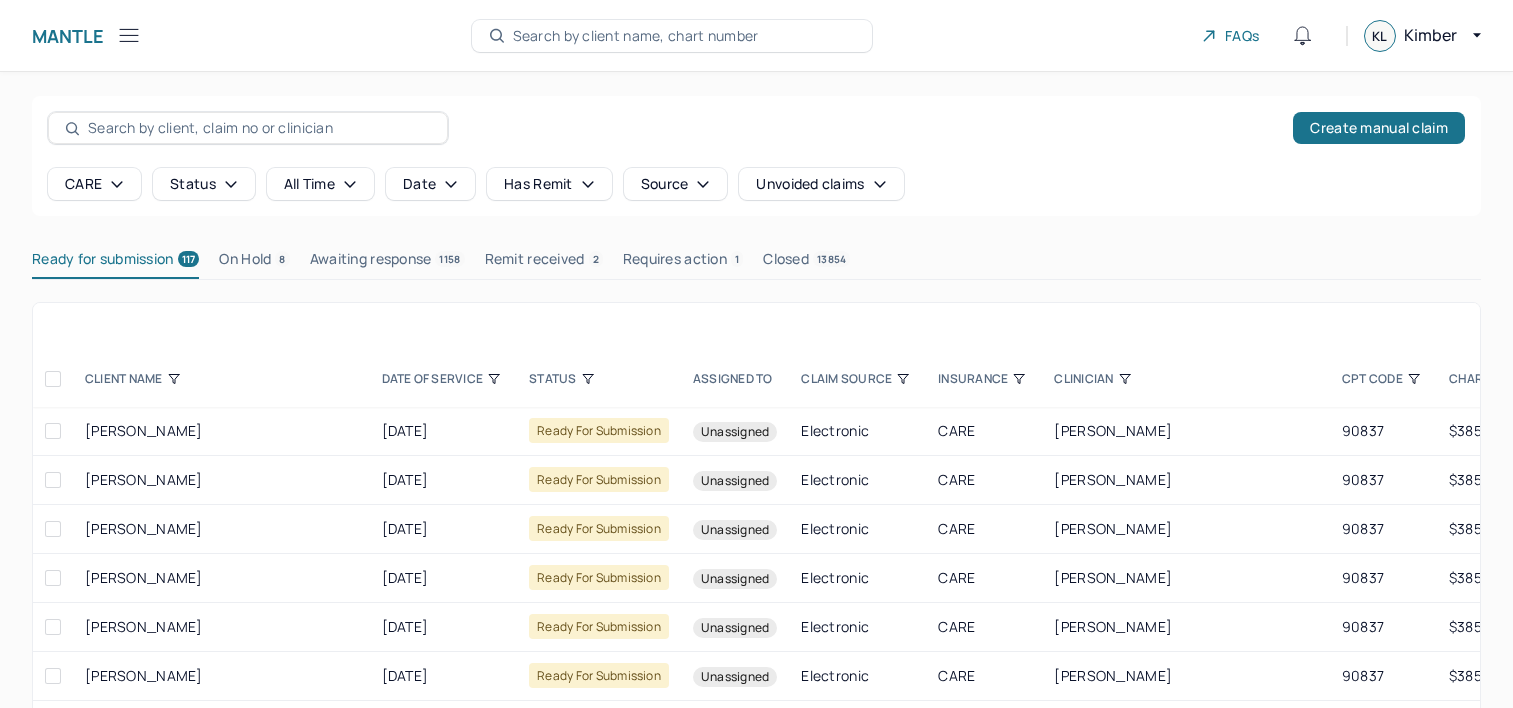 scroll, scrollTop: 0, scrollLeft: 0, axis: both 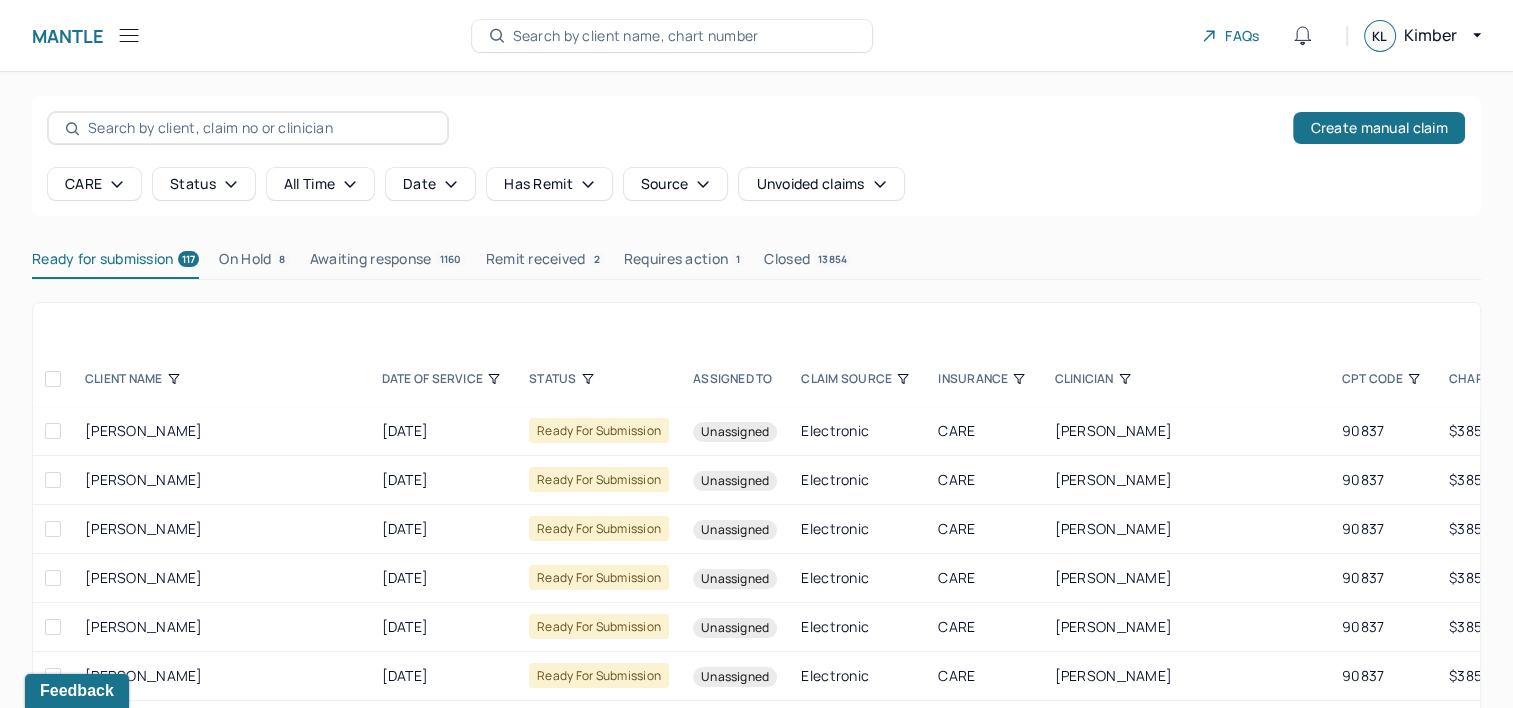 click on "Ready for submission 117" at bounding box center (115, 263) 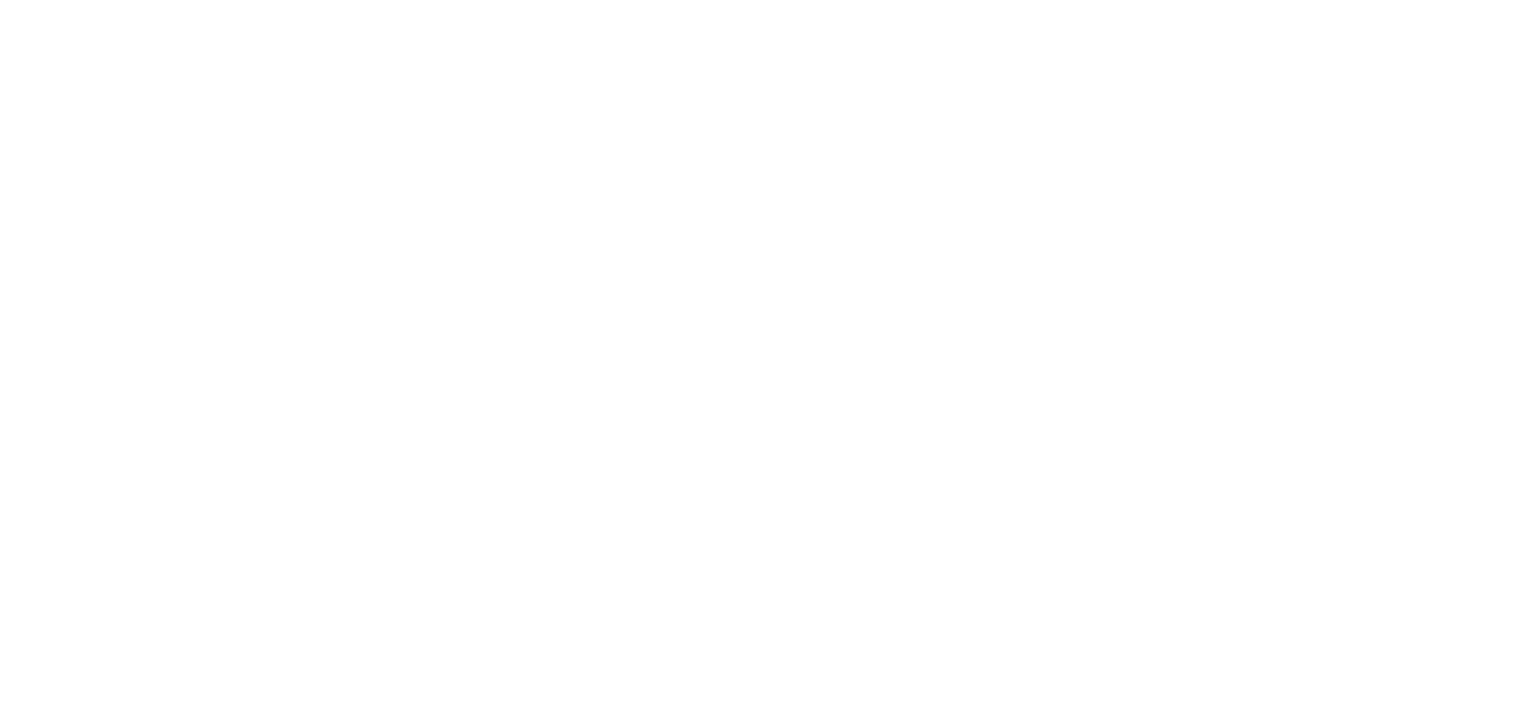 scroll, scrollTop: 0, scrollLeft: 0, axis: both 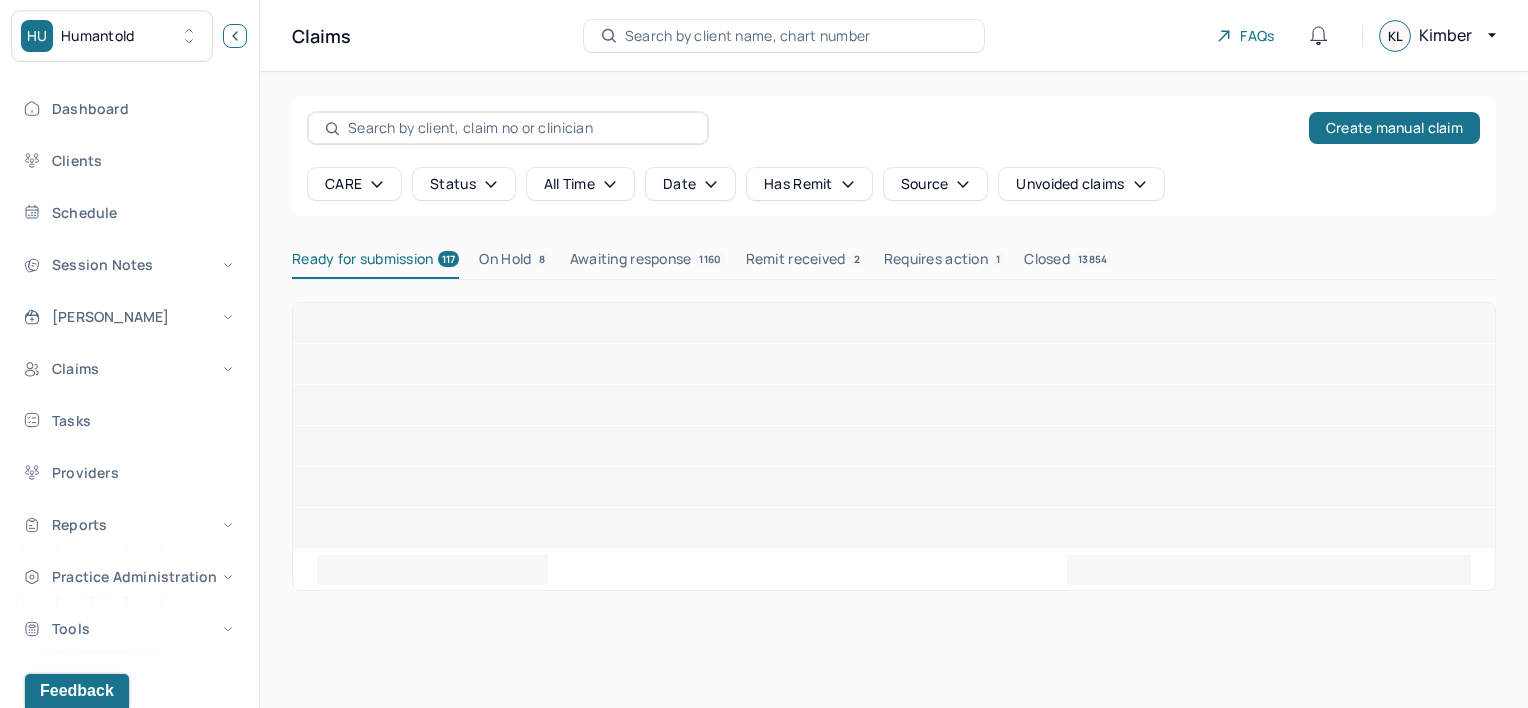 click 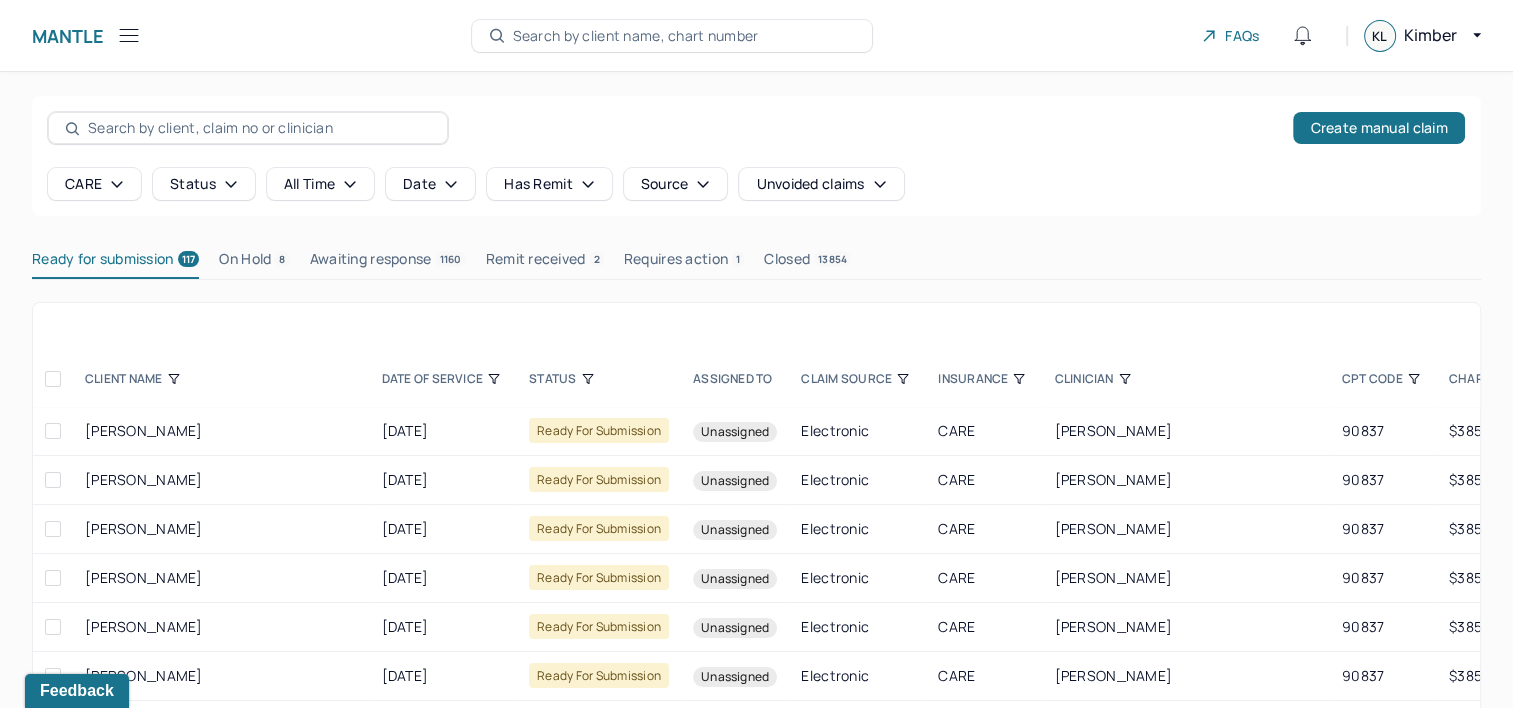 click on "CPT CODE" at bounding box center (1383, 379) 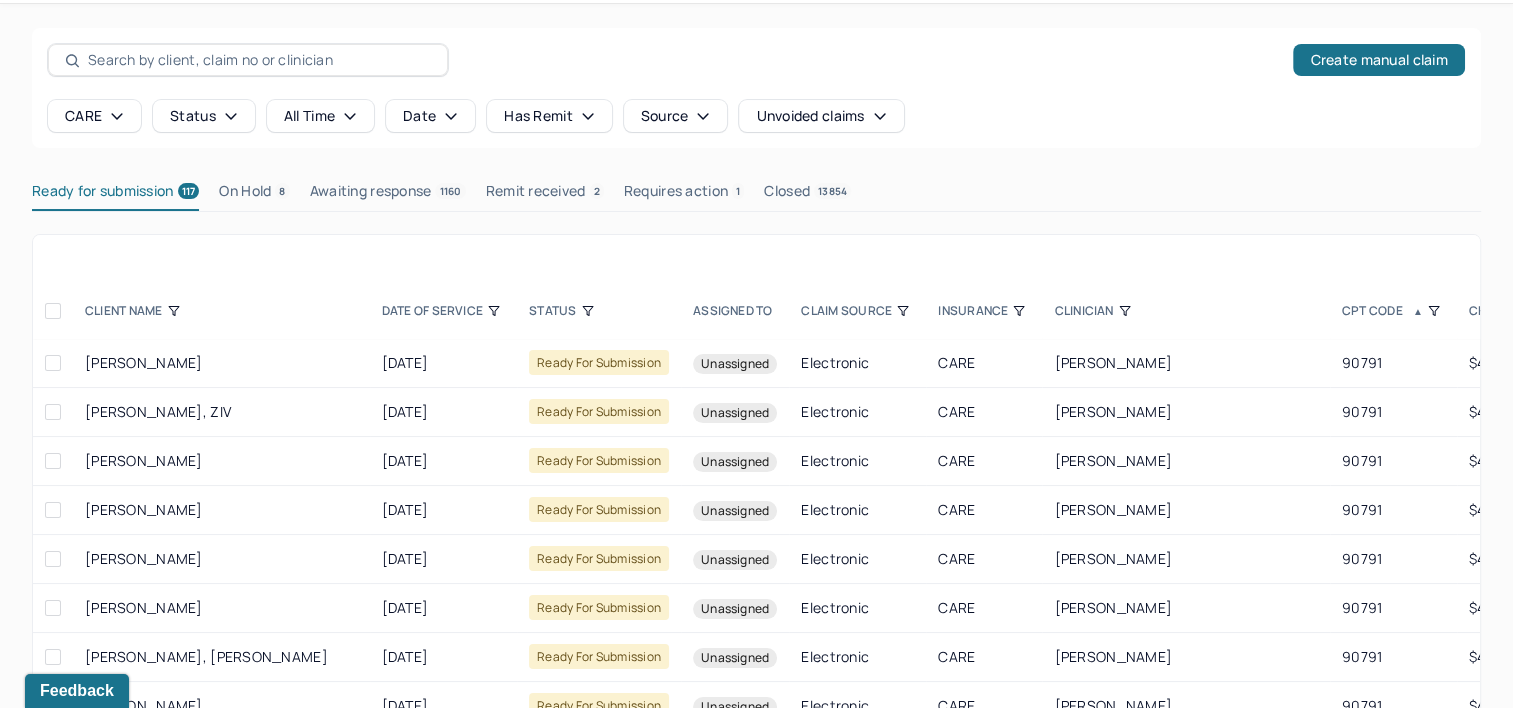 scroll, scrollTop: 184, scrollLeft: 0, axis: vertical 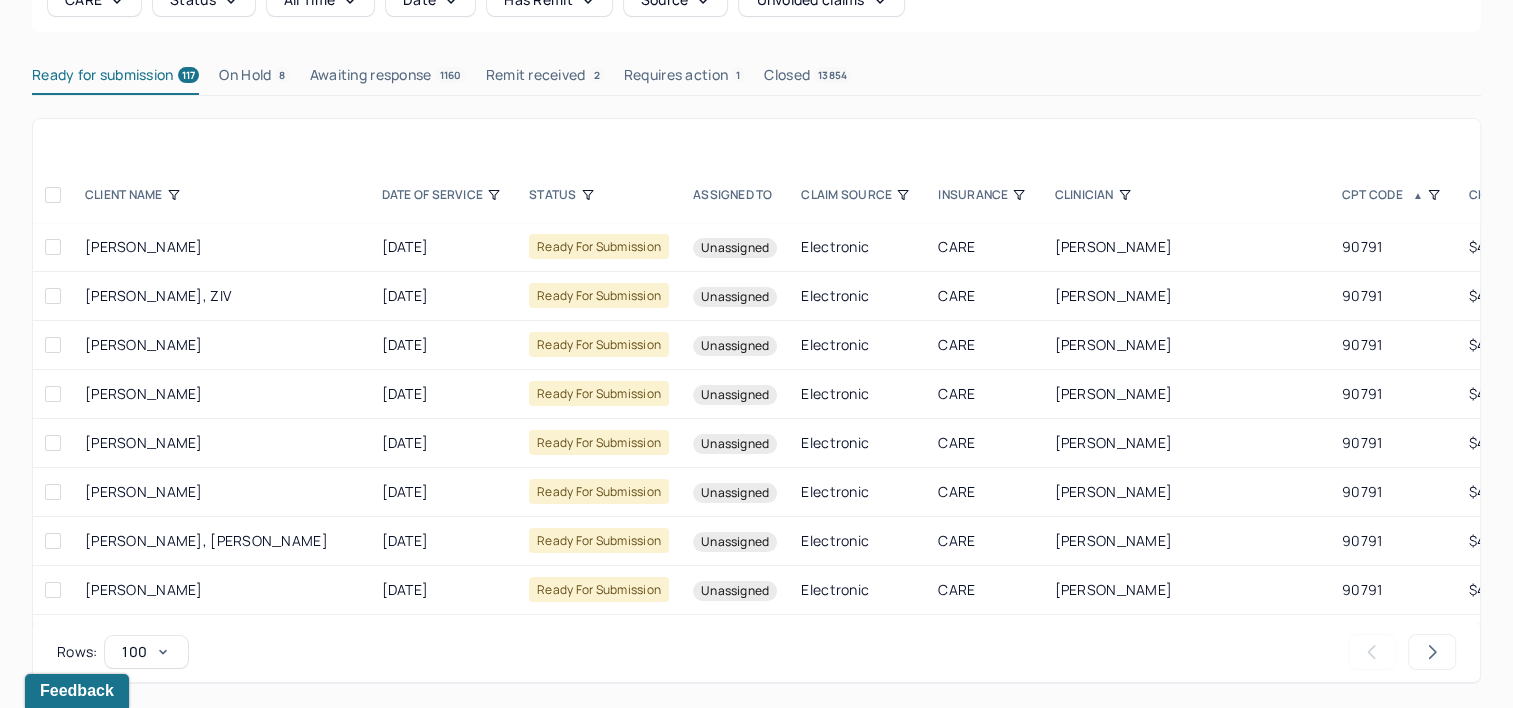 click at bounding box center (53, 195) 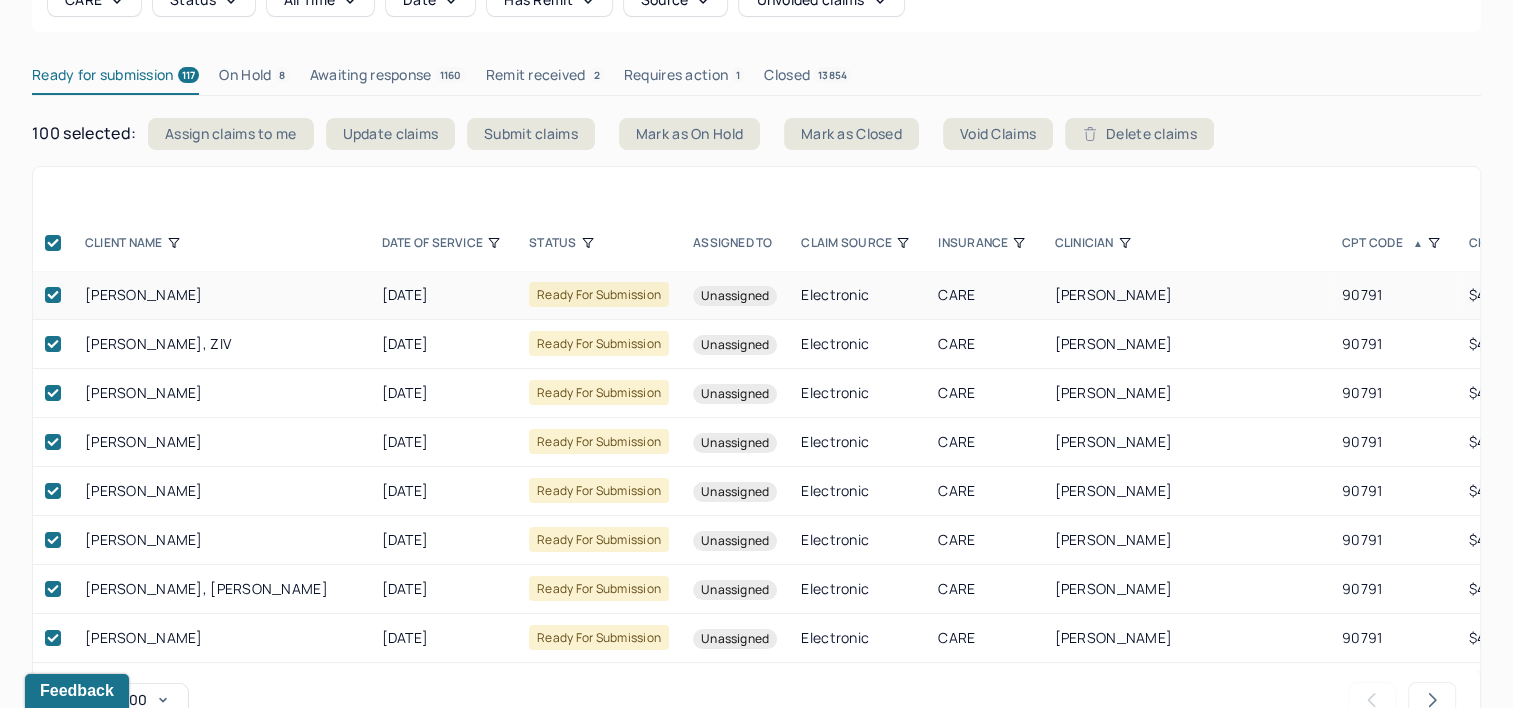 click at bounding box center (53, 295) 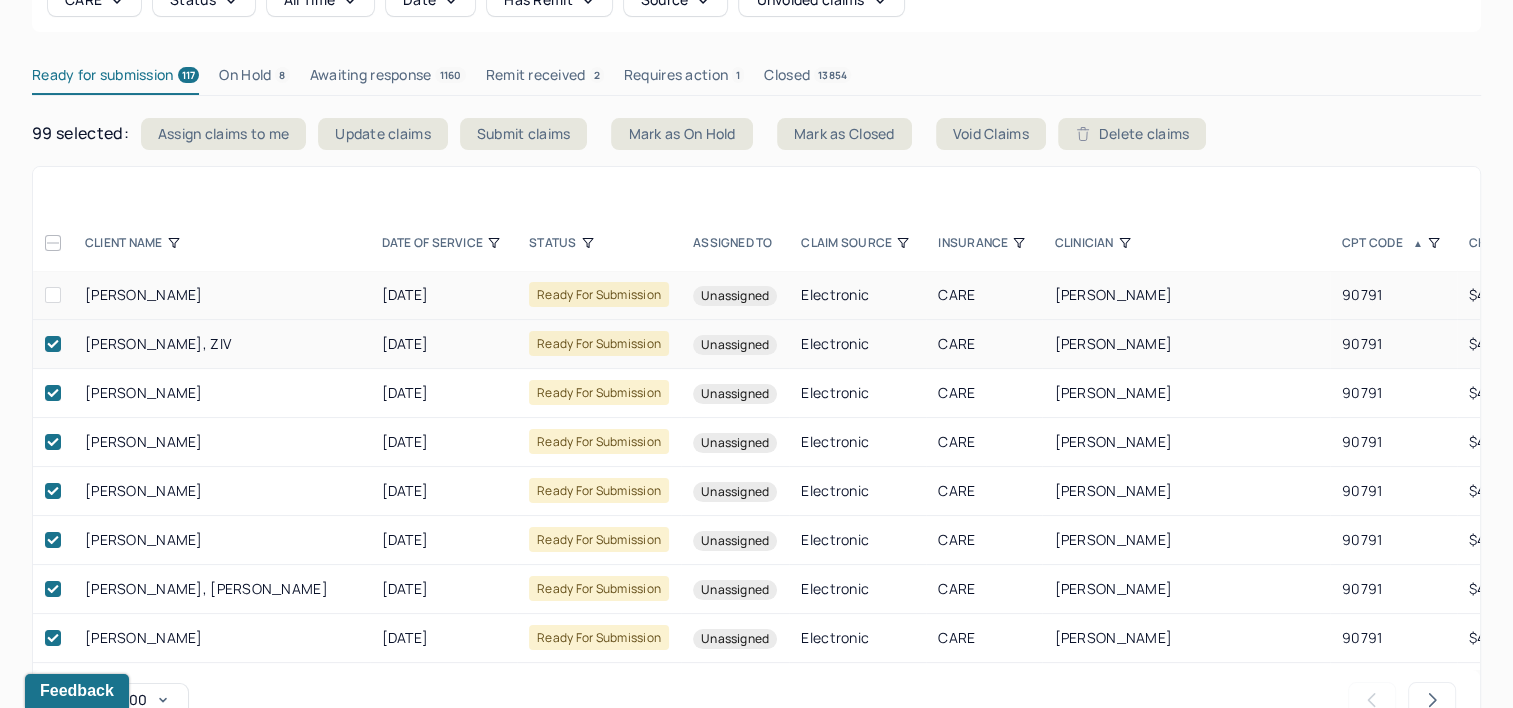 click 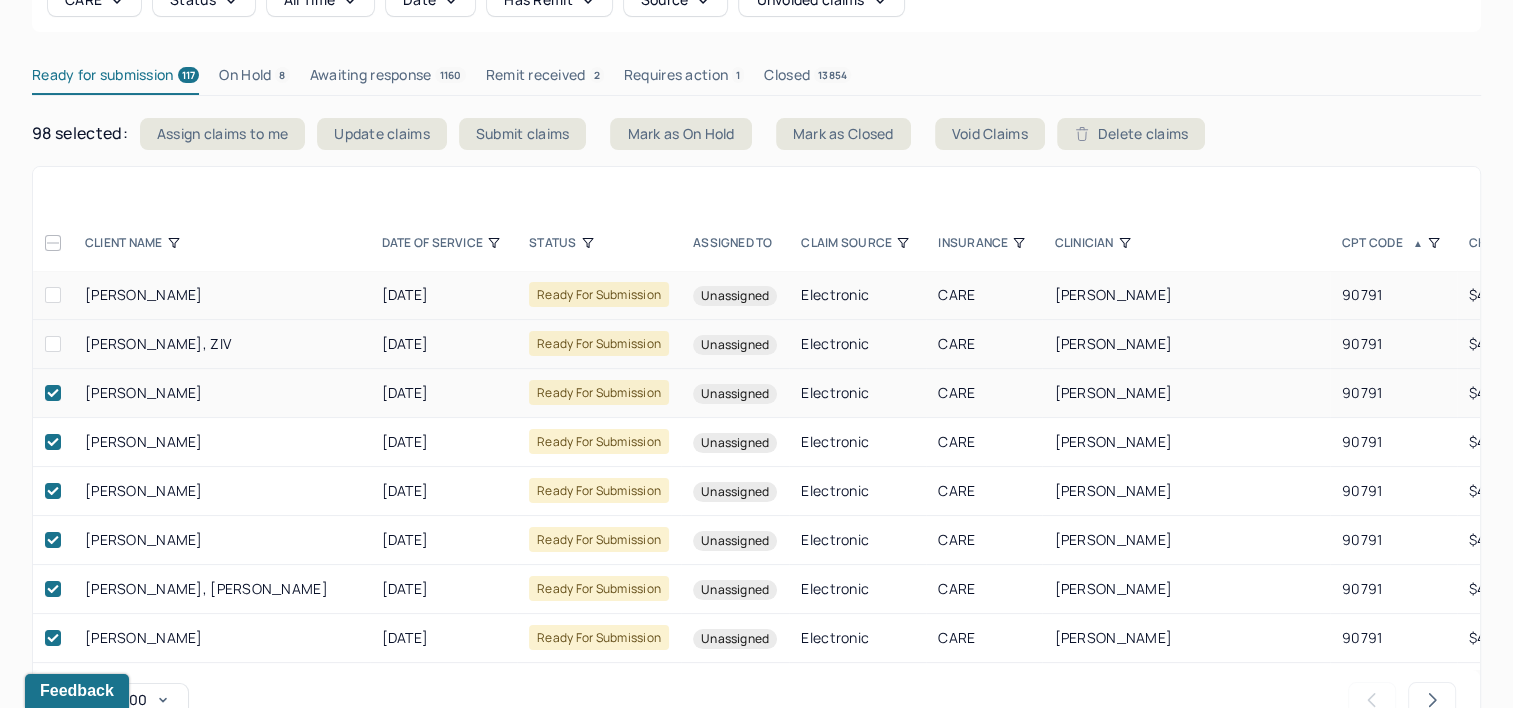 click at bounding box center (53, 393) 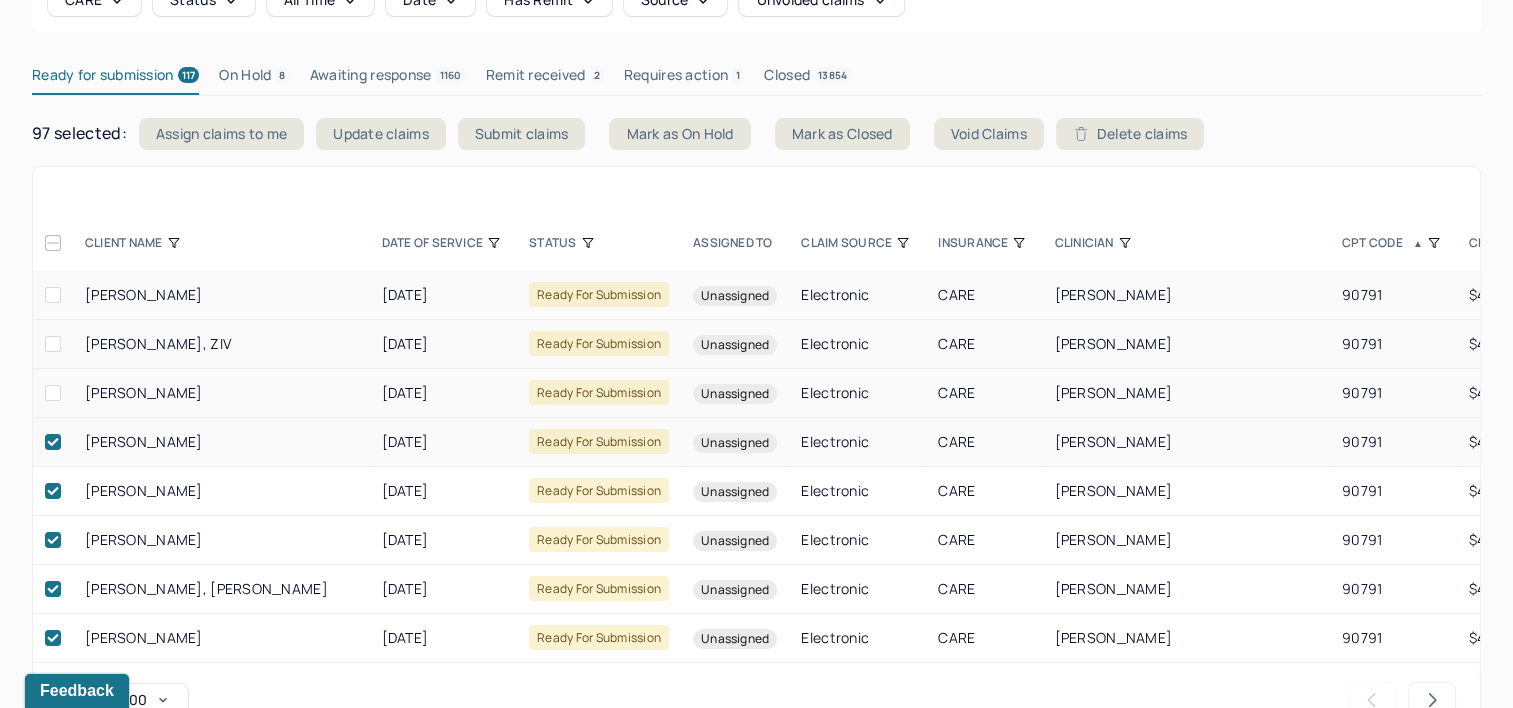 click 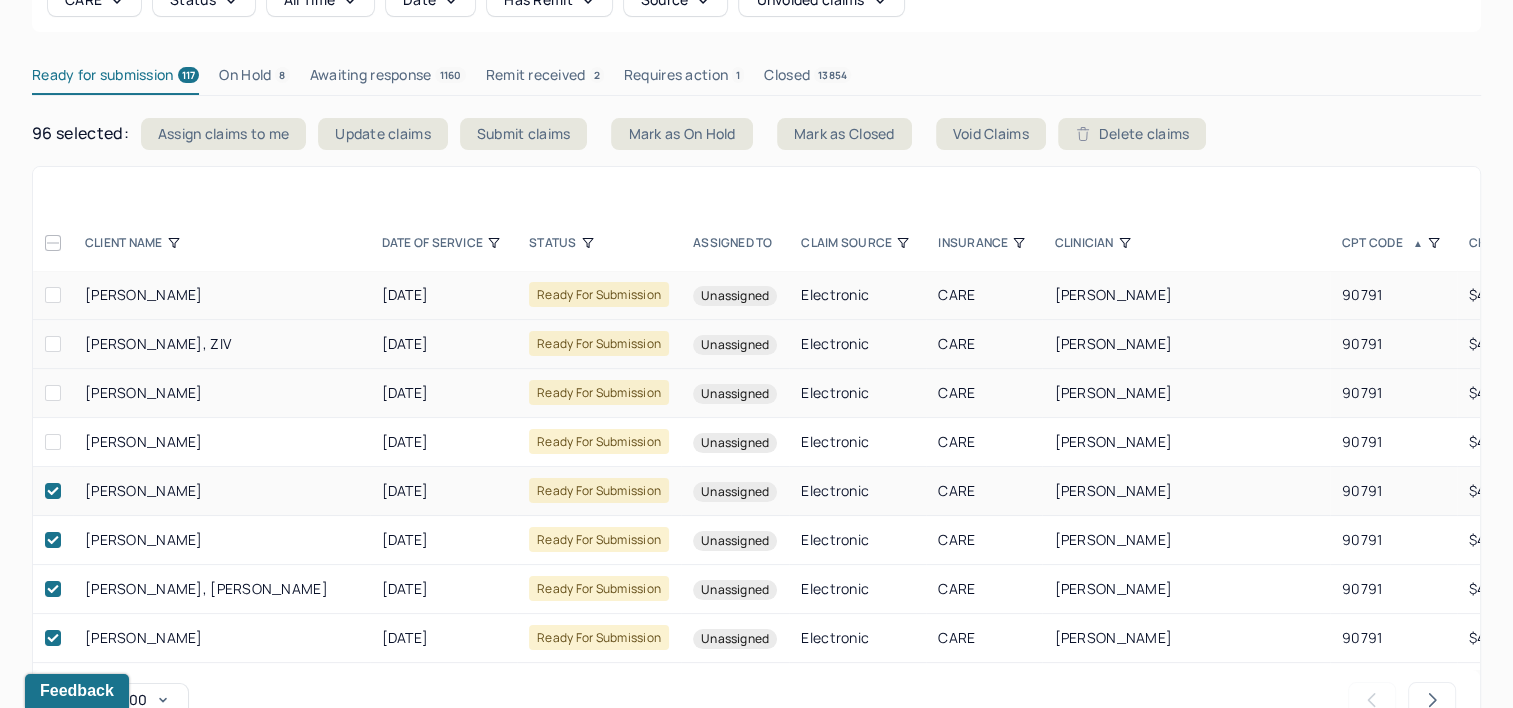 click 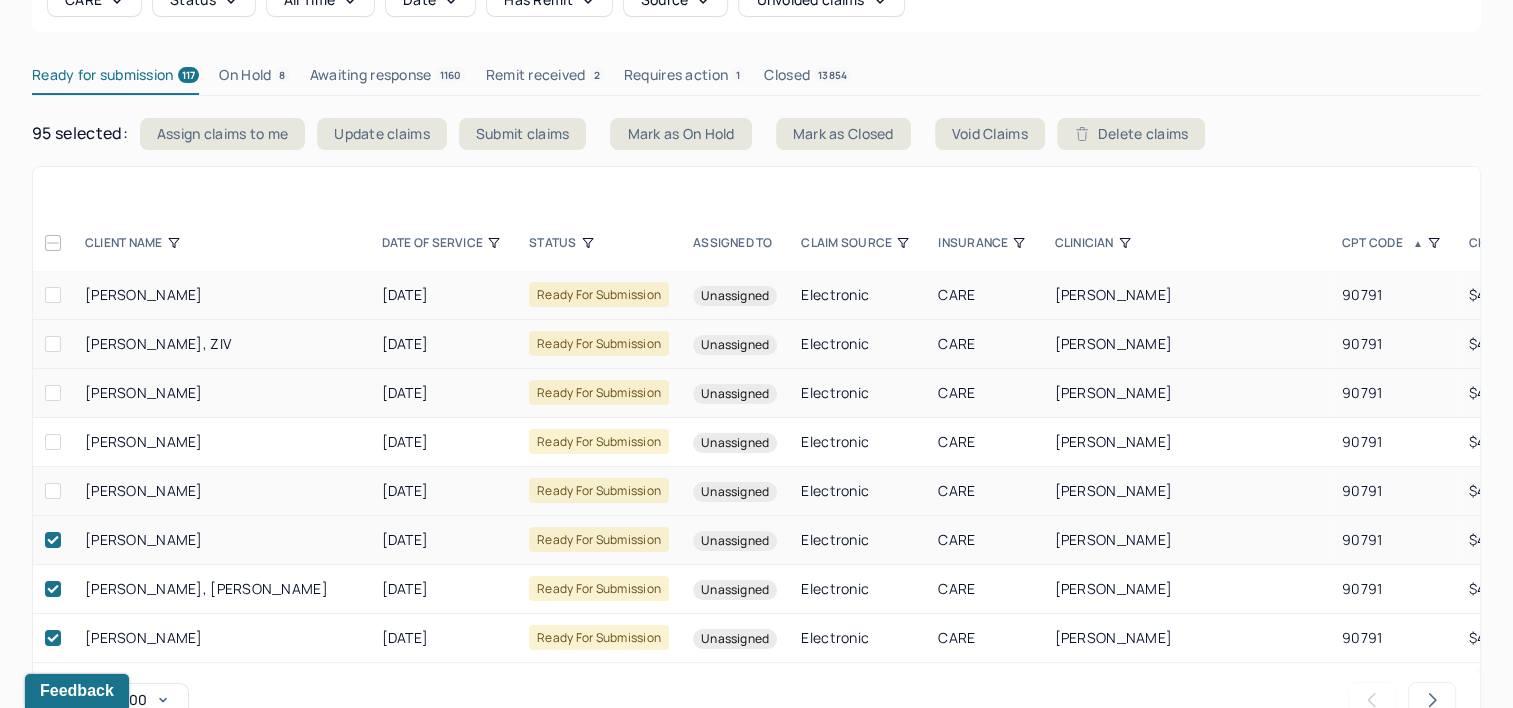 click 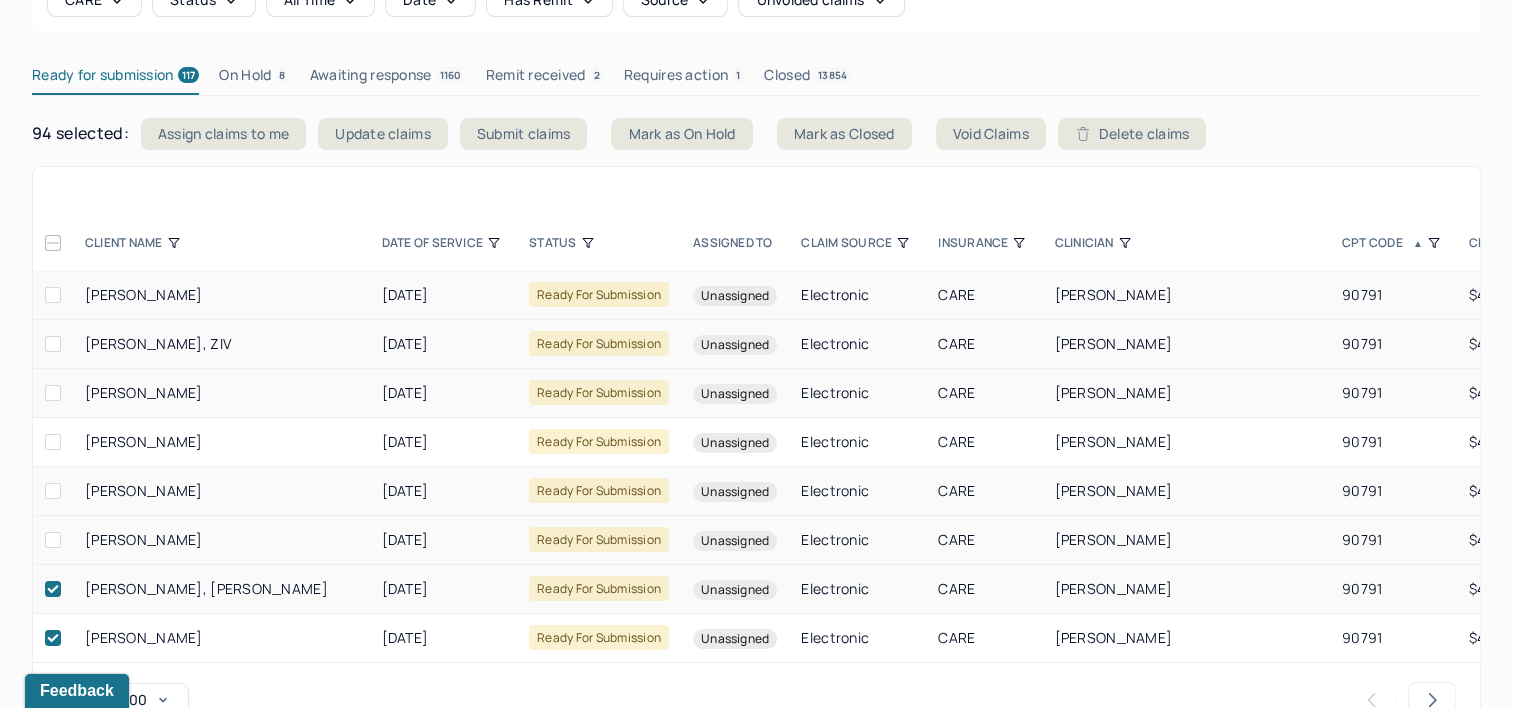 click 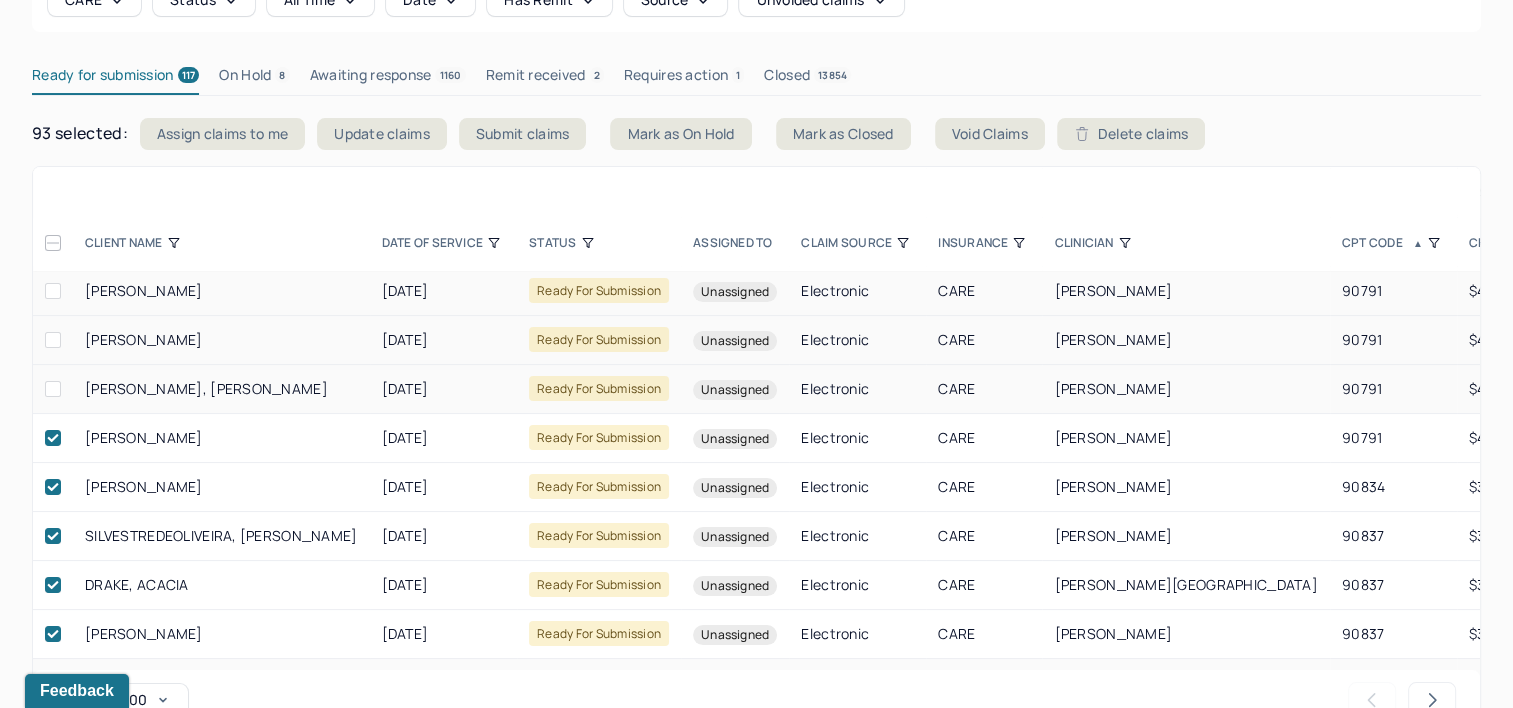 scroll, scrollTop: 300, scrollLeft: 0, axis: vertical 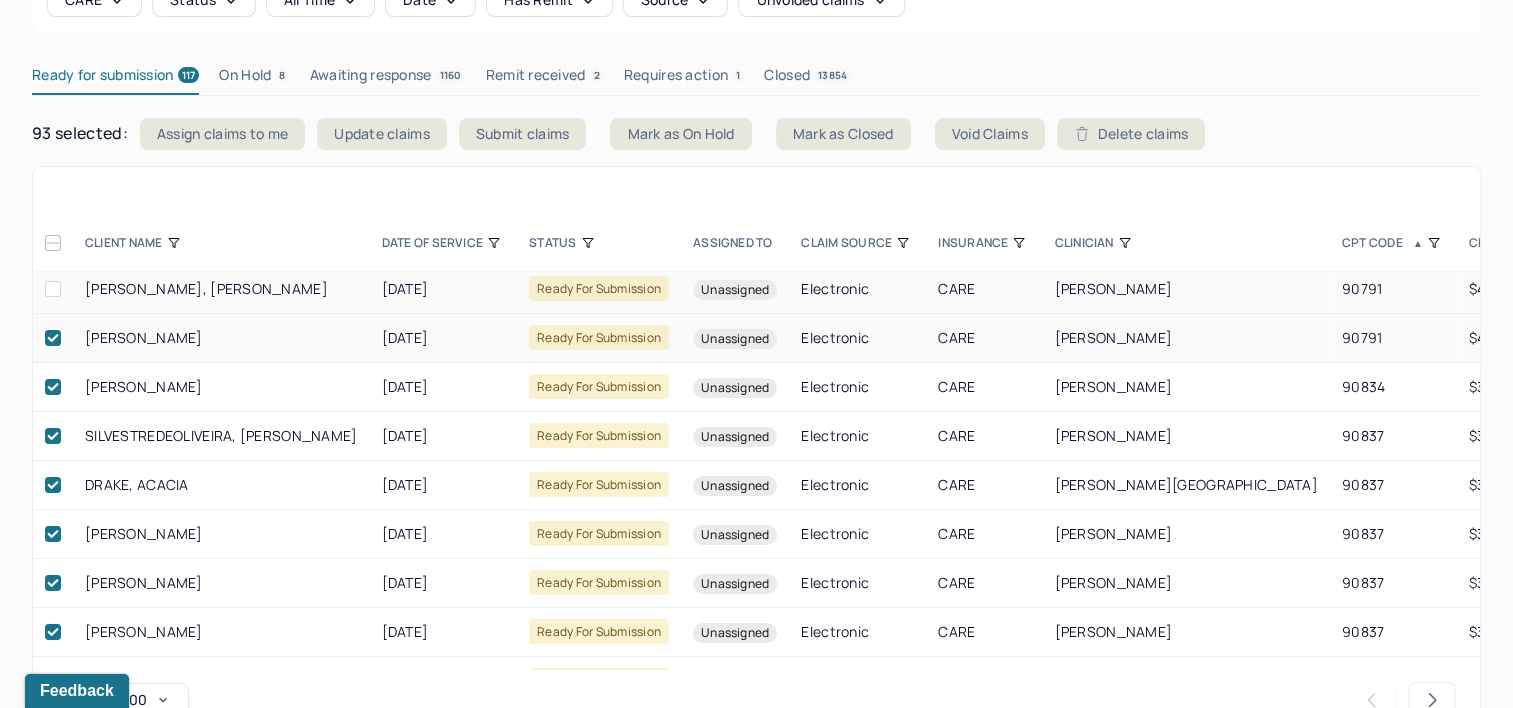 click 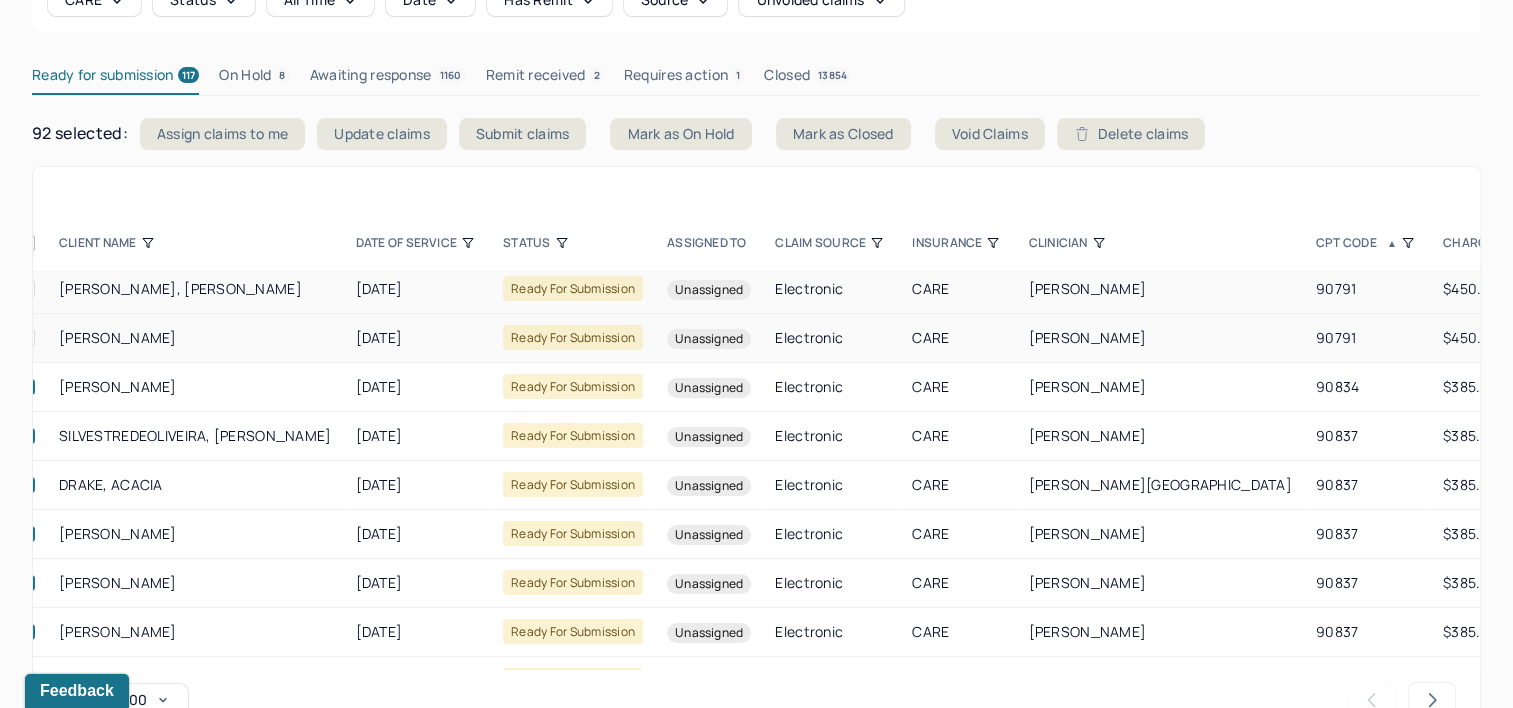 scroll, scrollTop: 300, scrollLeft: 28, axis: both 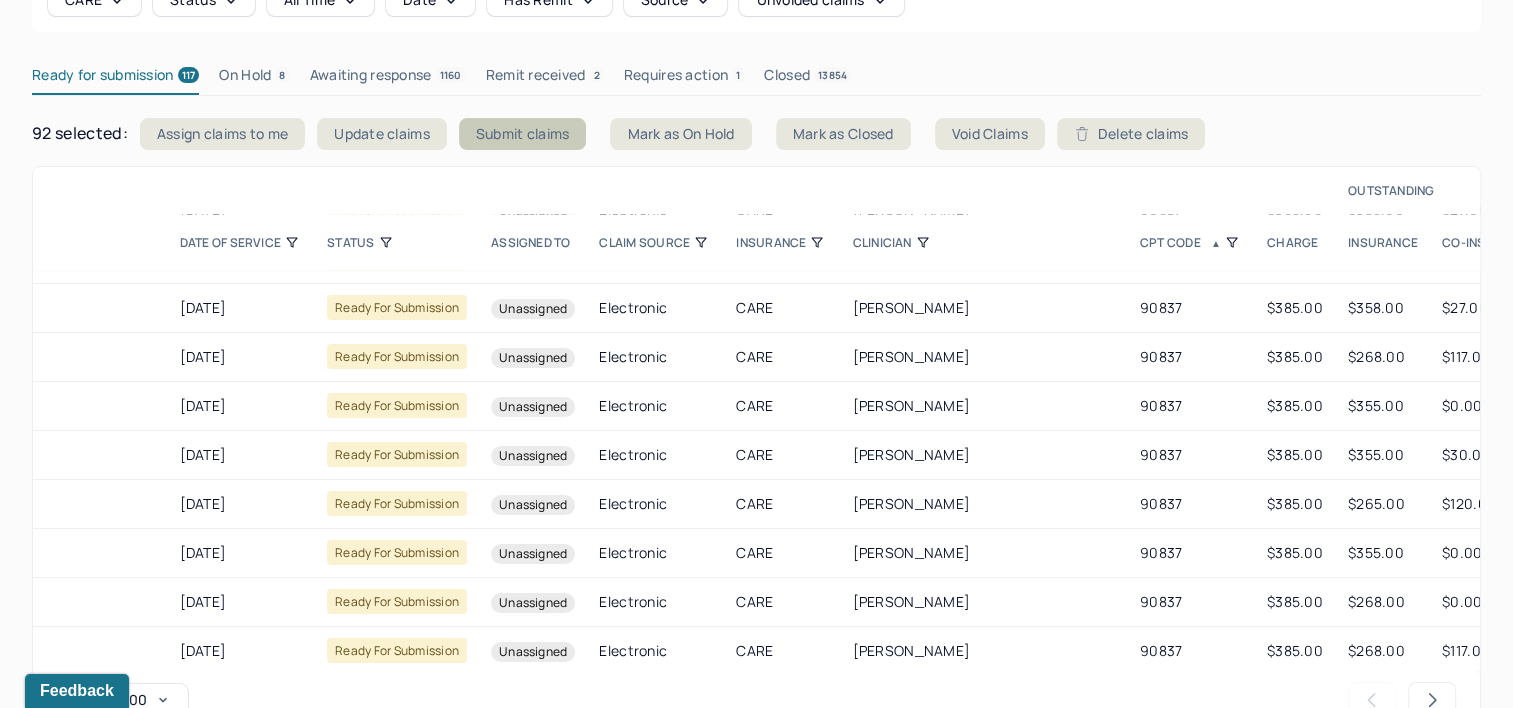 click on "Submit claims" at bounding box center (523, 134) 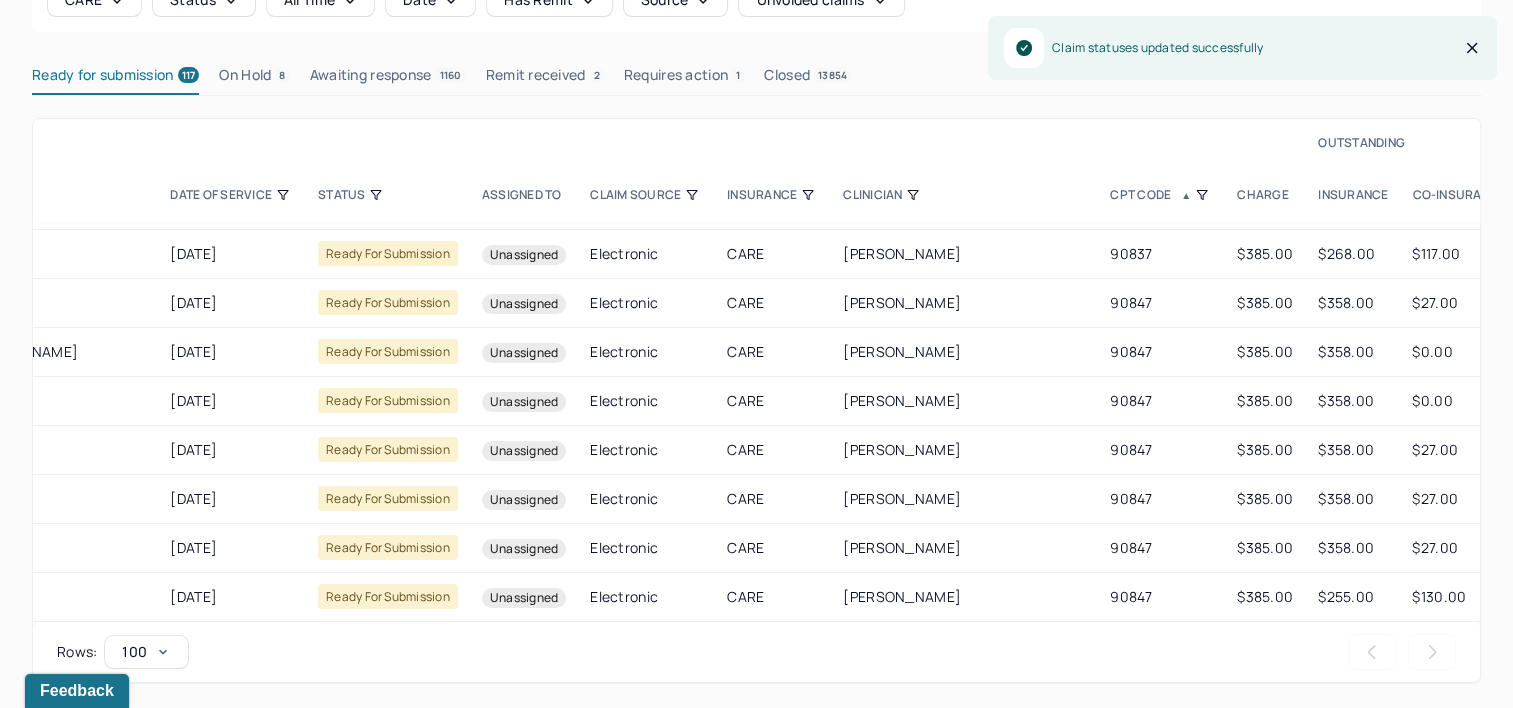 scroll, scrollTop: 835, scrollLeft: 202, axis: both 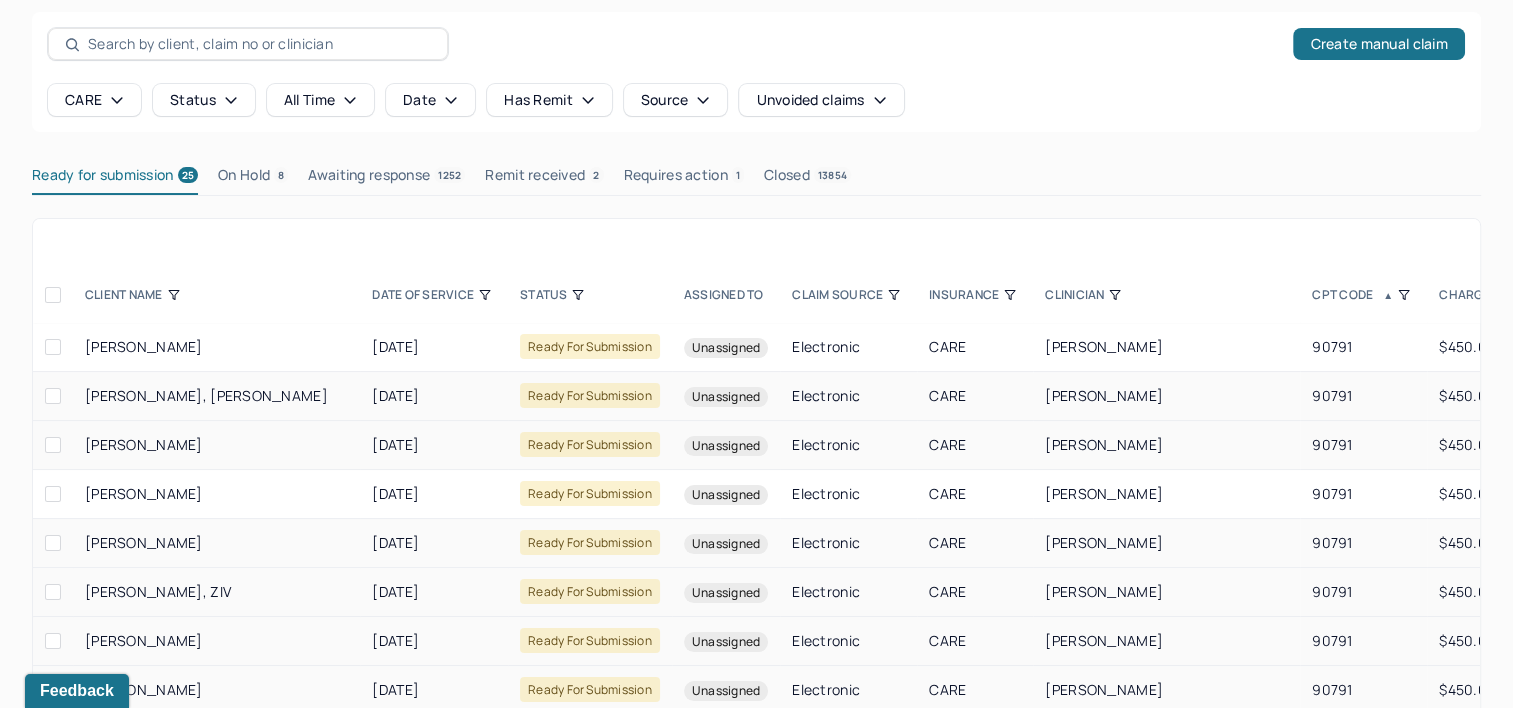 click at bounding box center (53, 295) 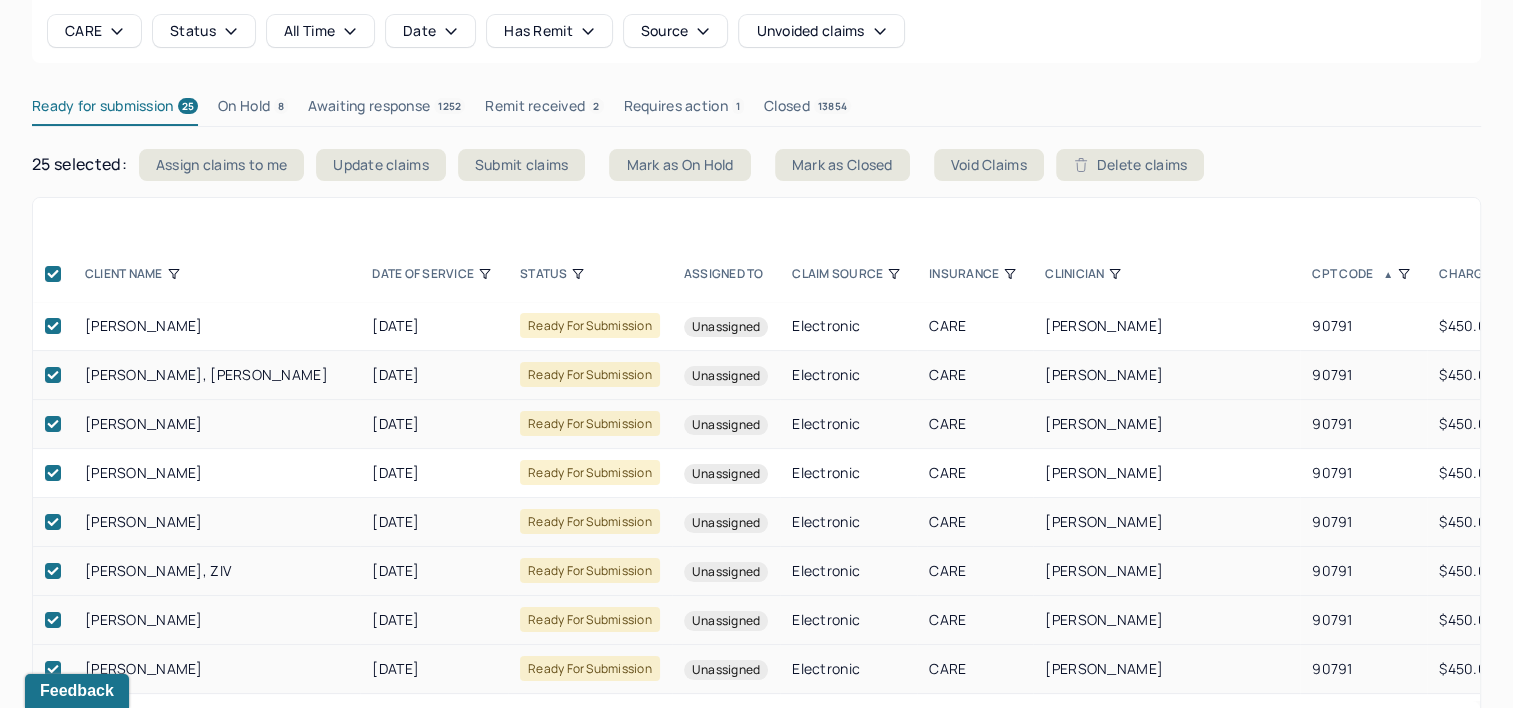 scroll, scrollTop: 232, scrollLeft: 0, axis: vertical 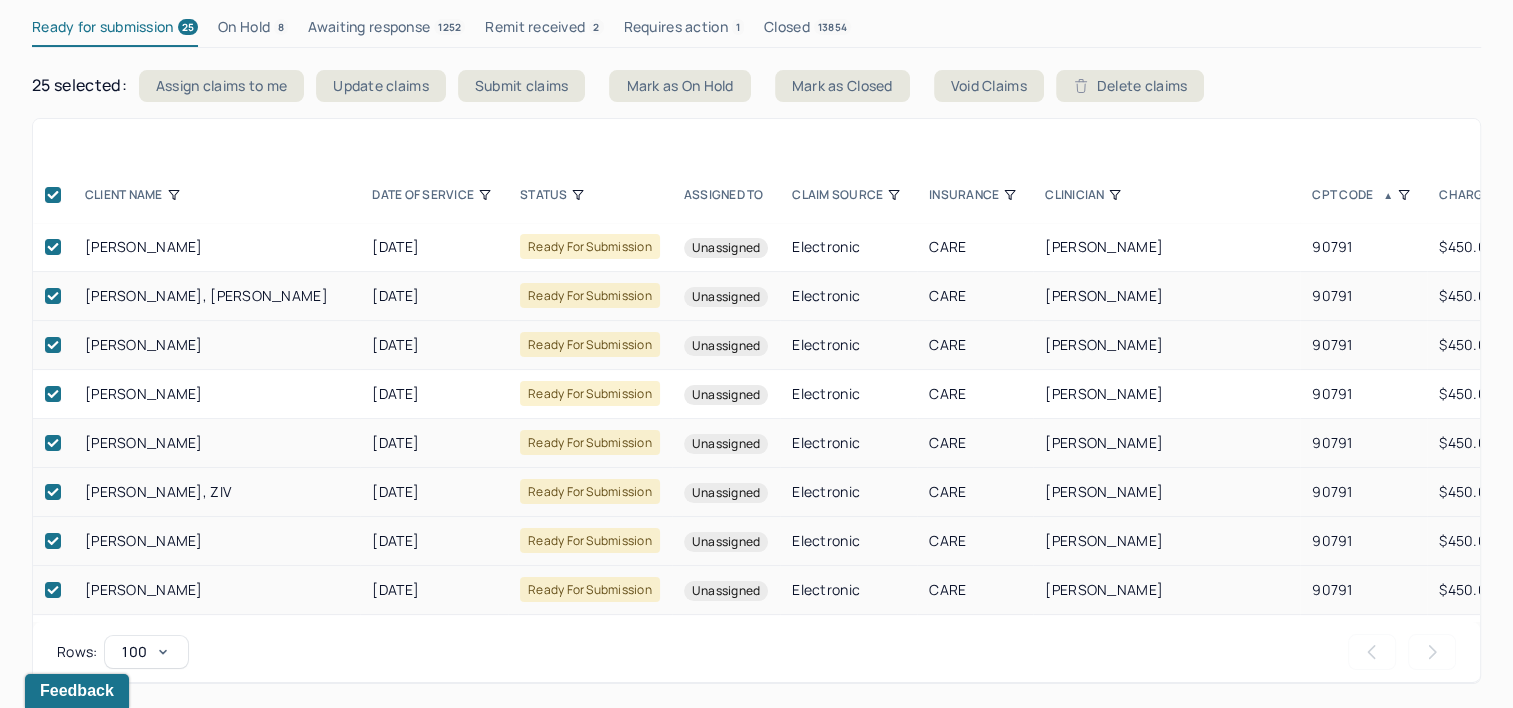 click 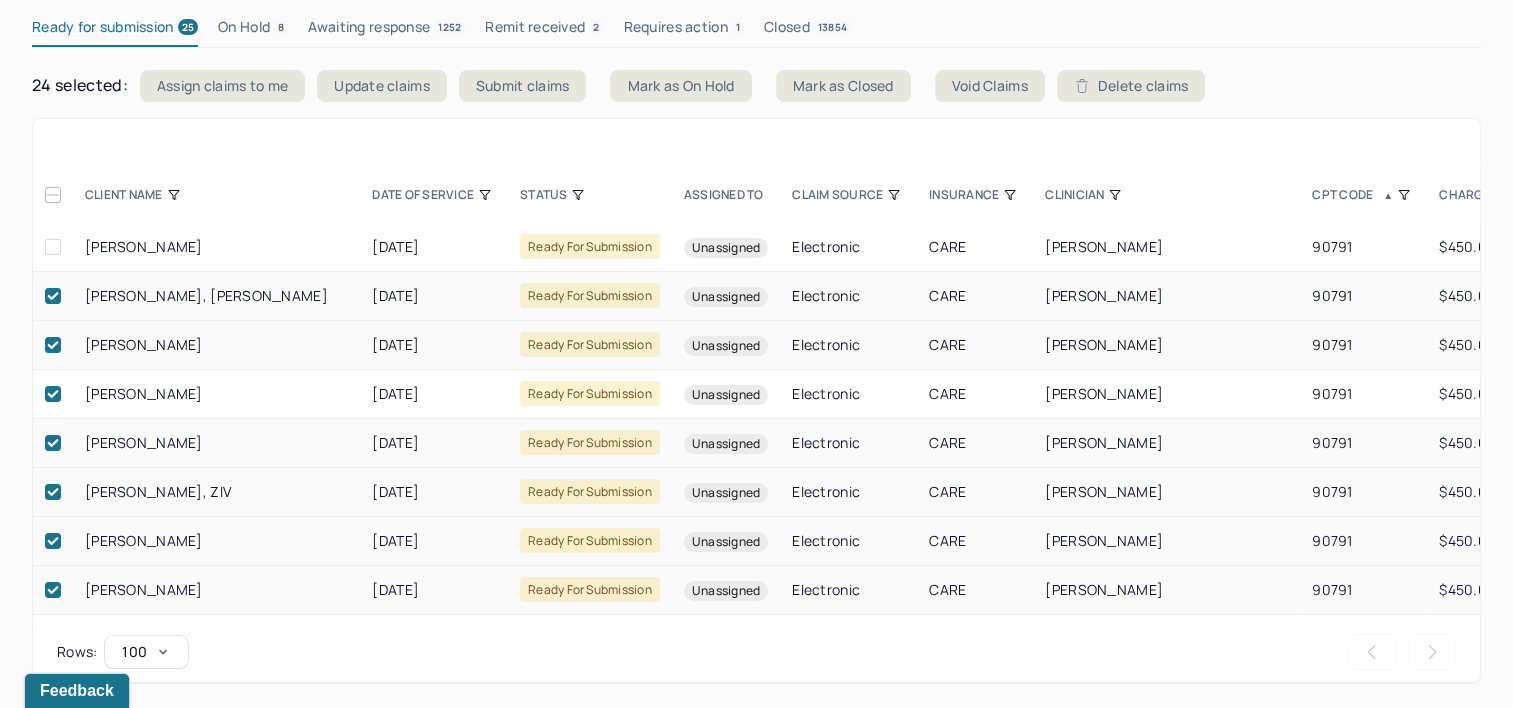 click 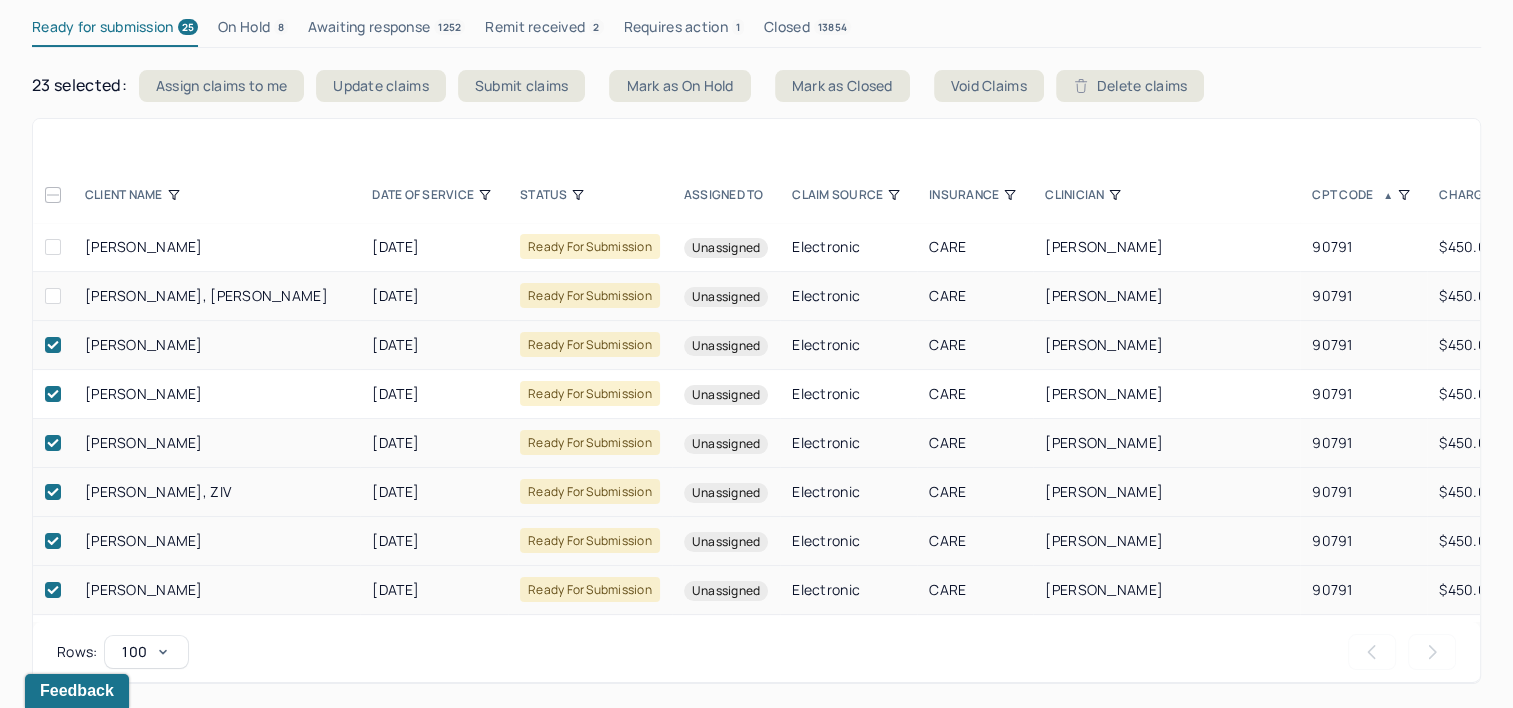 click 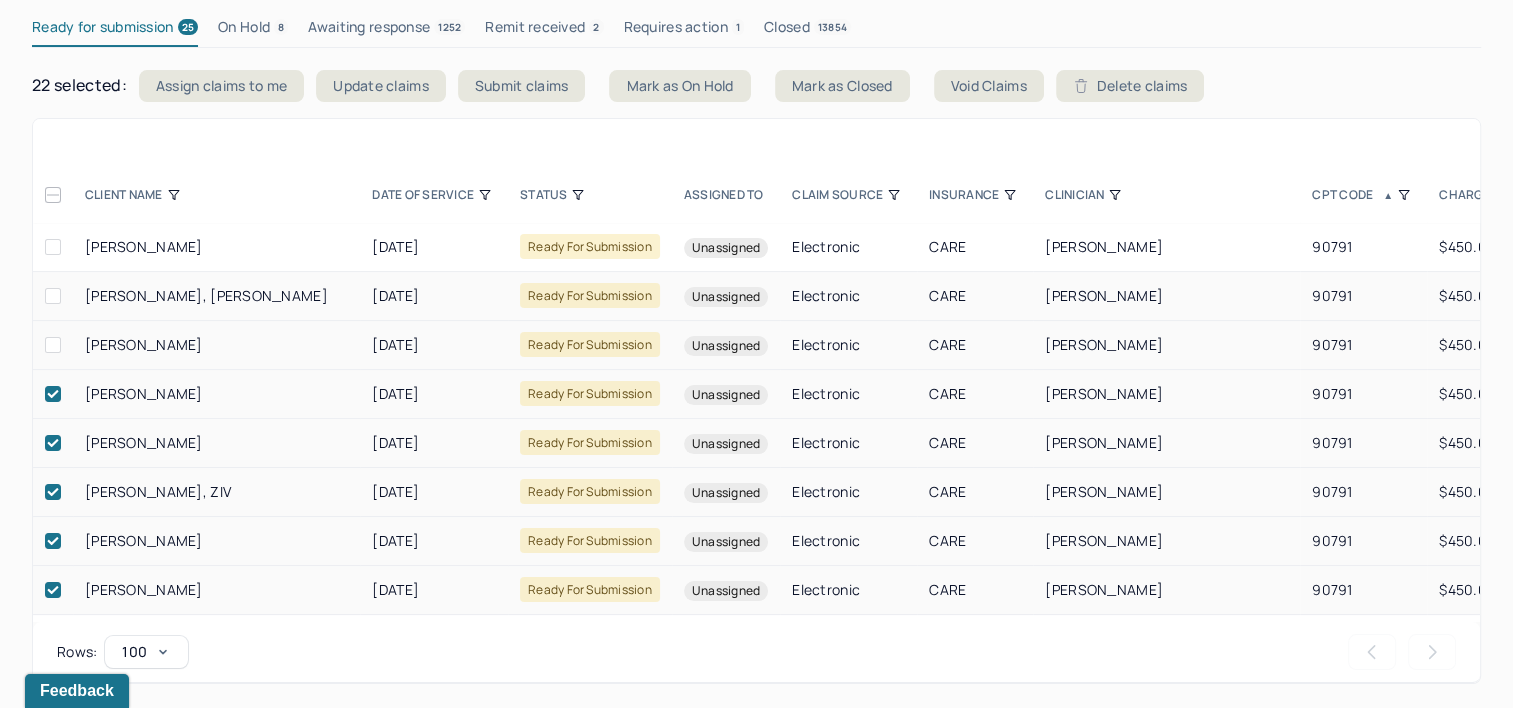 click 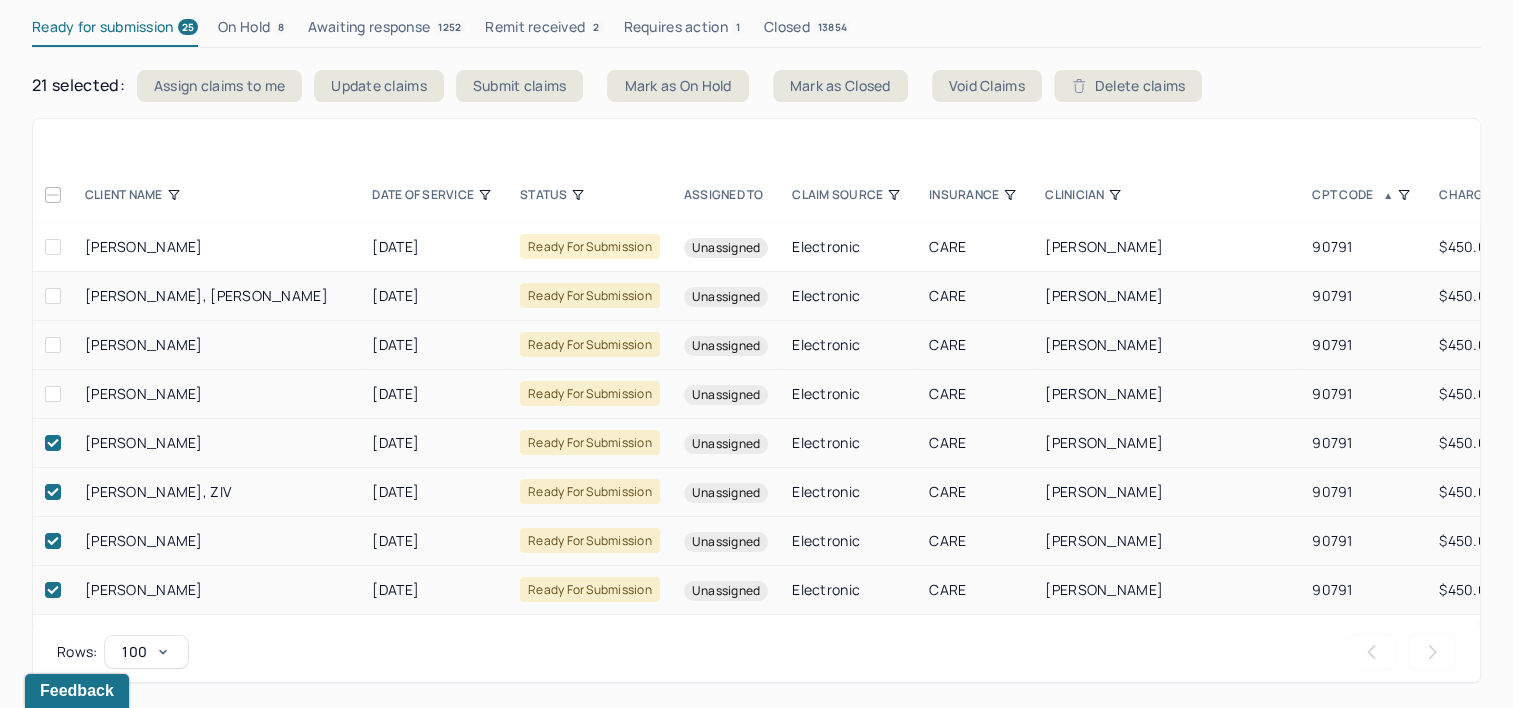 click at bounding box center [53, 443] 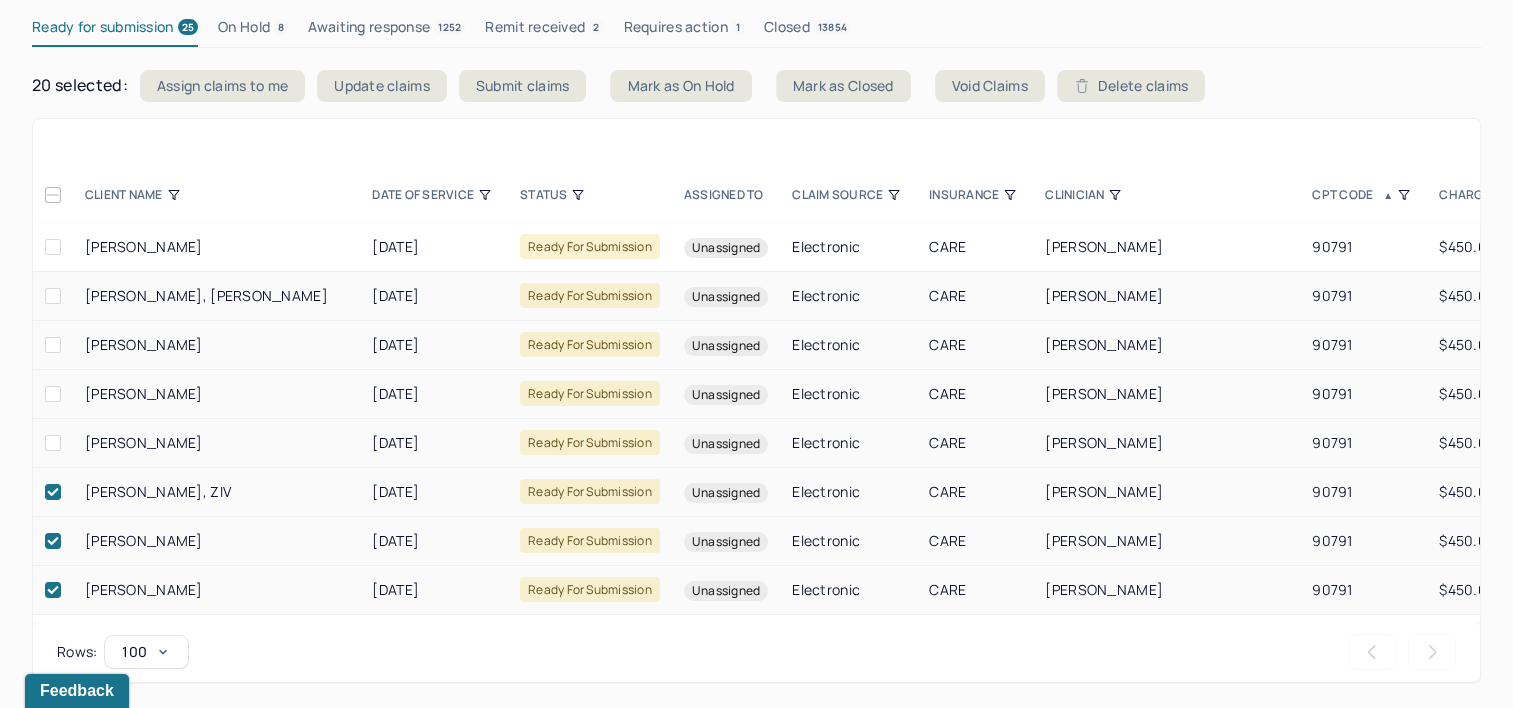 click 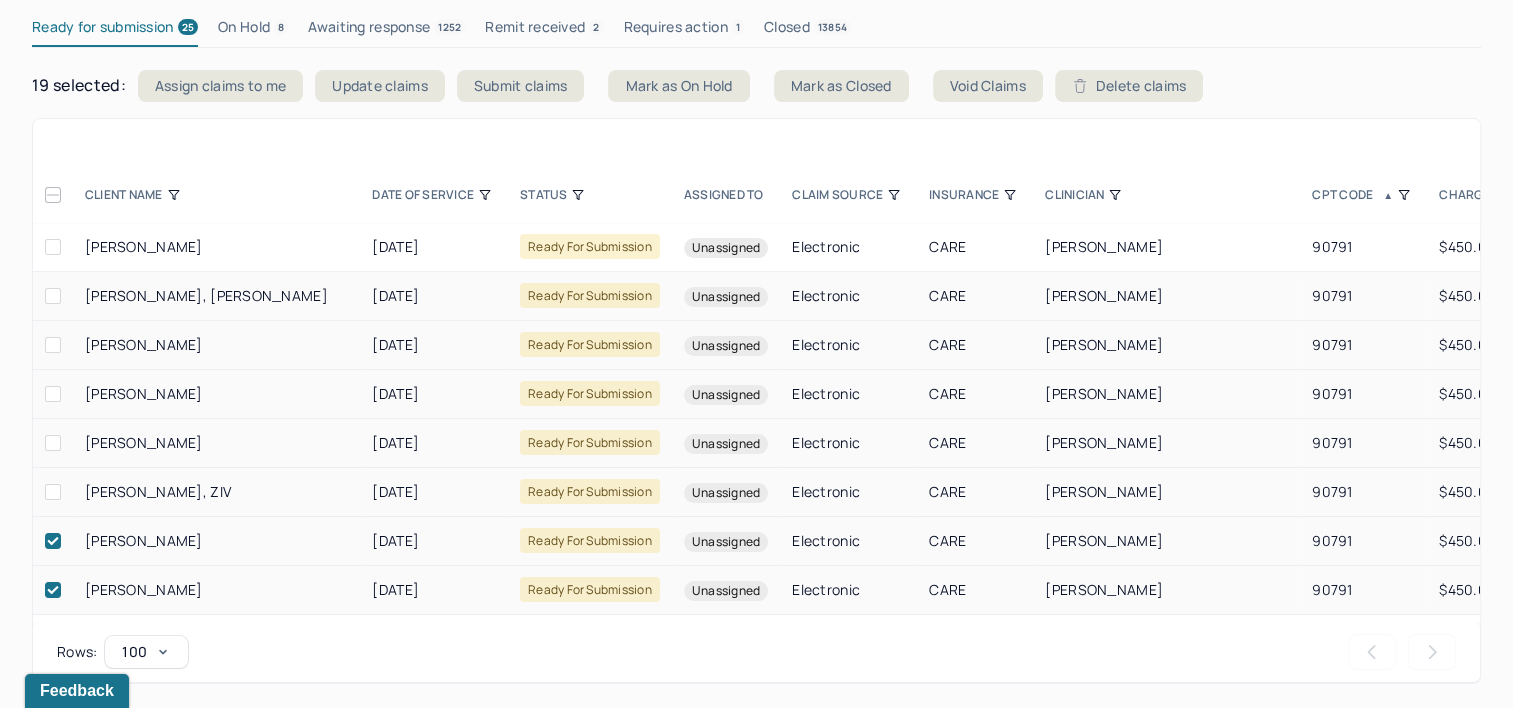 drag, startPoint x: 52, startPoint y: 540, endPoint x: 52, endPoint y: 552, distance: 12 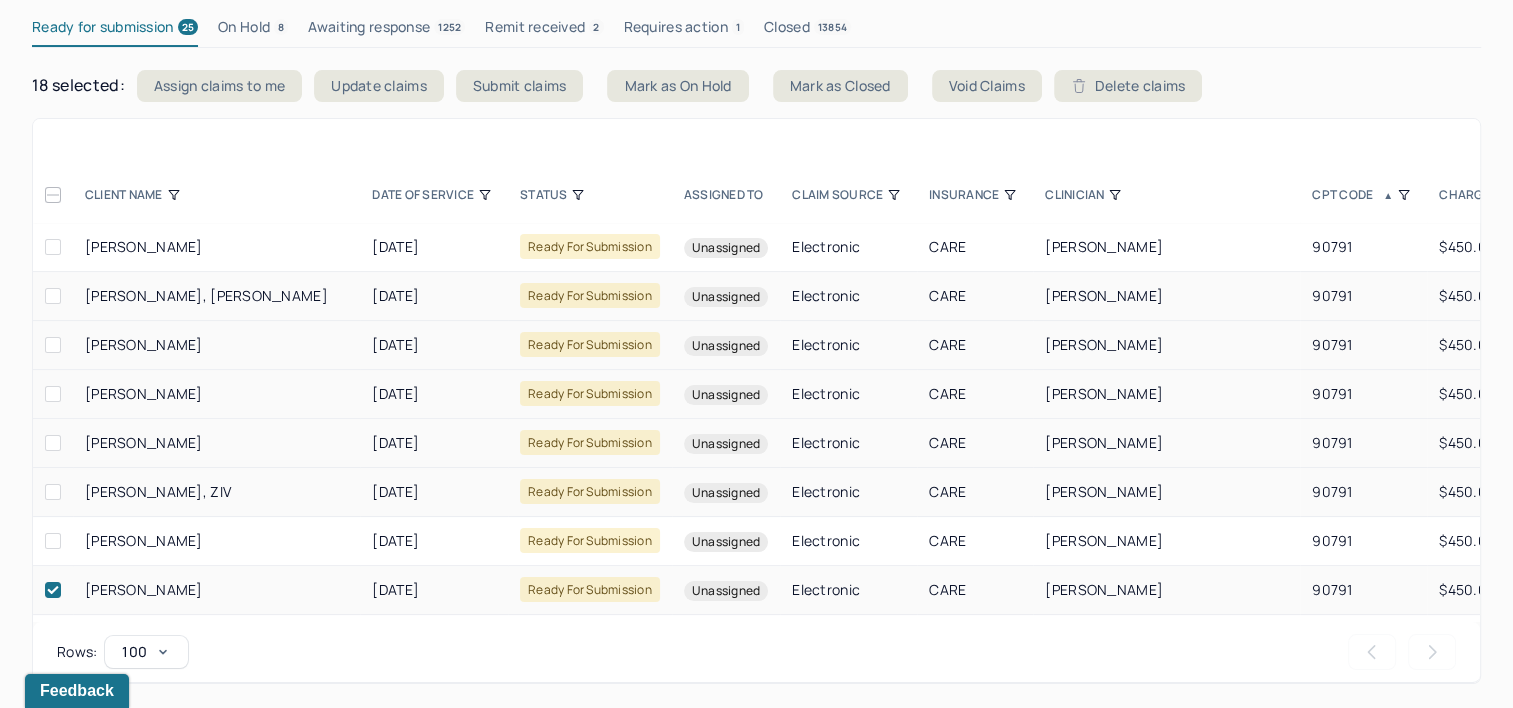 click 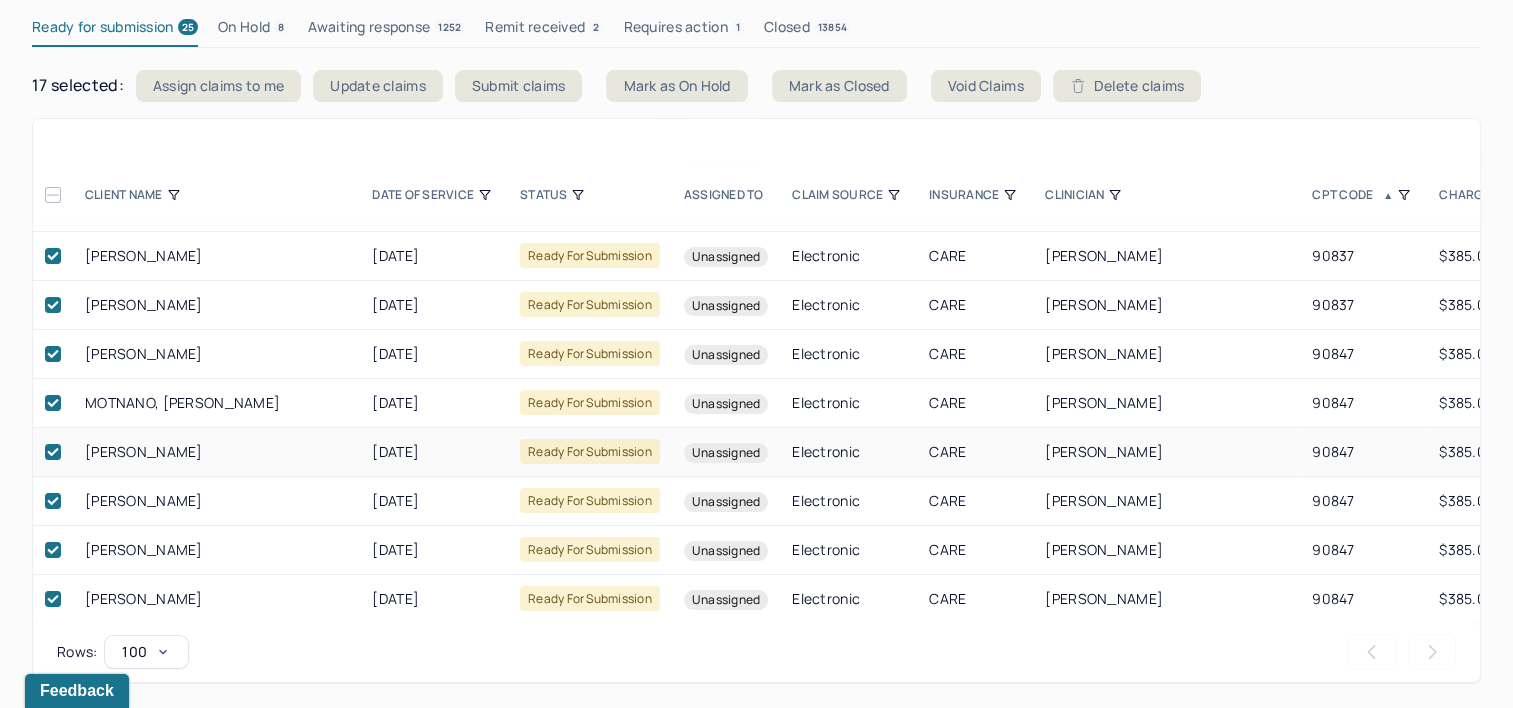 scroll, scrollTop: 835, scrollLeft: 0, axis: vertical 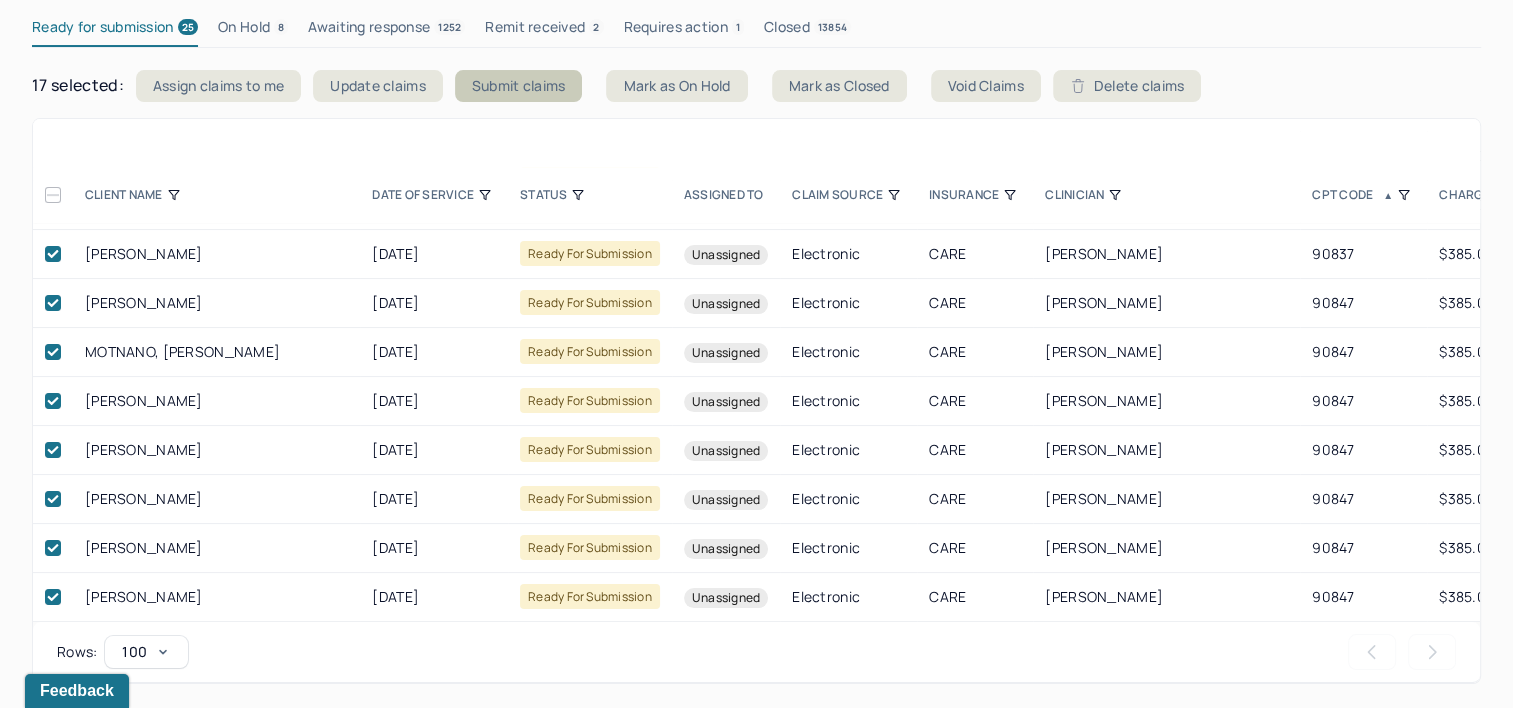 click on "Submit claims" at bounding box center [519, 86] 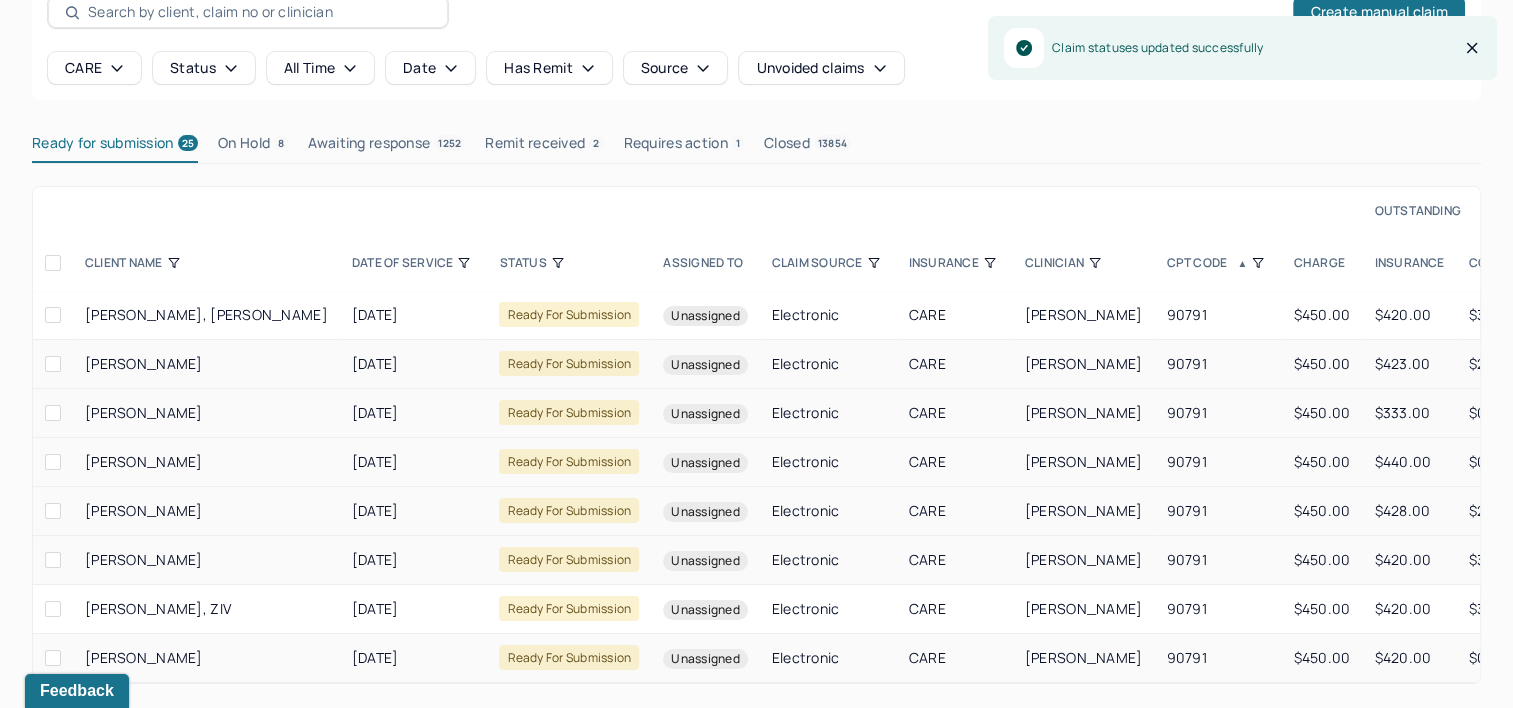 scroll, scrollTop: 128, scrollLeft: 0, axis: vertical 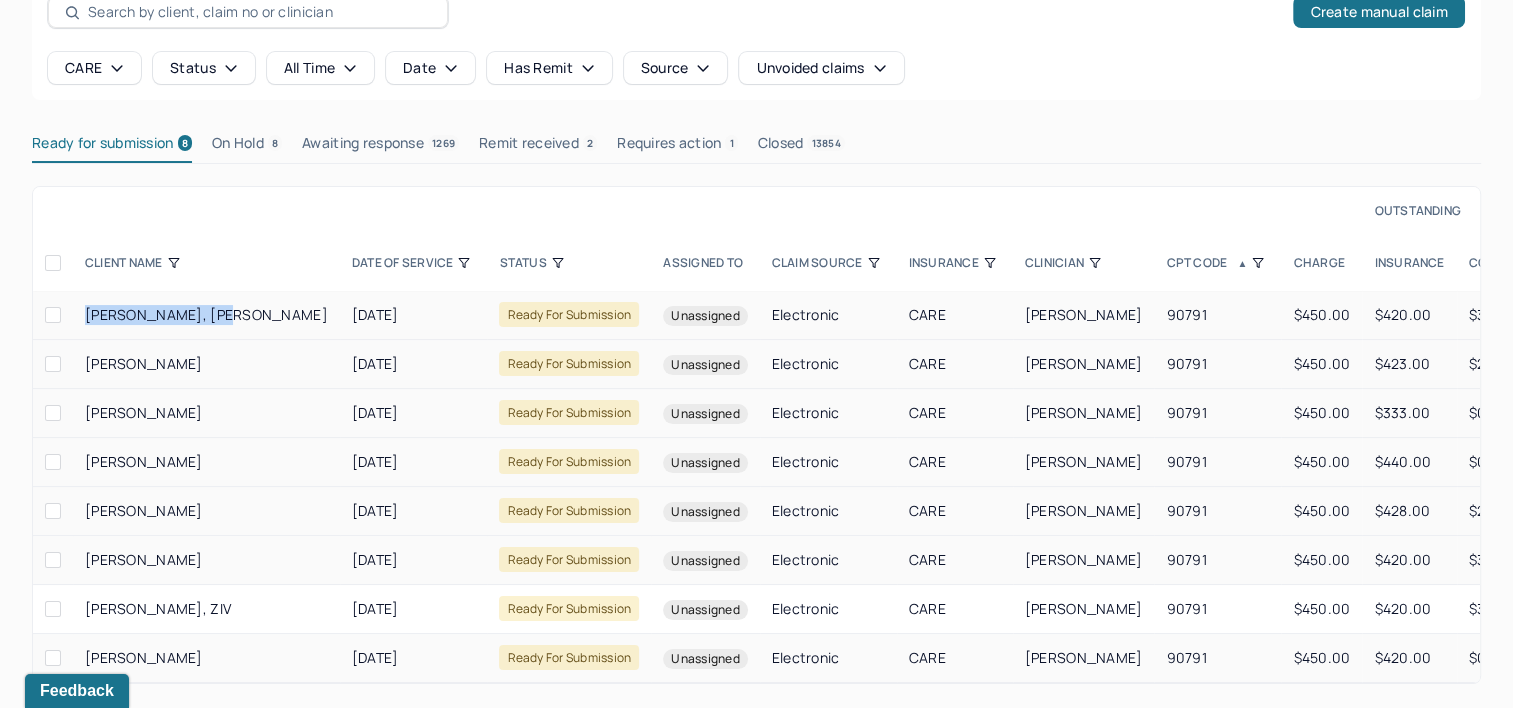 drag, startPoint x: 239, startPoint y: 304, endPoint x: 84, endPoint y: 311, distance: 155.15799 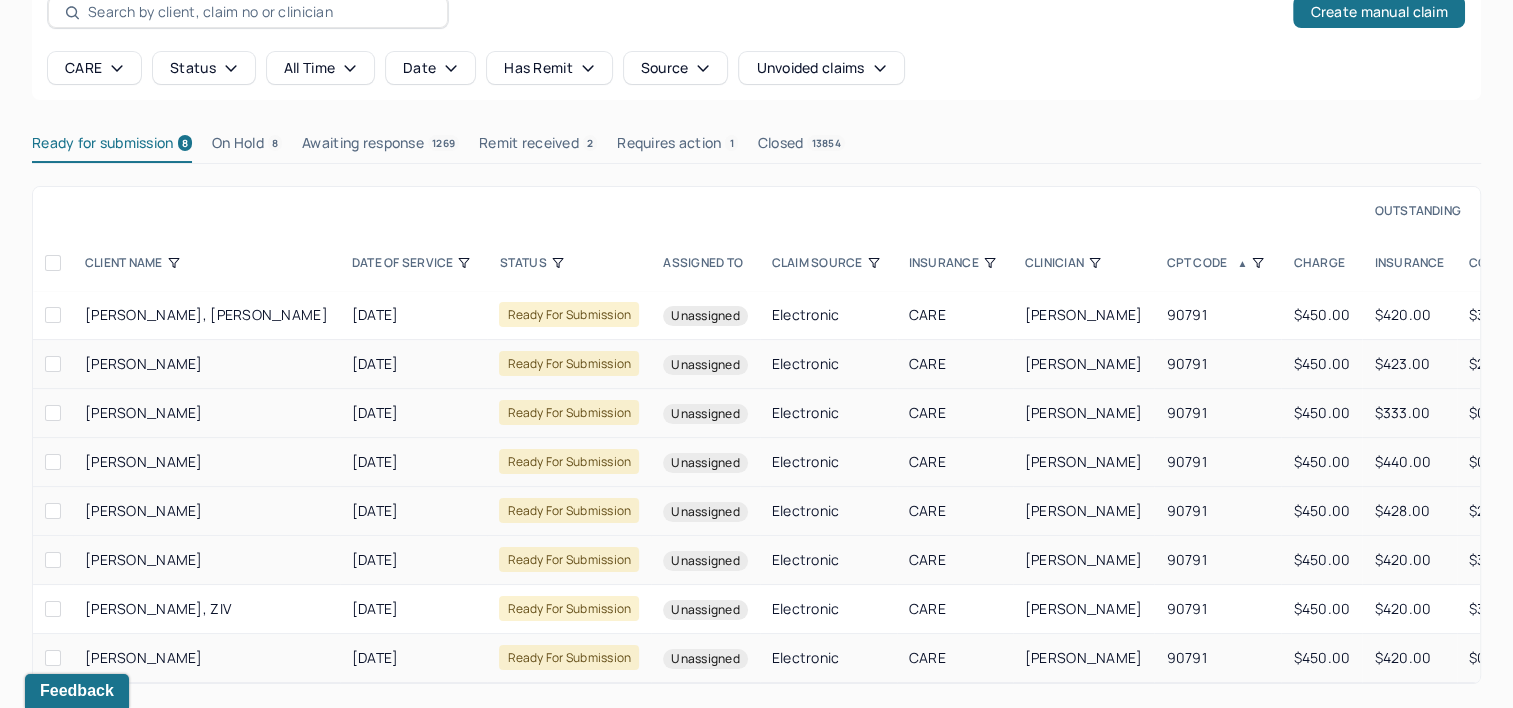 click at bounding box center (53, 315) 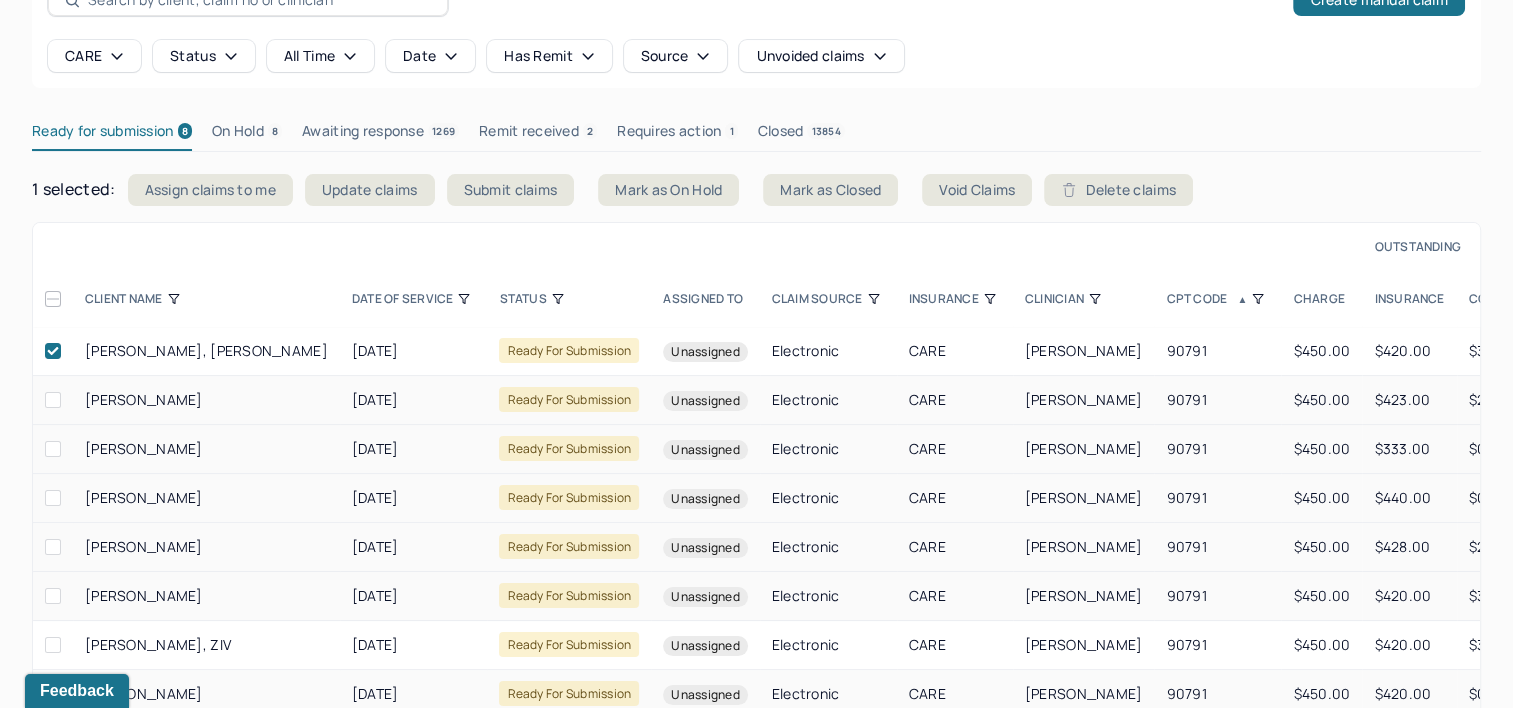 drag, startPoint x: 214, startPoint y: 397, endPoint x: 85, endPoint y: 400, distance: 129.03488 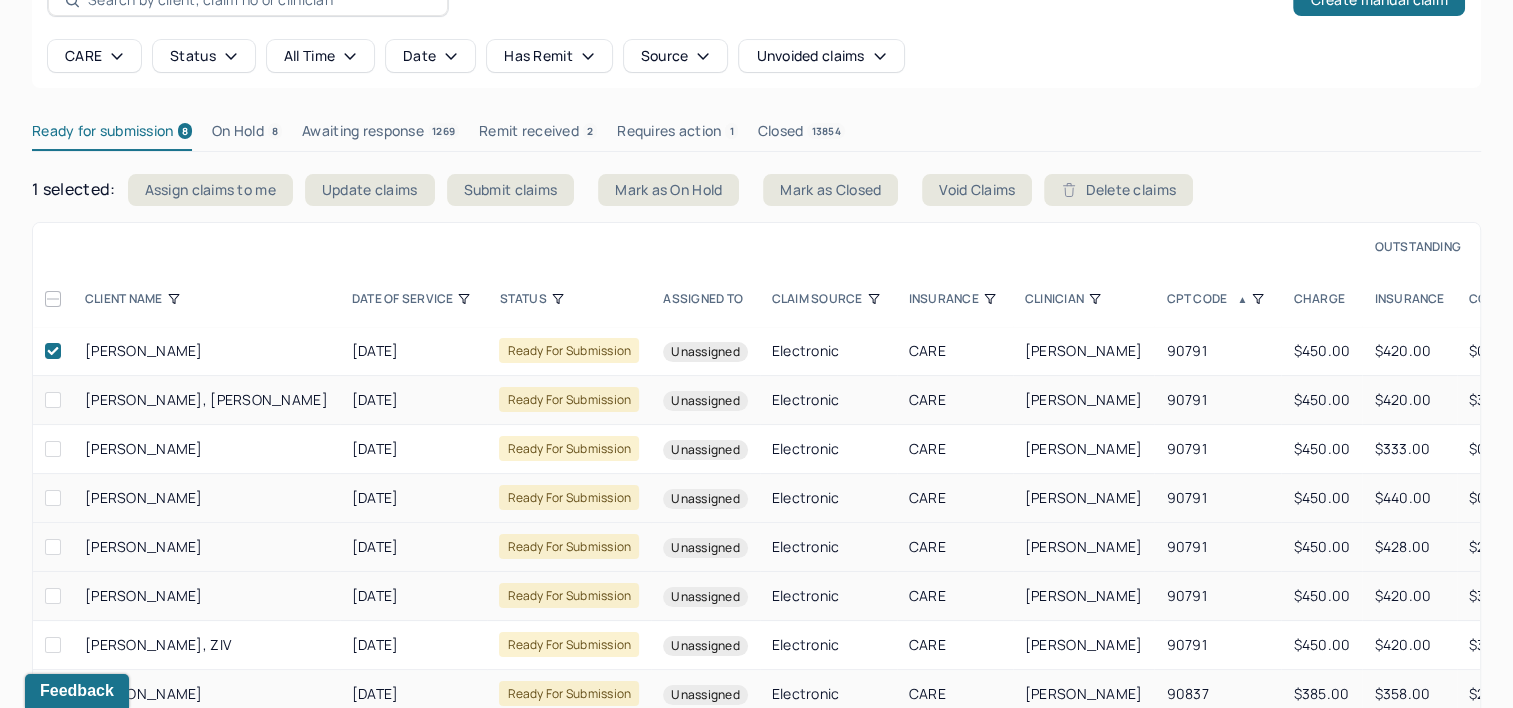 click at bounding box center [53, 449] 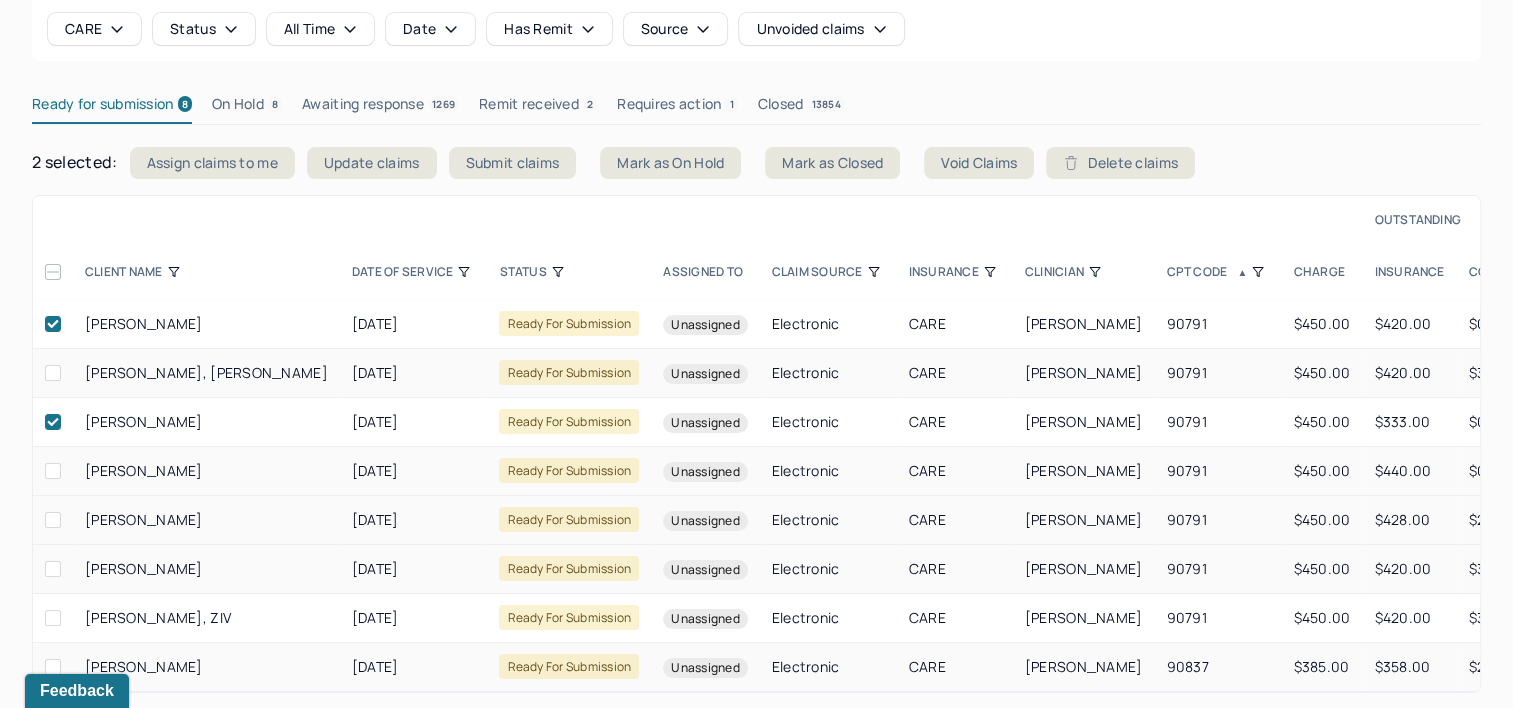 scroll, scrollTop: 176, scrollLeft: 0, axis: vertical 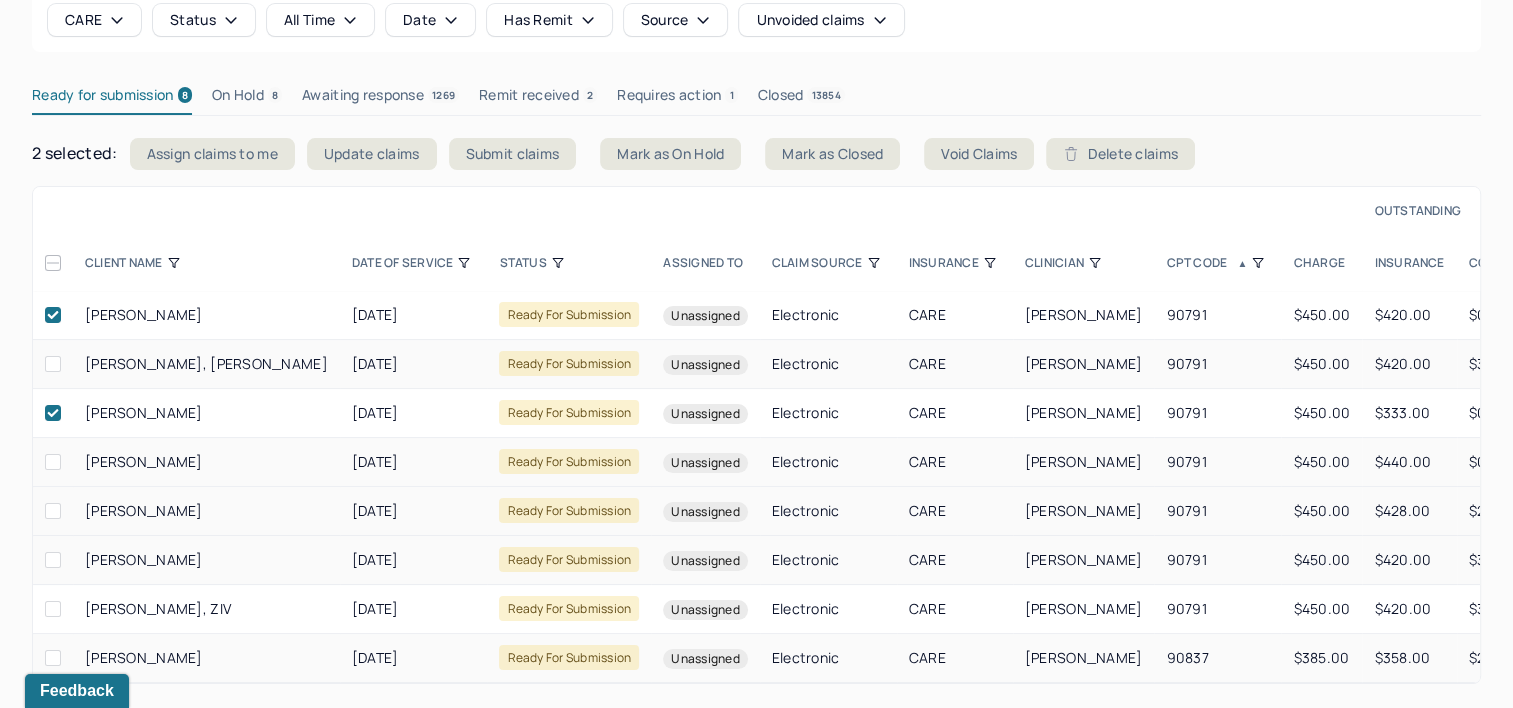 click at bounding box center [53, 658] 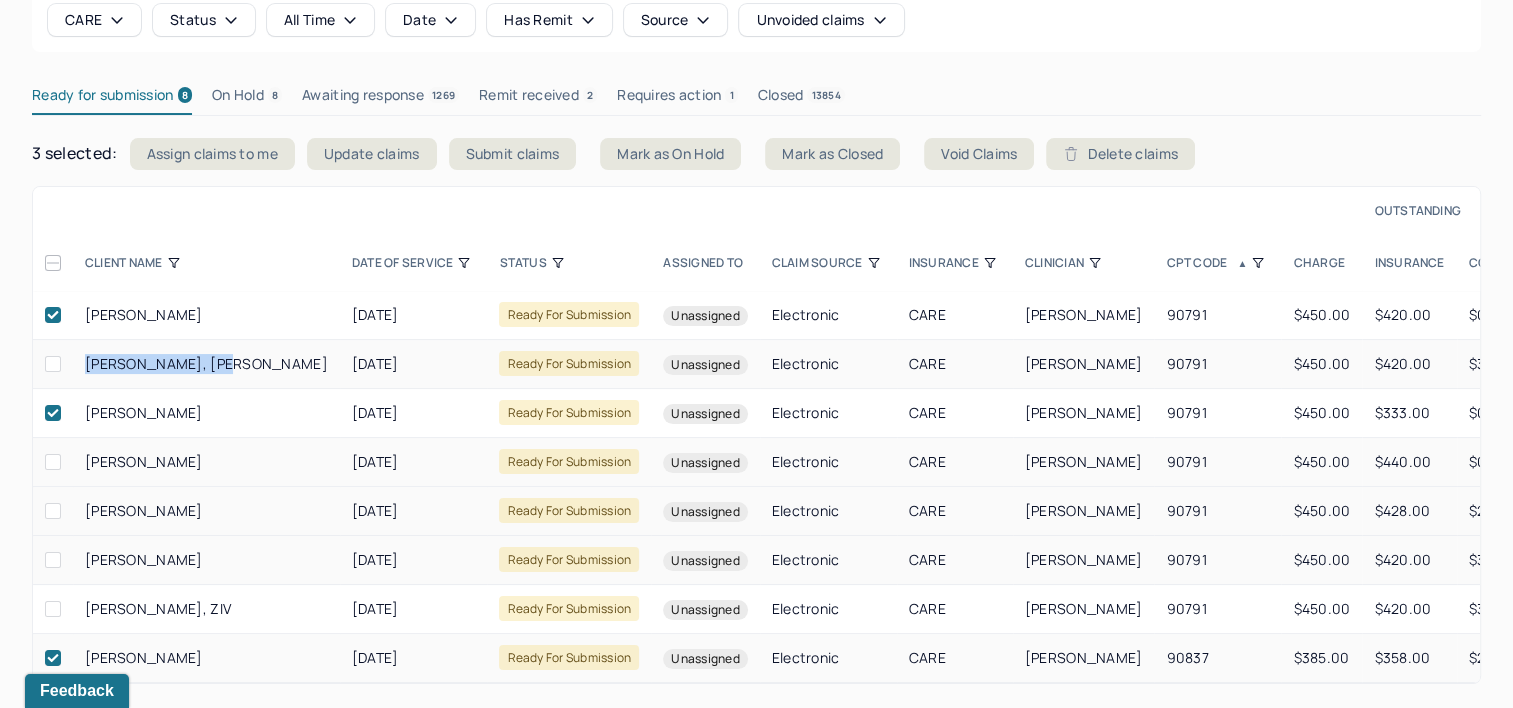 drag, startPoint x: 228, startPoint y: 352, endPoint x: 76, endPoint y: 356, distance: 152.05263 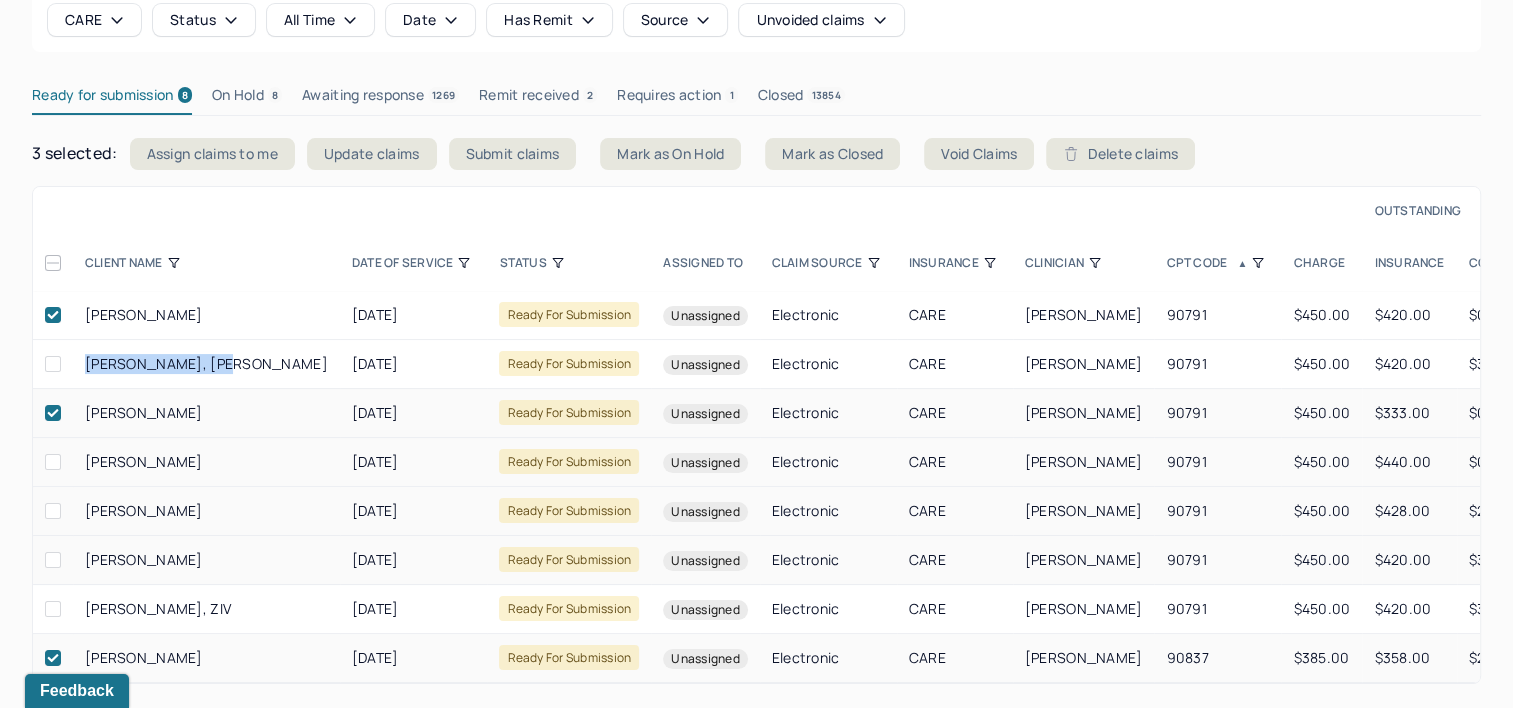 copy on "ADAMES, NUNEZ KEVI" 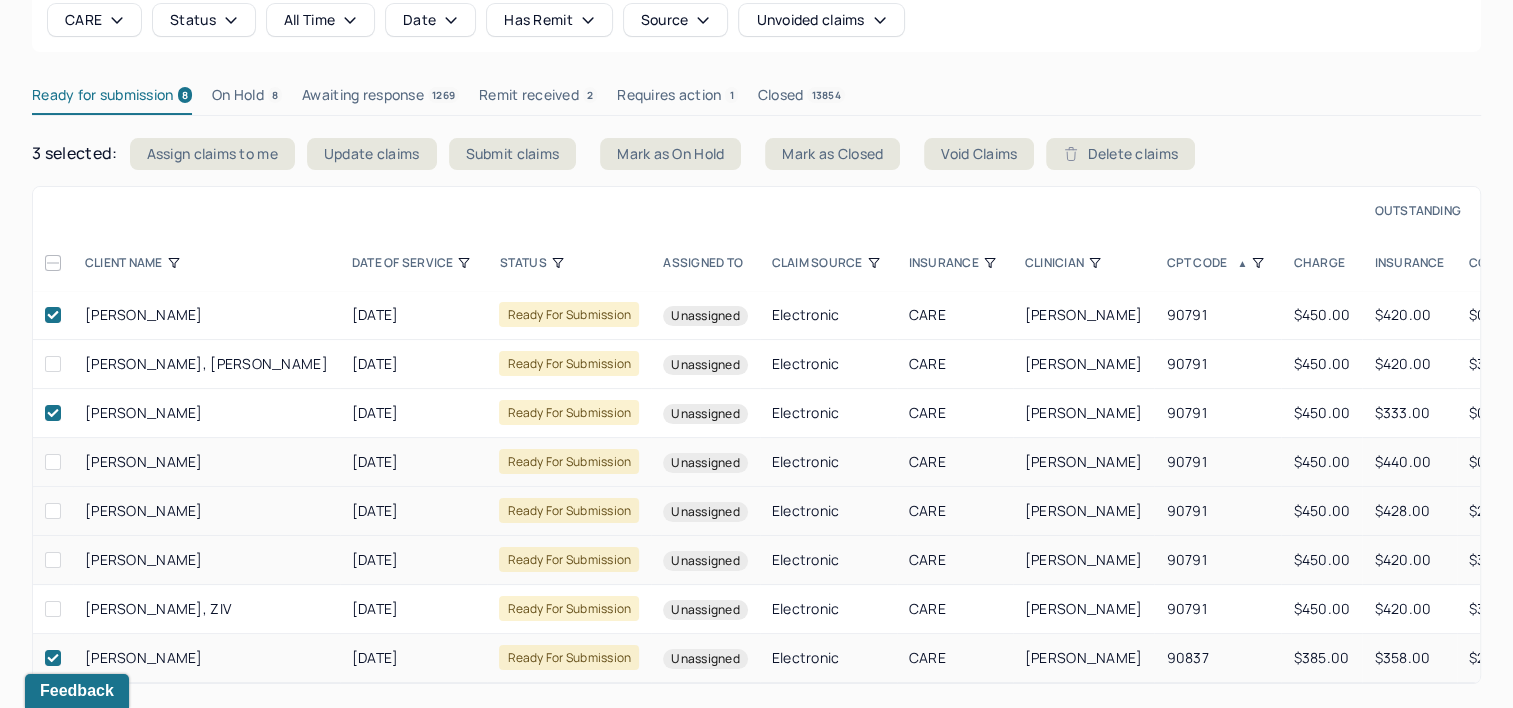 click at bounding box center (53, 364) 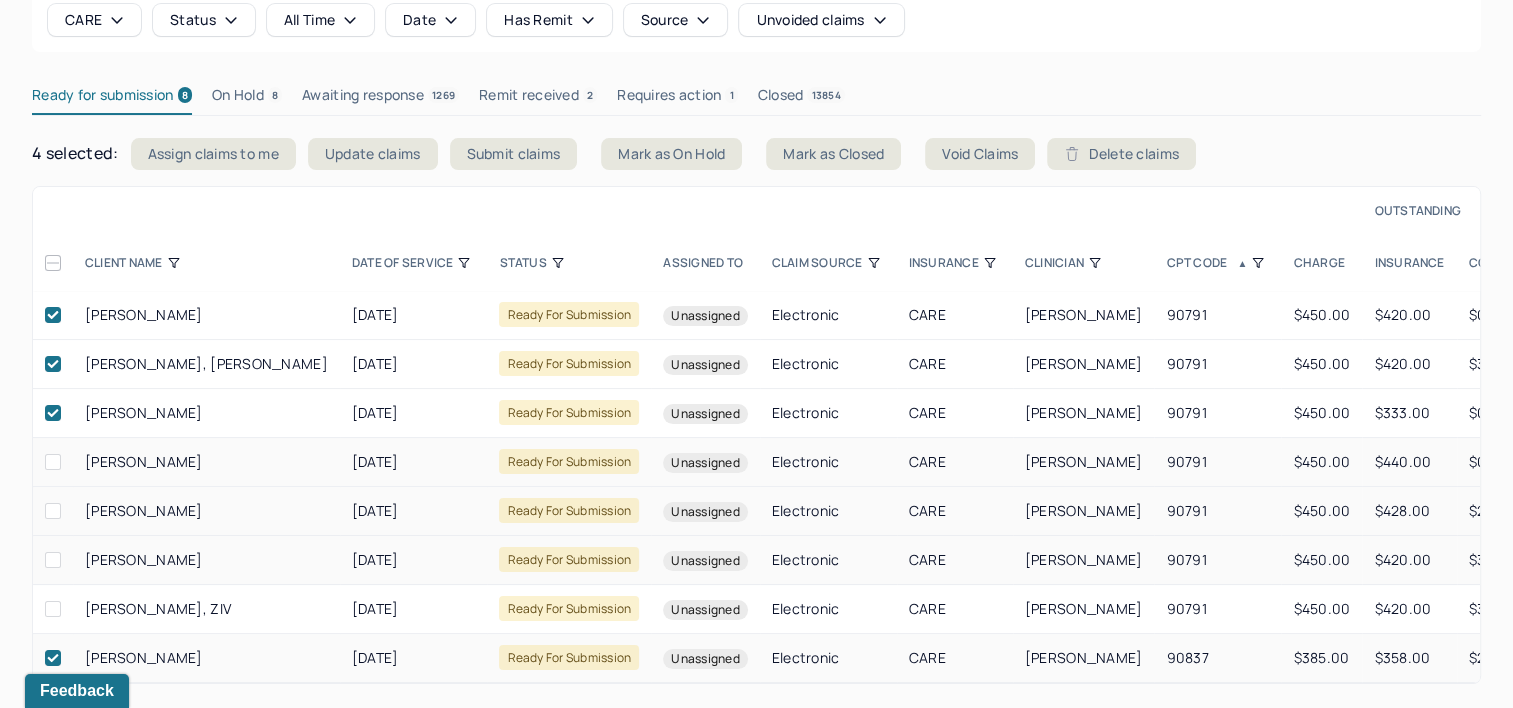 drag, startPoint x: 257, startPoint y: 444, endPoint x: 84, endPoint y: 444, distance: 173 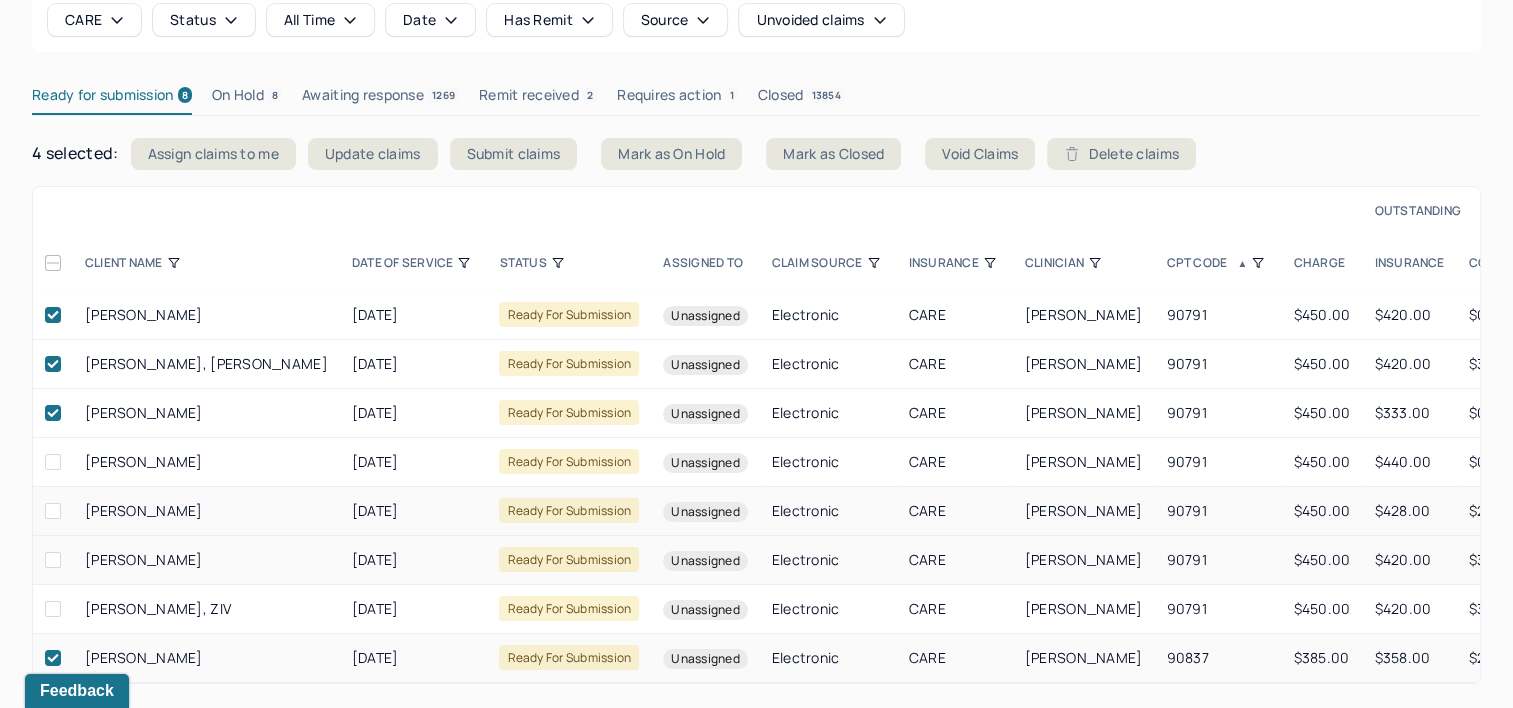 click at bounding box center [53, 462] 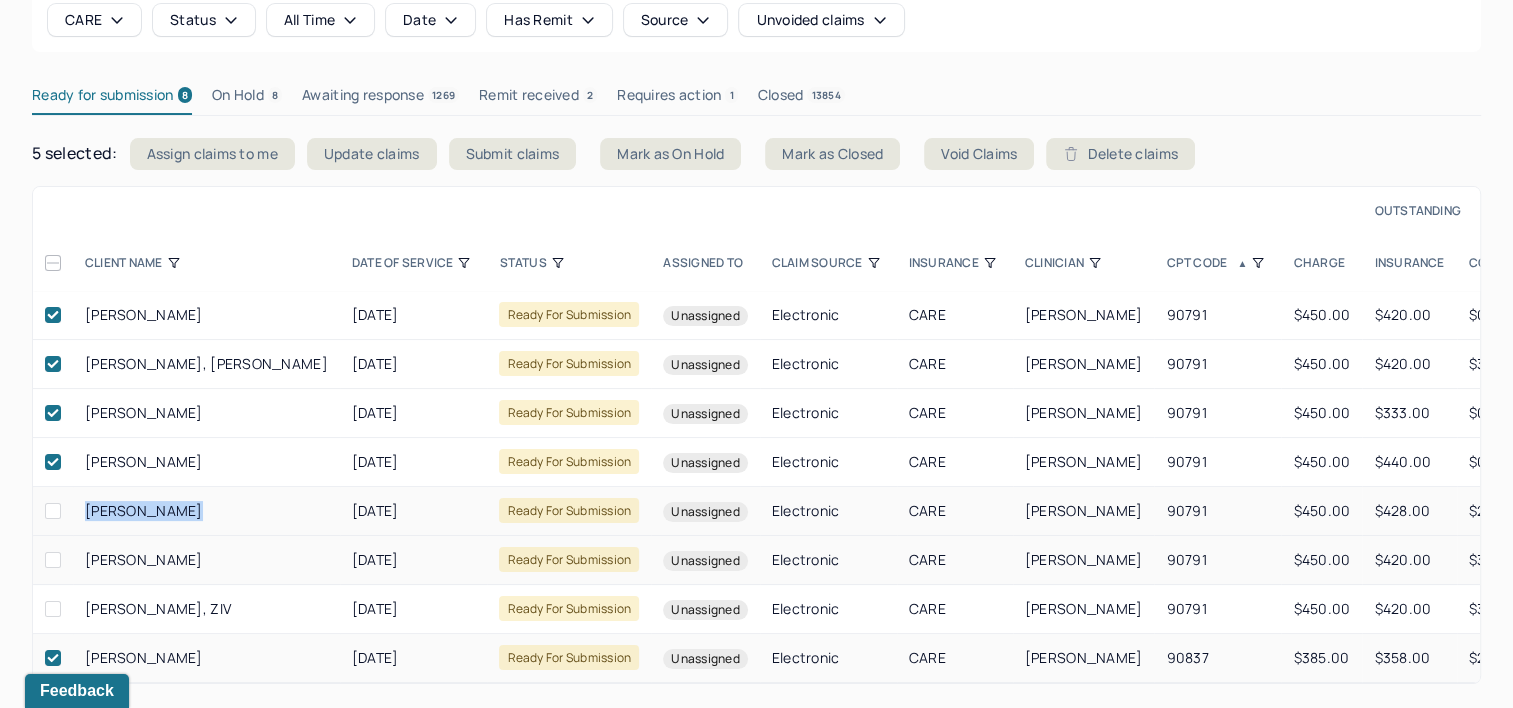 drag, startPoint x: 188, startPoint y: 500, endPoint x: 81, endPoint y: 500, distance: 107 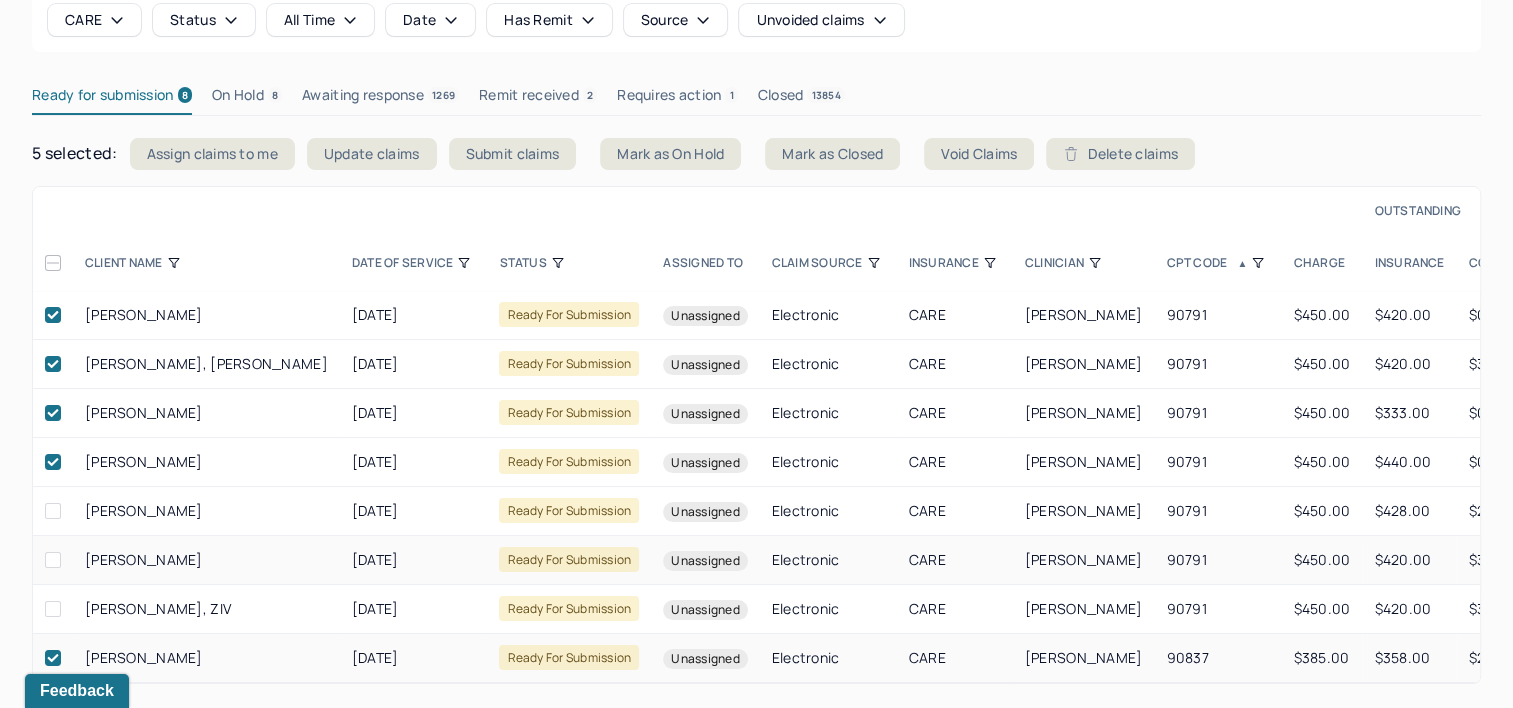 click at bounding box center (53, 511) 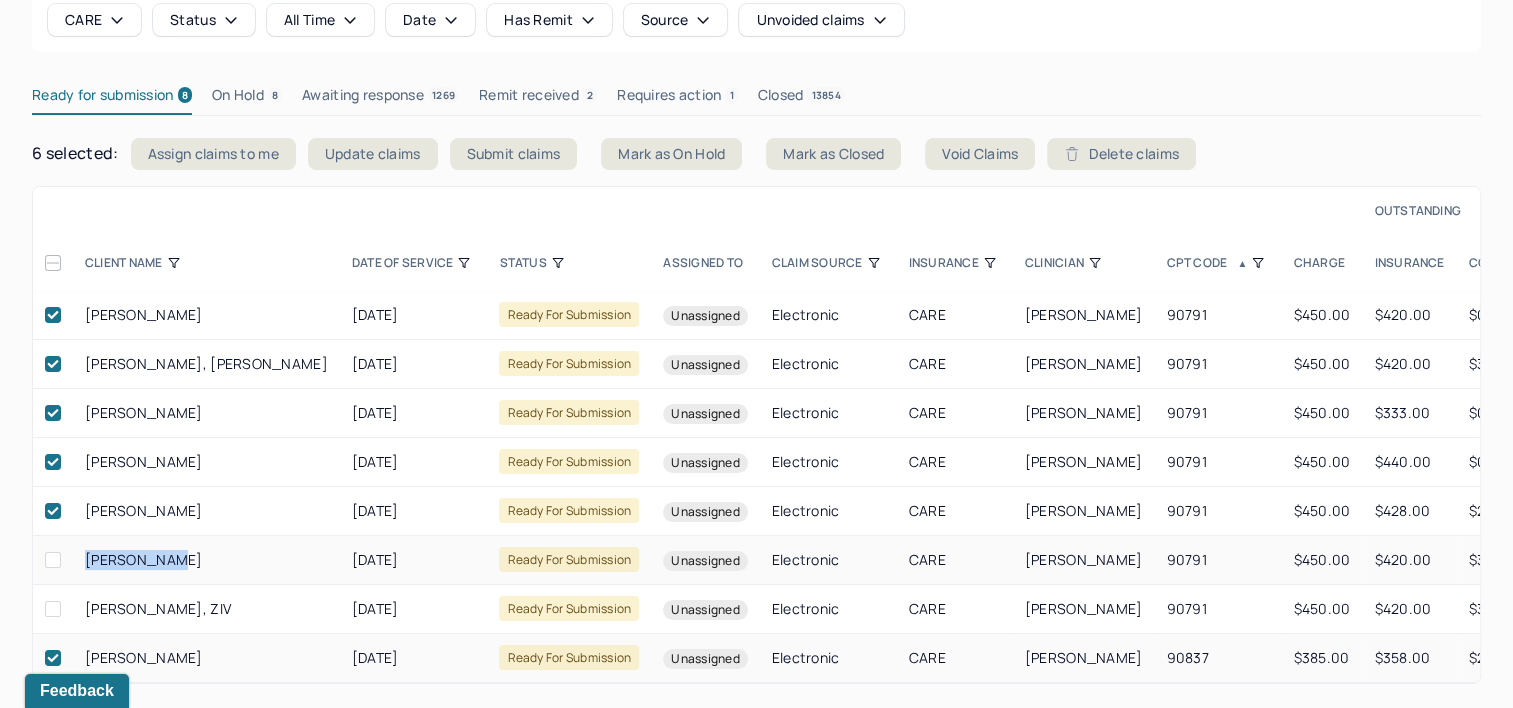 drag, startPoint x: 160, startPoint y: 550, endPoint x: 80, endPoint y: 552, distance: 80.024994 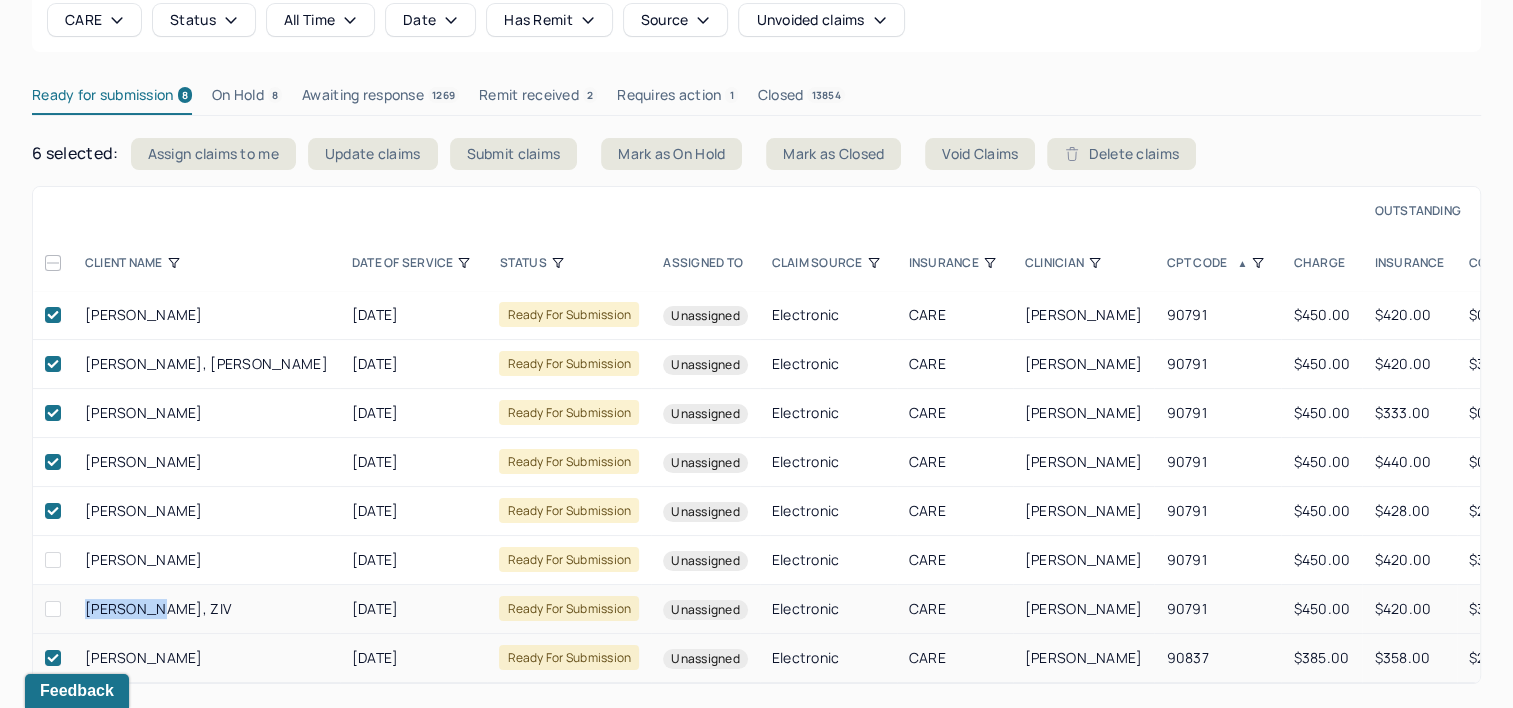 drag, startPoint x: 163, startPoint y: 596, endPoint x: 80, endPoint y: 604, distance: 83.38465 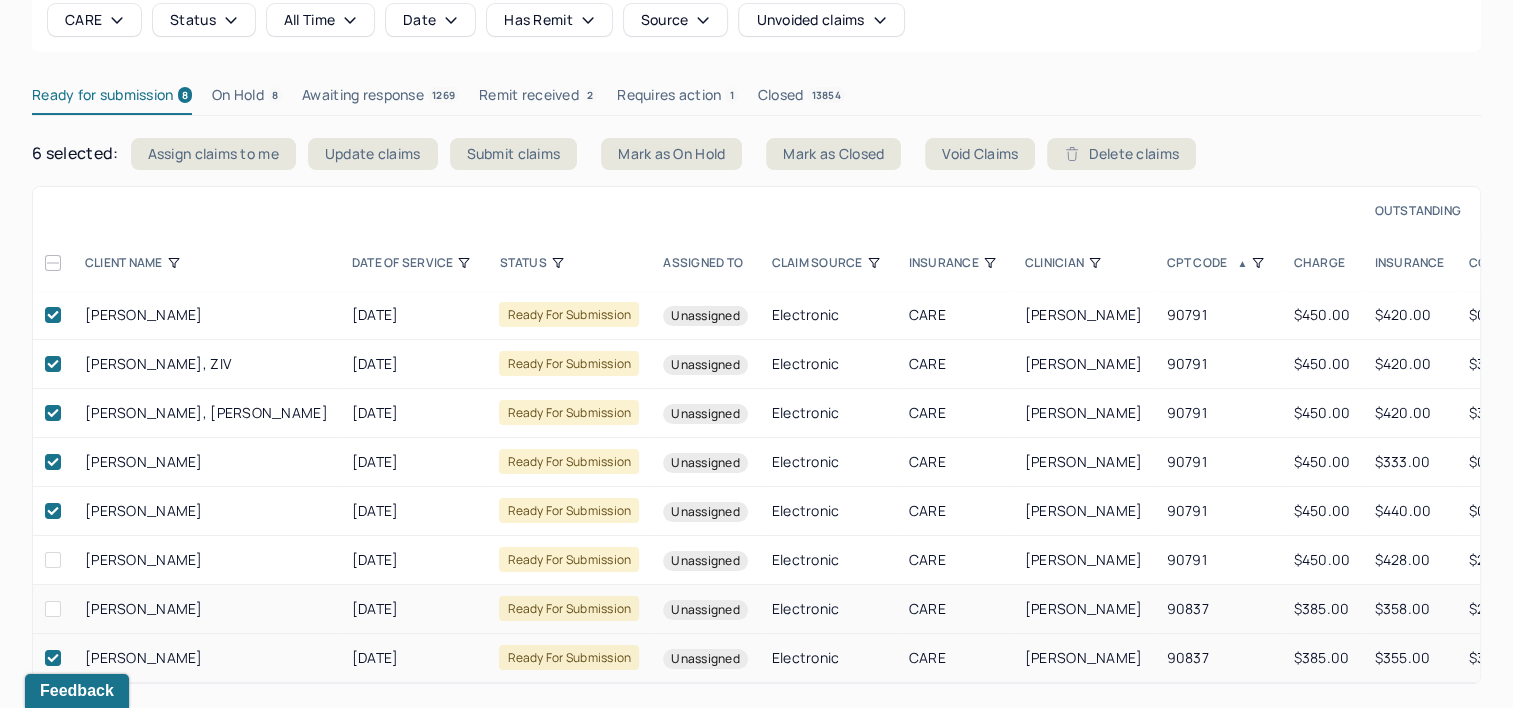 click at bounding box center [53, 609] 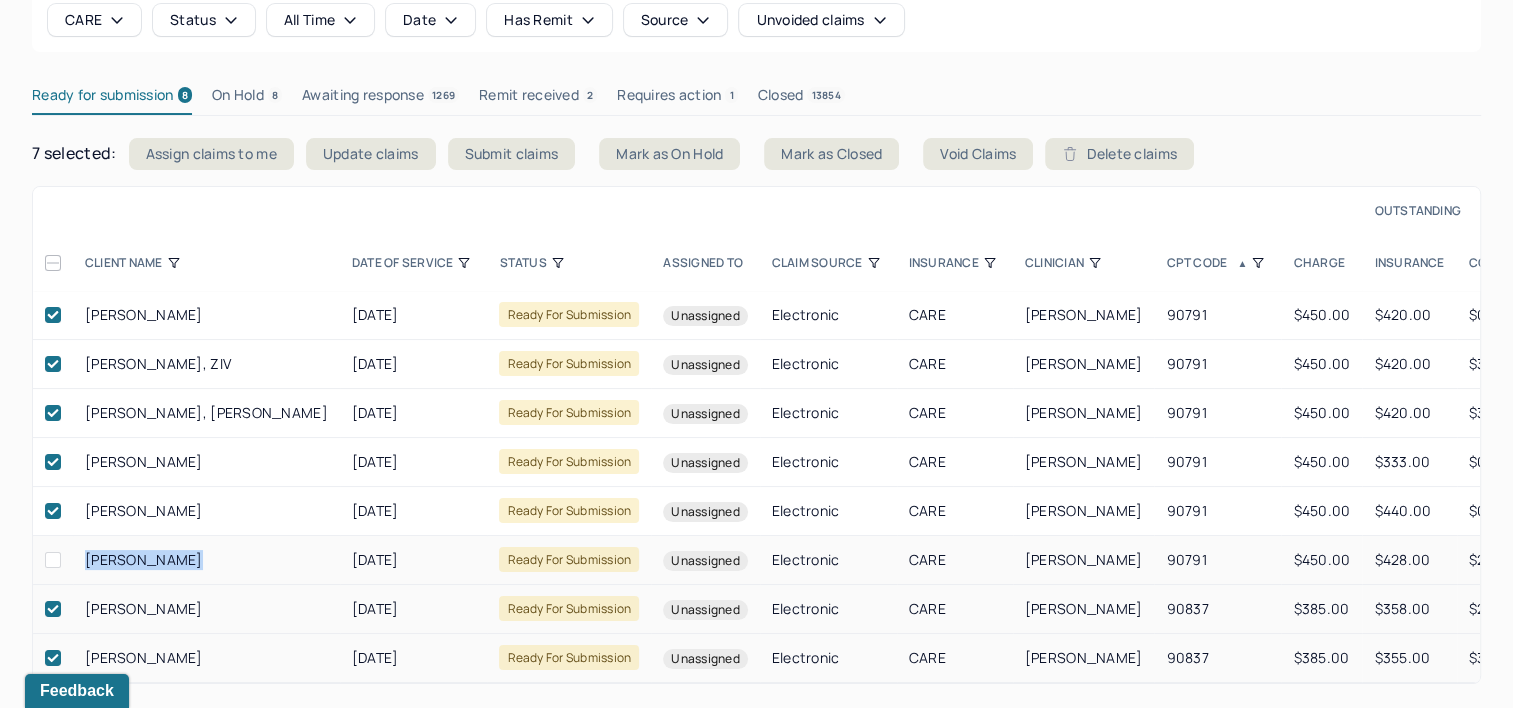 drag, startPoint x: 190, startPoint y: 542, endPoint x: 85, endPoint y: 548, distance: 105.17129 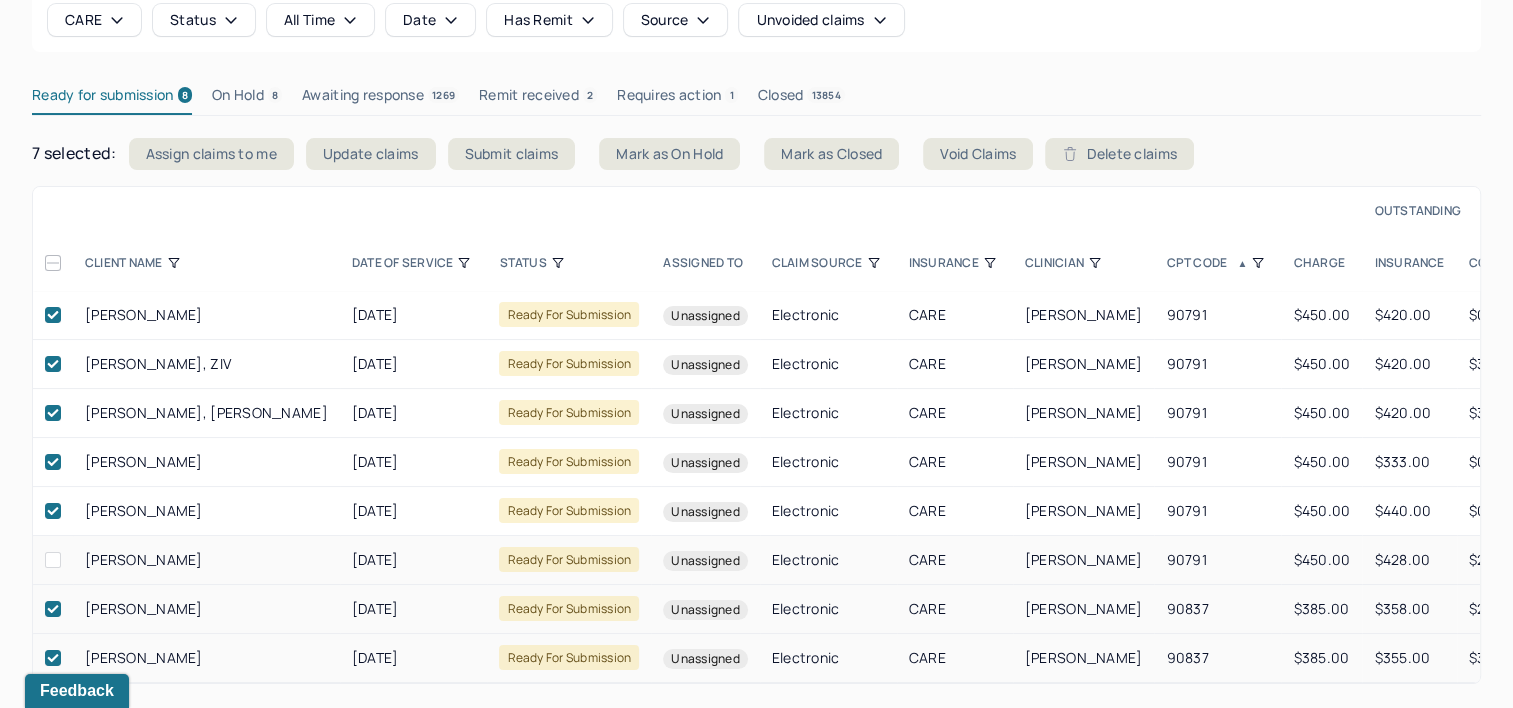 click at bounding box center (53, 560) 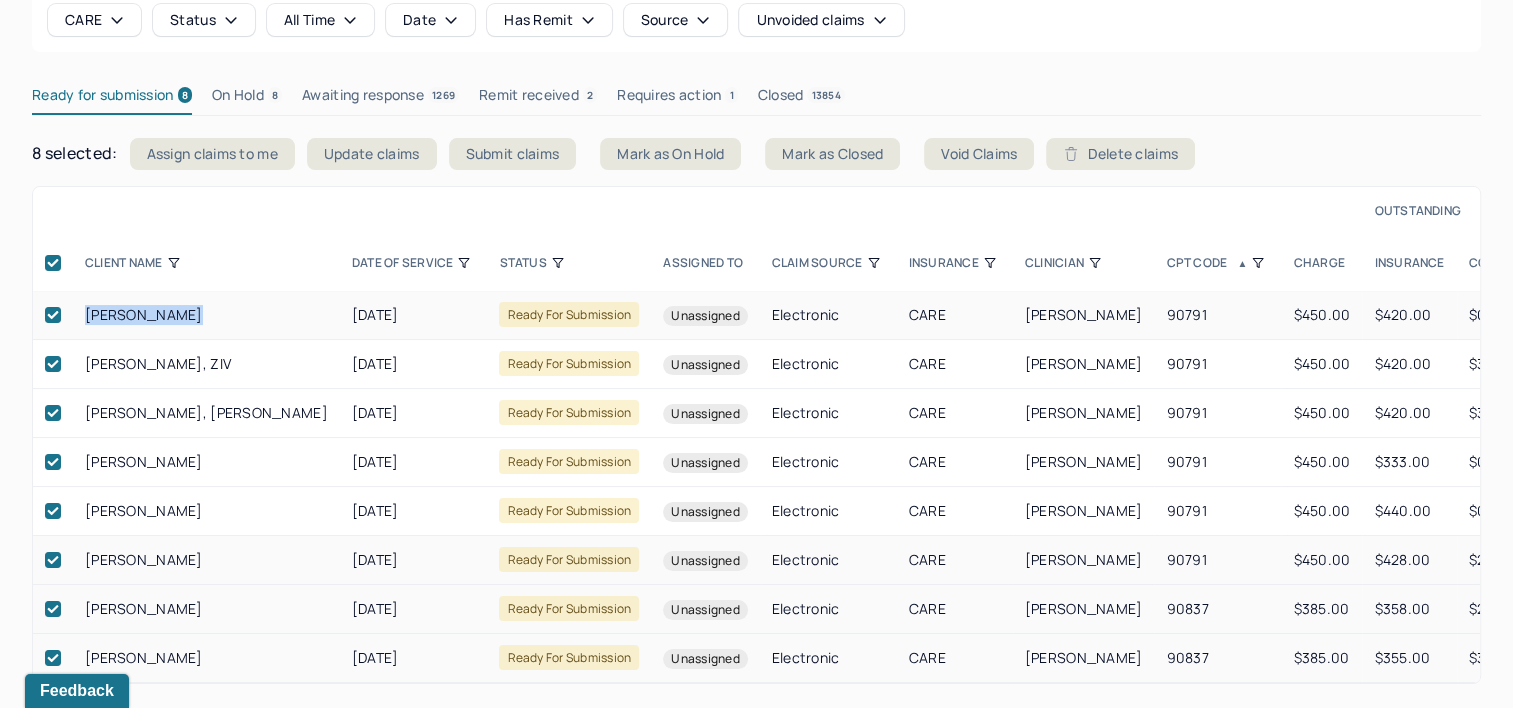 drag, startPoint x: 202, startPoint y: 296, endPoint x: 81, endPoint y: 313, distance: 122.18838 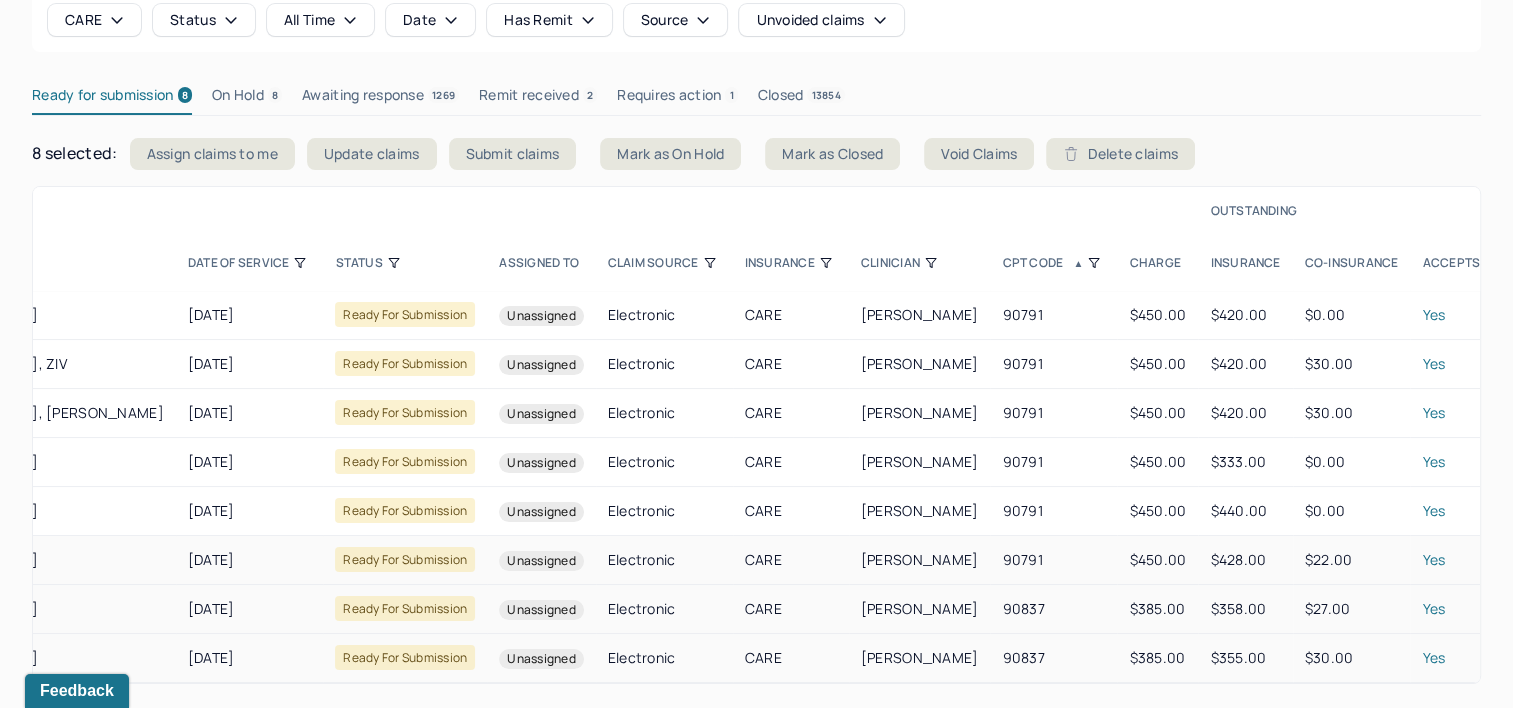 scroll, scrollTop: 0, scrollLeft: 0, axis: both 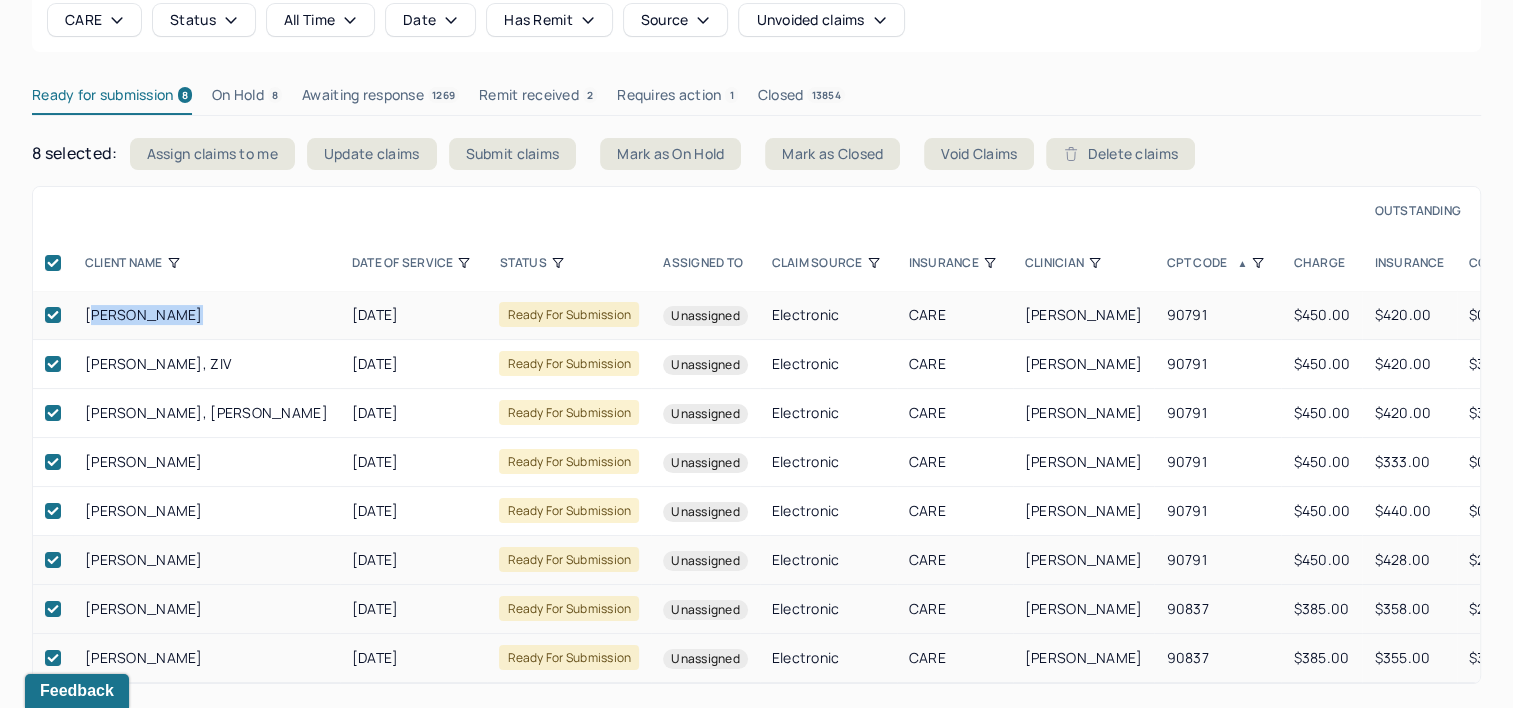 drag, startPoint x: 204, startPoint y: 300, endPoint x: 95, endPoint y: 307, distance: 109.22454 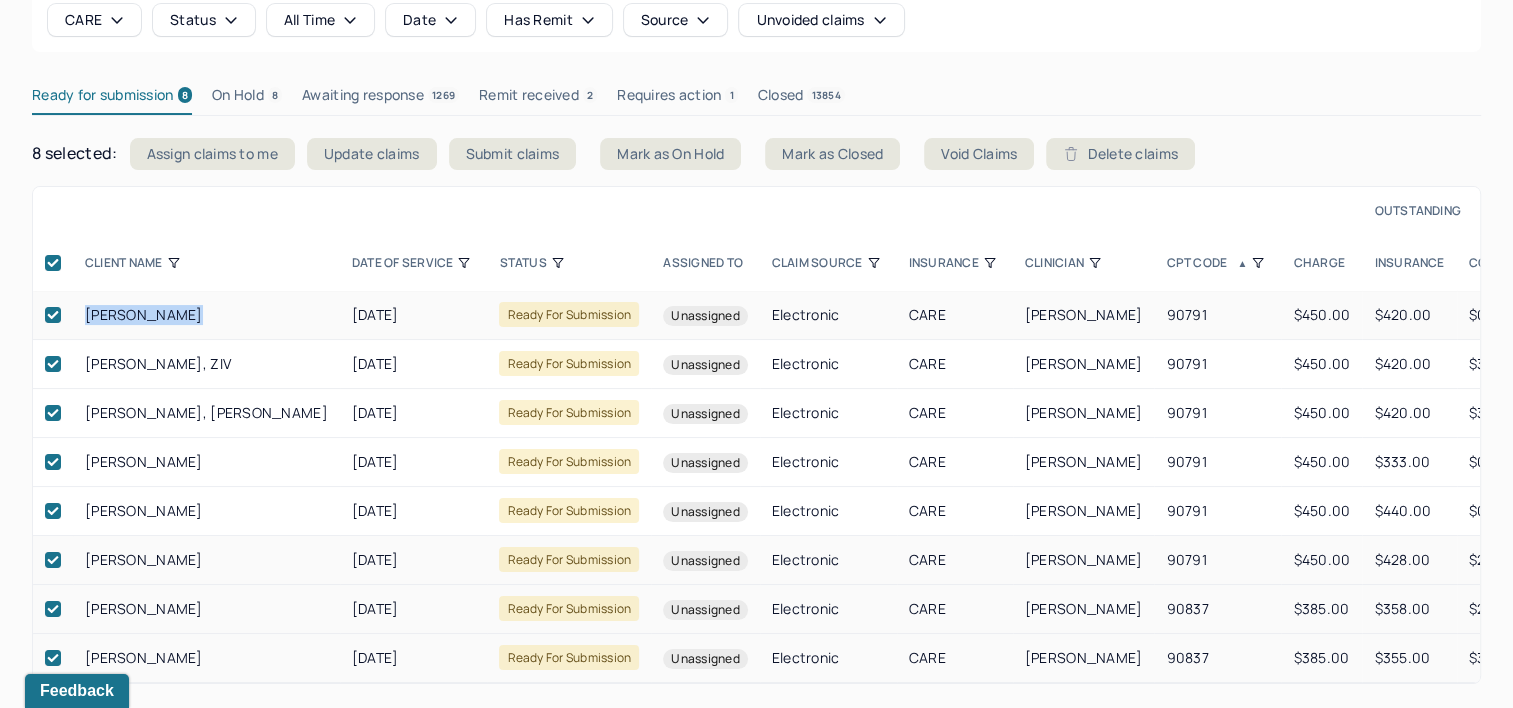drag, startPoint x: 95, startPoint y: 307, endPoint x: 190, endPoint y: 304, distance: 95.047356 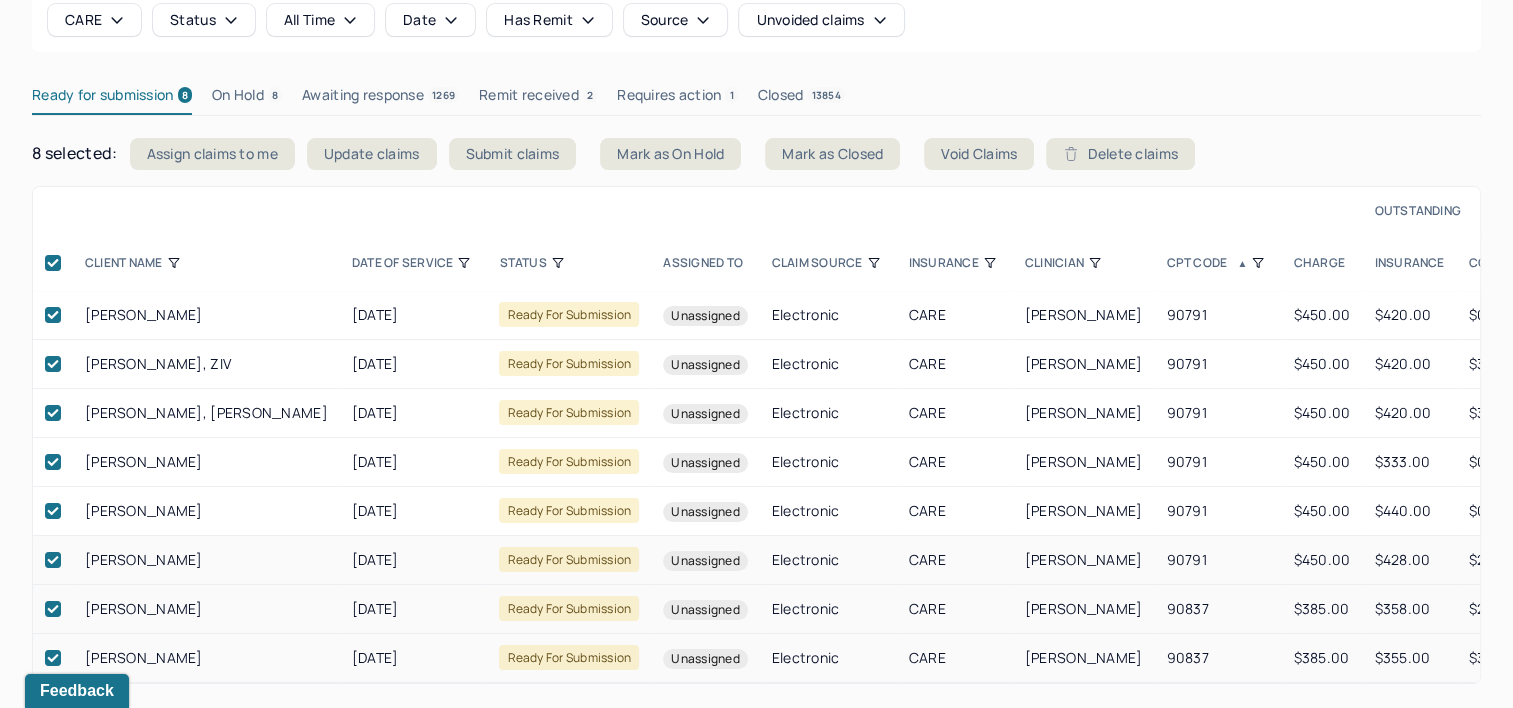 click 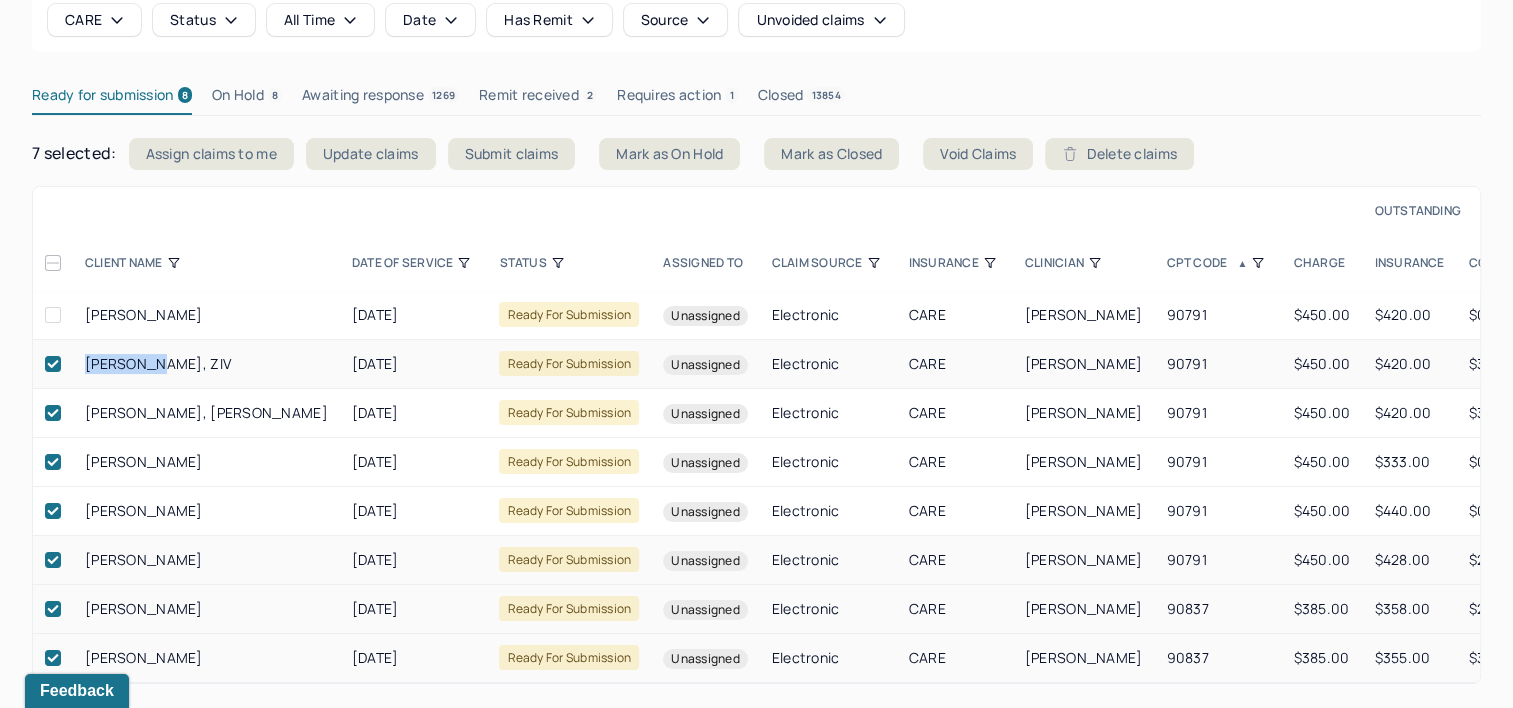 drag, startPoint x: 155, startPoint y: 352, endPoint x: 76, endPoint y: 354, distance: 79.025314 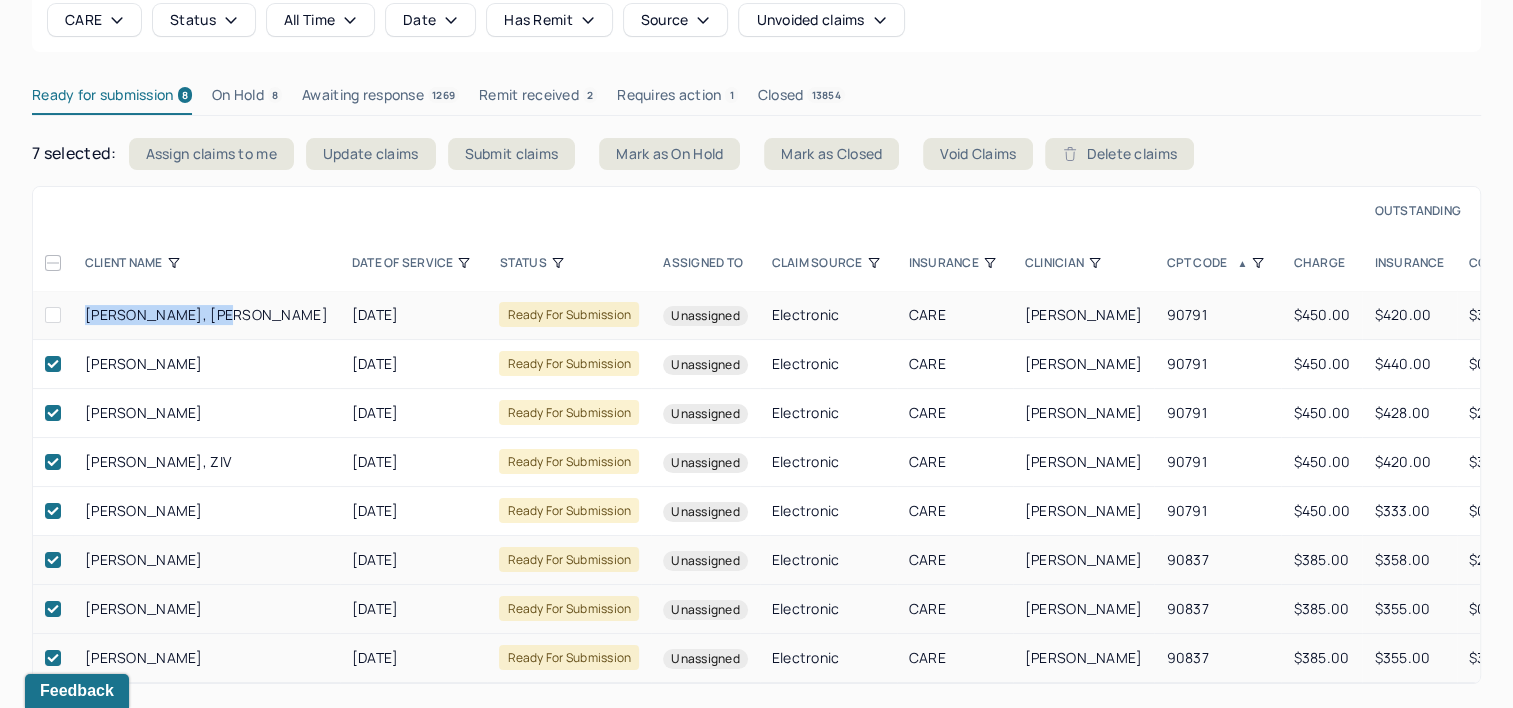 drag, startPoint x: 228, startPoint y: 300, endPoint x: 84, endPoint y: 308, distance: 144.22205 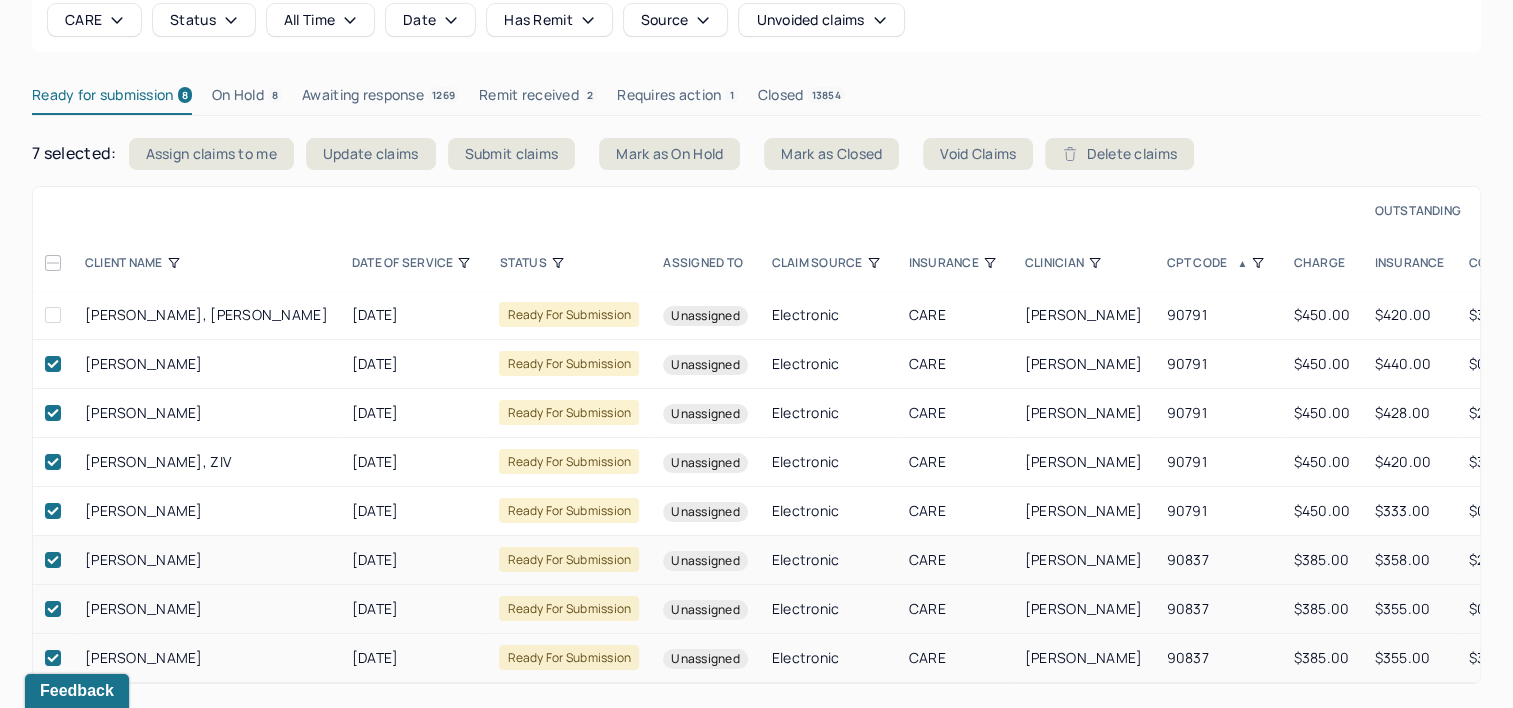 click at bounding box center (53, 315) 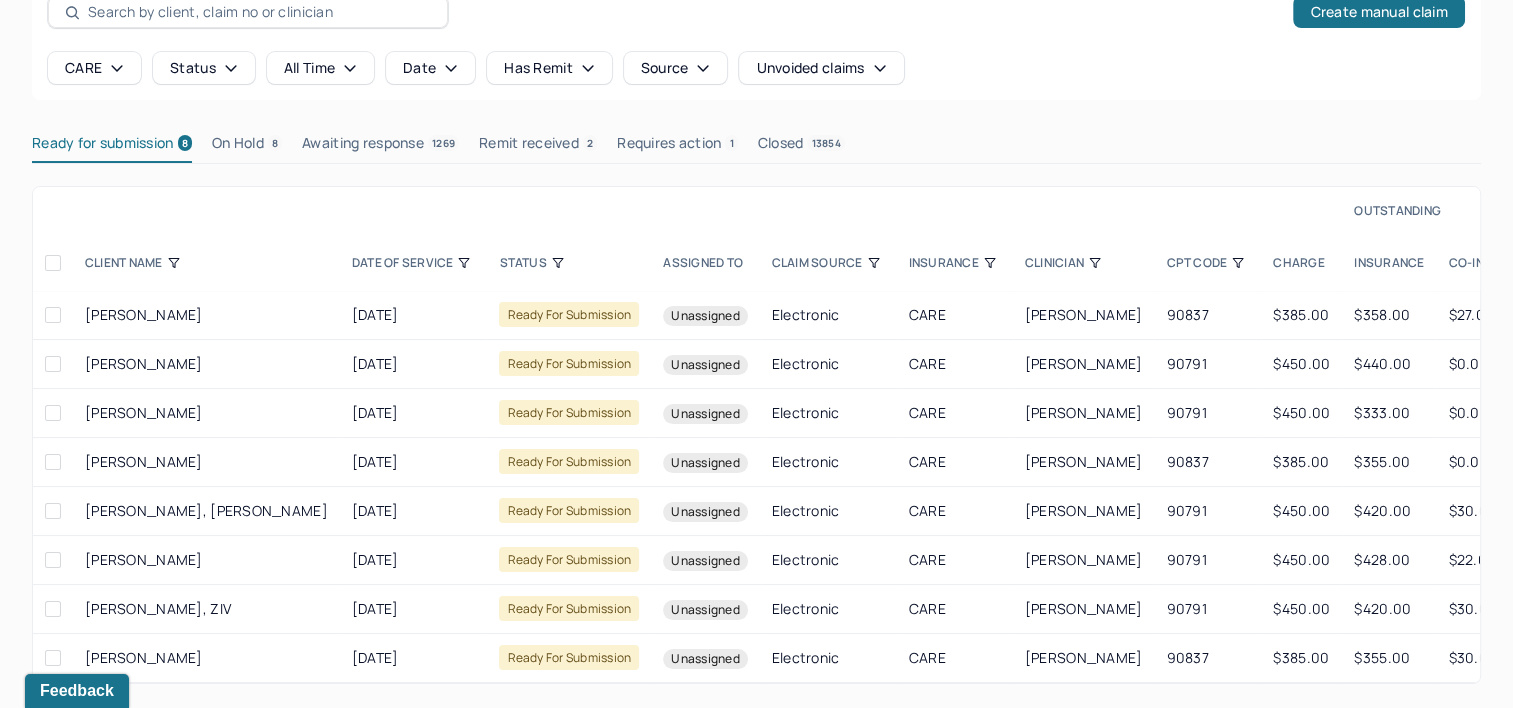 scroll, scrollTop: 128, scrollLeft: 0, axis: vertical 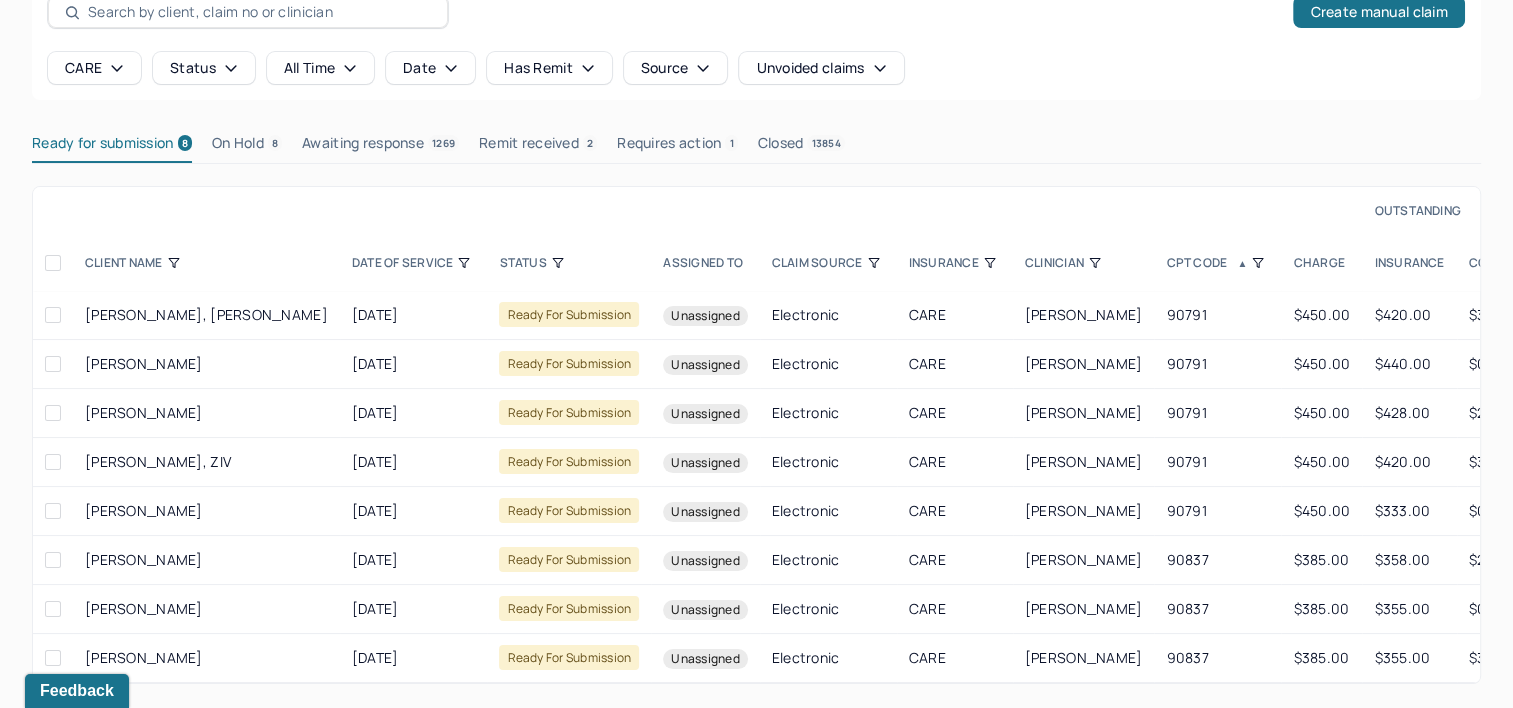 click at bounding box center [53, 315] 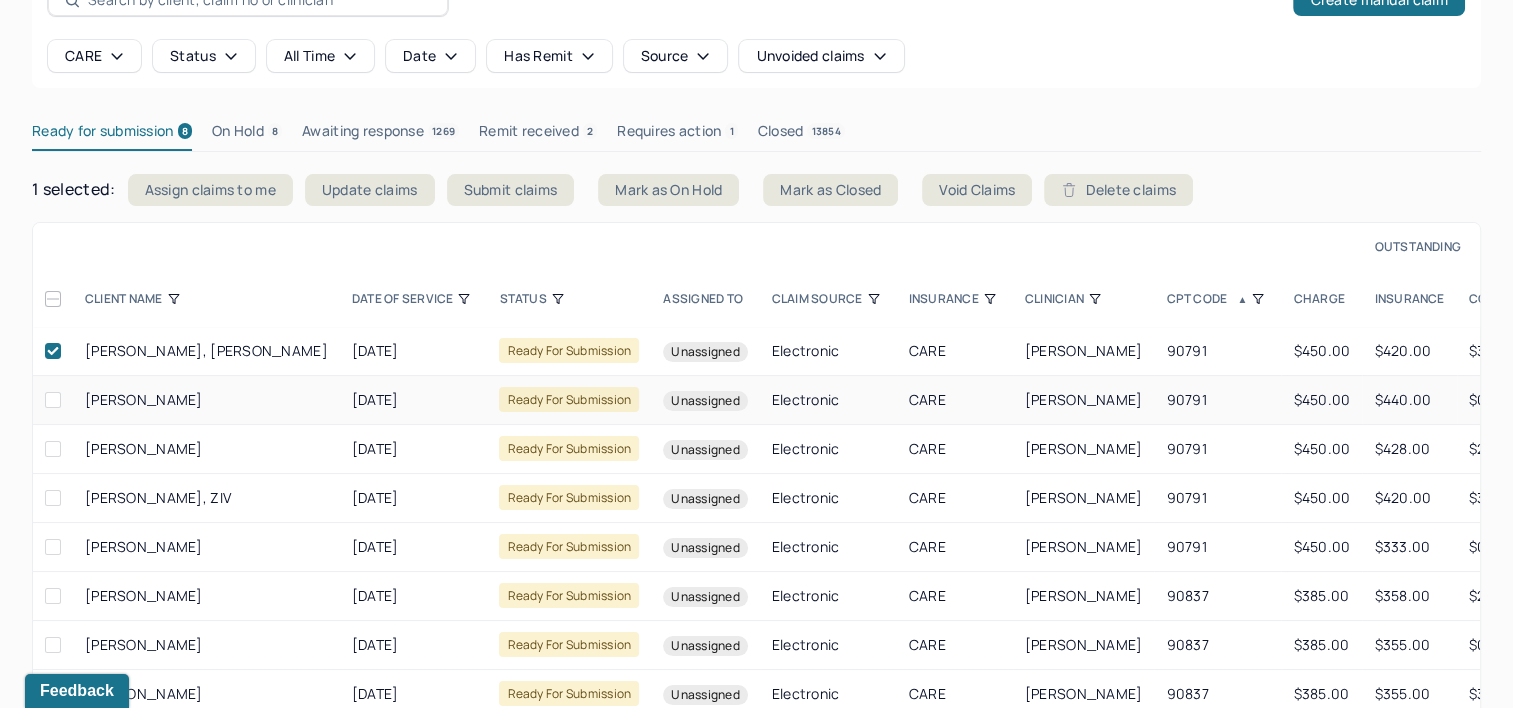 drag, startPoint x: 263, startPoint y: 401, endPoint x: 82, endPoint y: 408, distance: 181.13531 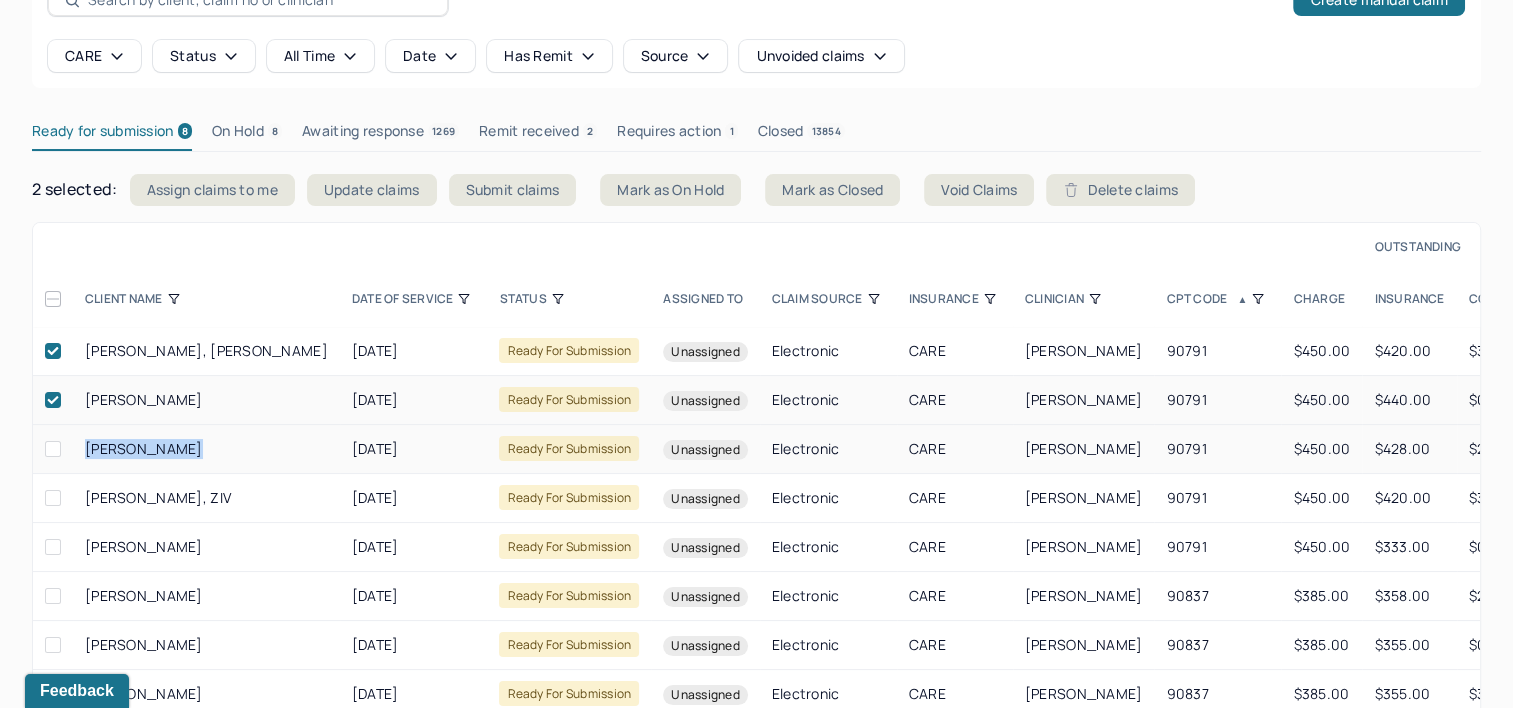 drag, startPoint x: 192, startPoint y: 444, endPoint x: 83, endPoint y: 454, distance: 109.457756 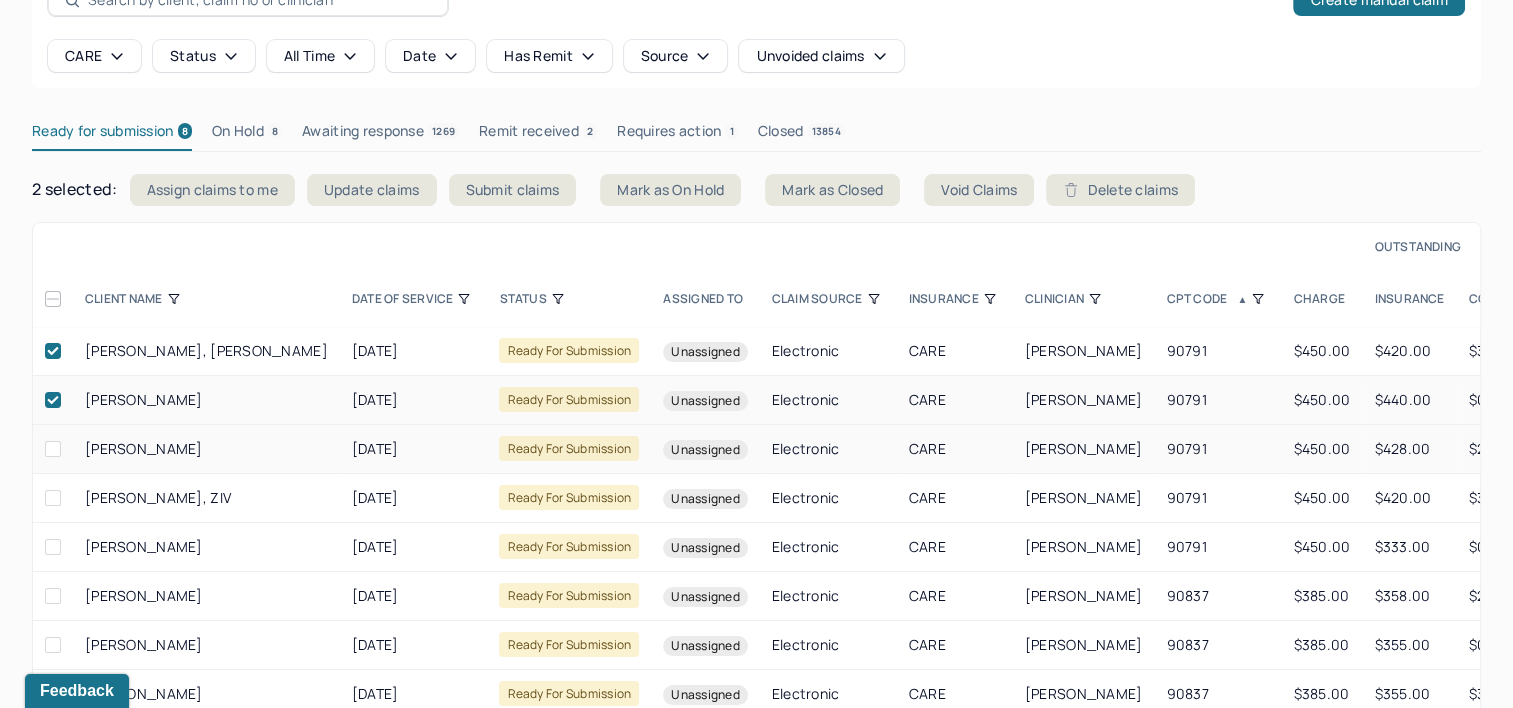 drag, startPoint x: 83, startPoint y: 454, endPoint x: 43, endPoint y: 448, distance: 40.4475 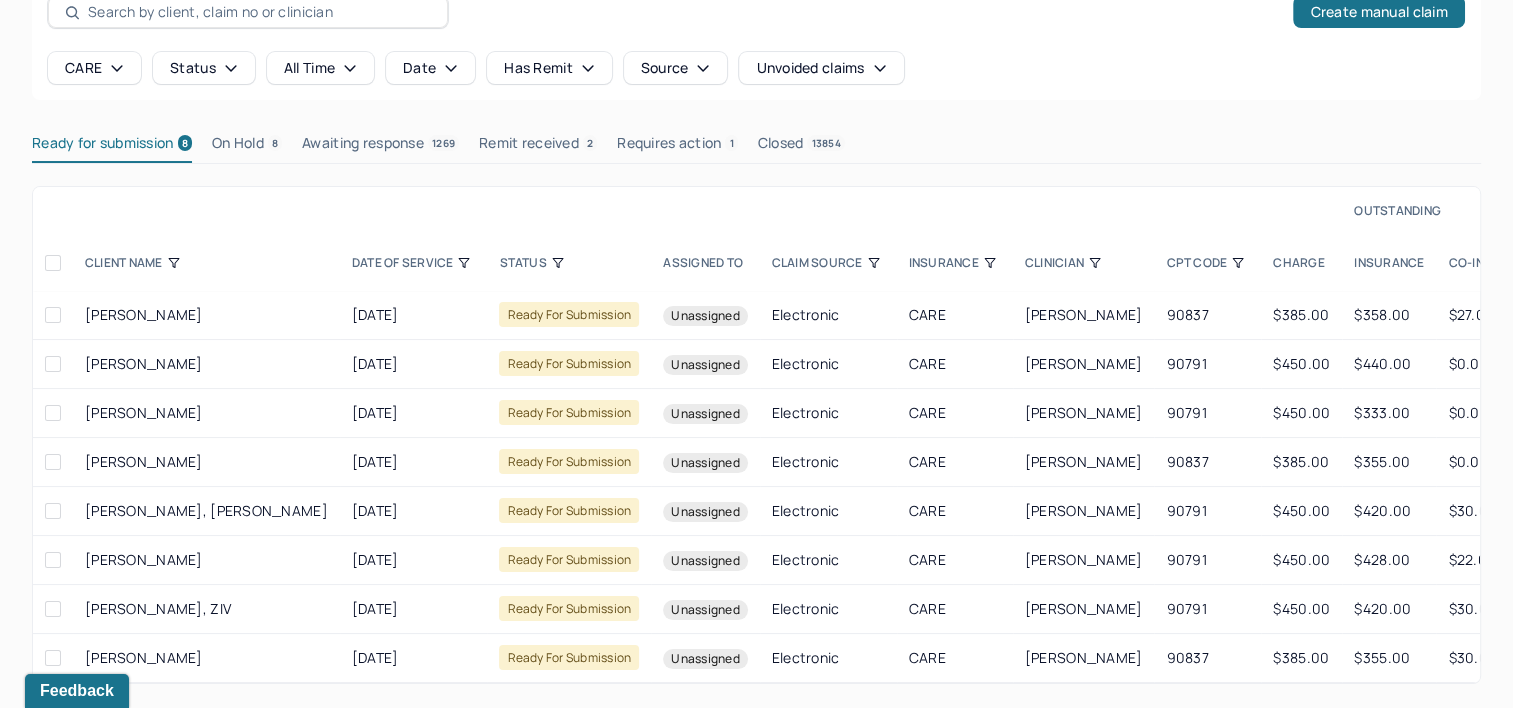 click on "CPT CODE" at bounding box center [1207, 263] 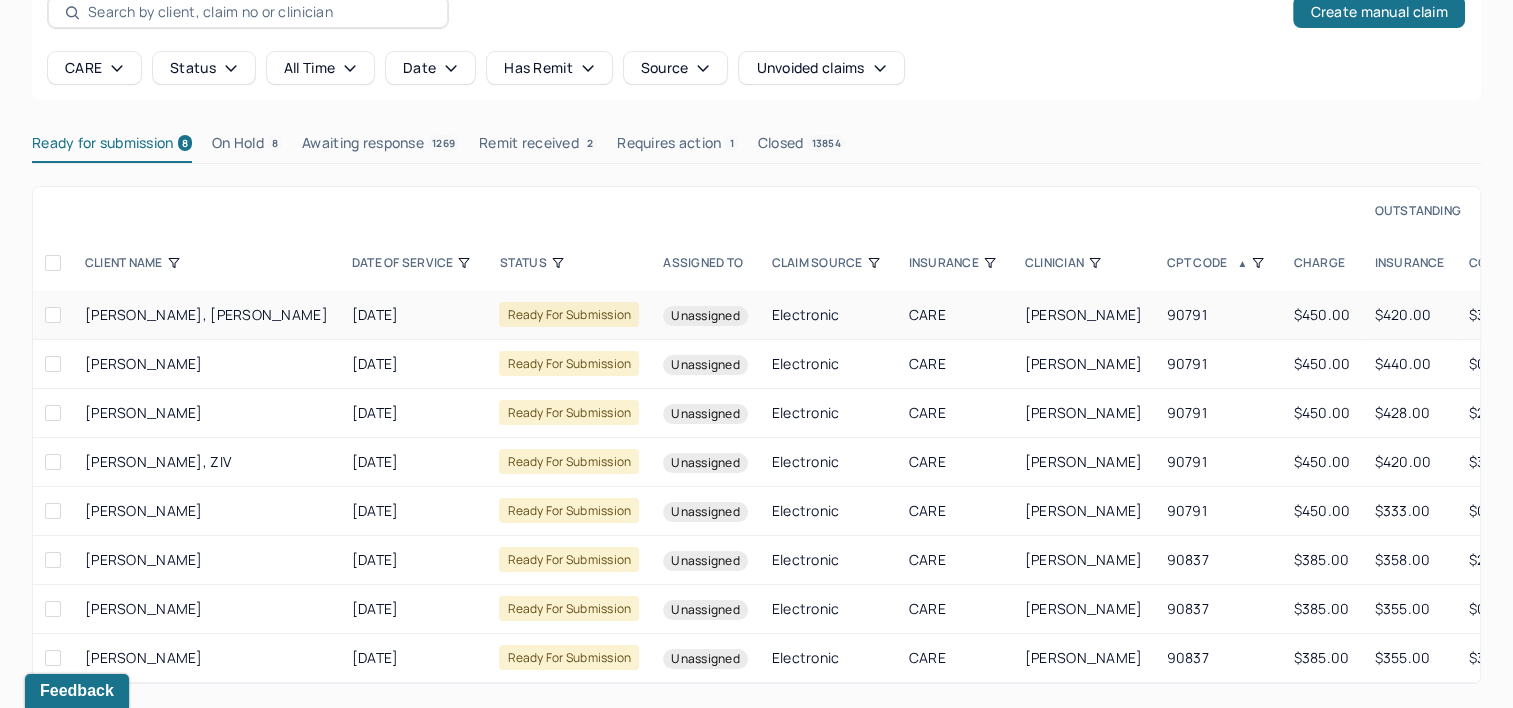 click at bounding box center [53, 315] 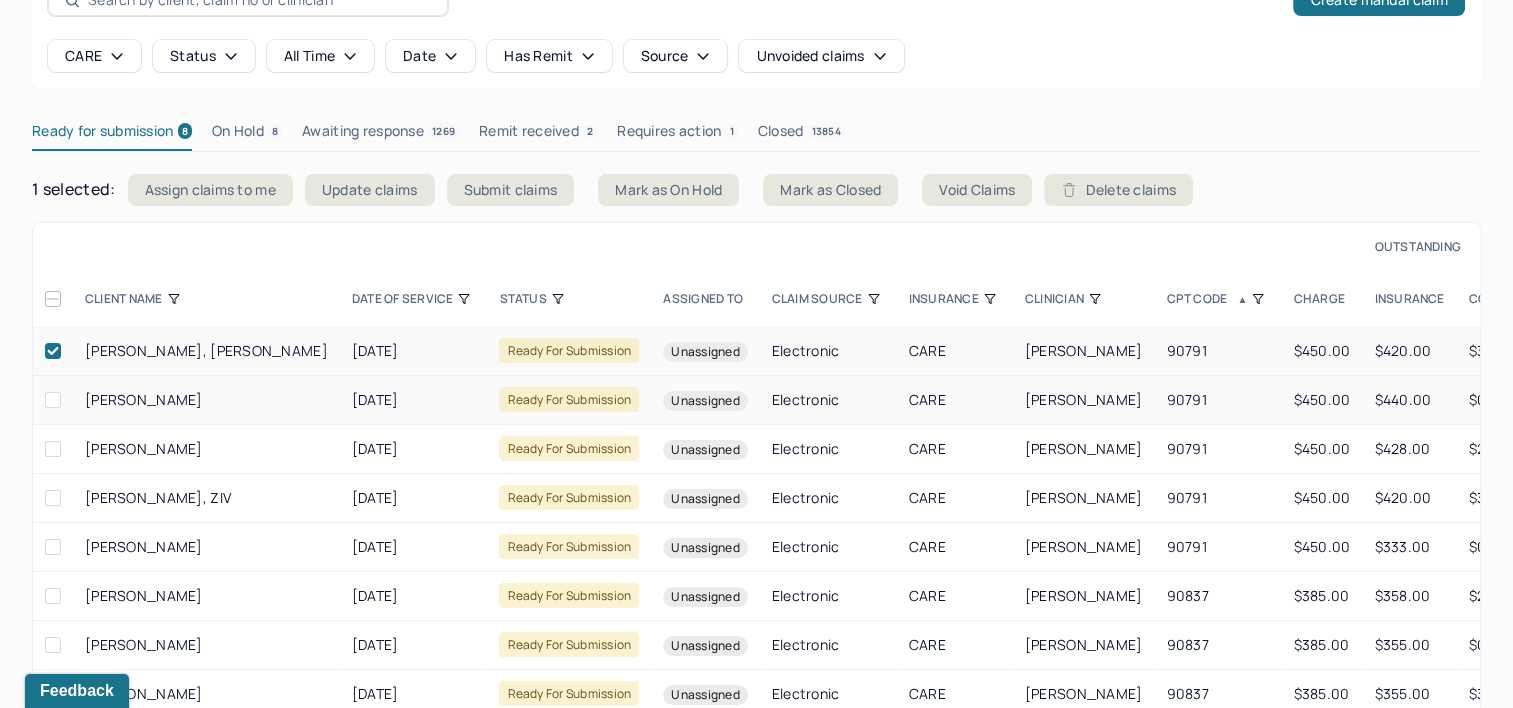 click at bounding box center [53, 400] 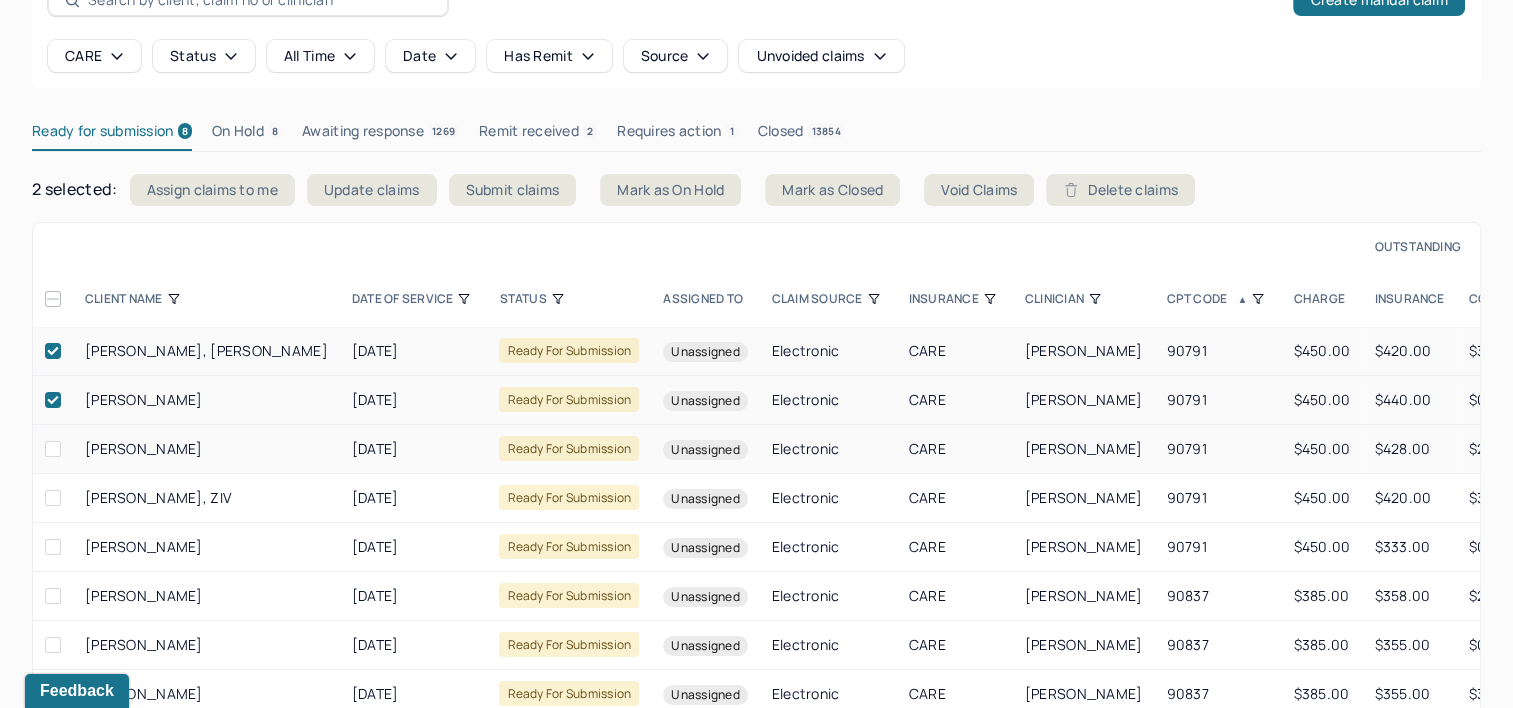 click at bounding box center (53, 449) 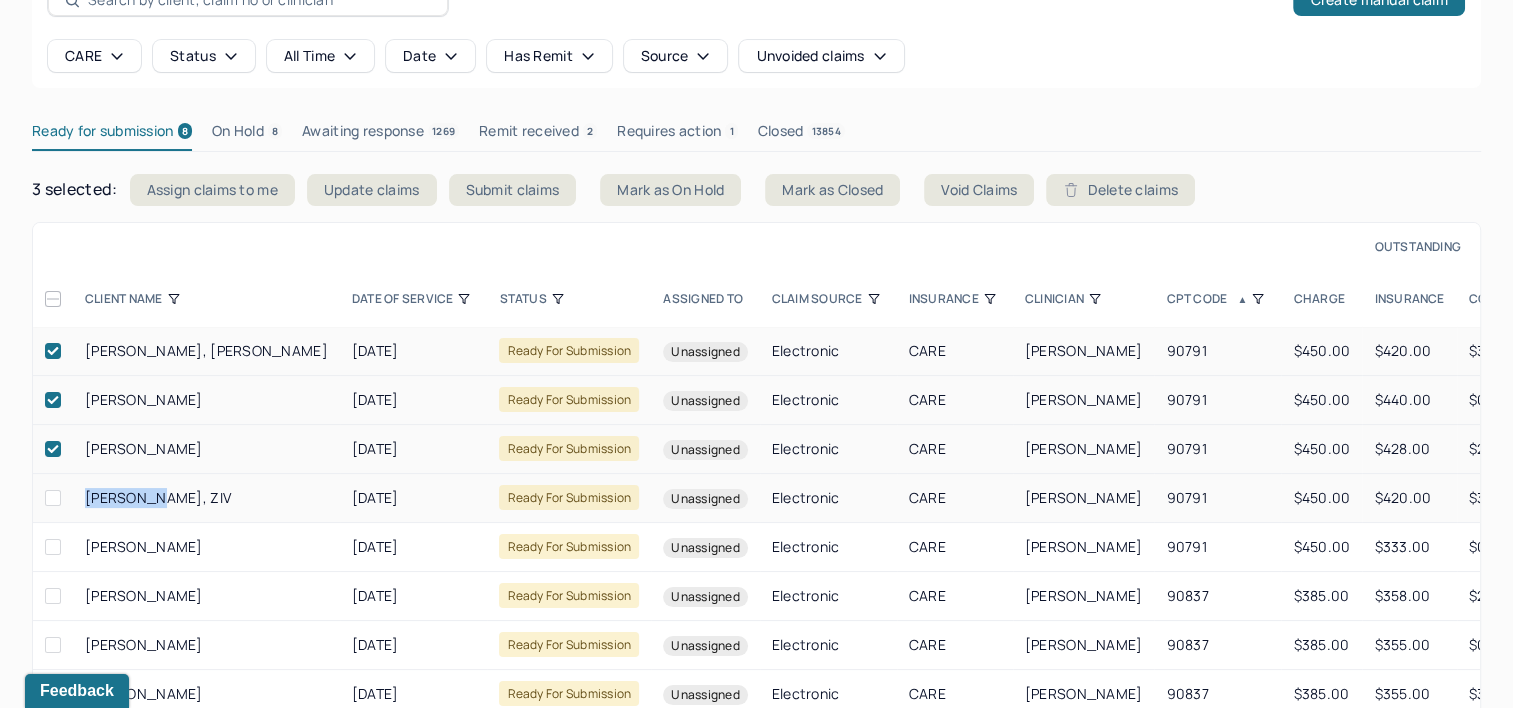 drag, startPoint x: 155, startPoint y: 497, endPoint x: 88, endPoint y: 499, distance: 67.02985 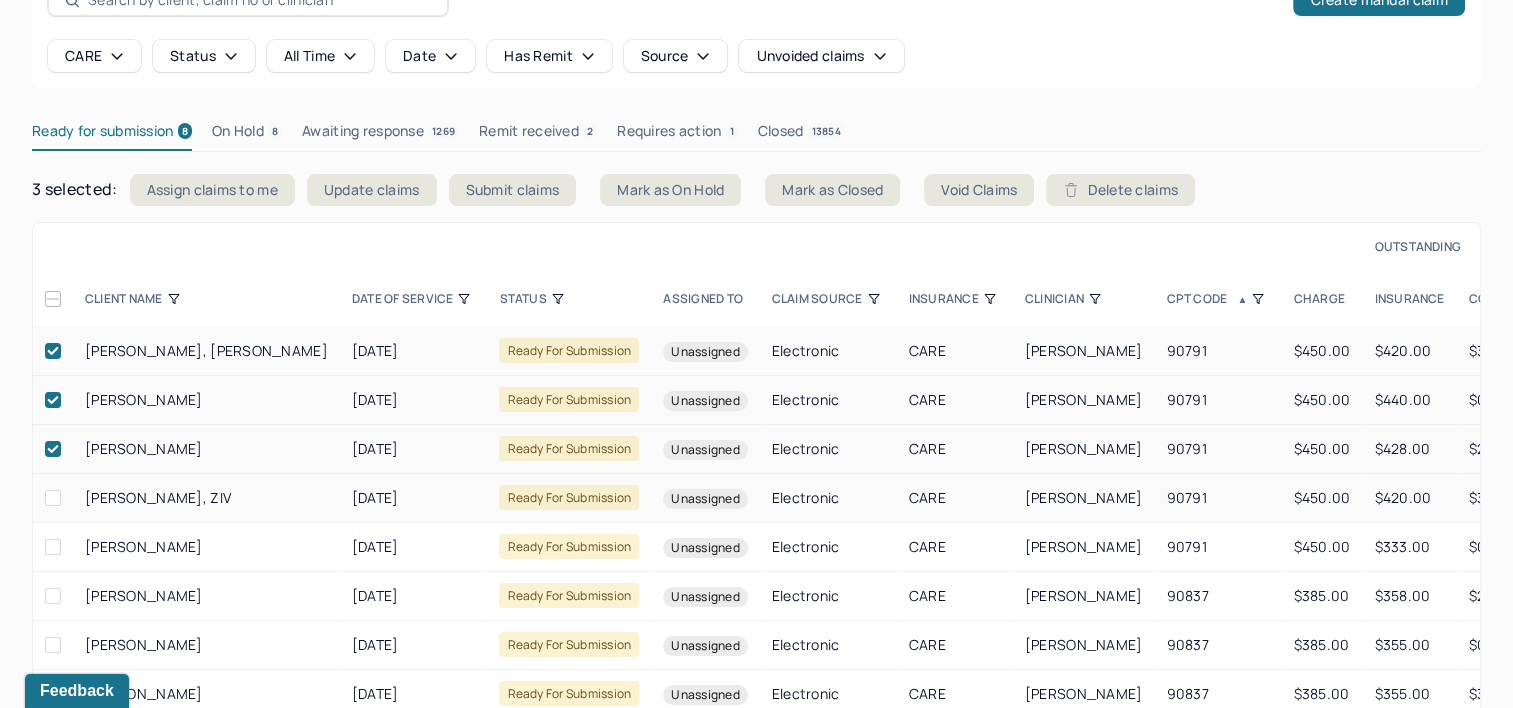 click at bounding box center (53, 498) 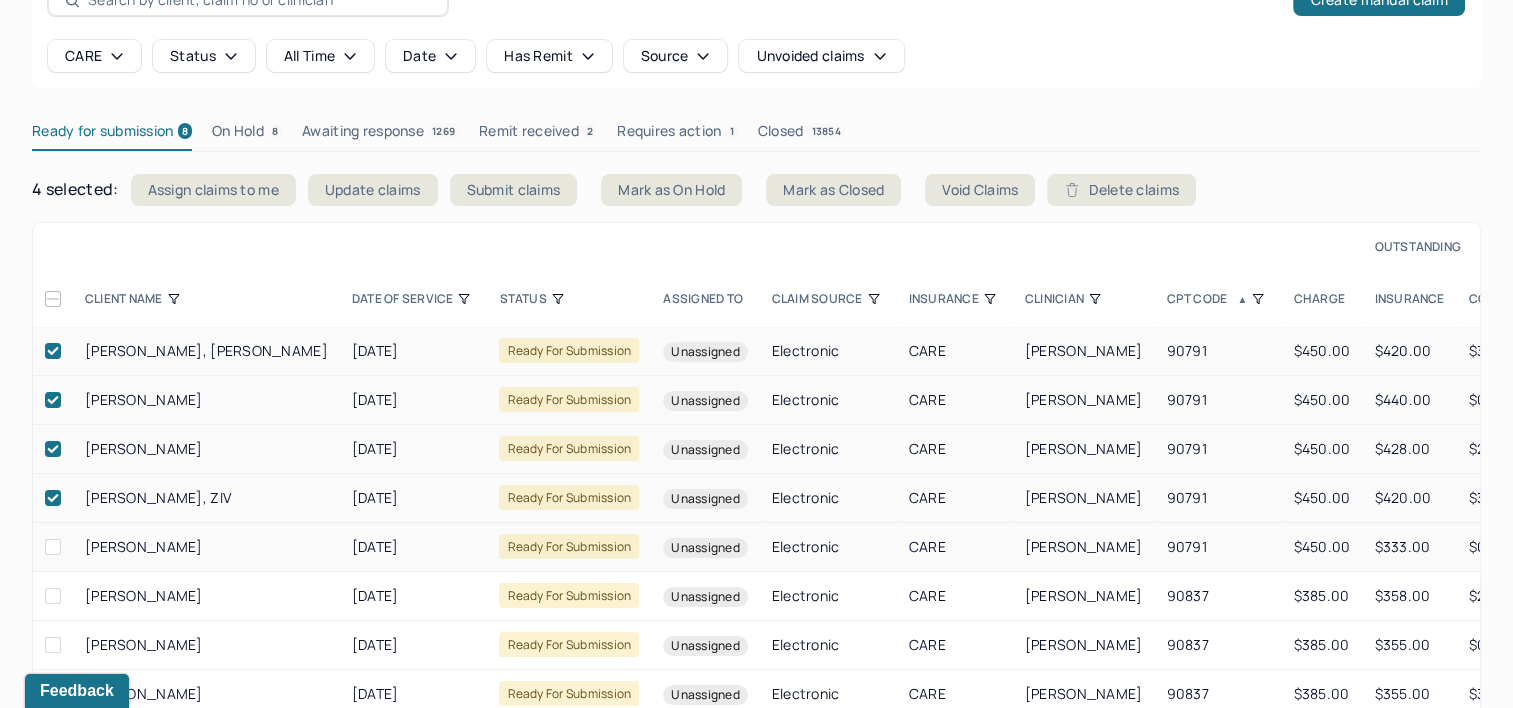 drag, startPoint x: 233, startPoint y: 547, endPoint x: 85, endPoint y: 548, distance: 148.00337 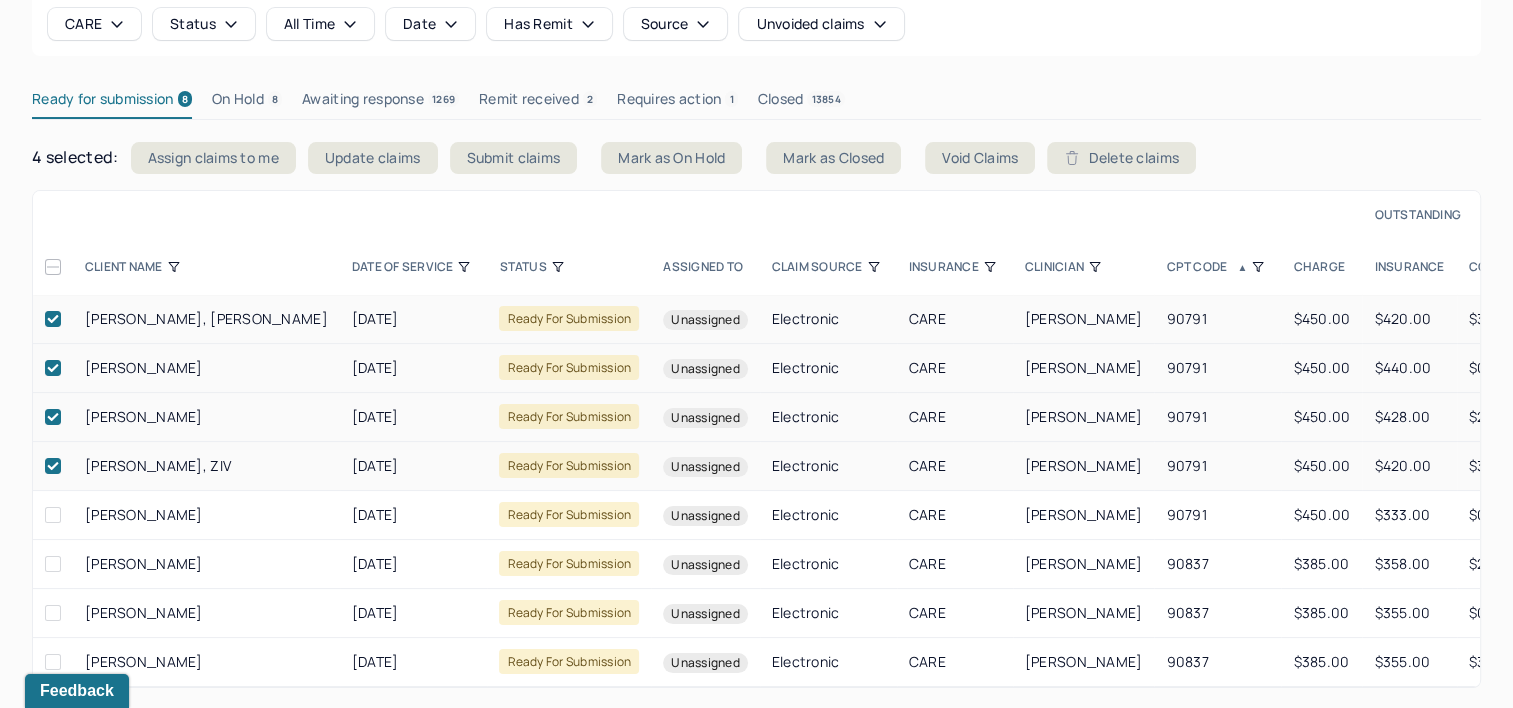 scroll, scrollTop: 176, scrollLeft: 0, axis: vertical 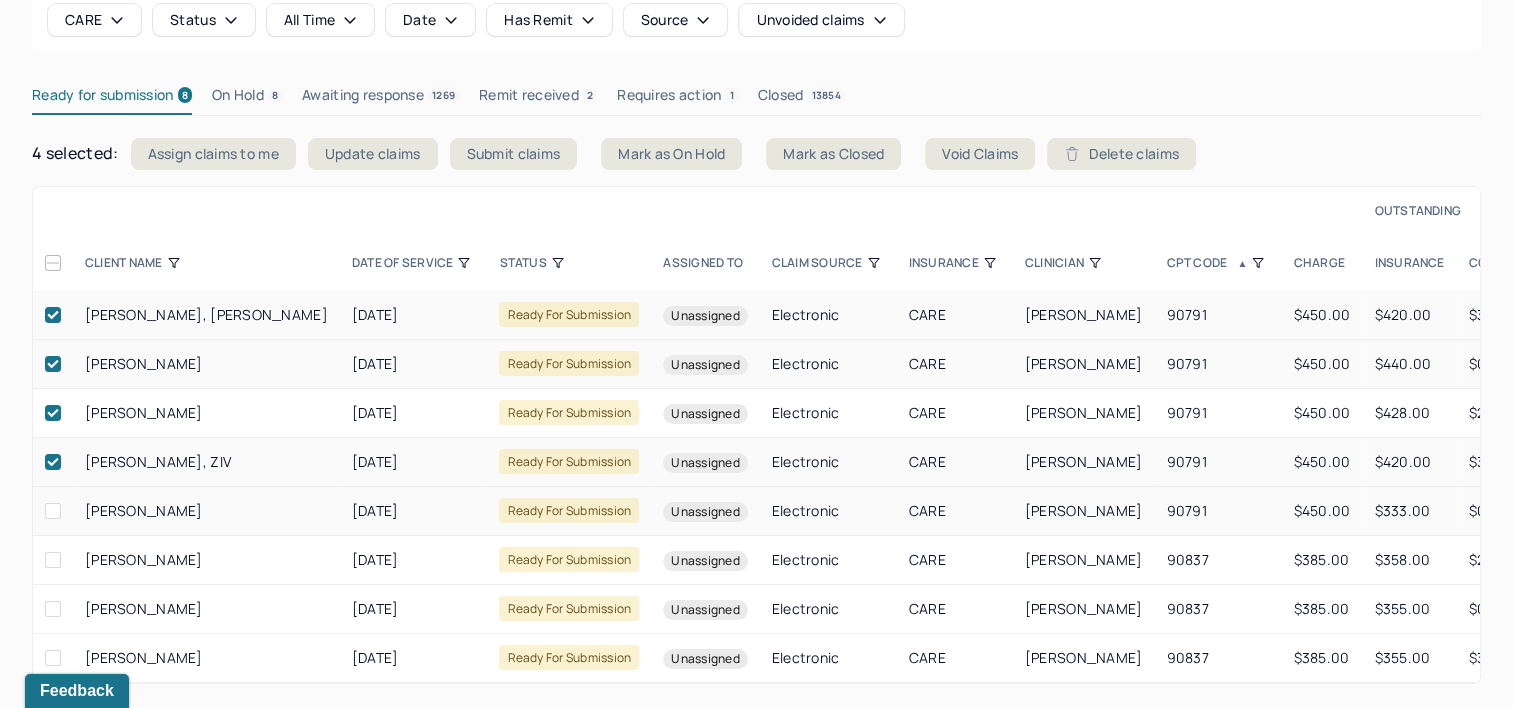click at bounding box center (53, 511) 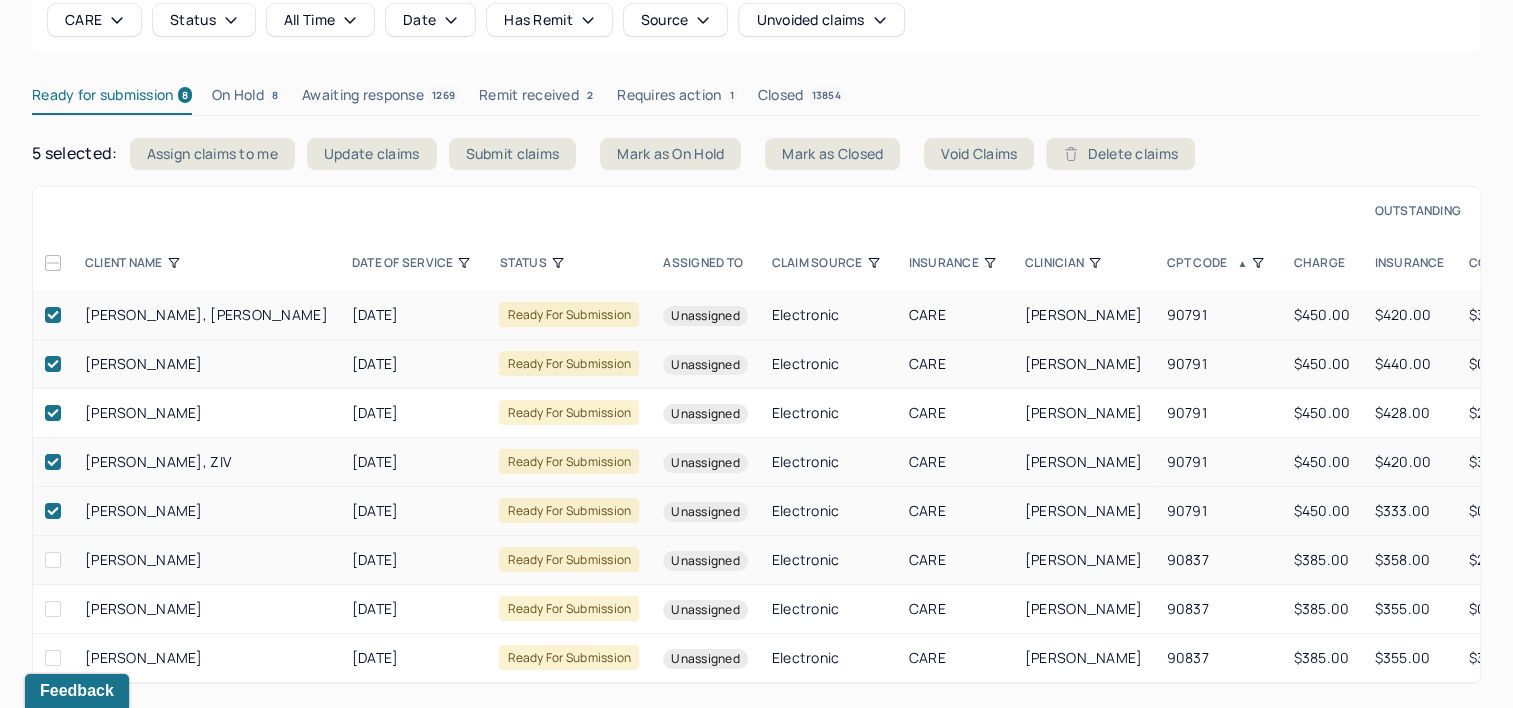 drag, startPoint x: 208, startPoint y: 547, endPoint x: 86, endPoint y: 556, distance: 122.33152 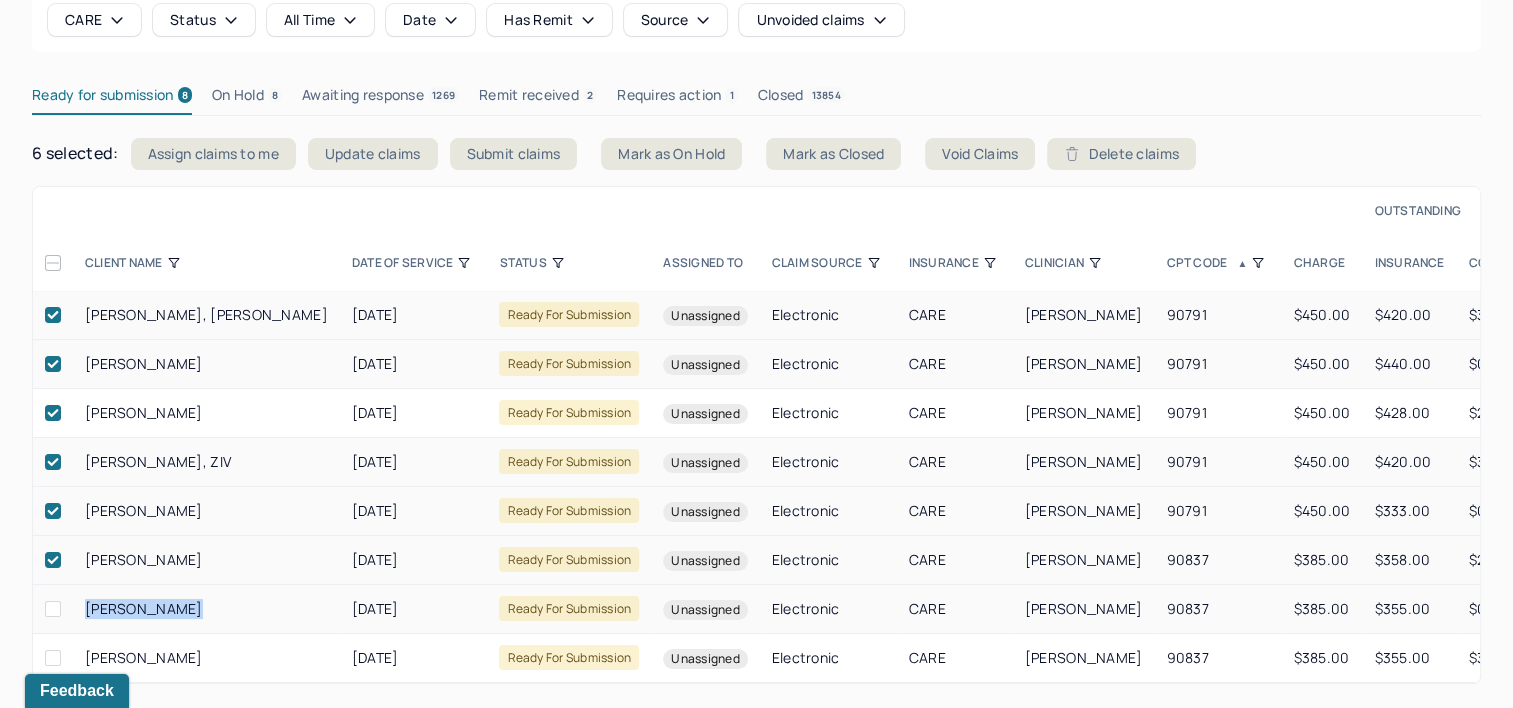 drag, startPoint x: 189, startPoint y: 596, endPoint x: 85, endPoint y: 601, distance: 104.120125 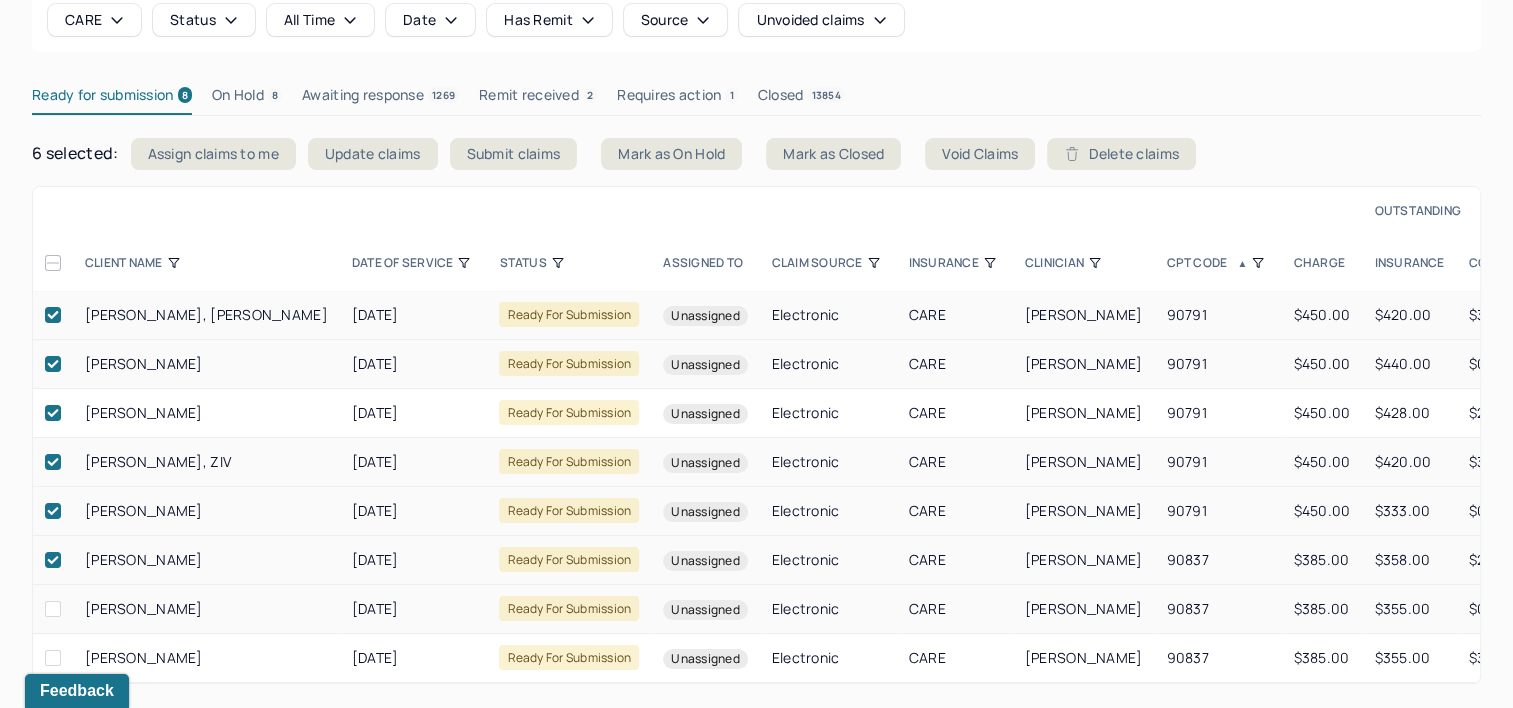 click at bounding box center [53, 609] 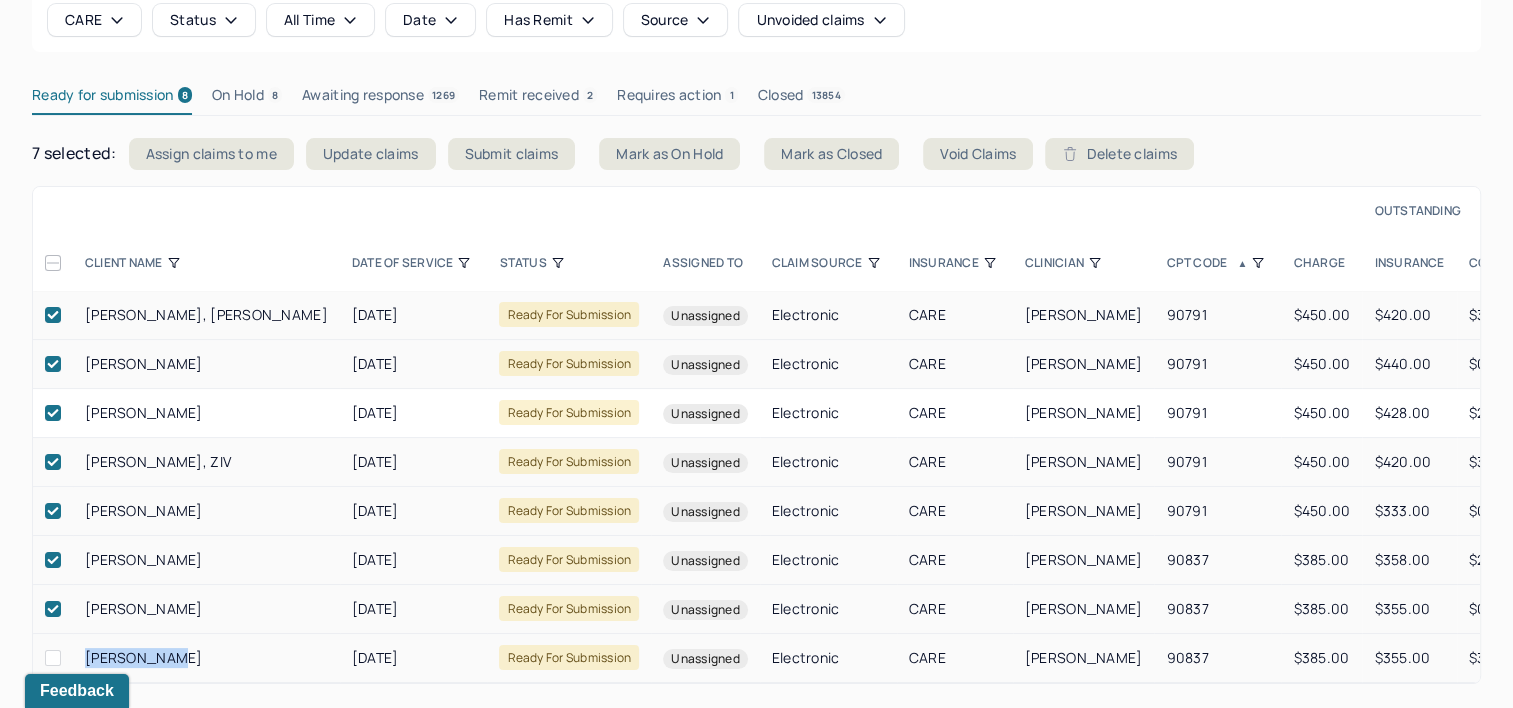 drag, startPoint x: 164, startPoint y: 641, endPoint x: 74, endPoint y: 648, distance: 90.27181 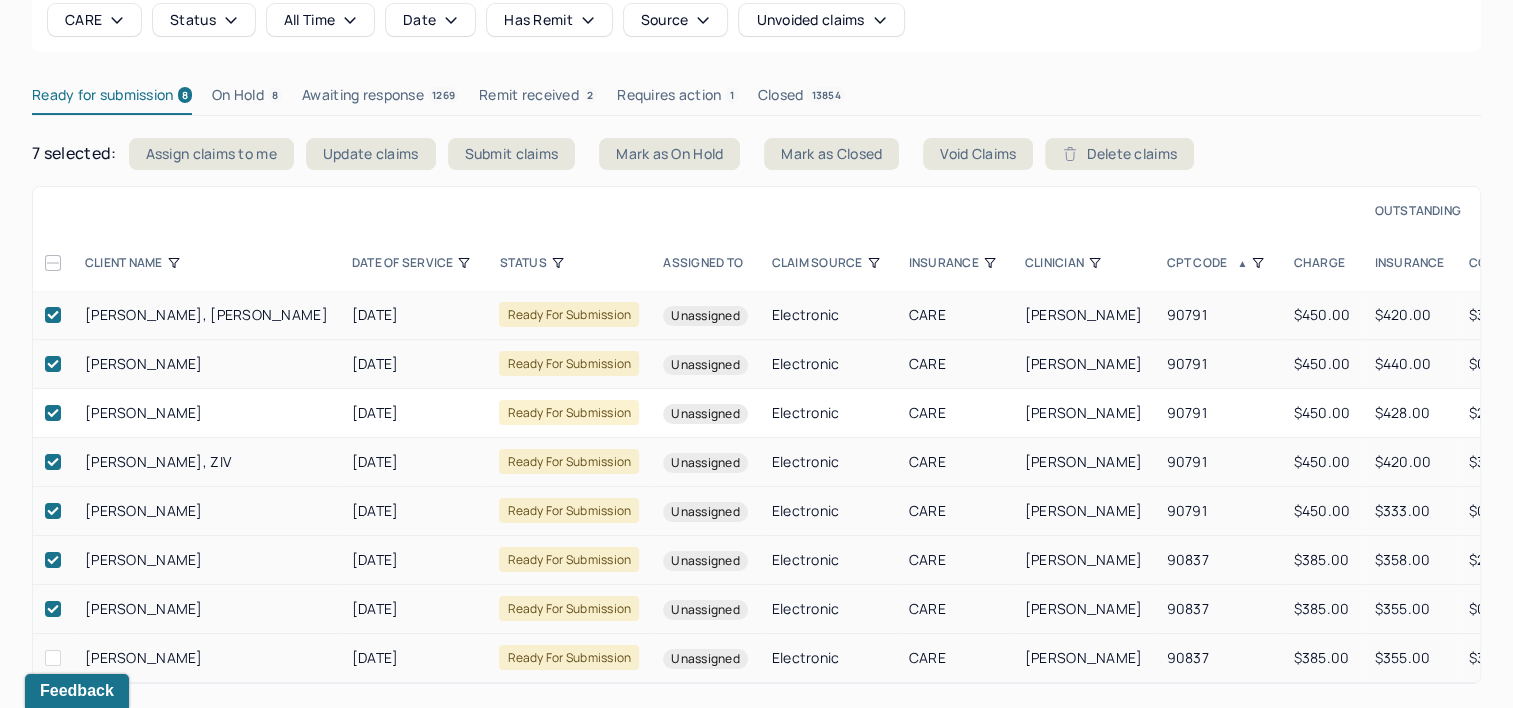 click at bounding box center (53, 658) 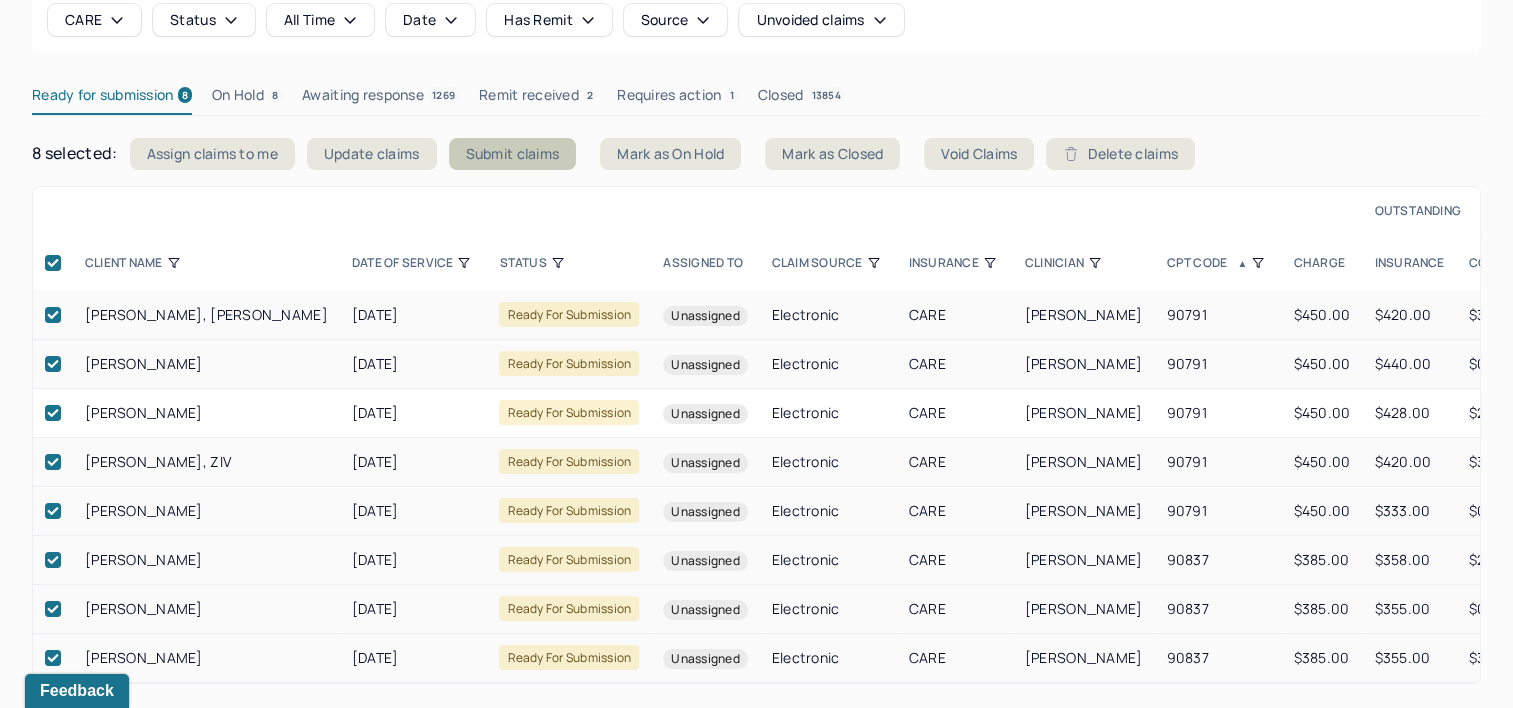 click on "Submit claims" at bounding box center [513, 154] 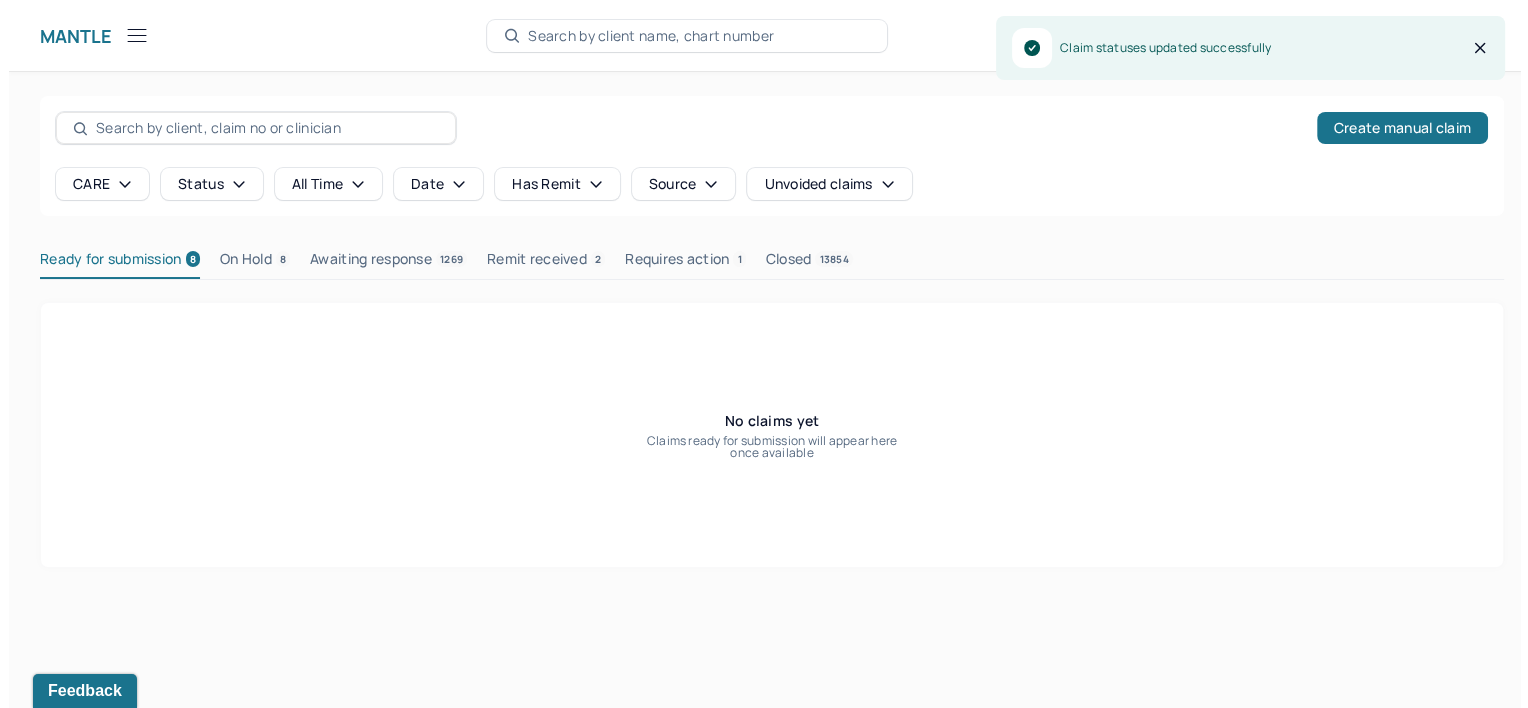 scroll, scrollTop: 0, scrollLeft: 0, axis: both 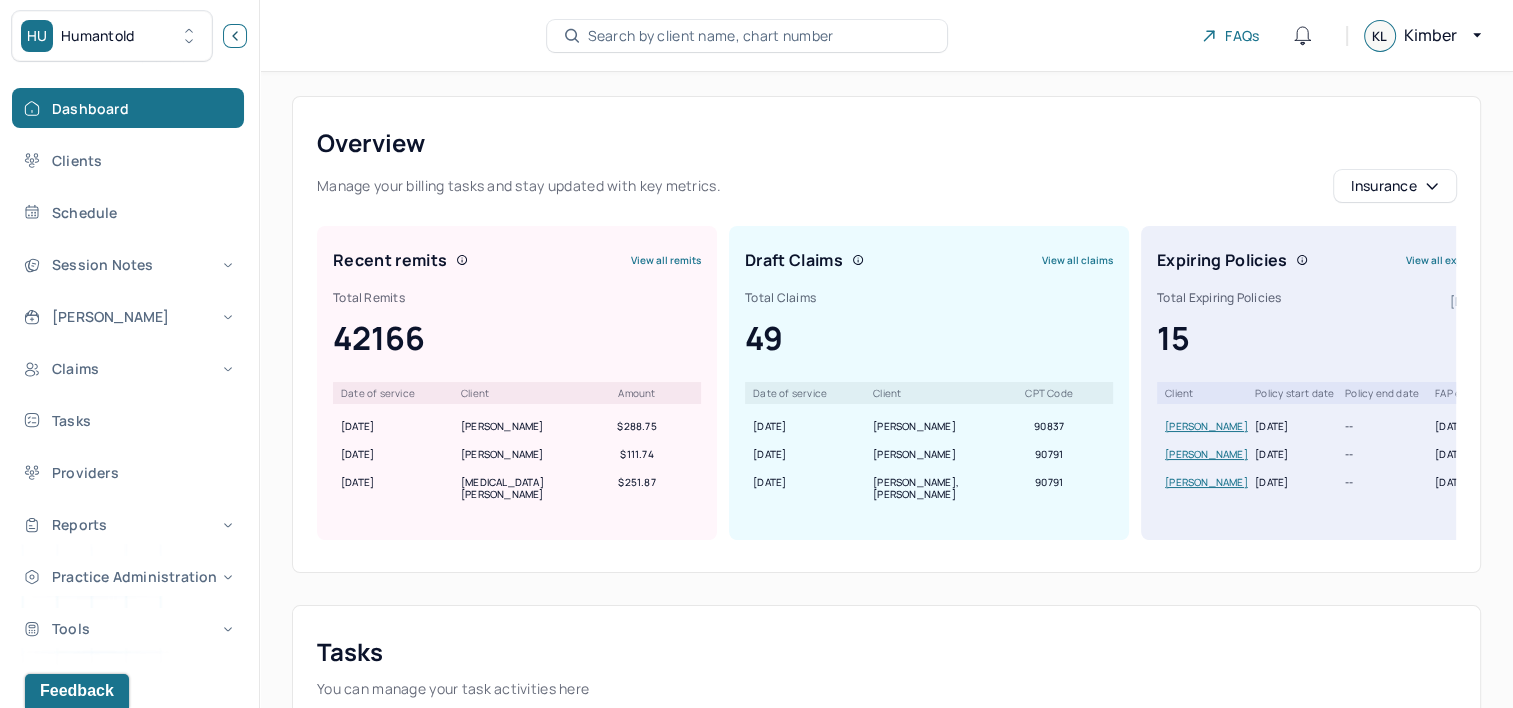 click at bounding box center [235, 36] 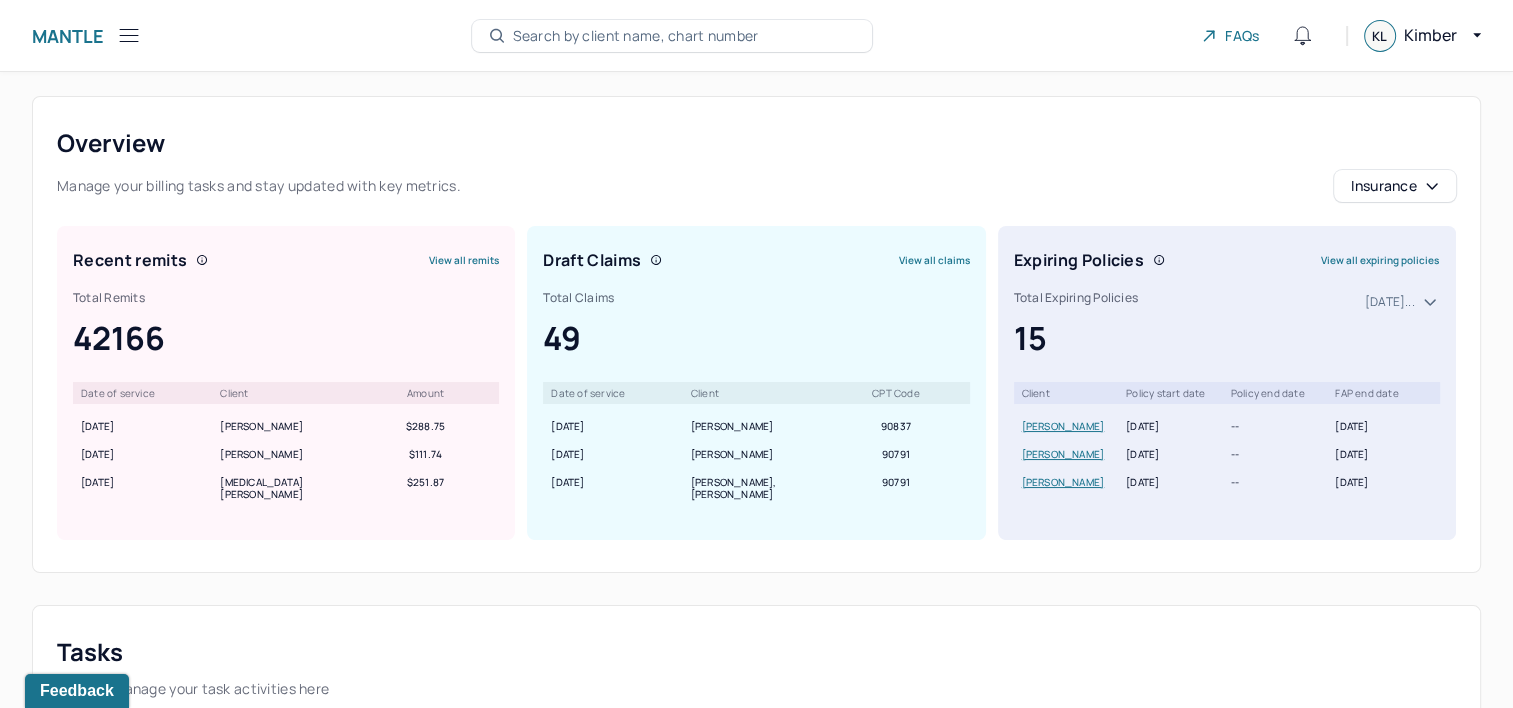 click on "Search by client name, chart number" at bounding box center [636, 36] 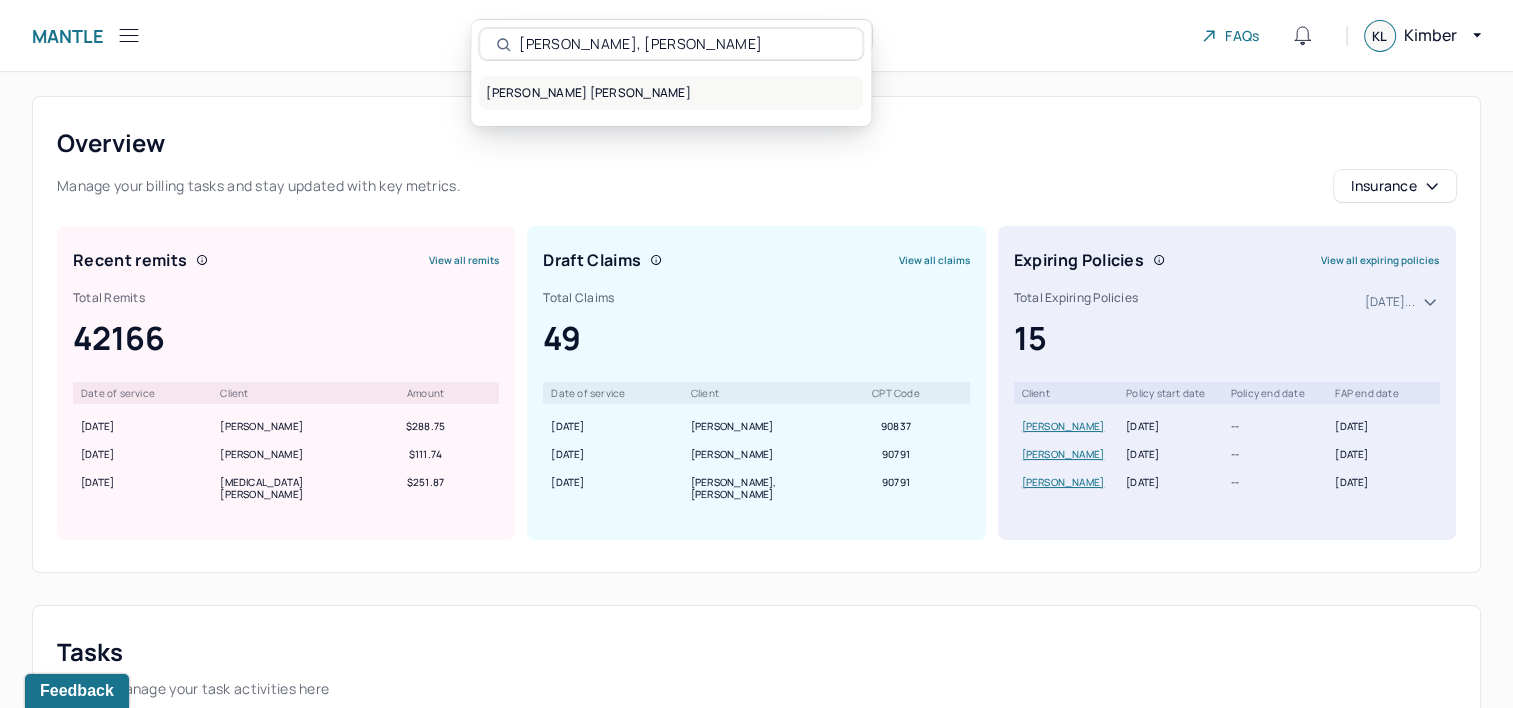 type on "ADAMES, NUNEZ KEVI" 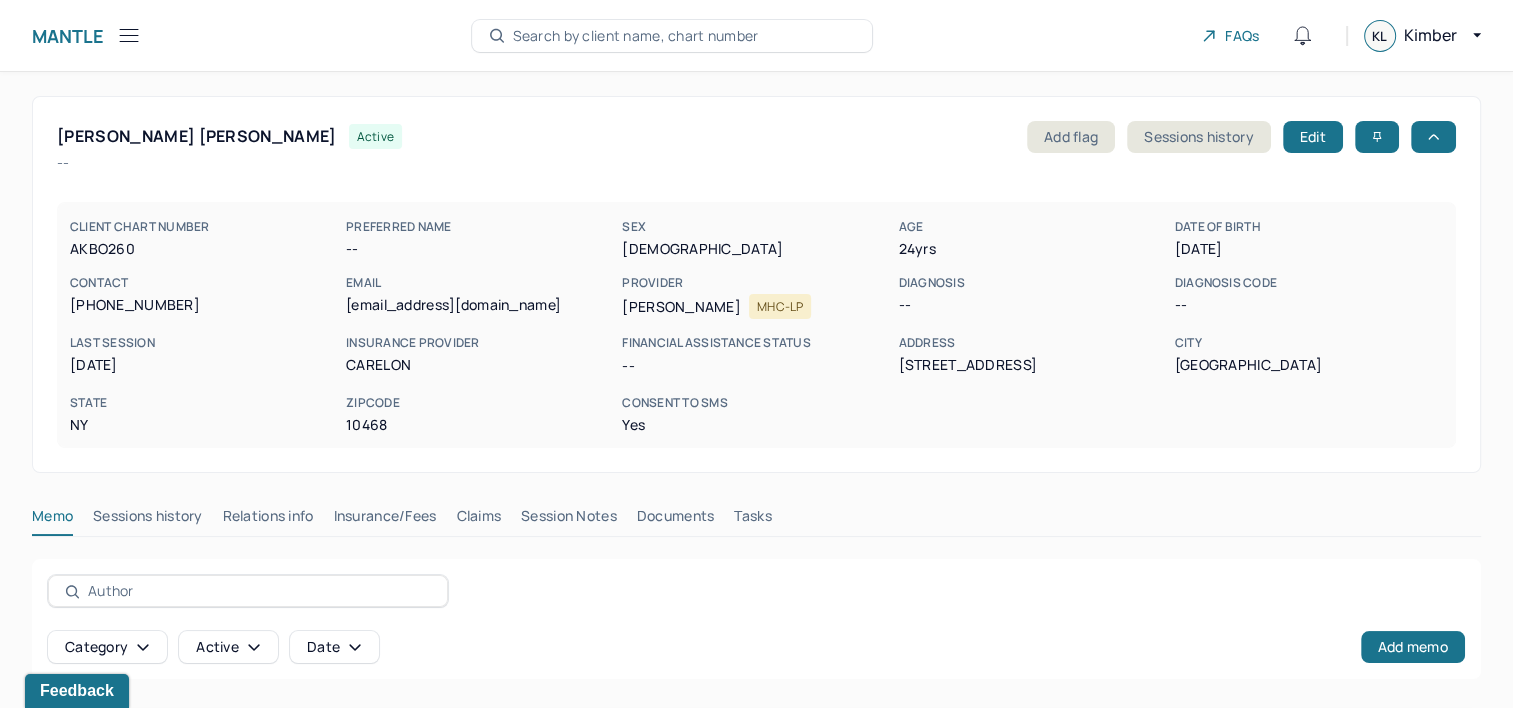 click on "Claims" at bounding box center (478, 520) 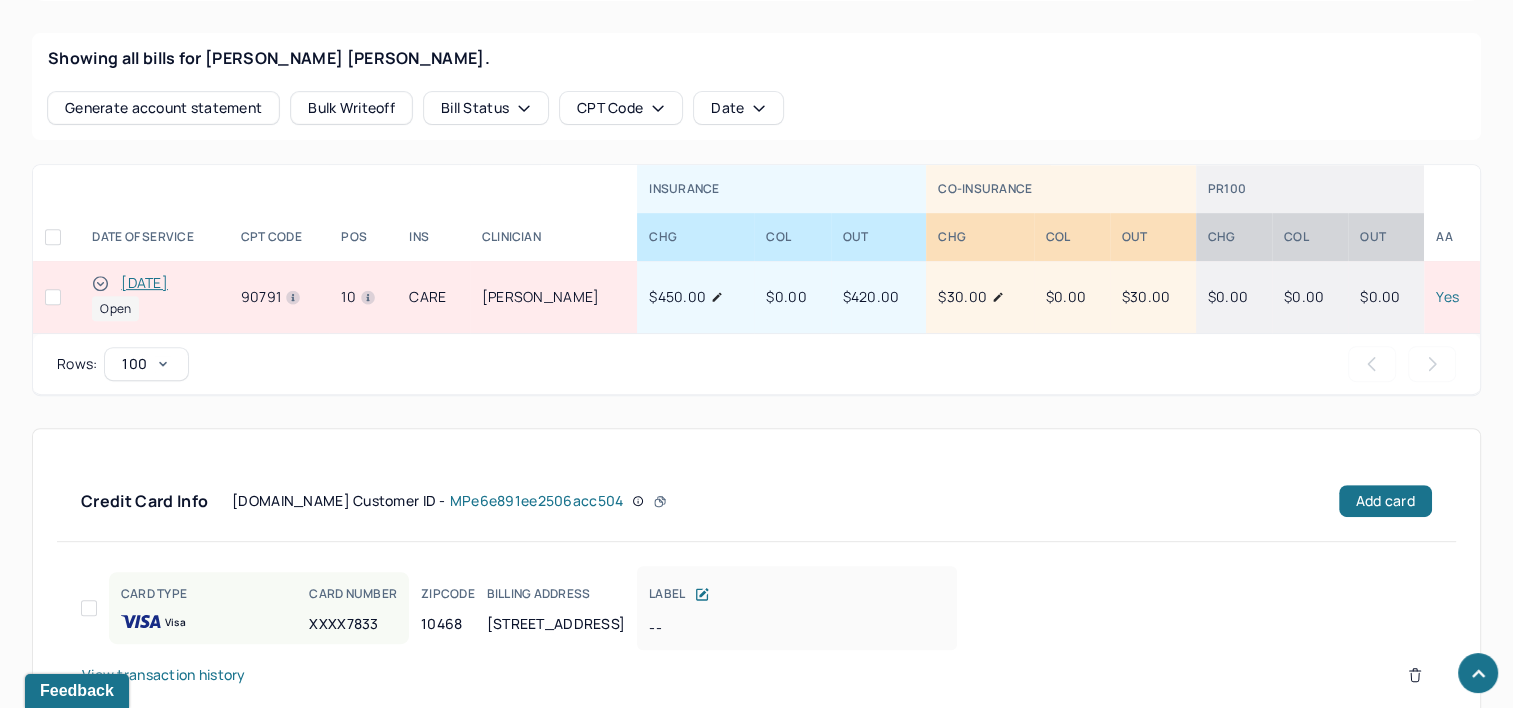scroll, scrollTop: 841, scrollLeft: 0, axis: vertical 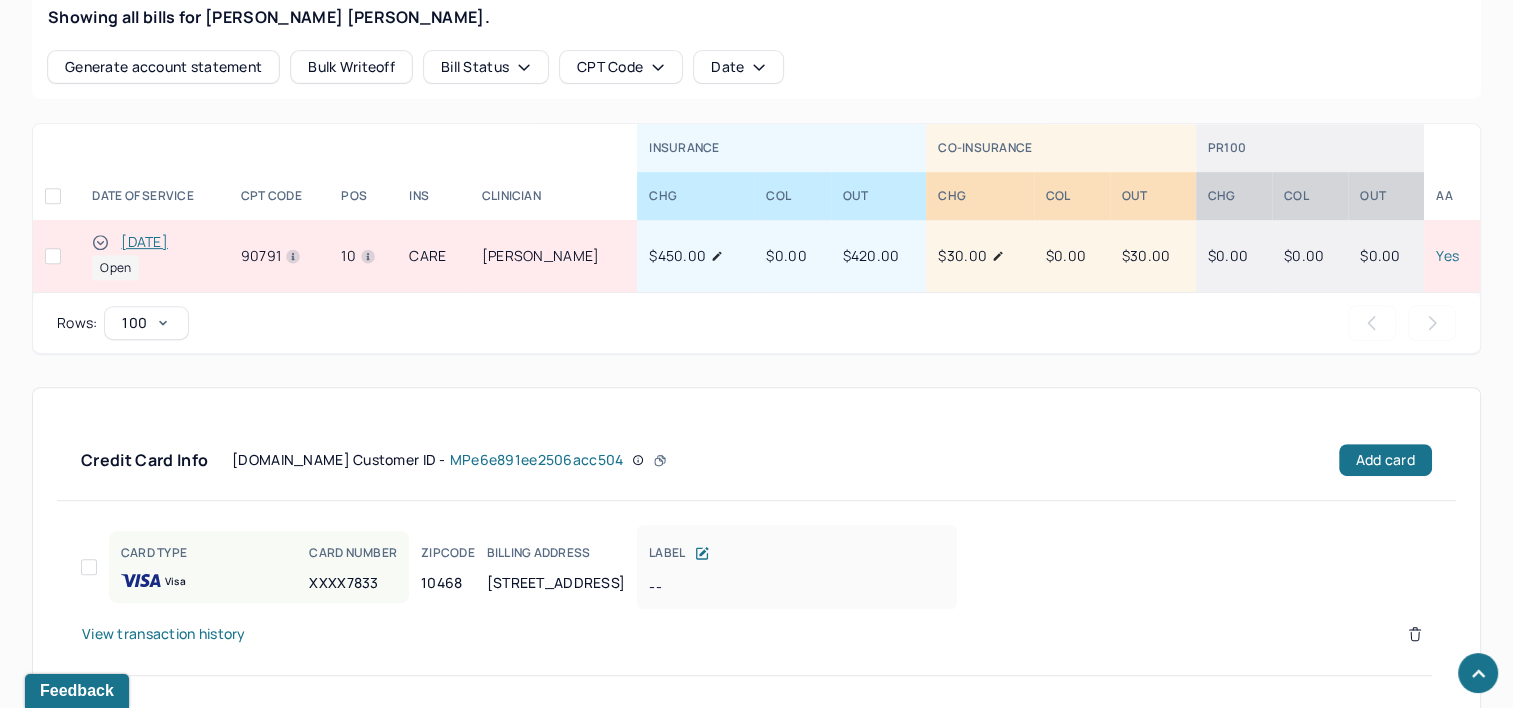 type 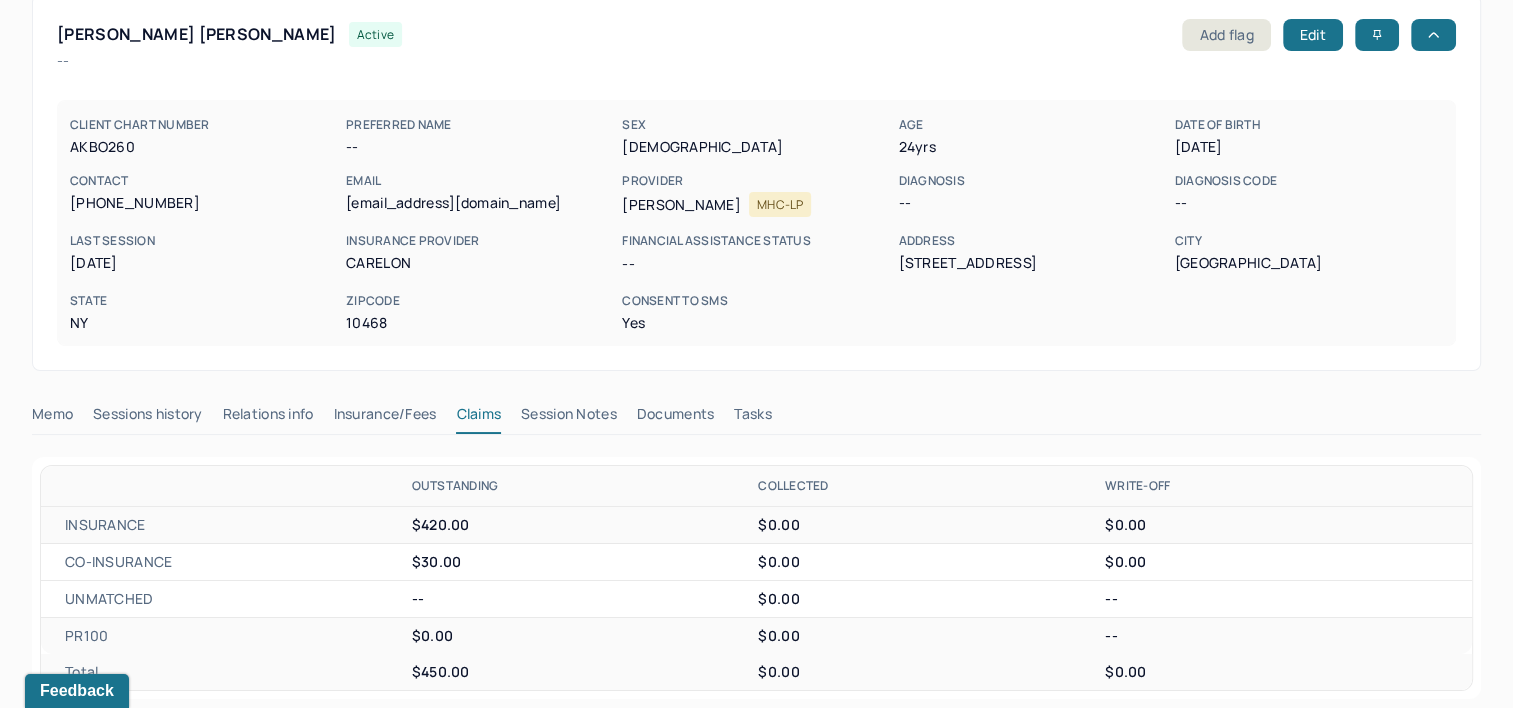 scroll, scrollTop: 0, scrollLeft: 0, axis: both 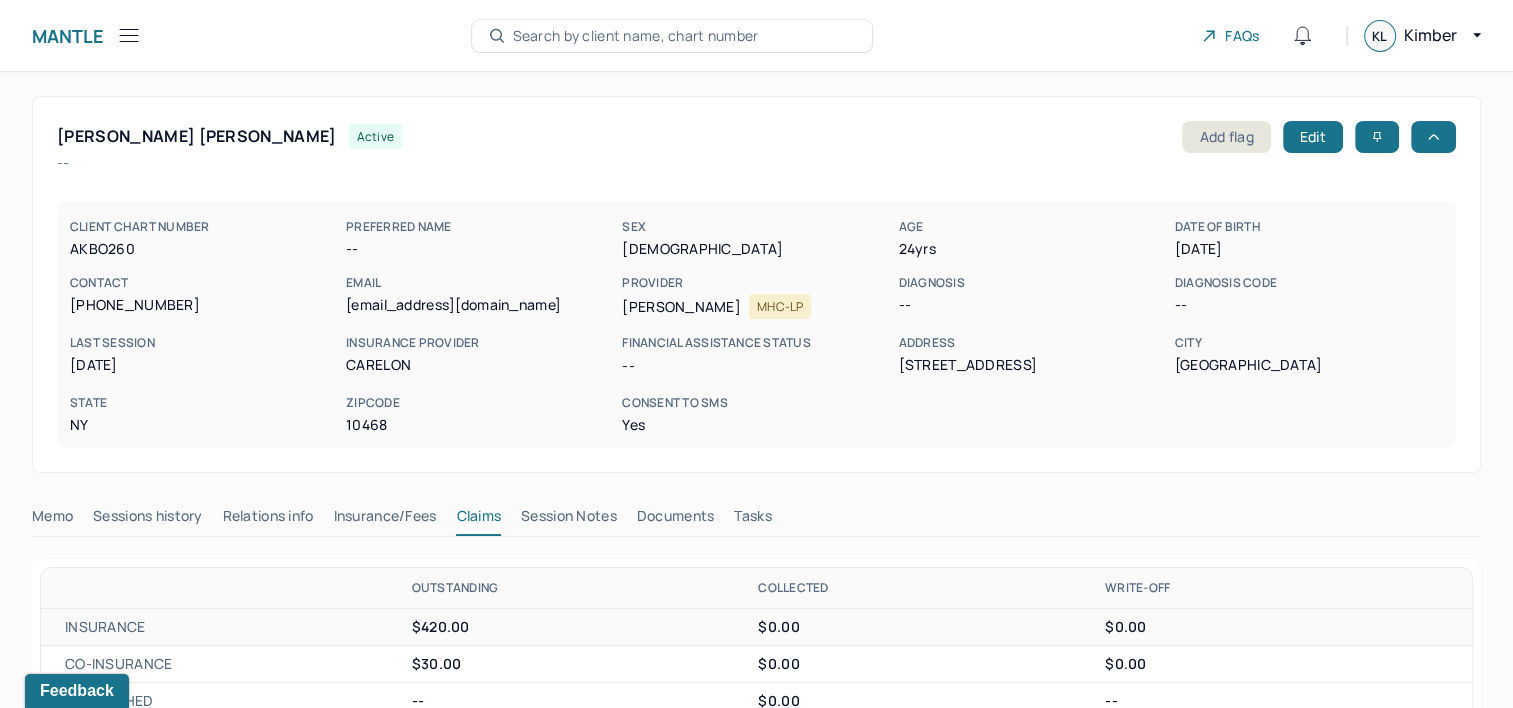 click on "Search by client name, chart number" at bounding box center [636, 36] 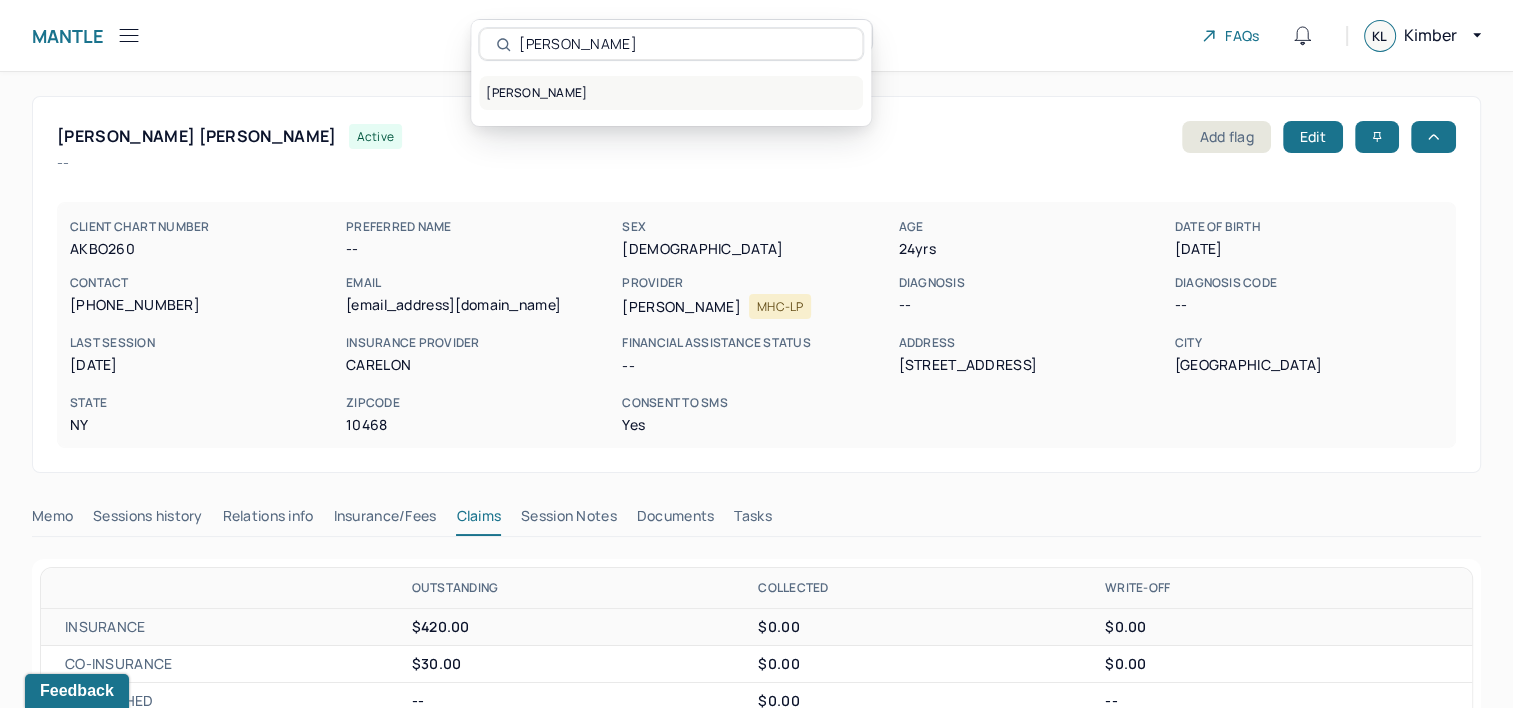type on "SHORTALL, EILEEN" 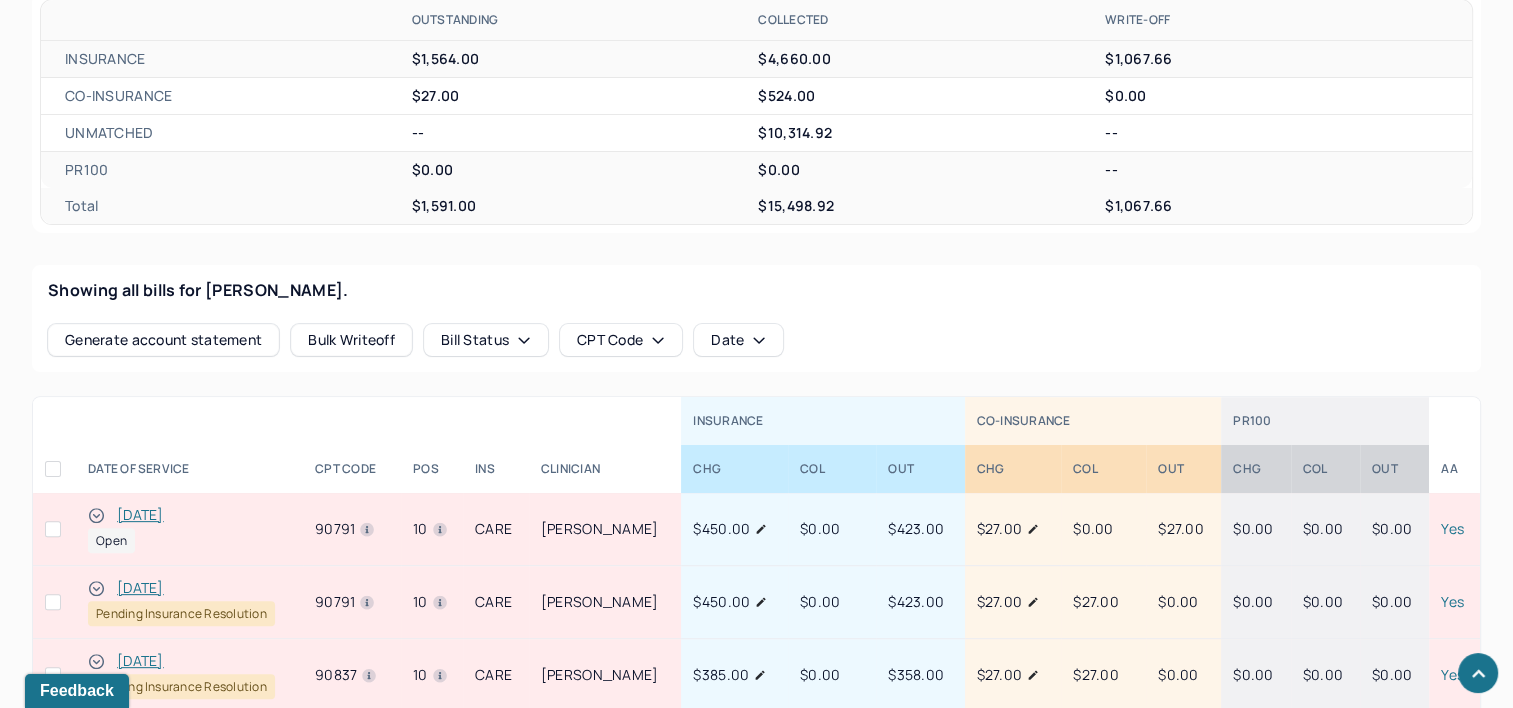 scroll, scrollTop: 800, scrollLeft: 0, axis: vertical 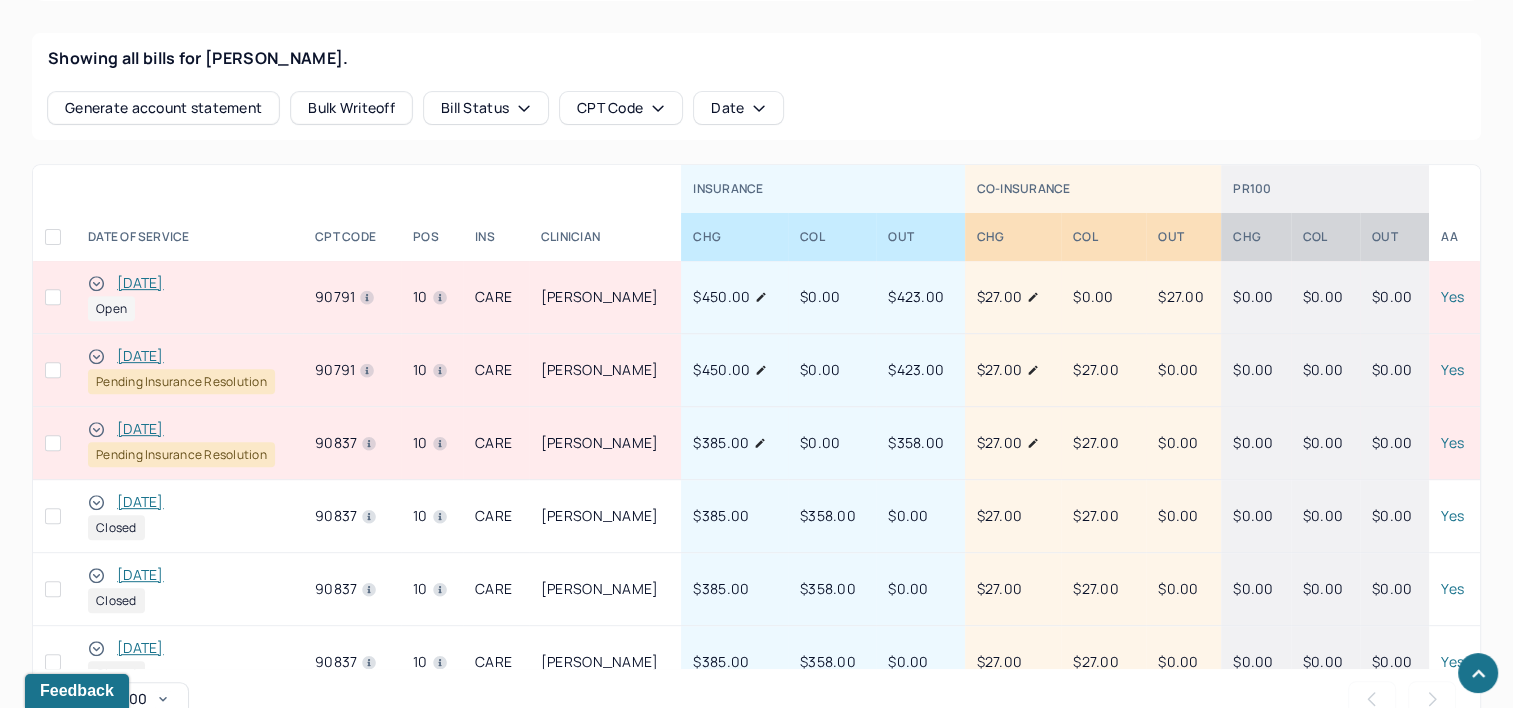 type 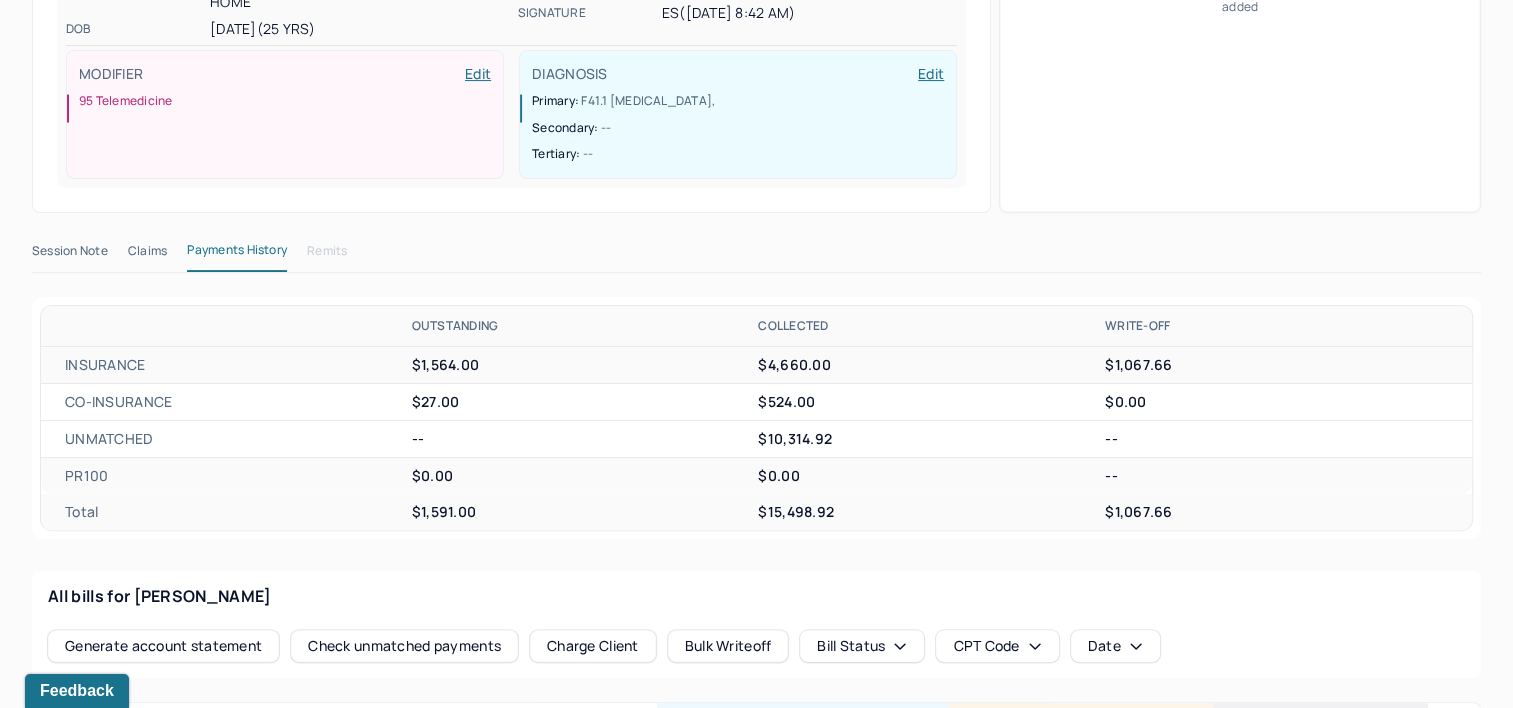 scroll, scrollTop: 402, scrollLeft: 0, axis: vertical 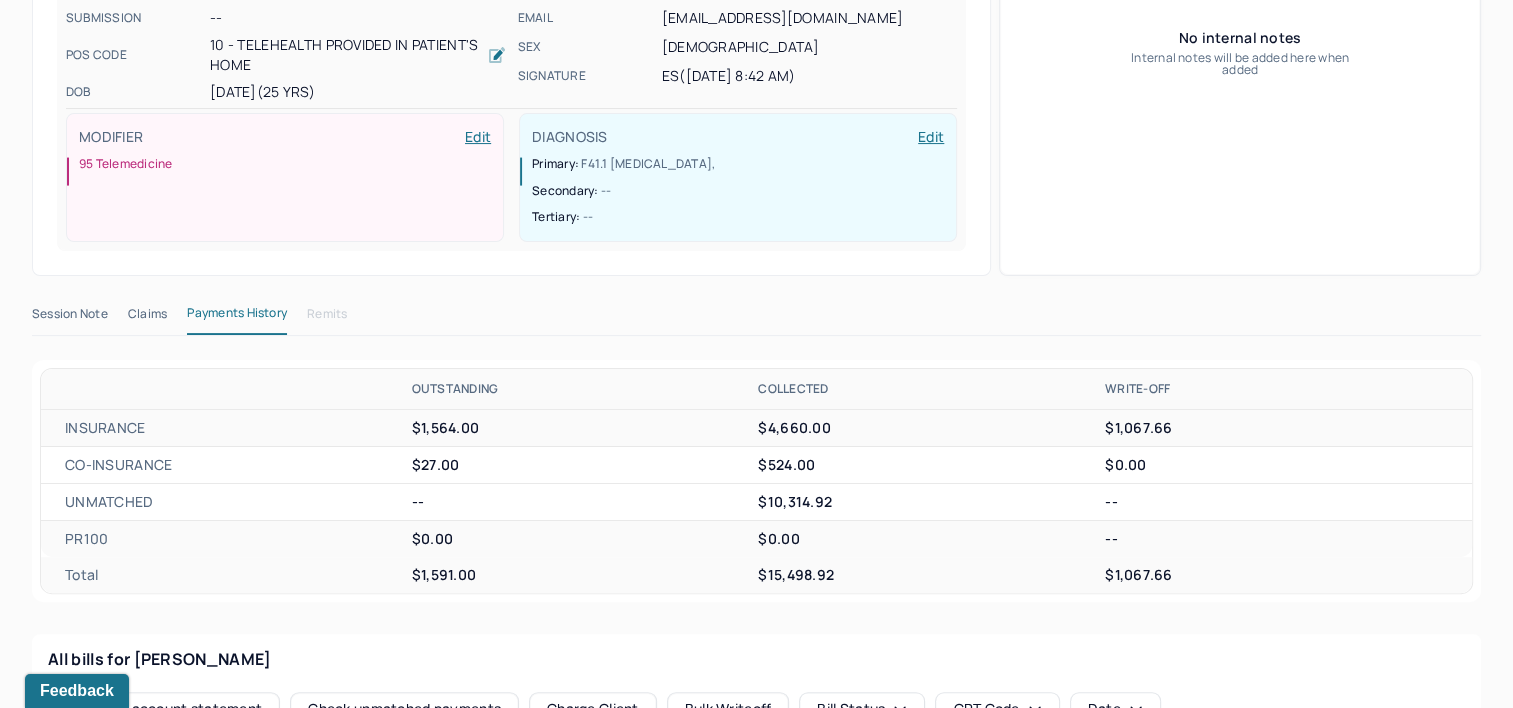click on "Session Note" at bounding box center (70, 318) 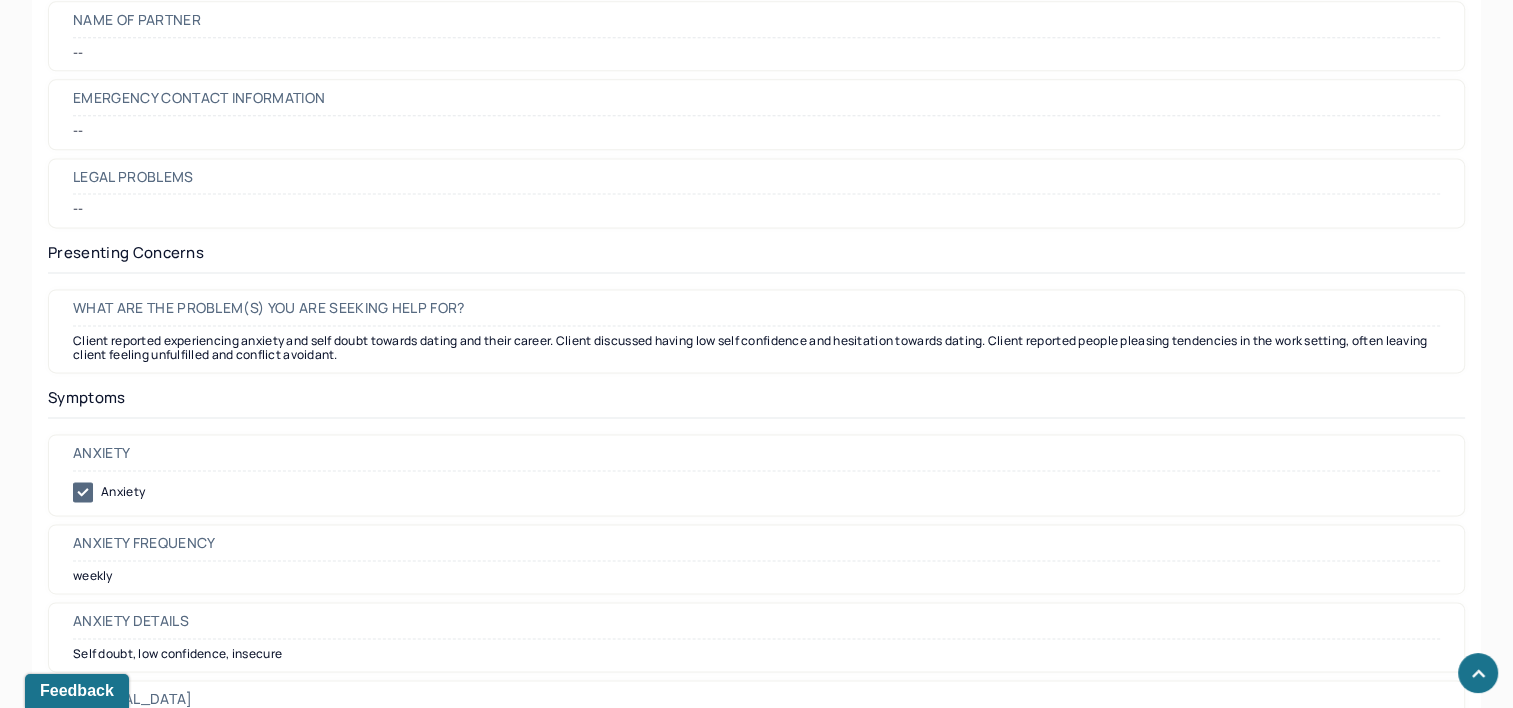 scroll, scrollTop: 2702, scrollLeft: 0, axis: vertical 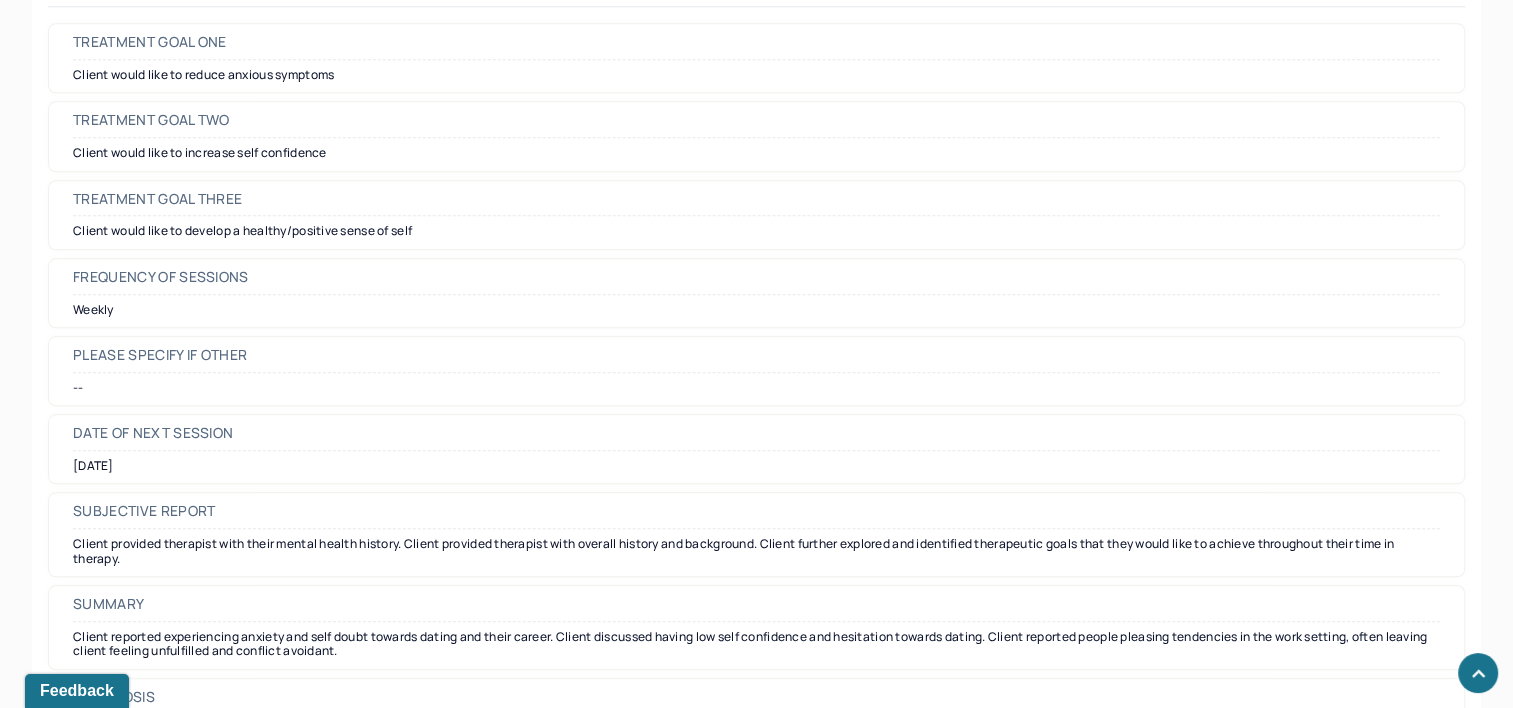 click 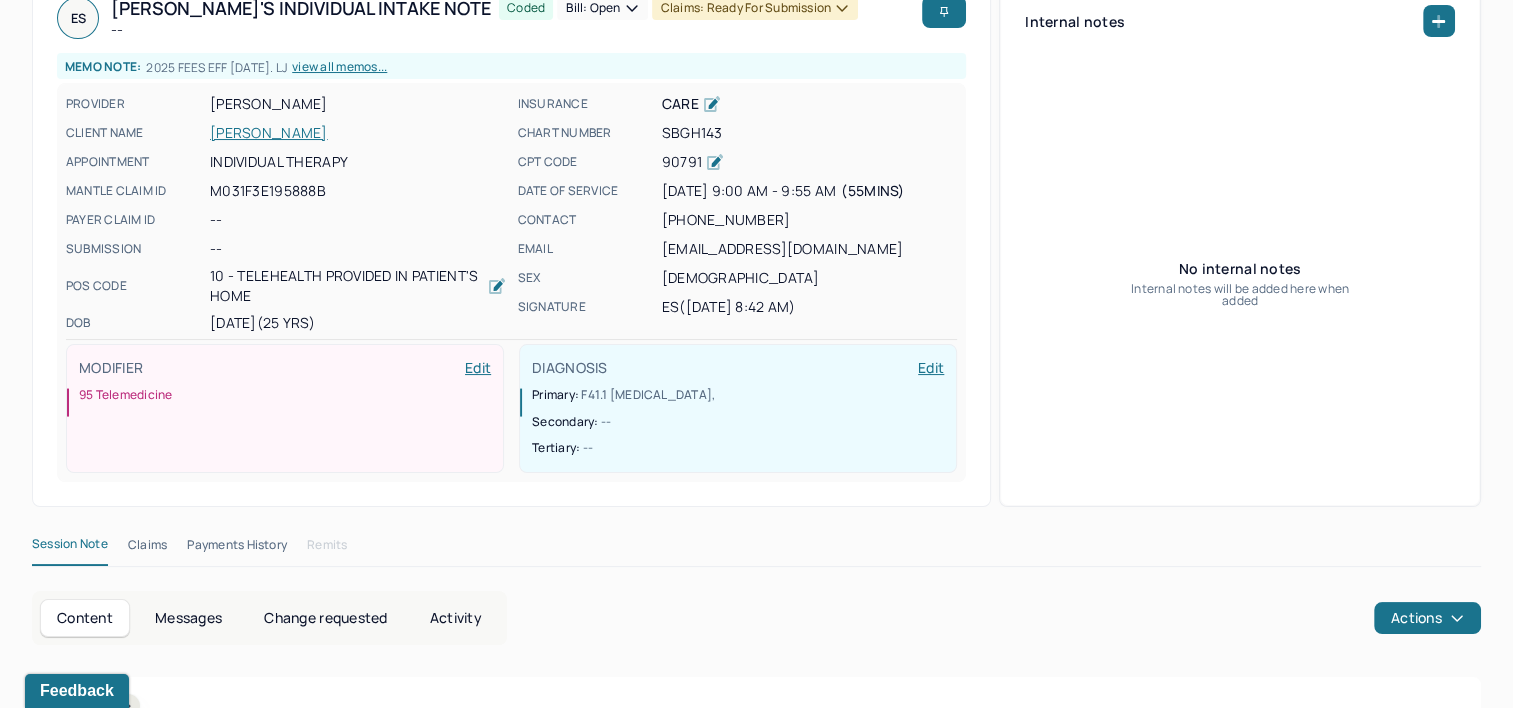 scroll, scrollTop: 0, scrollLeft: 0, axis: both 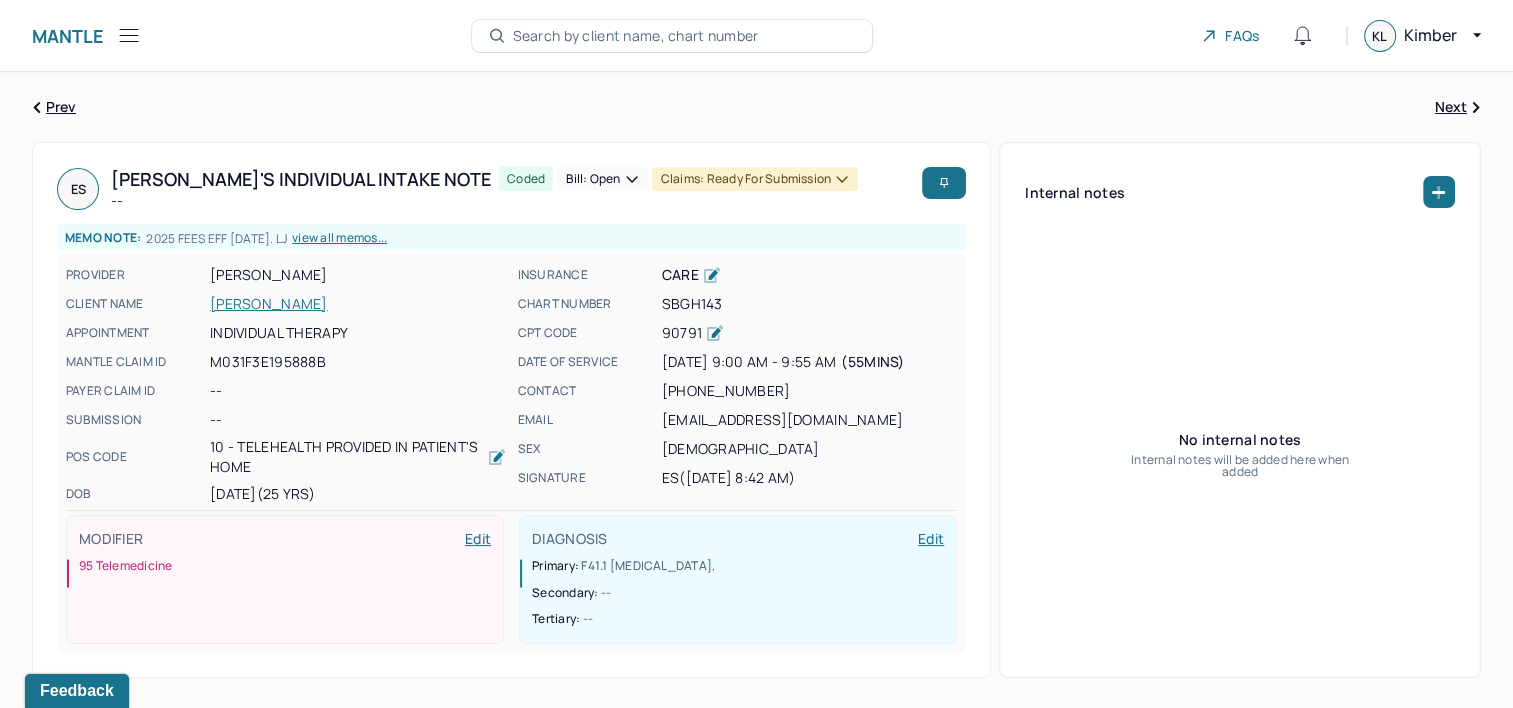 click 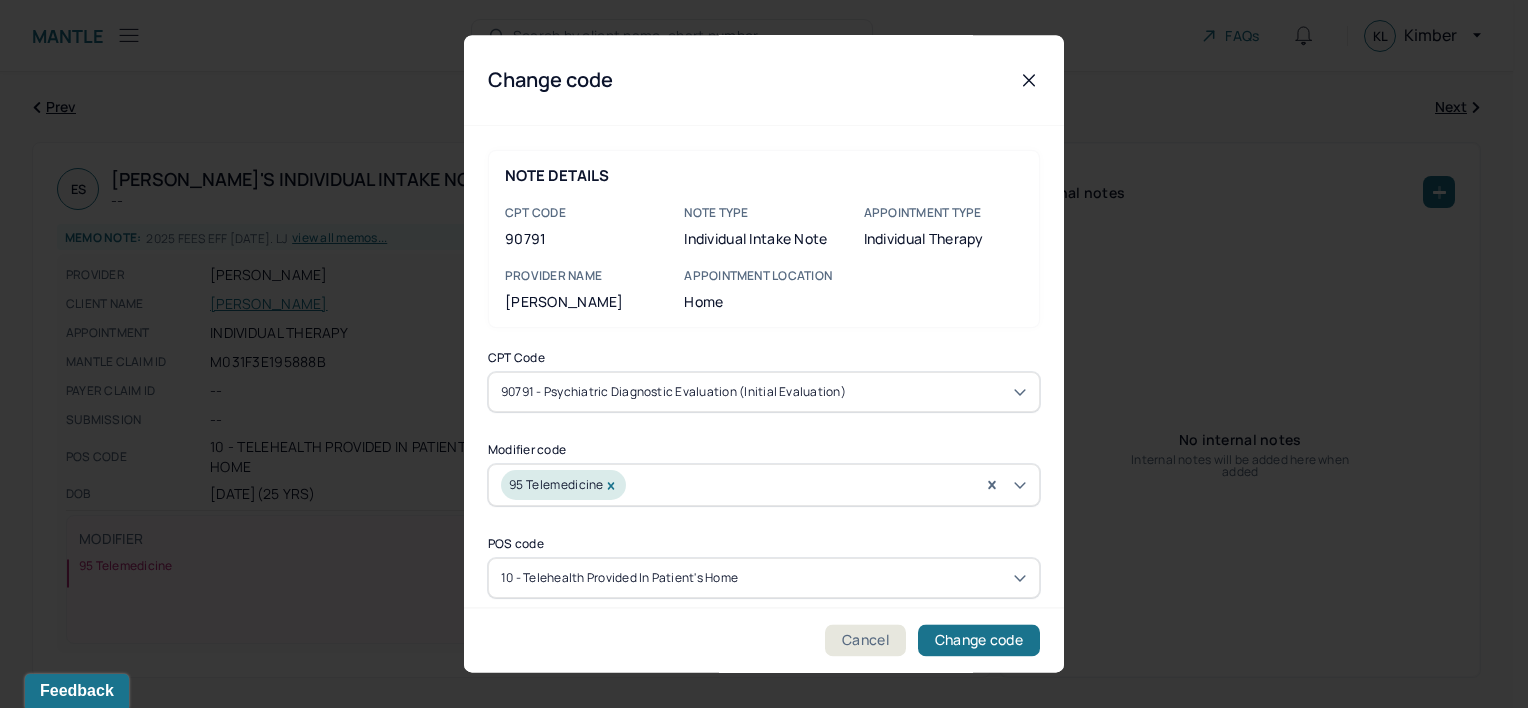 click on "90791 - Psychiatric diagnostic evaluation (Initial evaluation)" at bounding box center (764, 392) 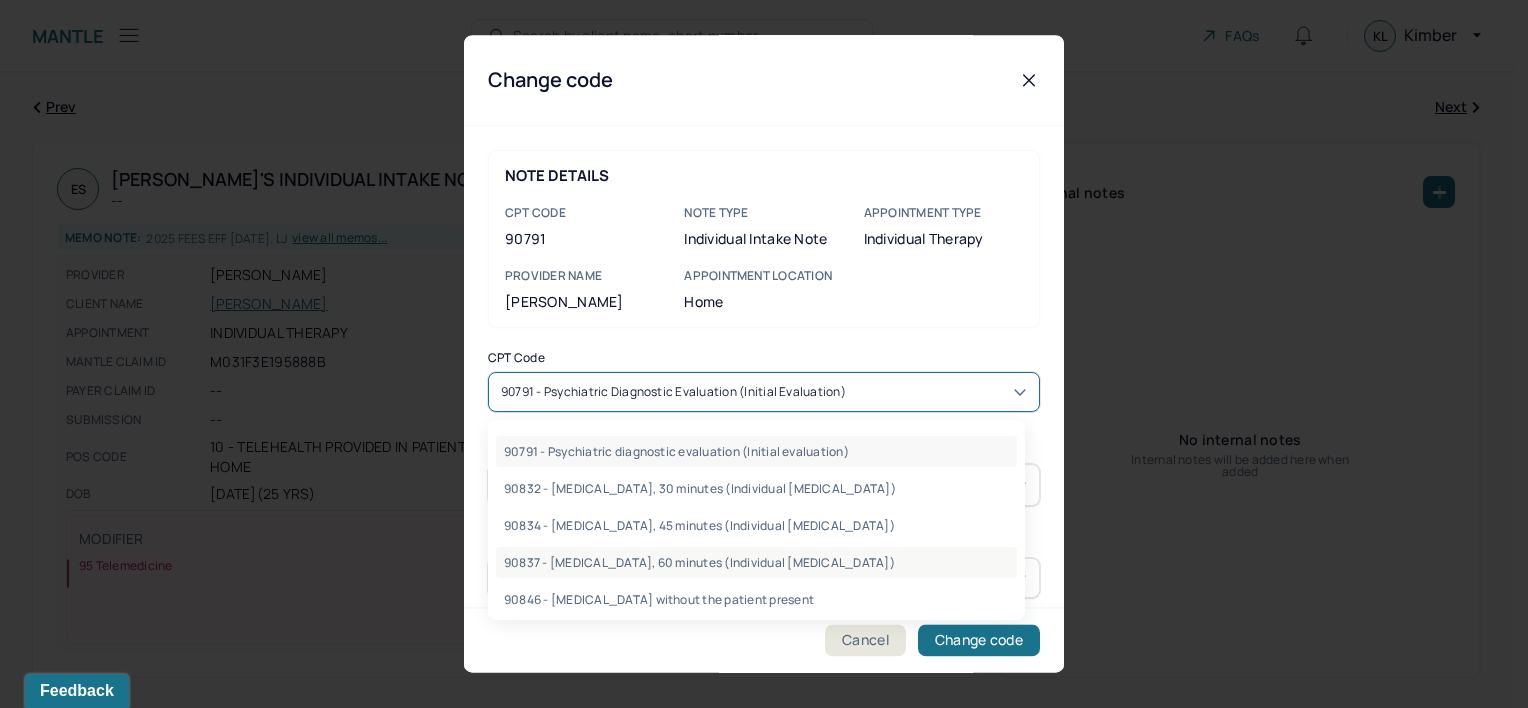 click on "90837 - Psychotherapy, 60 minutes (Individual psychotherapy)" at bounding box center (756, 562) 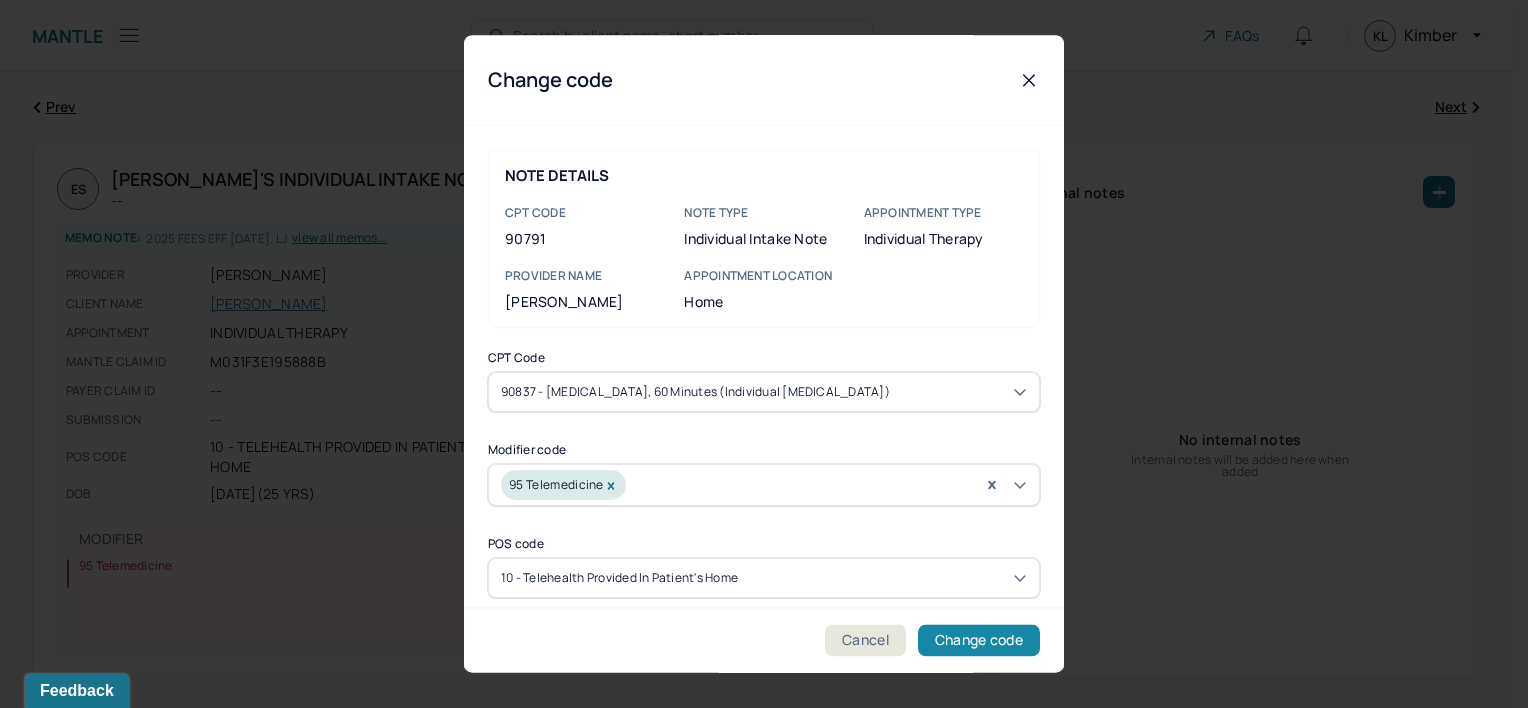 click on "Change code" at bounding box center [979, 641] 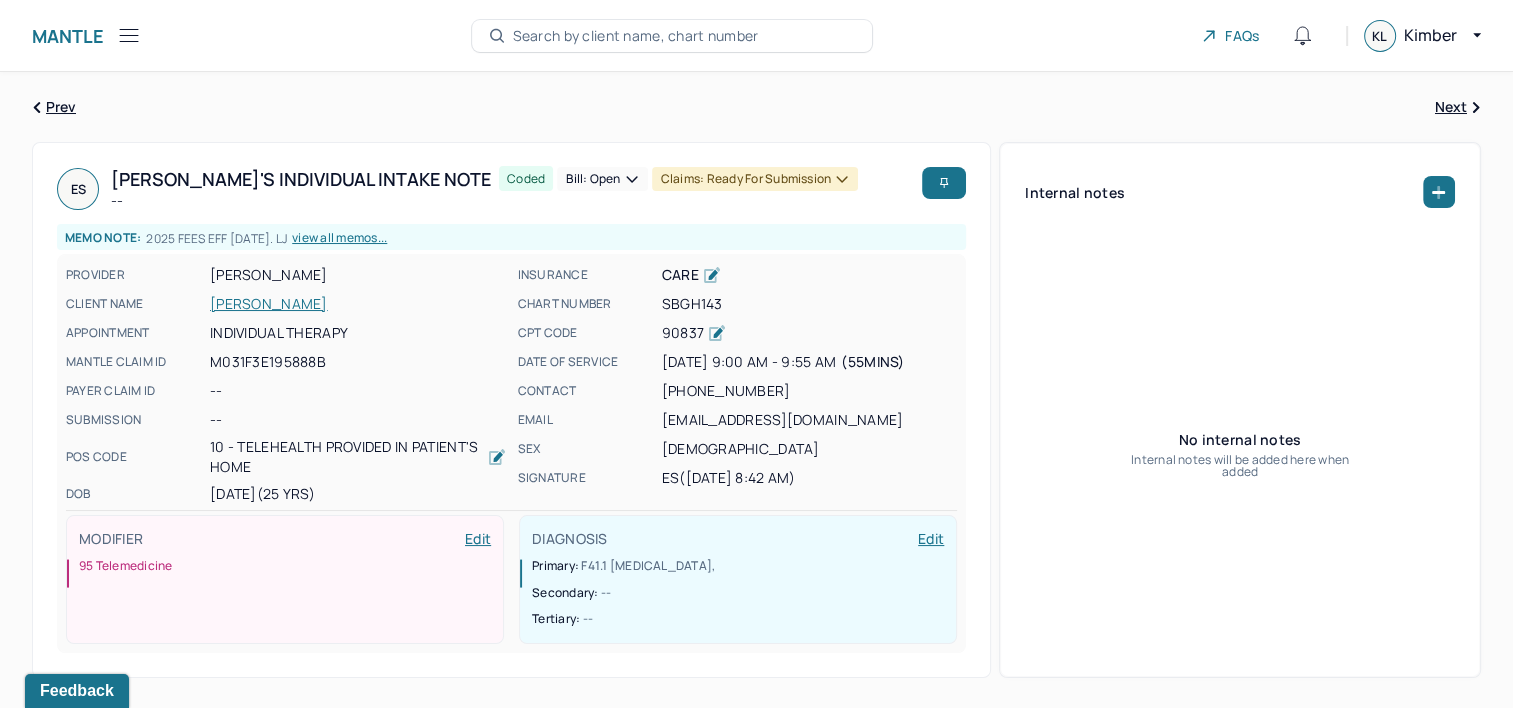 click on "Search by client name, chart number" at bounding box center [636, 36] 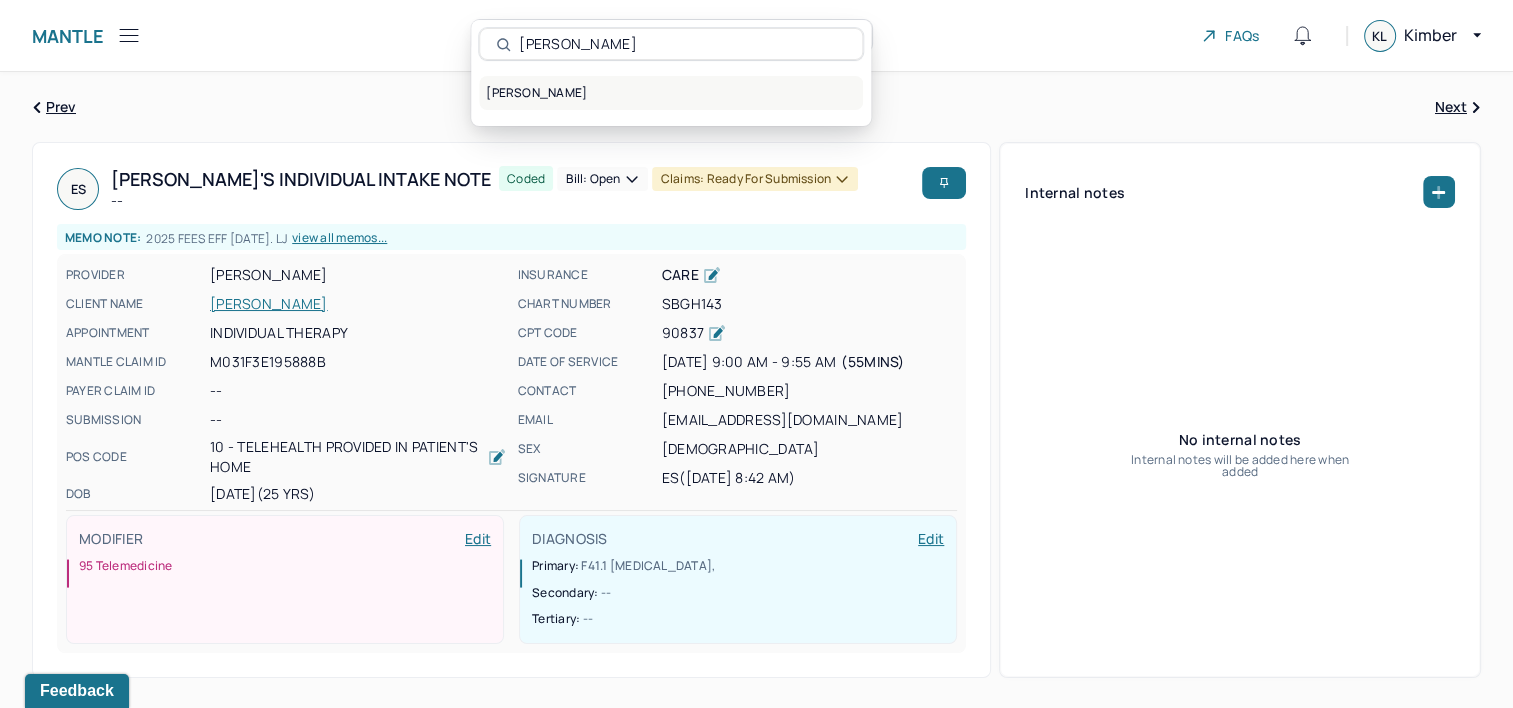 type on "DANISHEFSKY, JOSHUA" 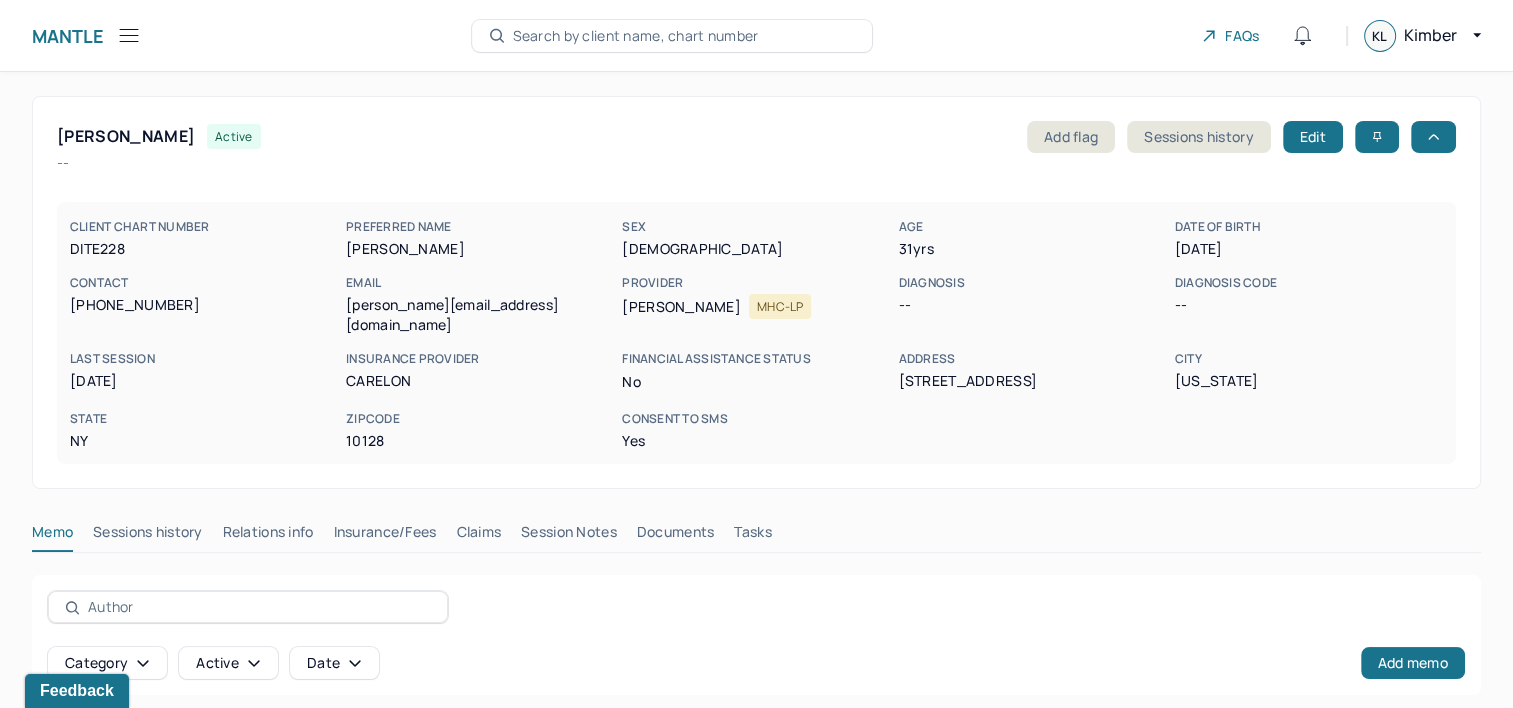 click on "Claims" at bounding box center (478, 536) 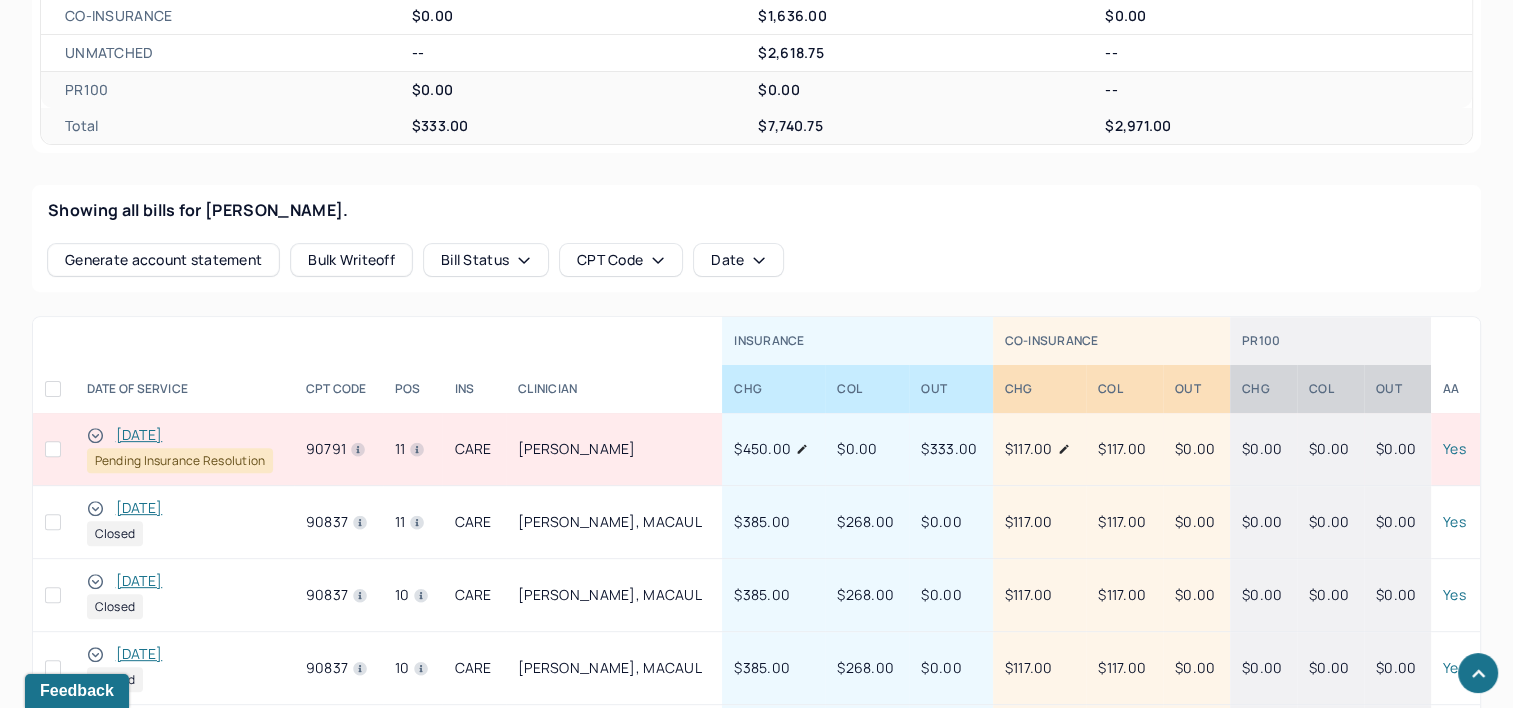 scroll, scrollTop: 700, scrollLeft: 0, axis: vertical 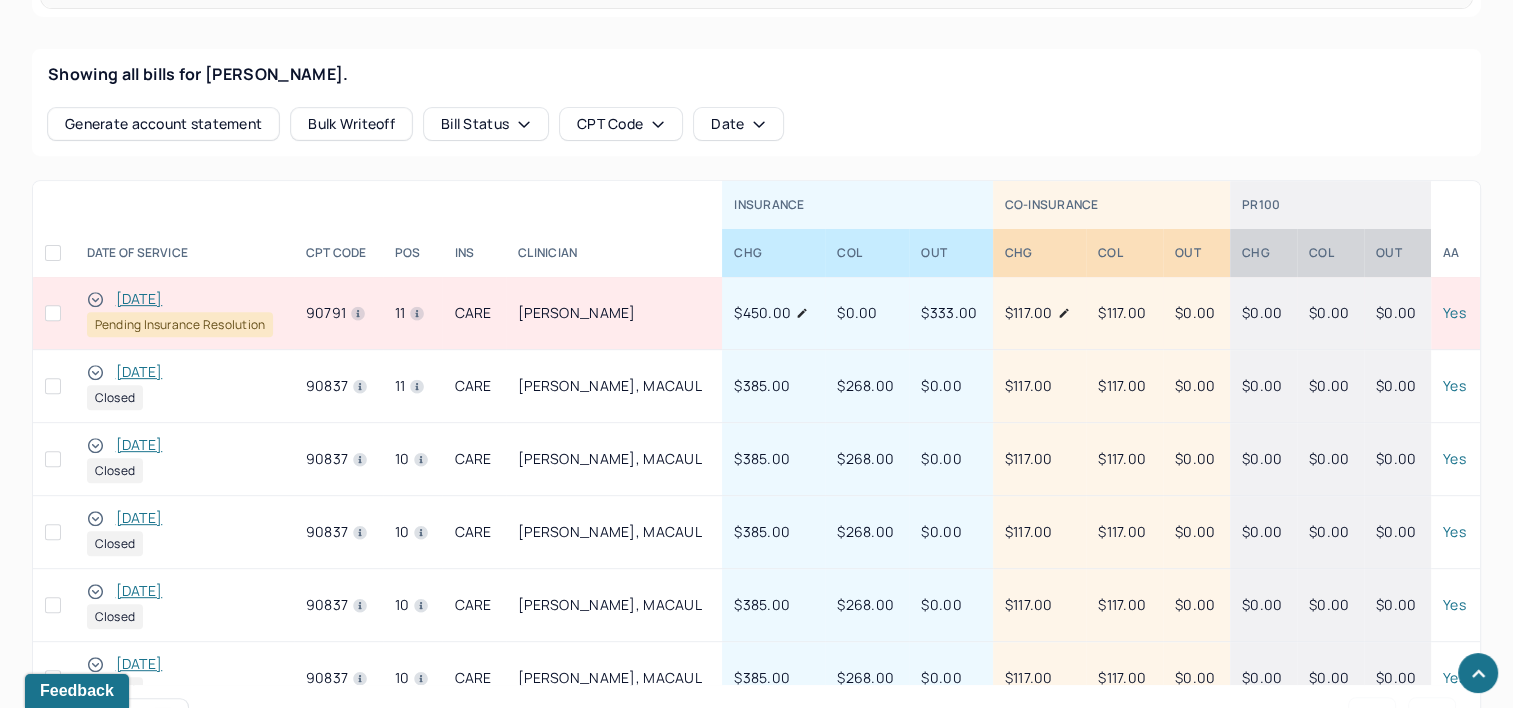 type 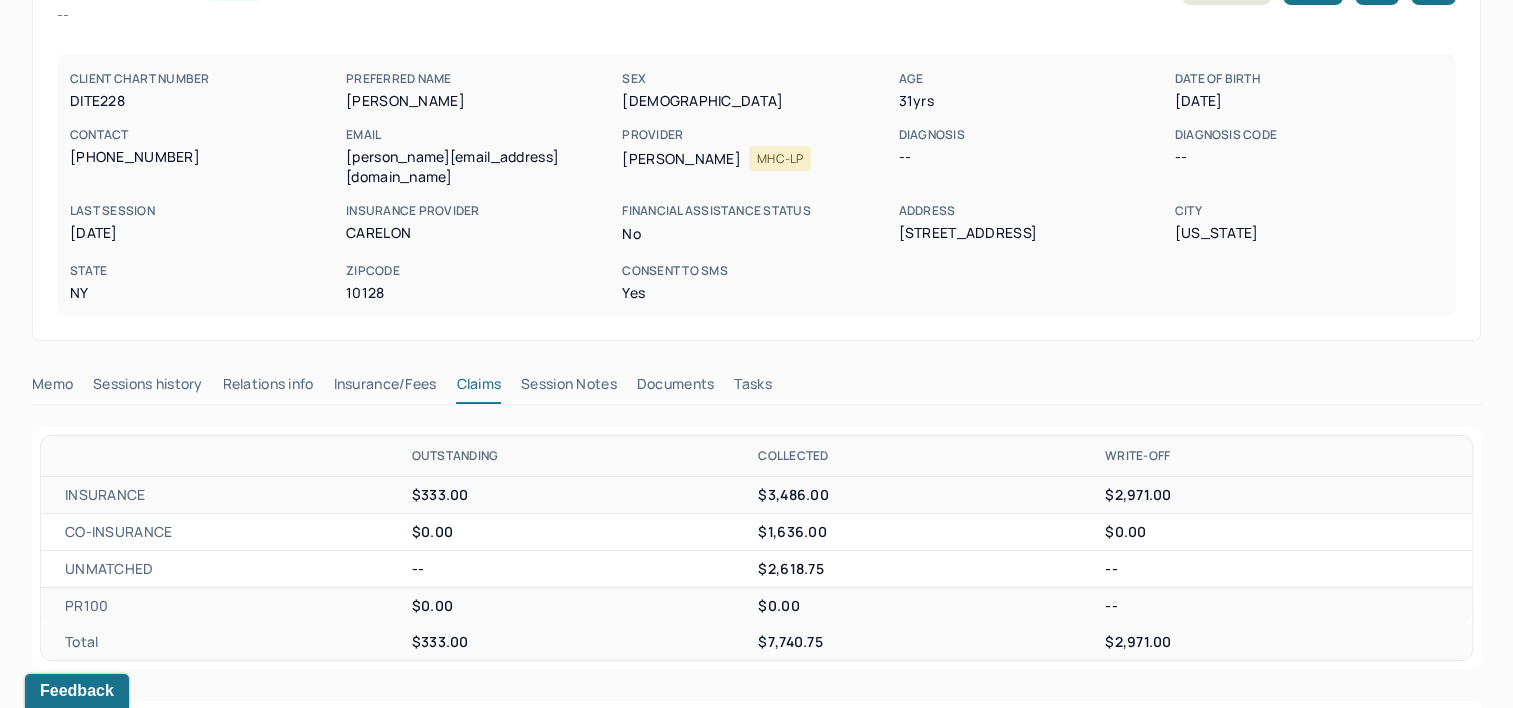scroll, scrollTop: 500, scrollLeft: 0, axis: vertical 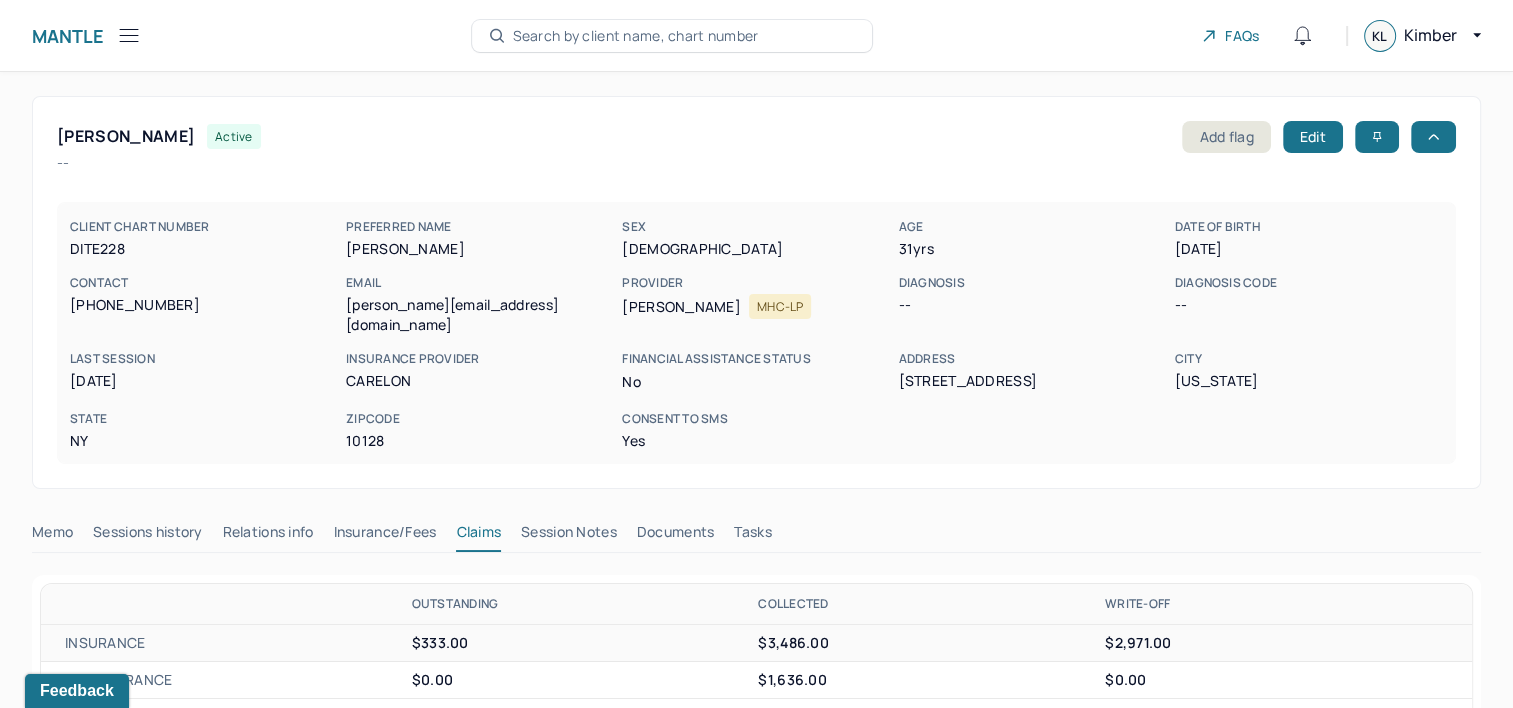 click on "Search by client name, chart number" at bounding box center [636, 36] 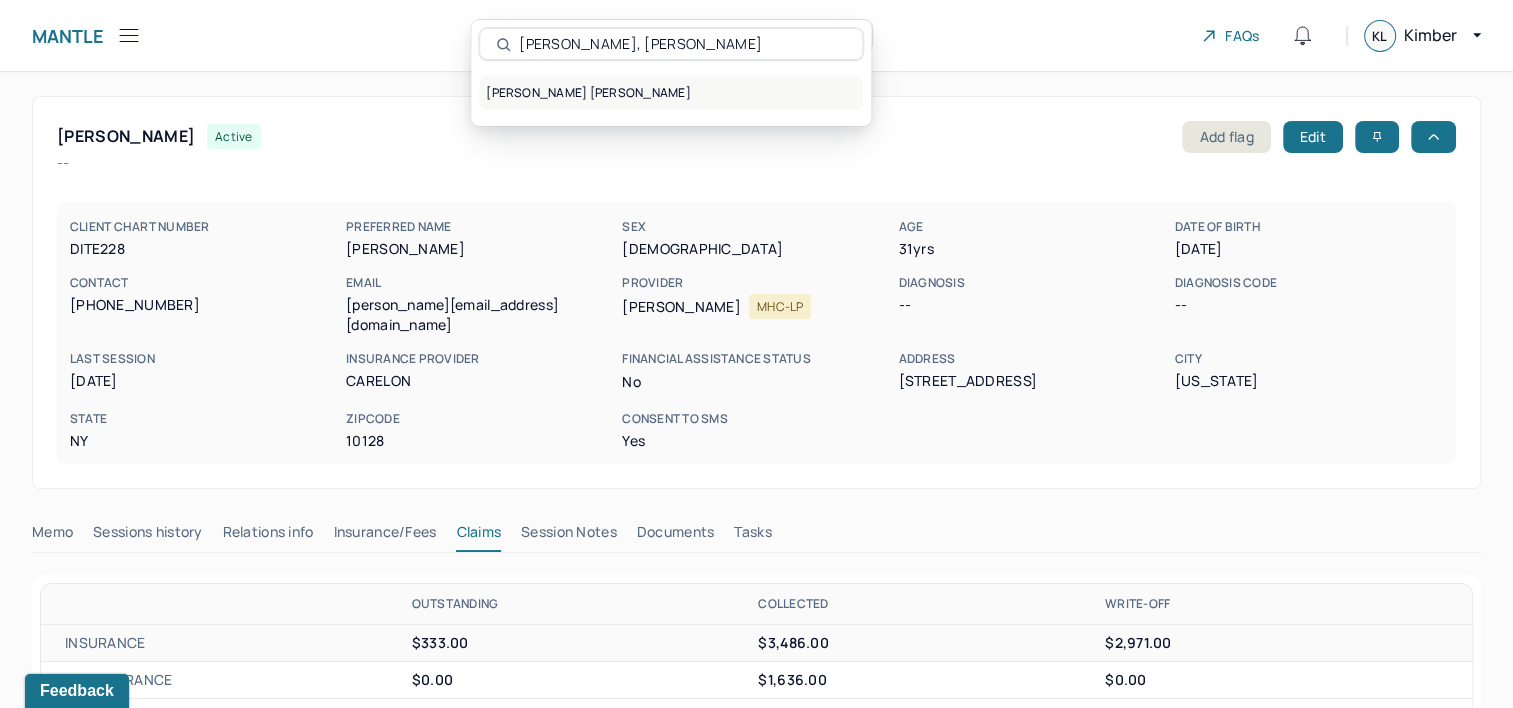 type on "ADAMES, NUNEZ KEVI" 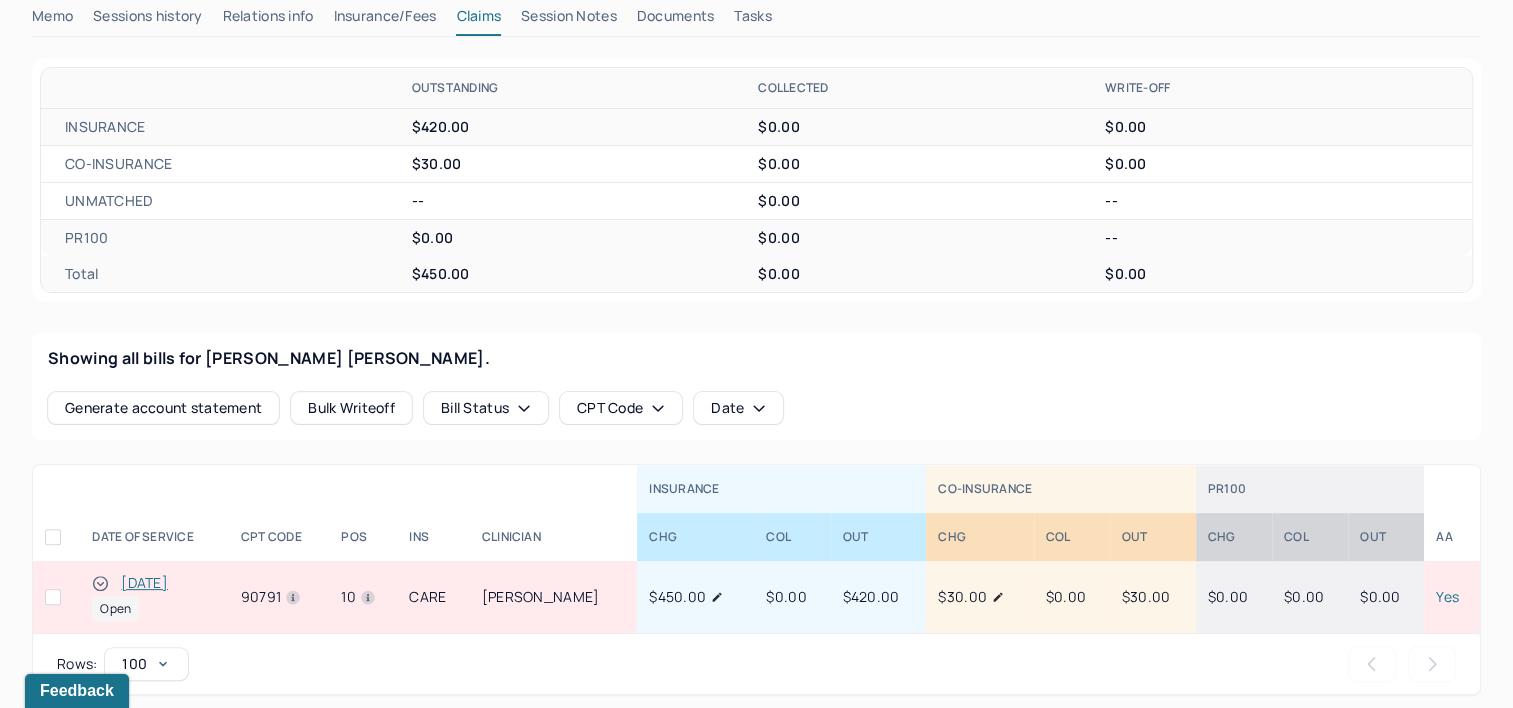 scroll, scrollTop: 600, scrollLeft: 0, axis: vertical 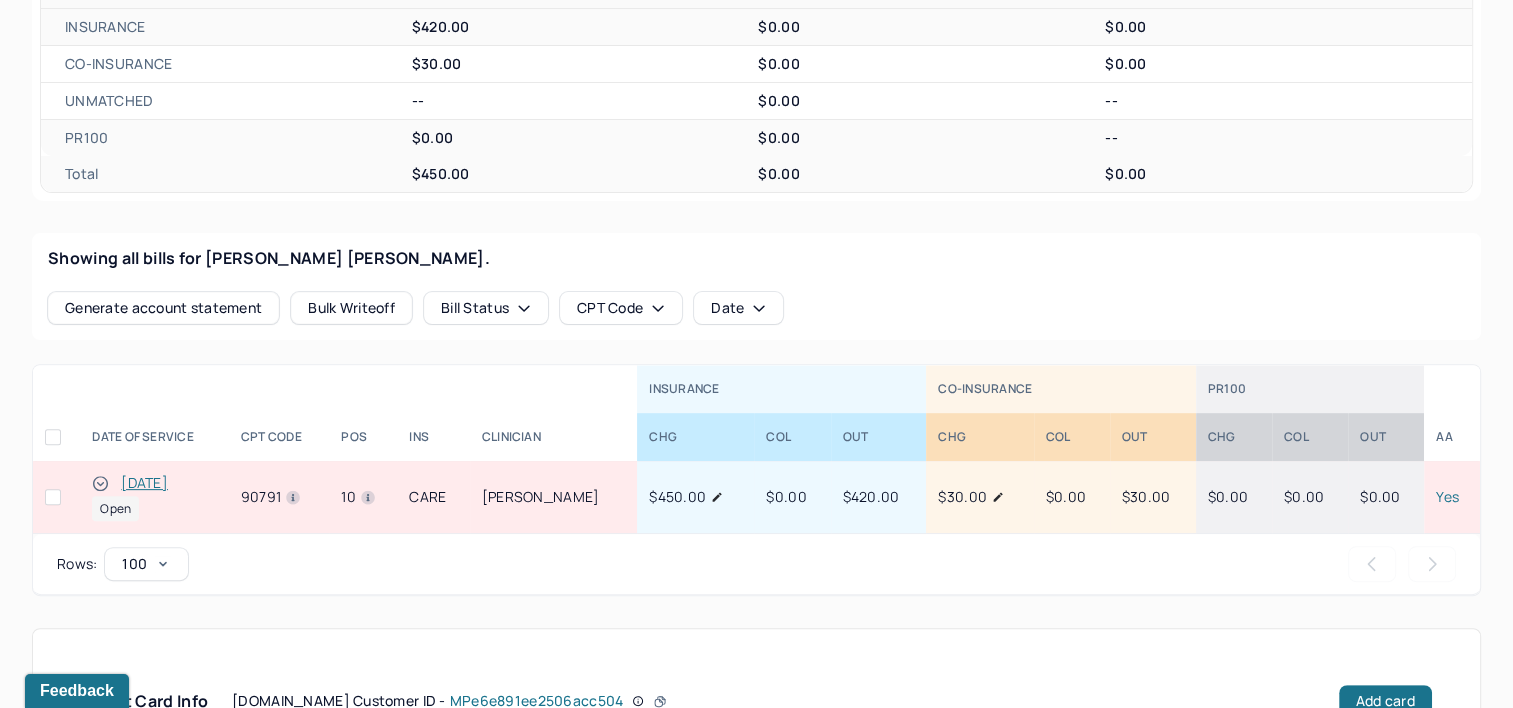 type 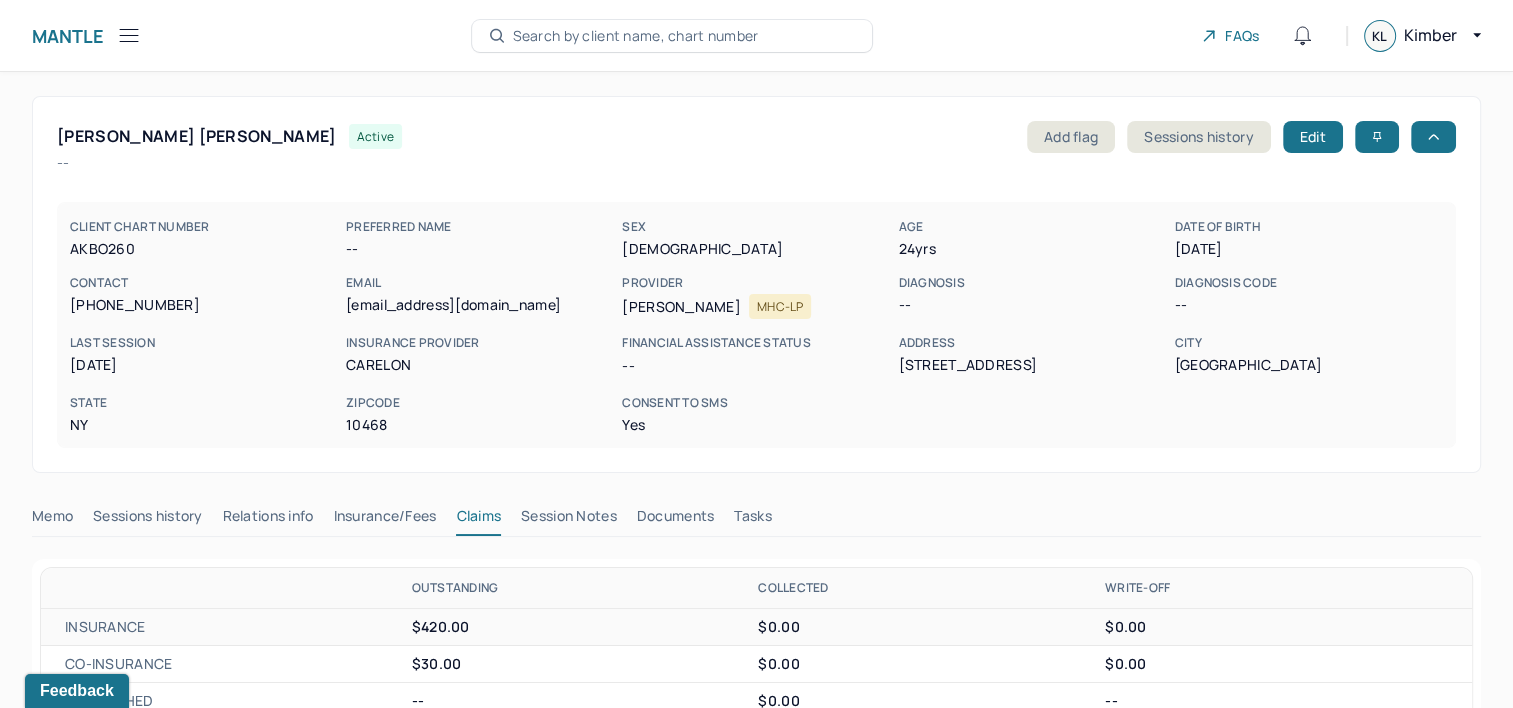 scroll, scrollTop: 0, scrollLeft: 0, axis: both 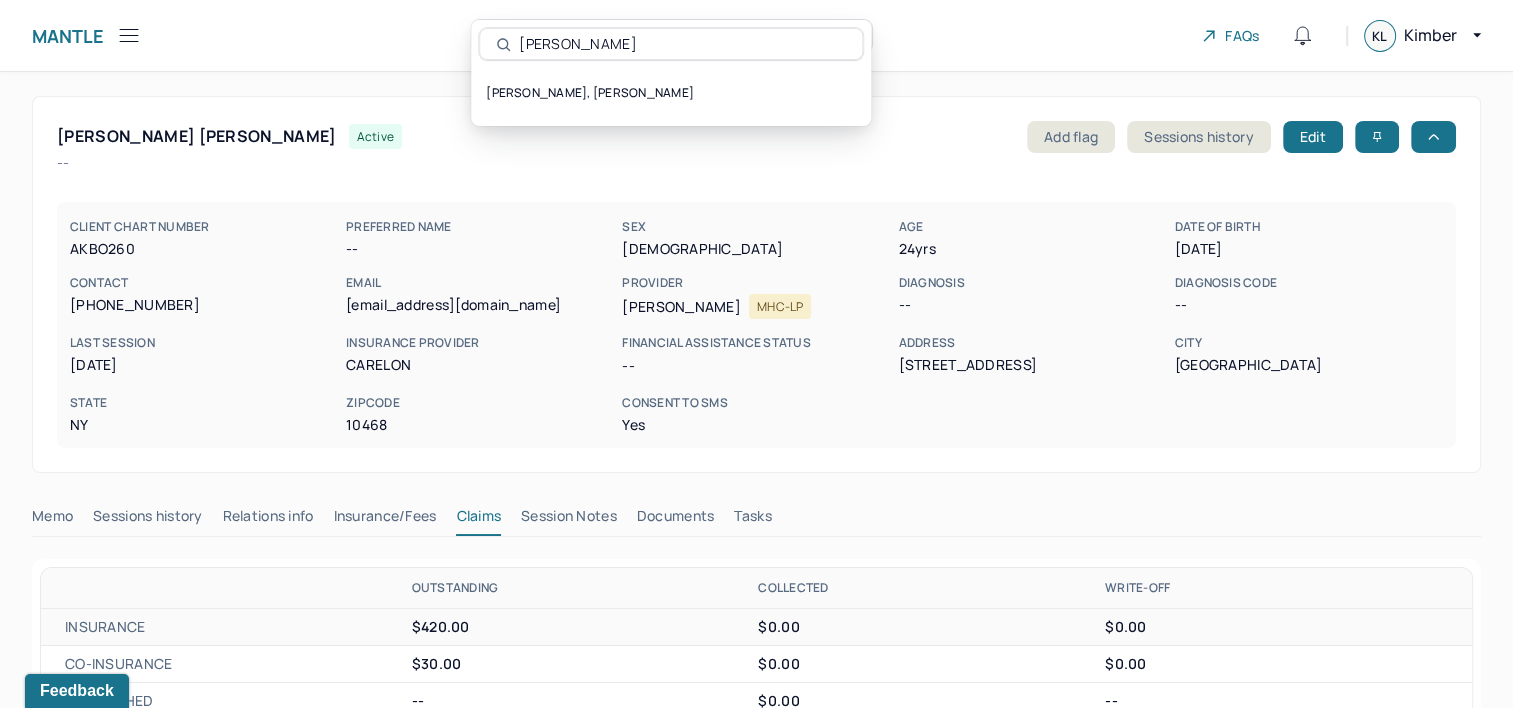 type on "POLANCO, TAVERAS NIXON" 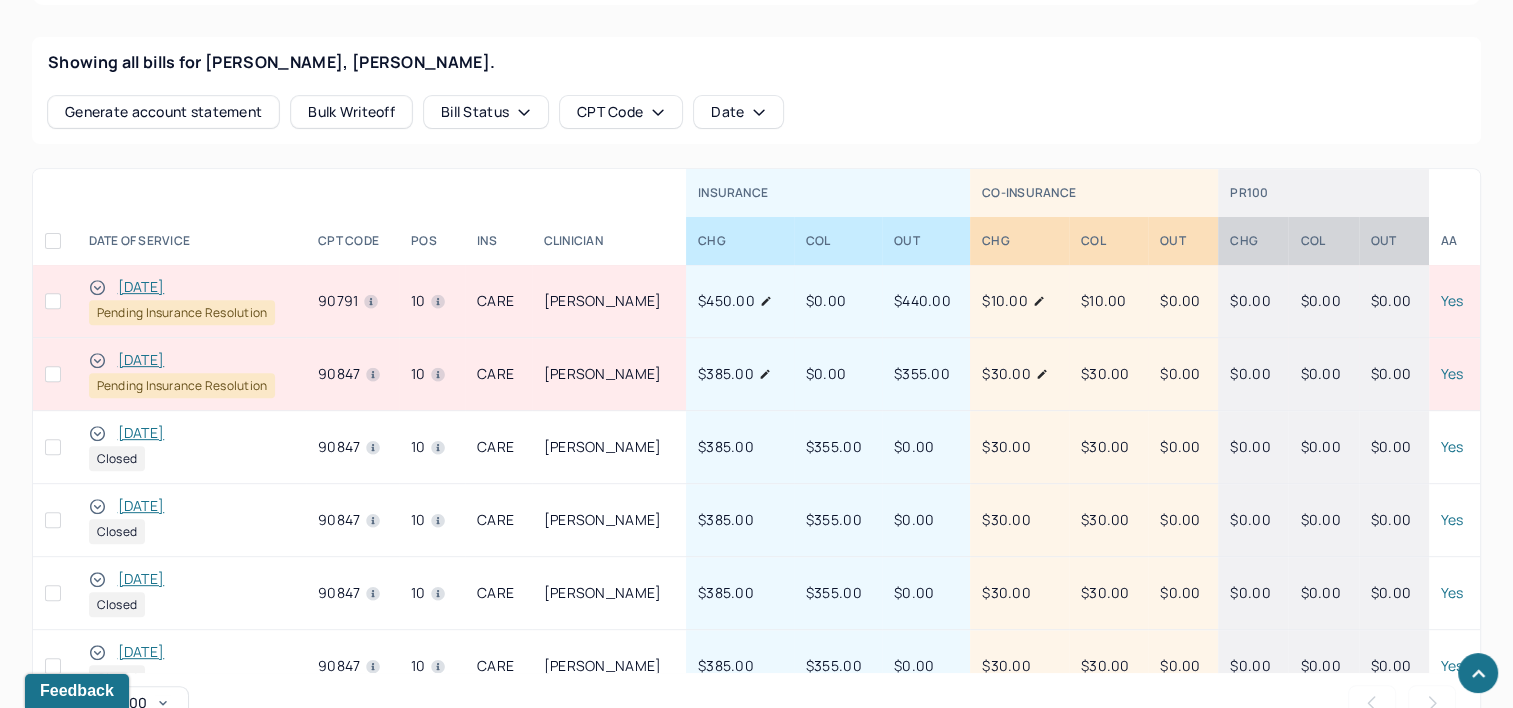scroll, scrollTop: 800, scrollLeft: 0, axis: vertical 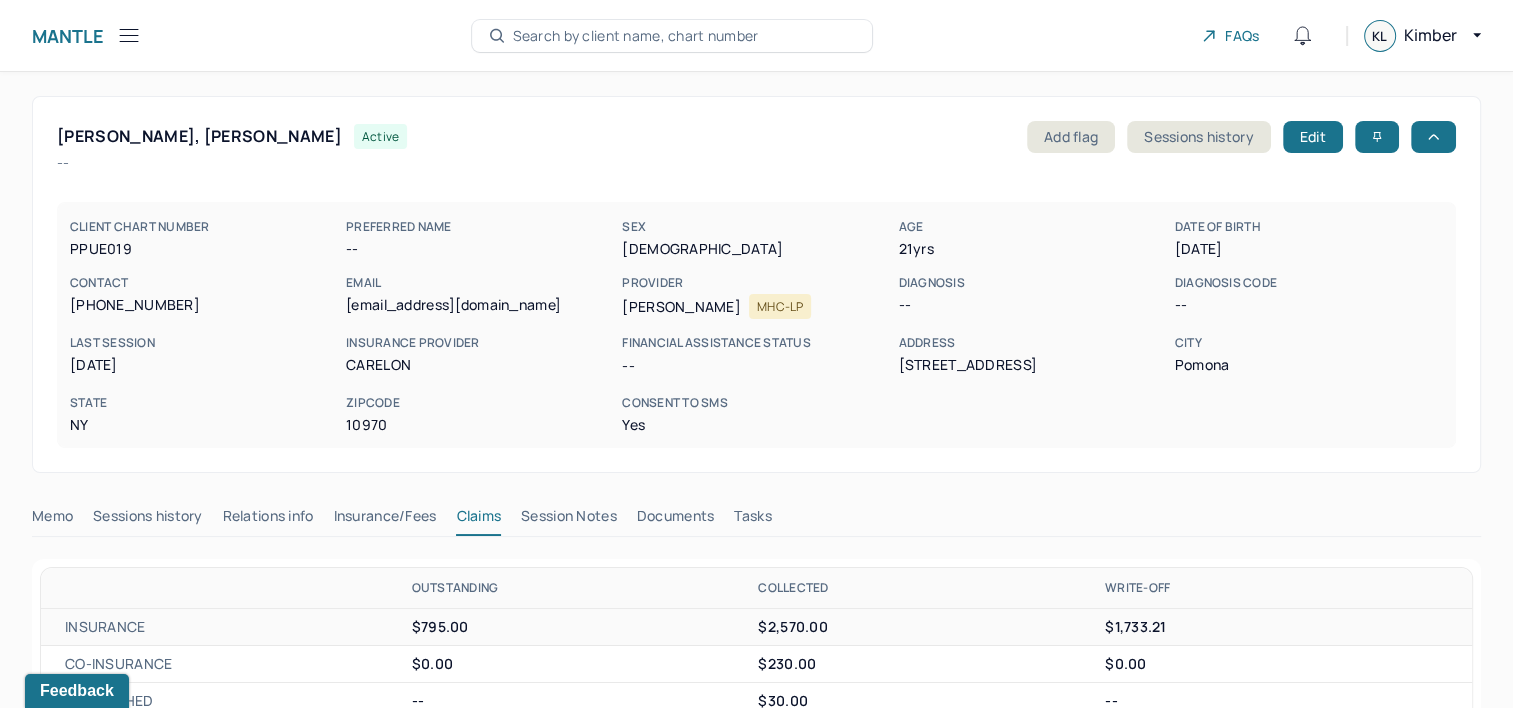 click on "Search by client name, chart number" at bounding box center [636, 36] 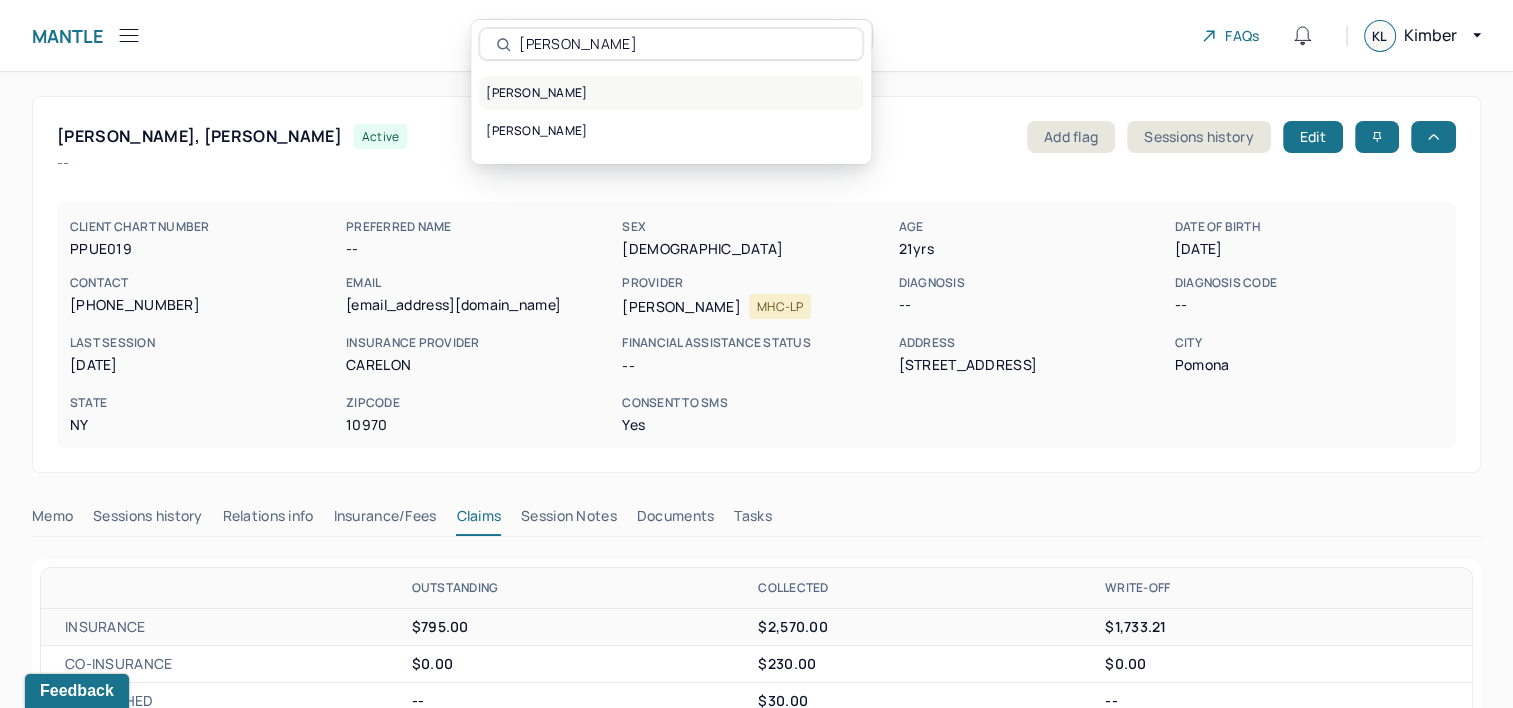 type on "NGUYEN, KARLY" 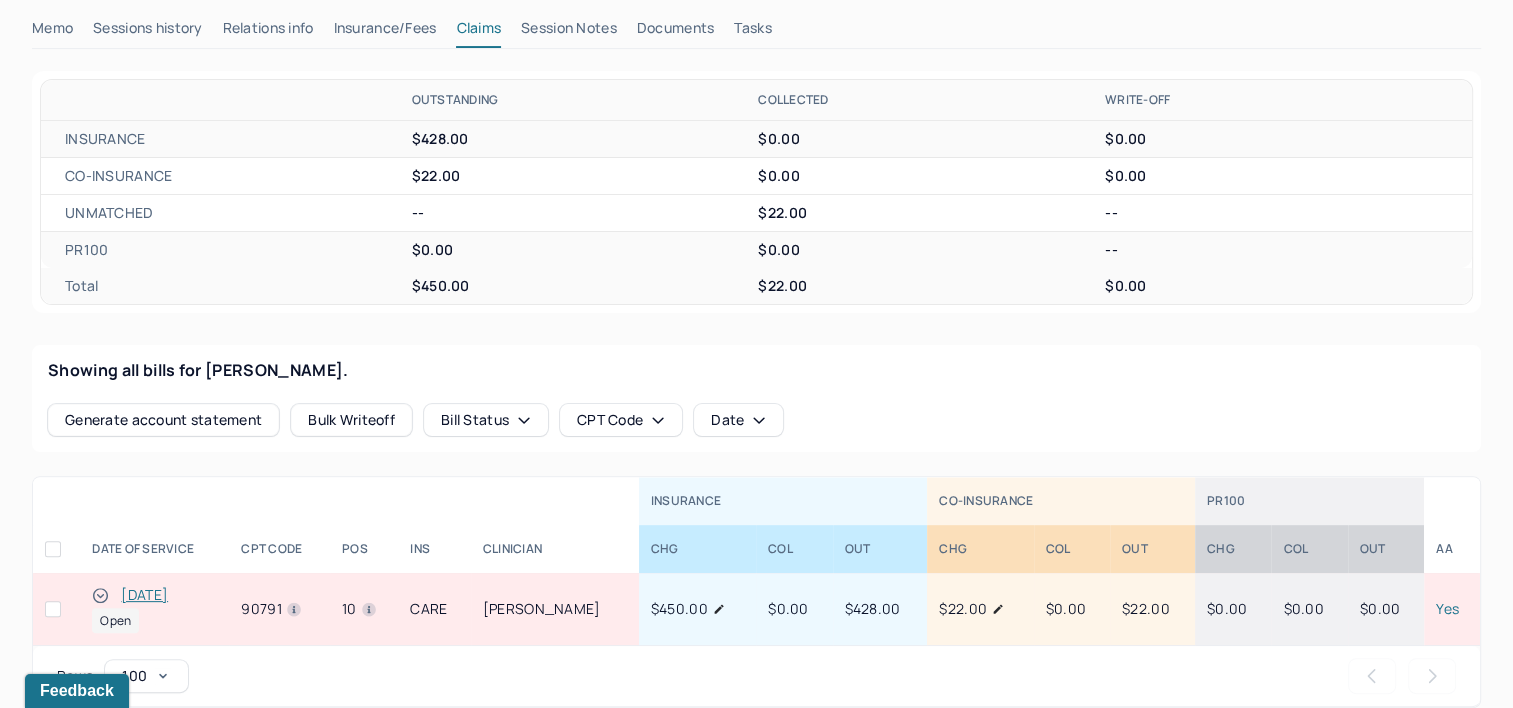 scroll, scrollTop: 600, scrollLeft: 0, axis: vertical 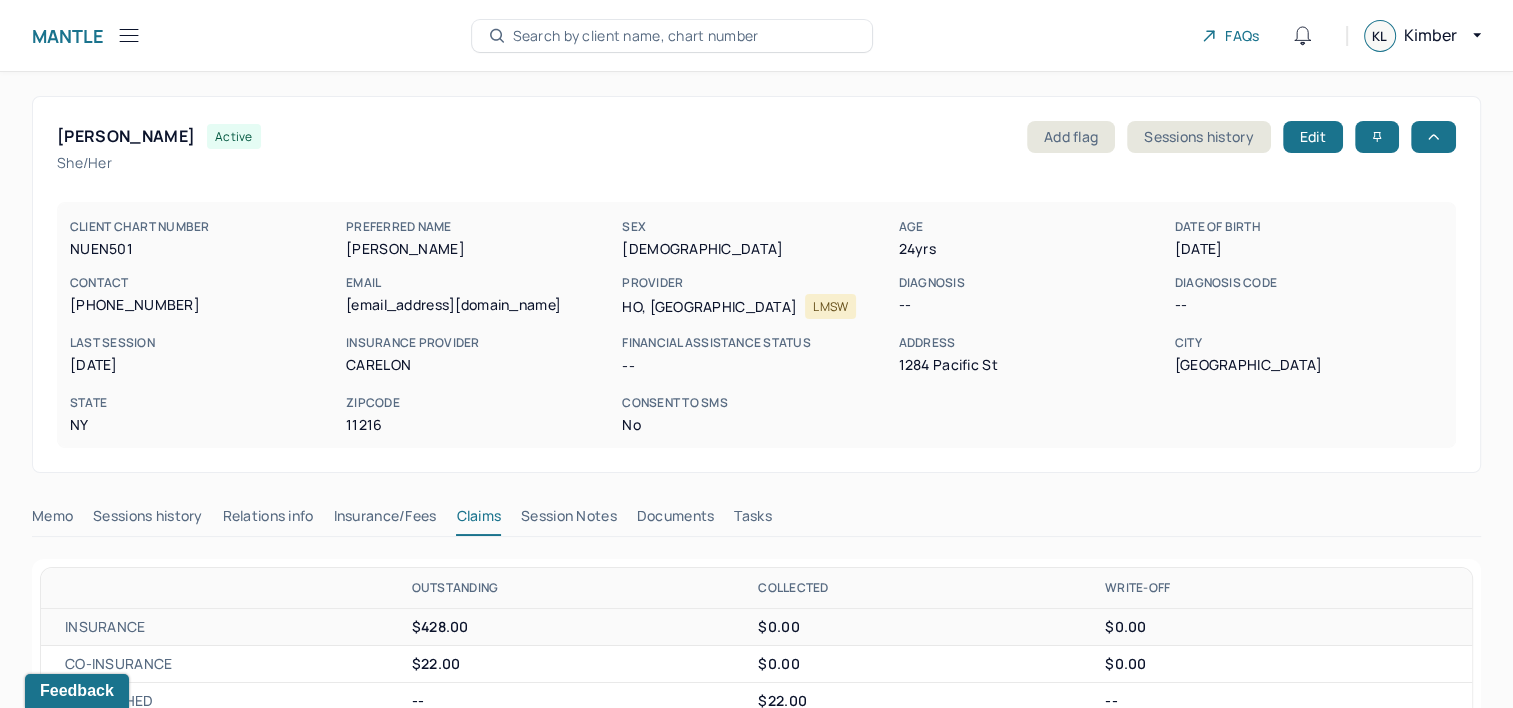 click on "Search by client name, chart number" at bounding box center (636, 36) 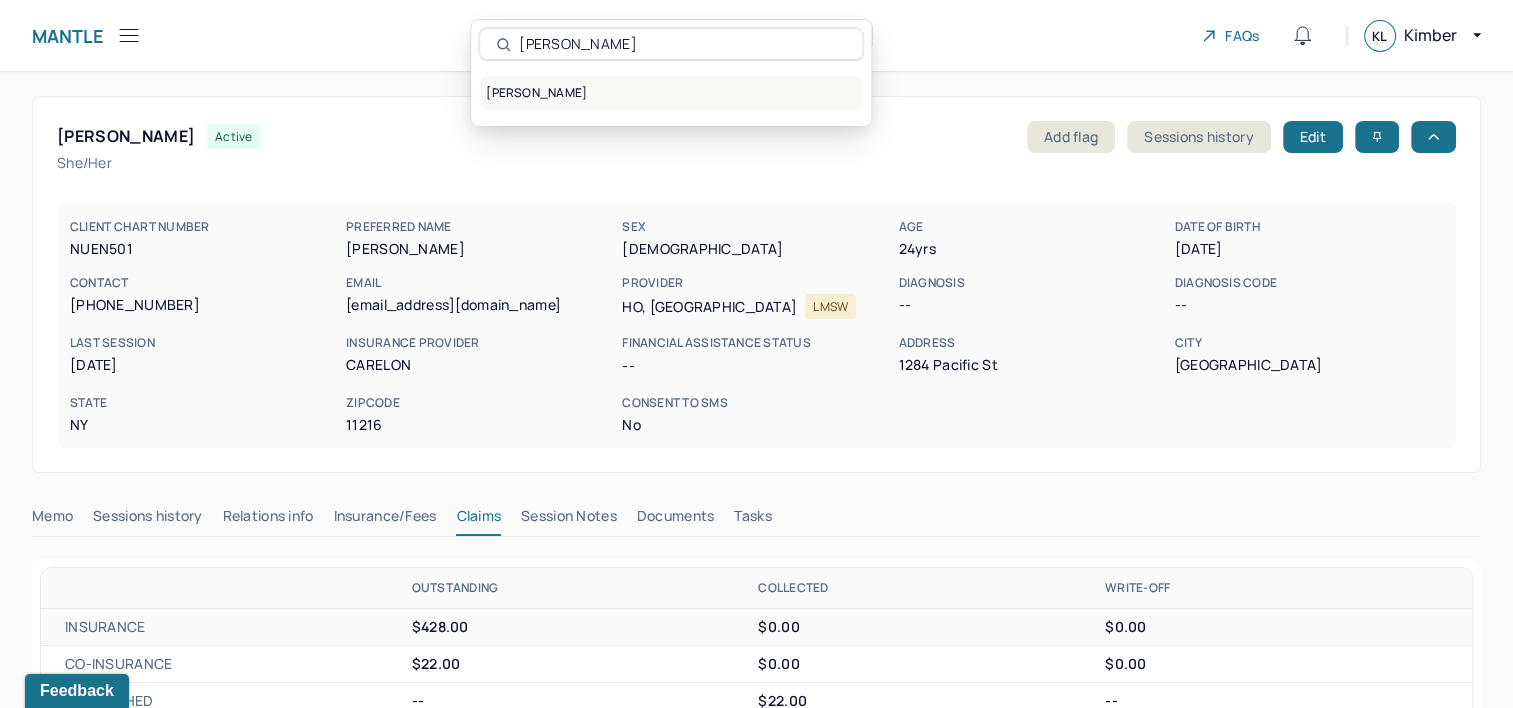 type on "KAZI, JAMIE" 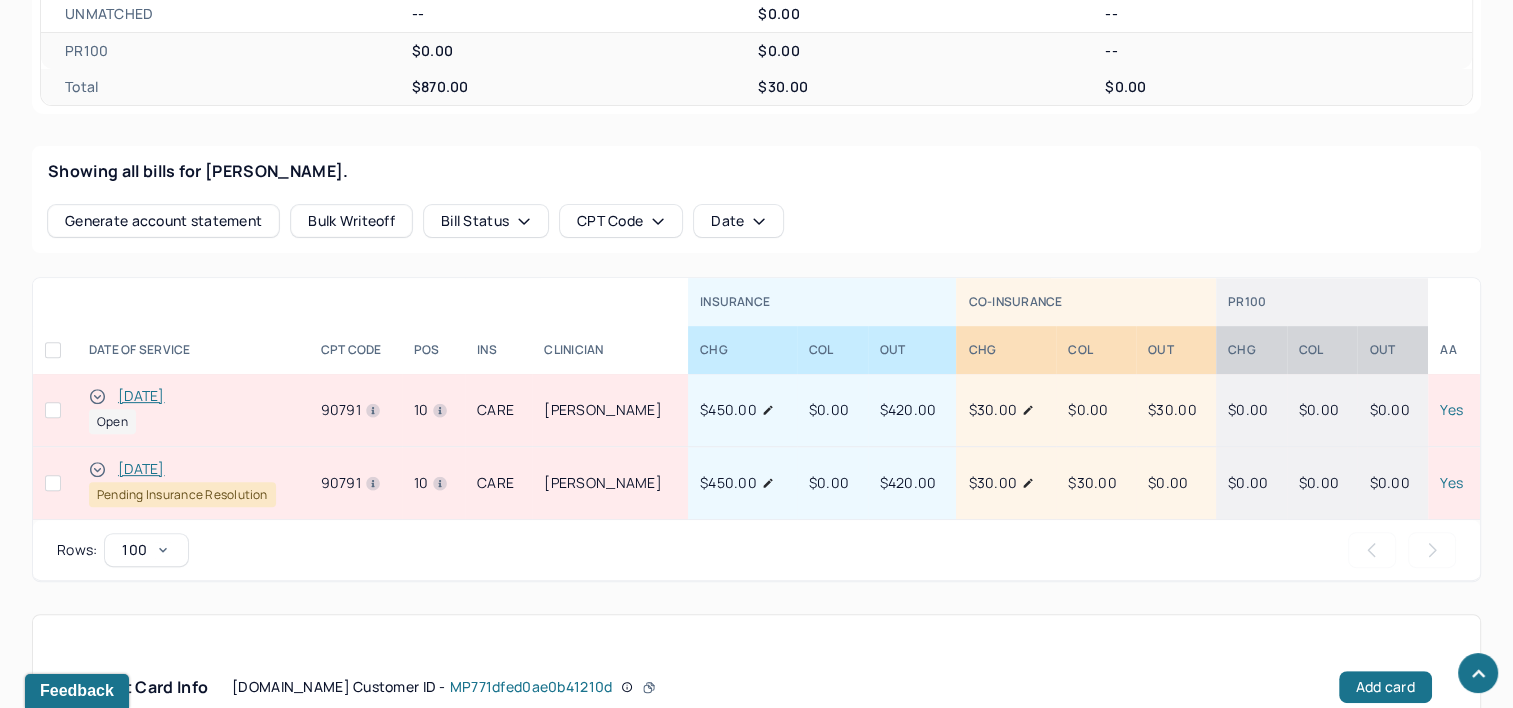 scroll, scrollTop: 700, scrollLeft: 0, axis: vertical 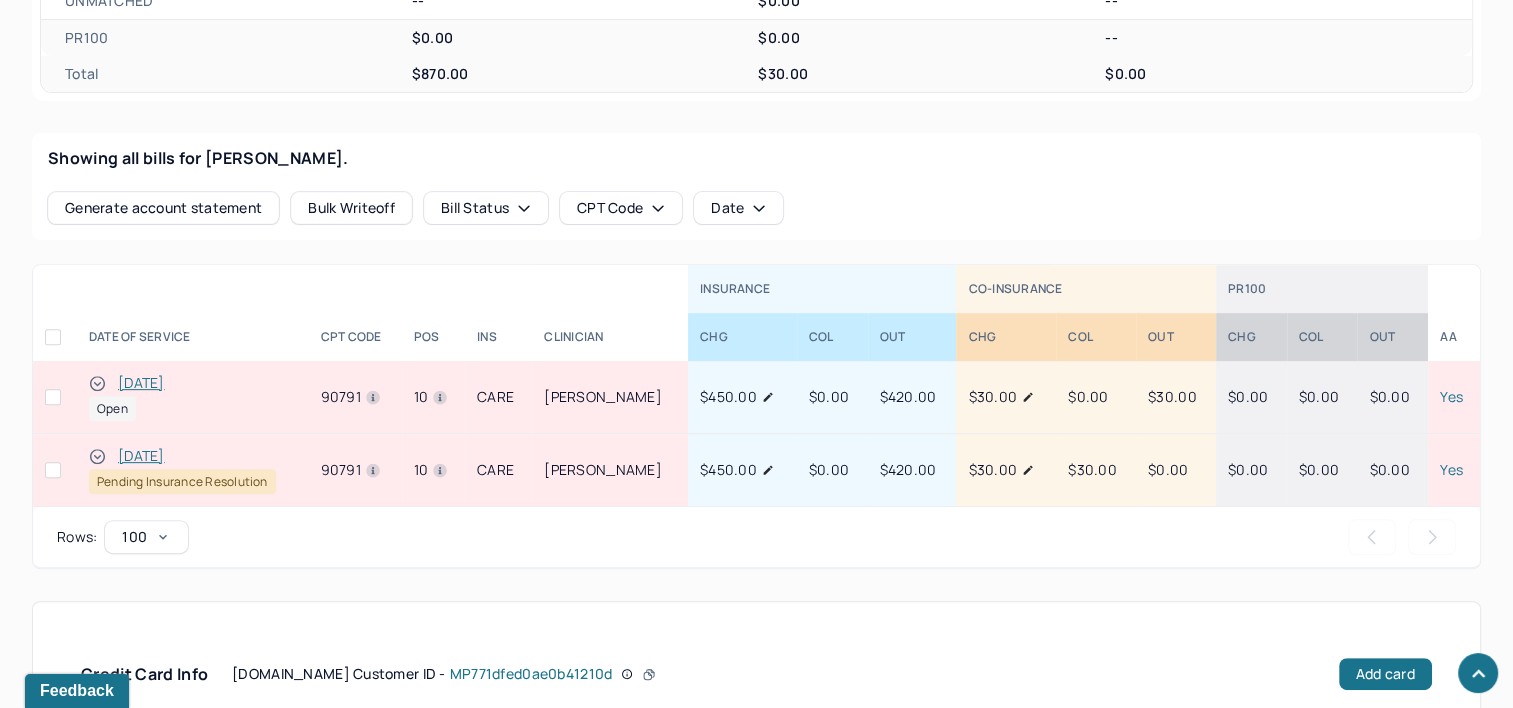 click on "[DATE]" at bounding box center (141, 383) 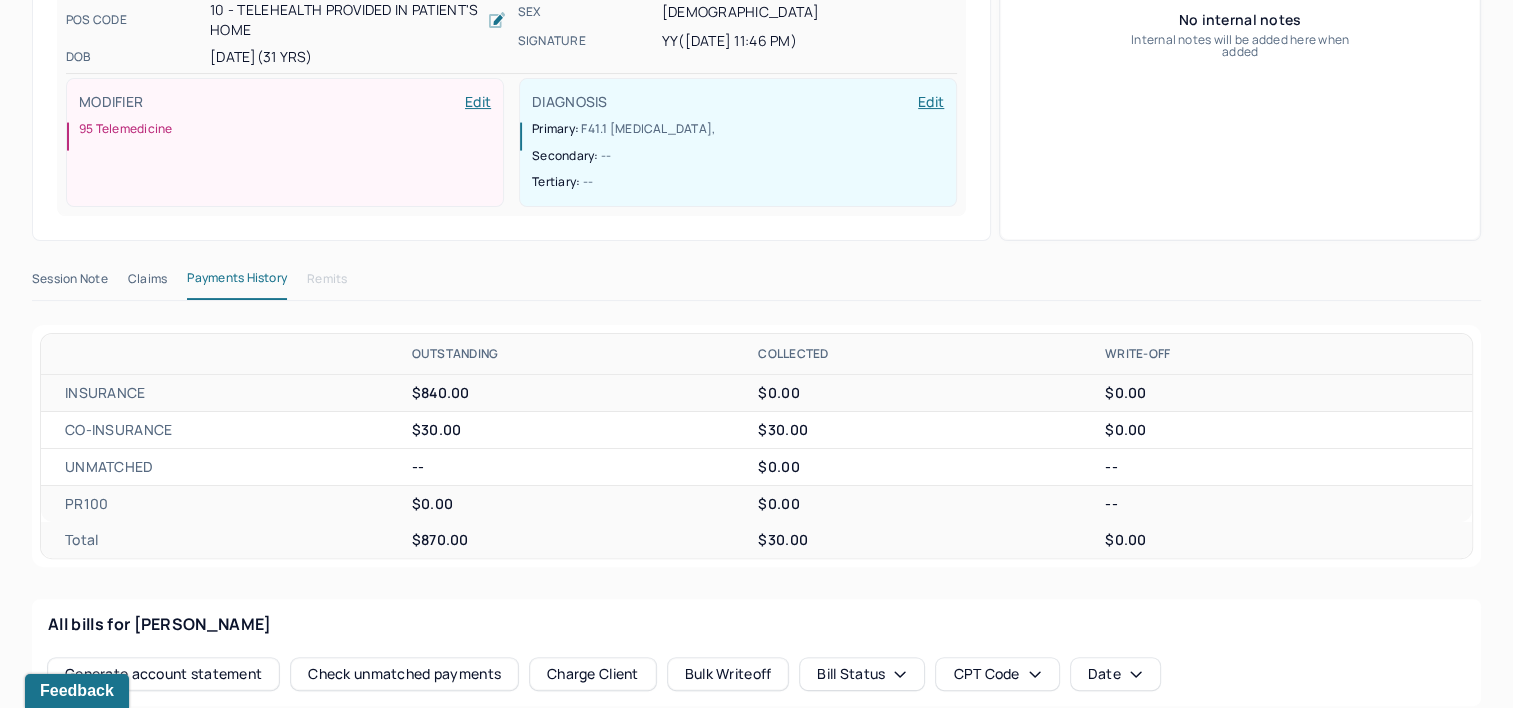 scroll, scrollTop: 400, scrollLeft: 0, axis: vertical 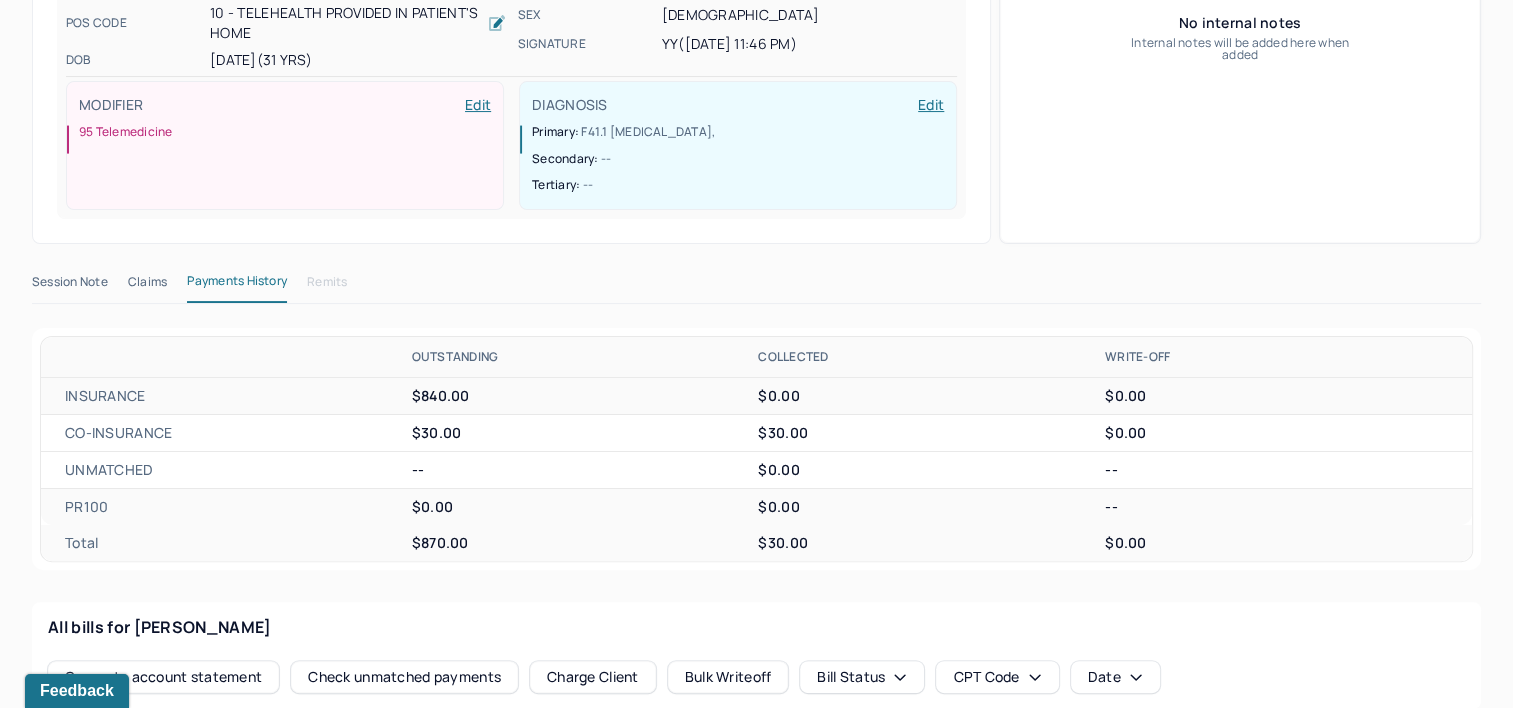 click on "Session Note" at bounding box center (70, 286) 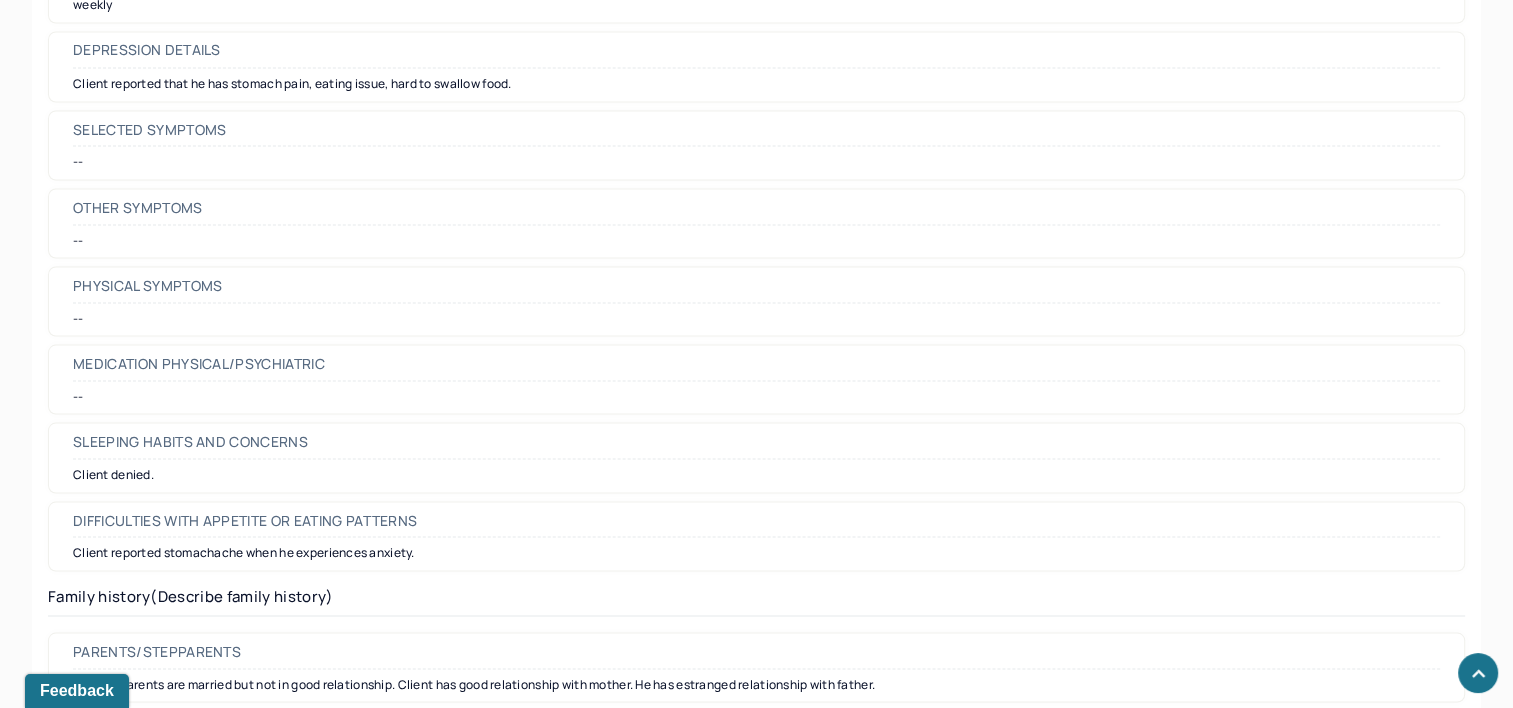 scroll, scrollTop: 3800, scrollLeft: 0, axis: vertical 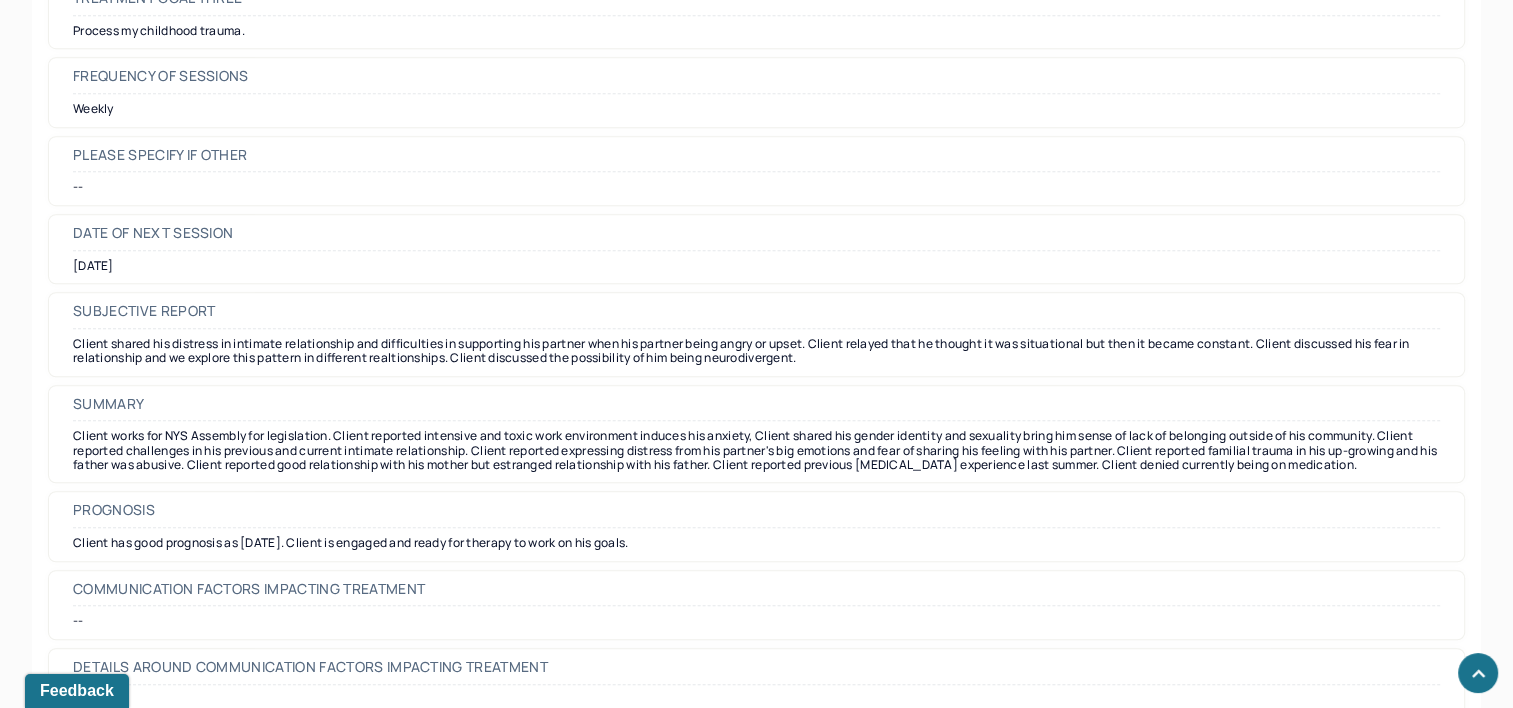 click 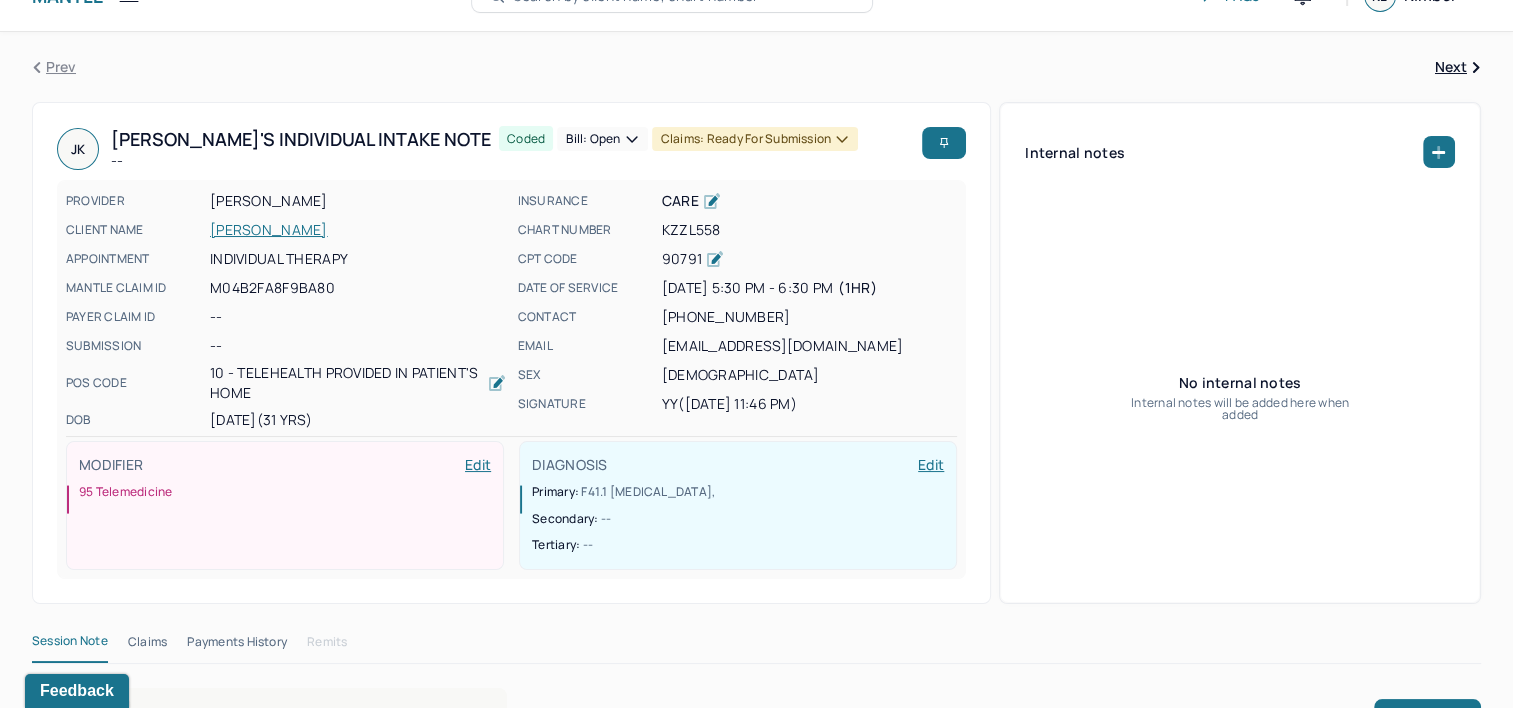 scroll, scrollTop: 0, scrollLeft: 0, axis: both 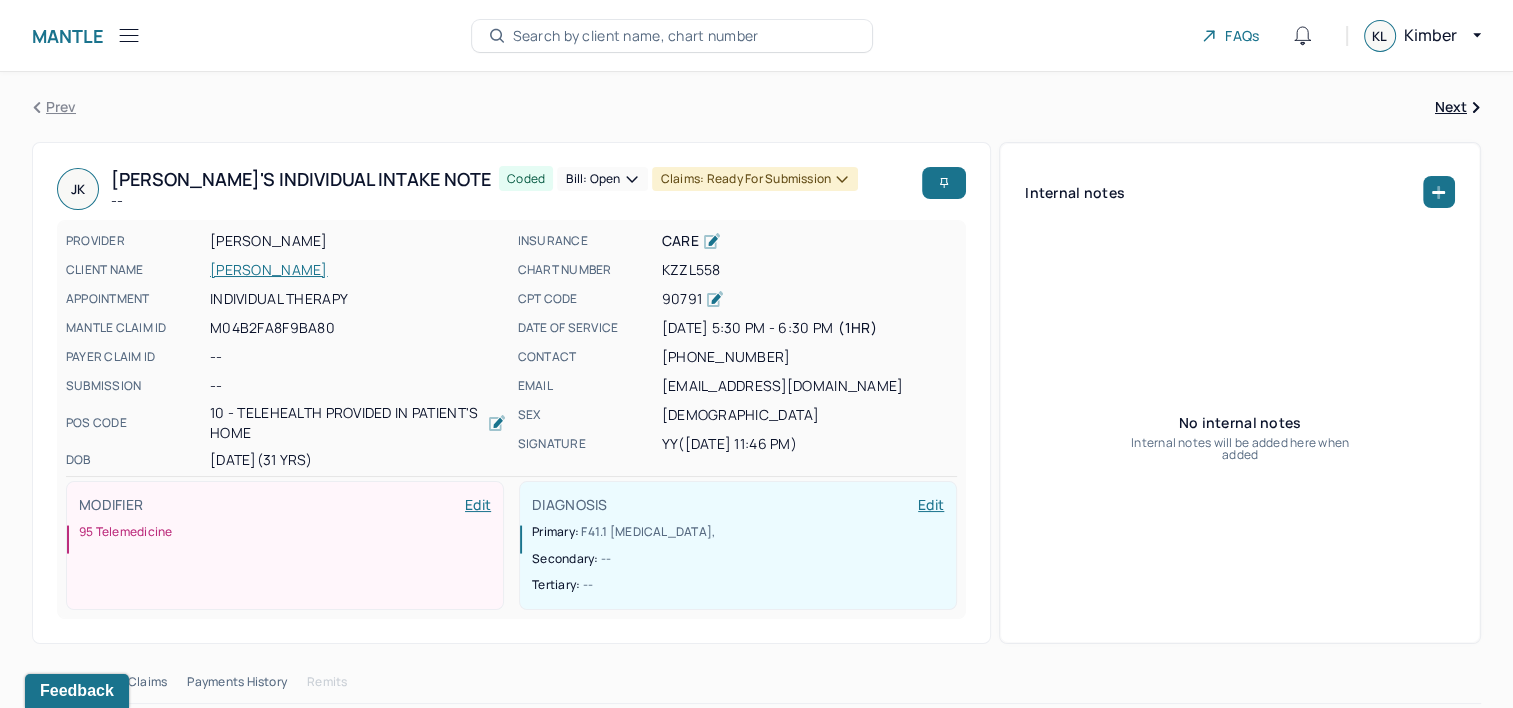 click 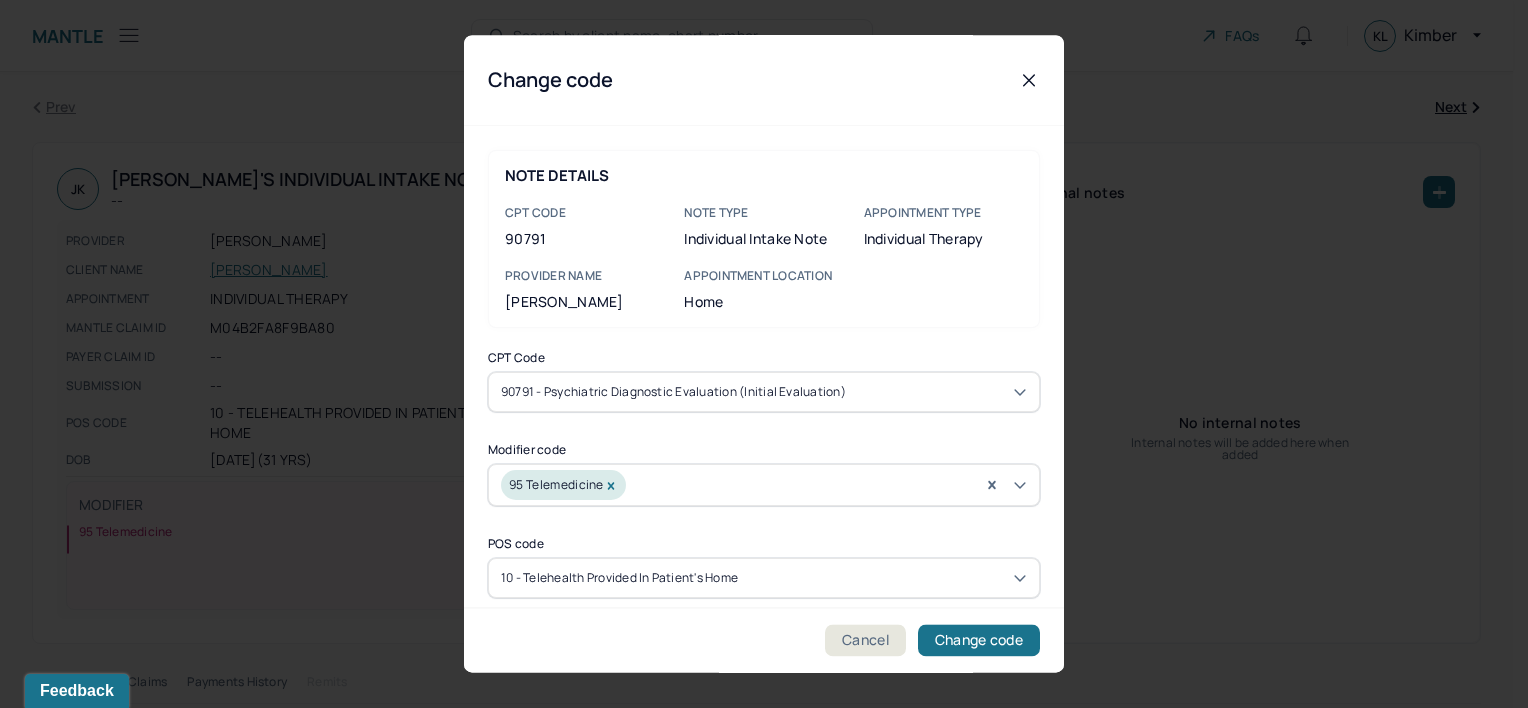 click at bounding box center (938, 392) 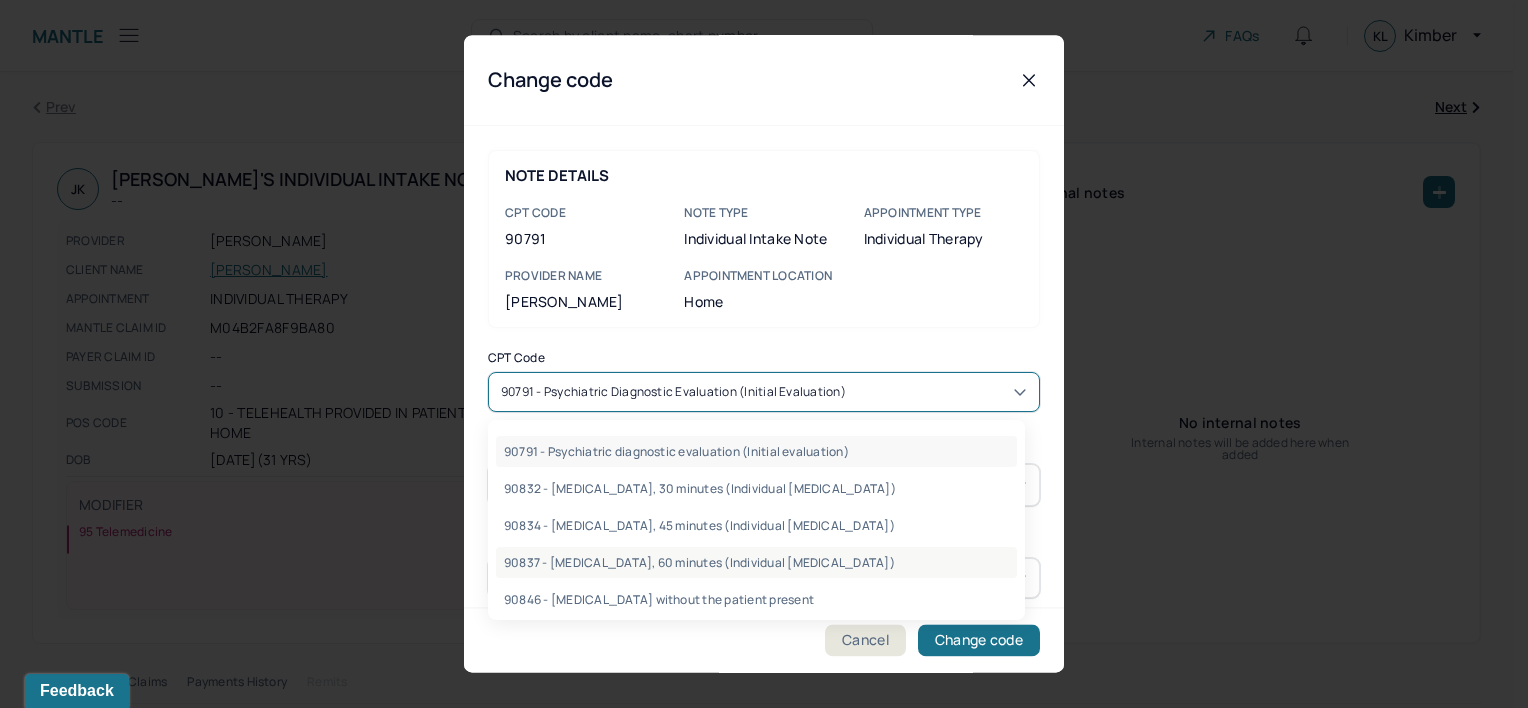 click on "90837 - Psychotherapy, 60 minutes (Individual psychotherapy)" at bounding box center (756, 562) 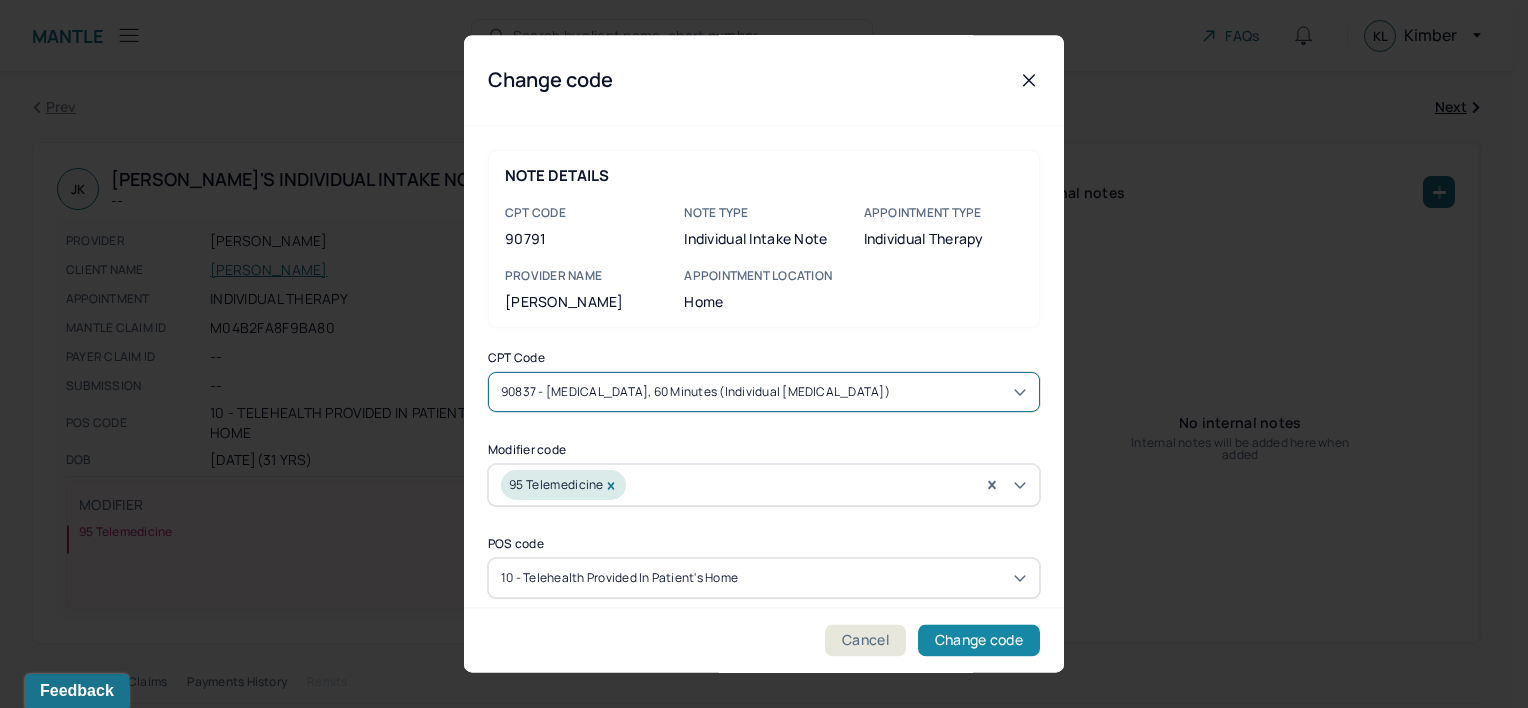 click on "Change code" at bounding box center (979, 641) 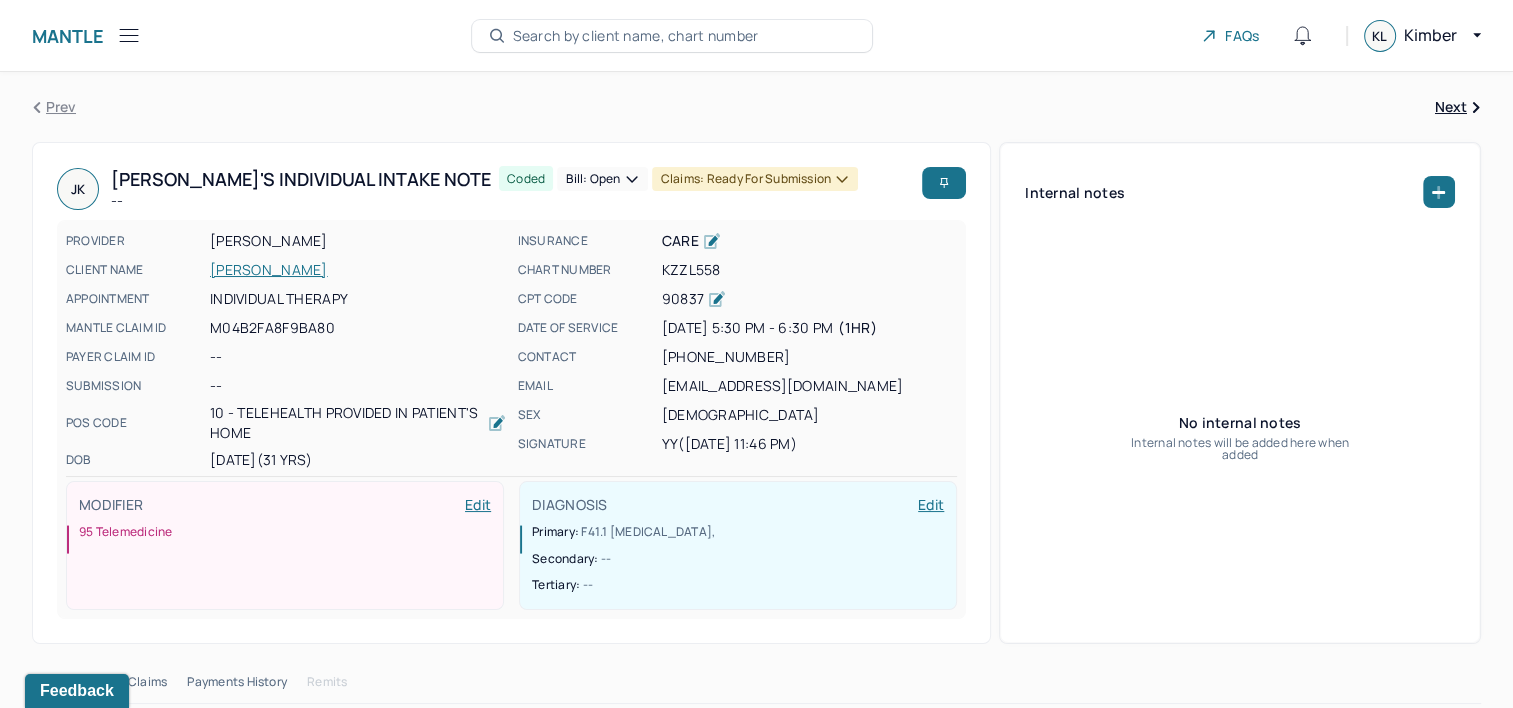 click on "Search by client name, chart number" at bounding box center [636, 36] 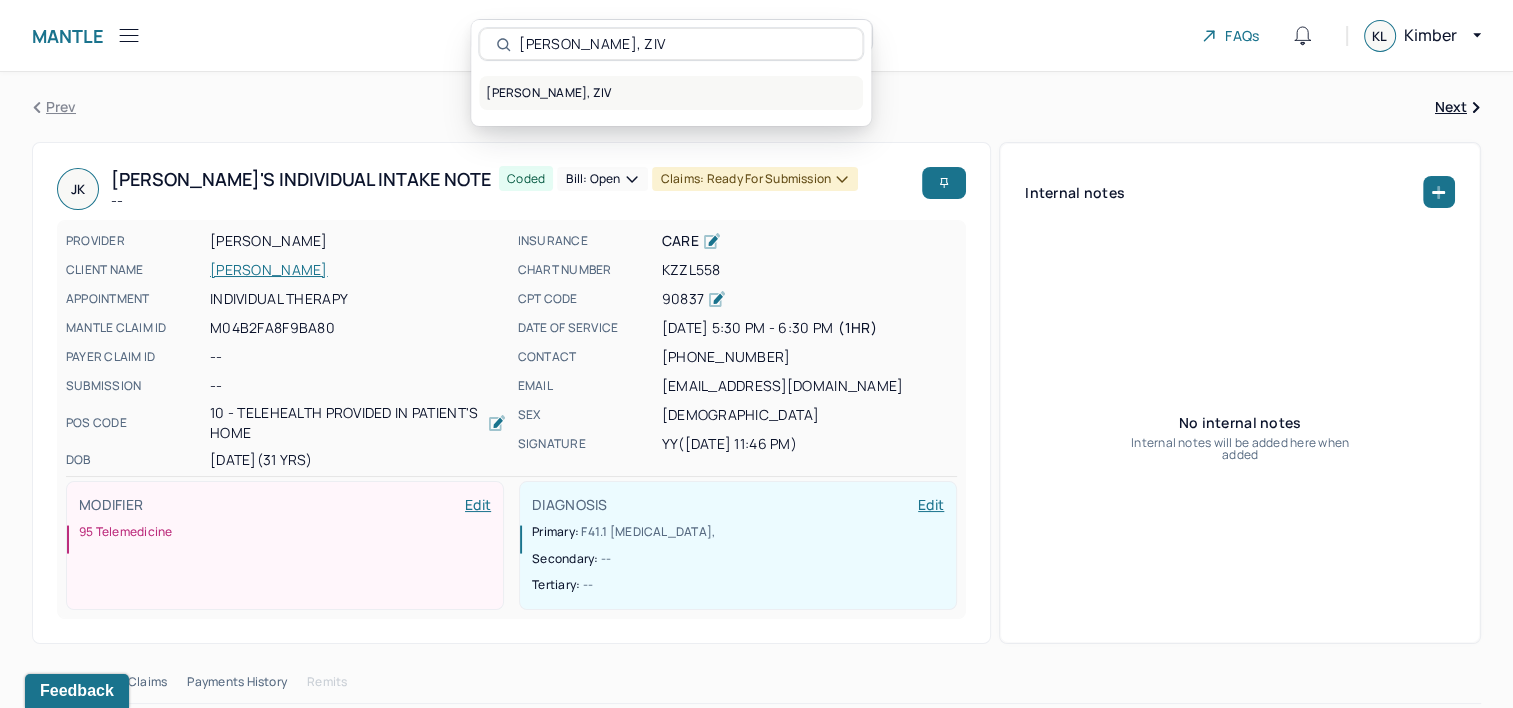 type on "NOAM, ZIV" 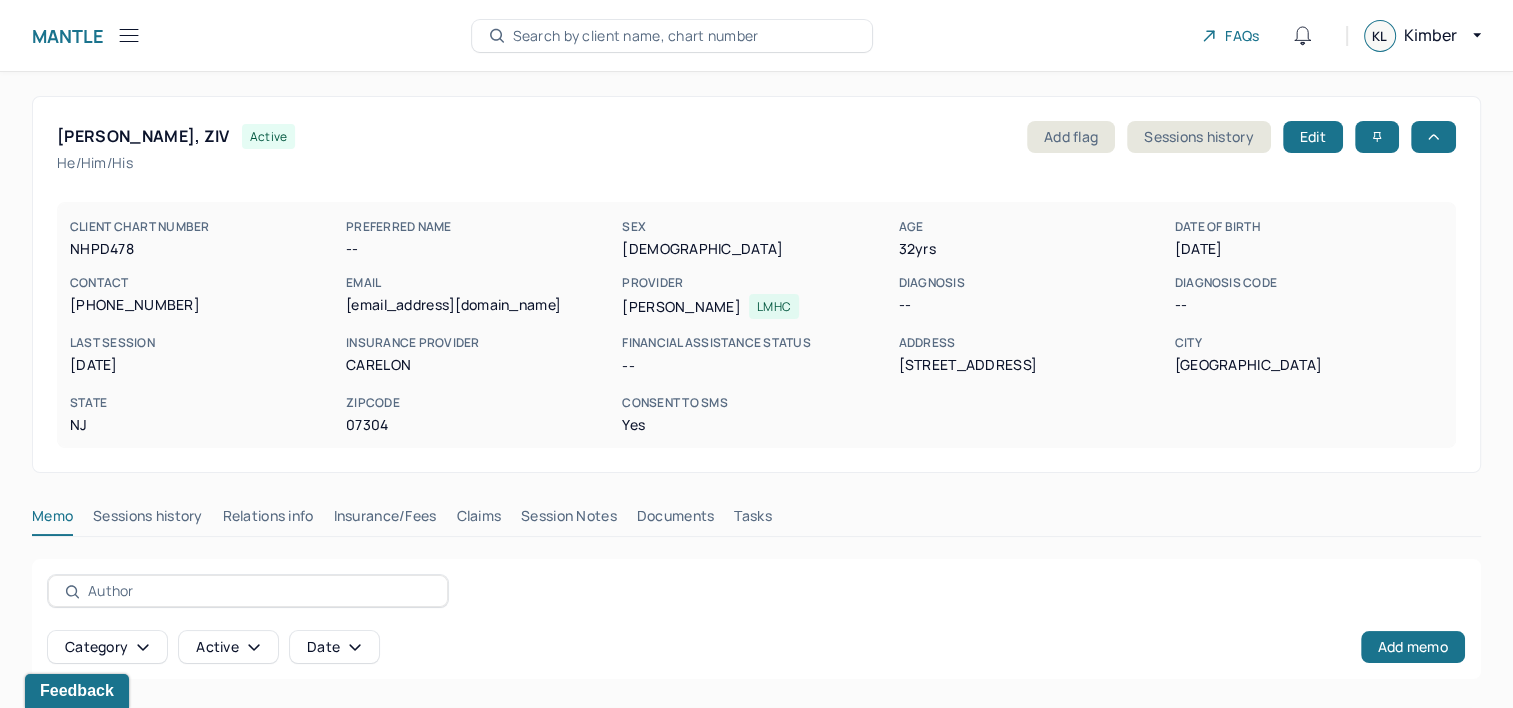 click on "Claims" at bounding box center [478, 520] 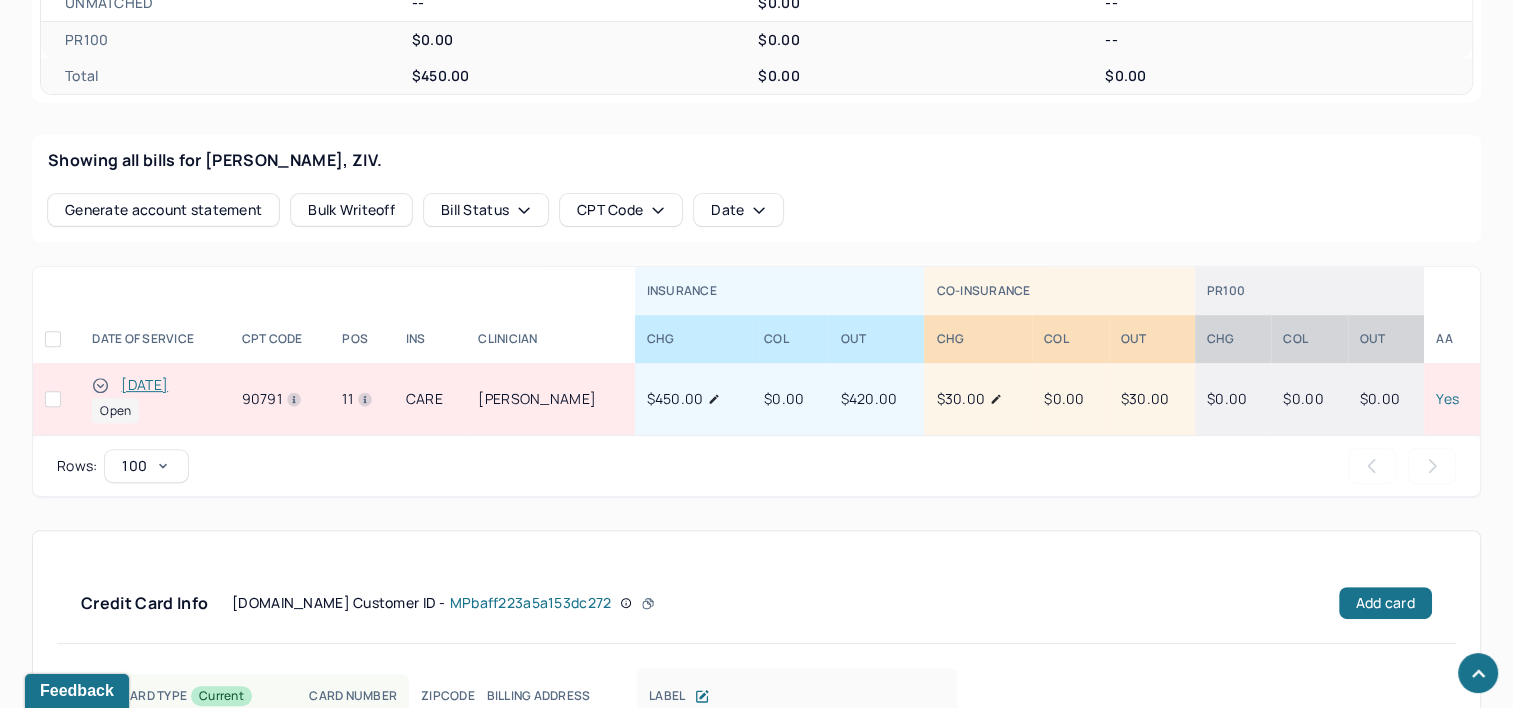 scroll, scrollTop: 700, scrollLeft: 0, axis: vertical 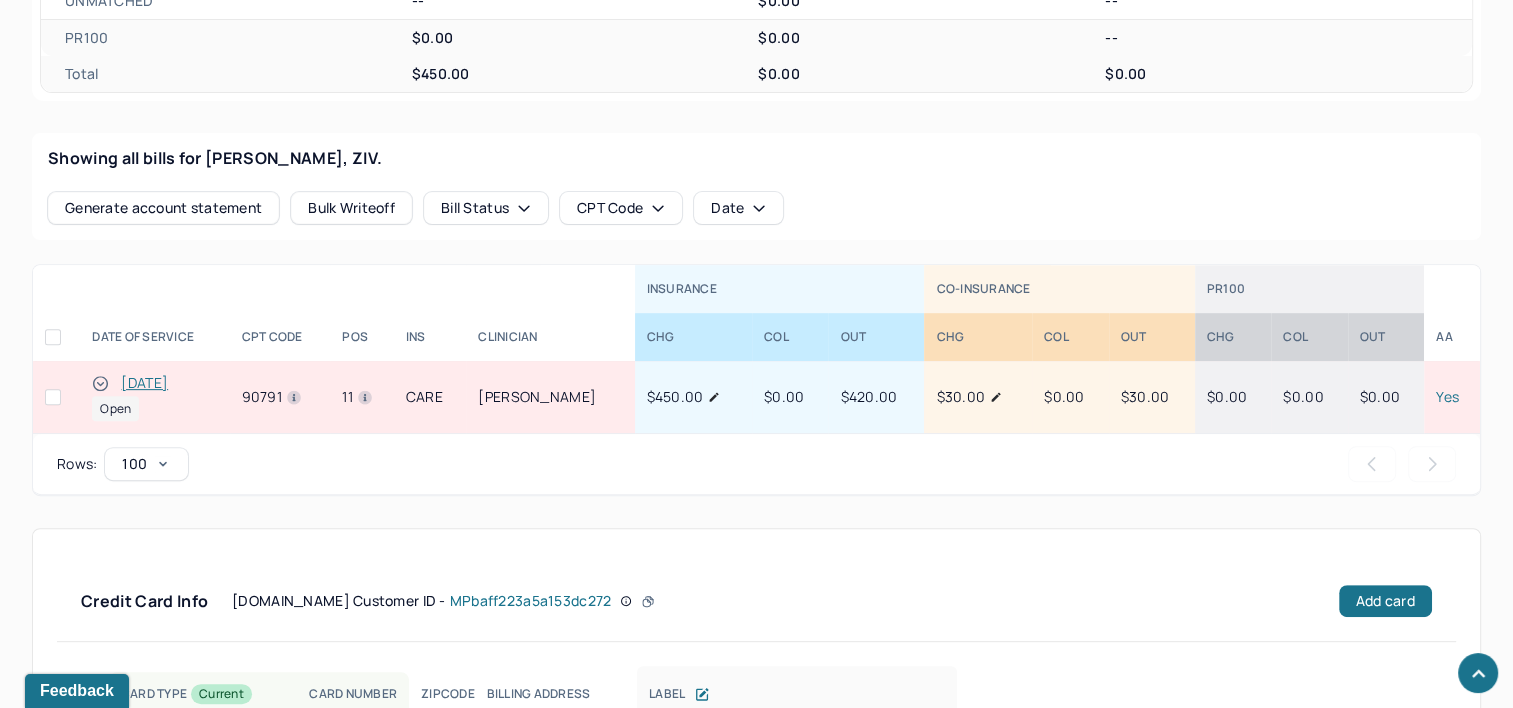 type 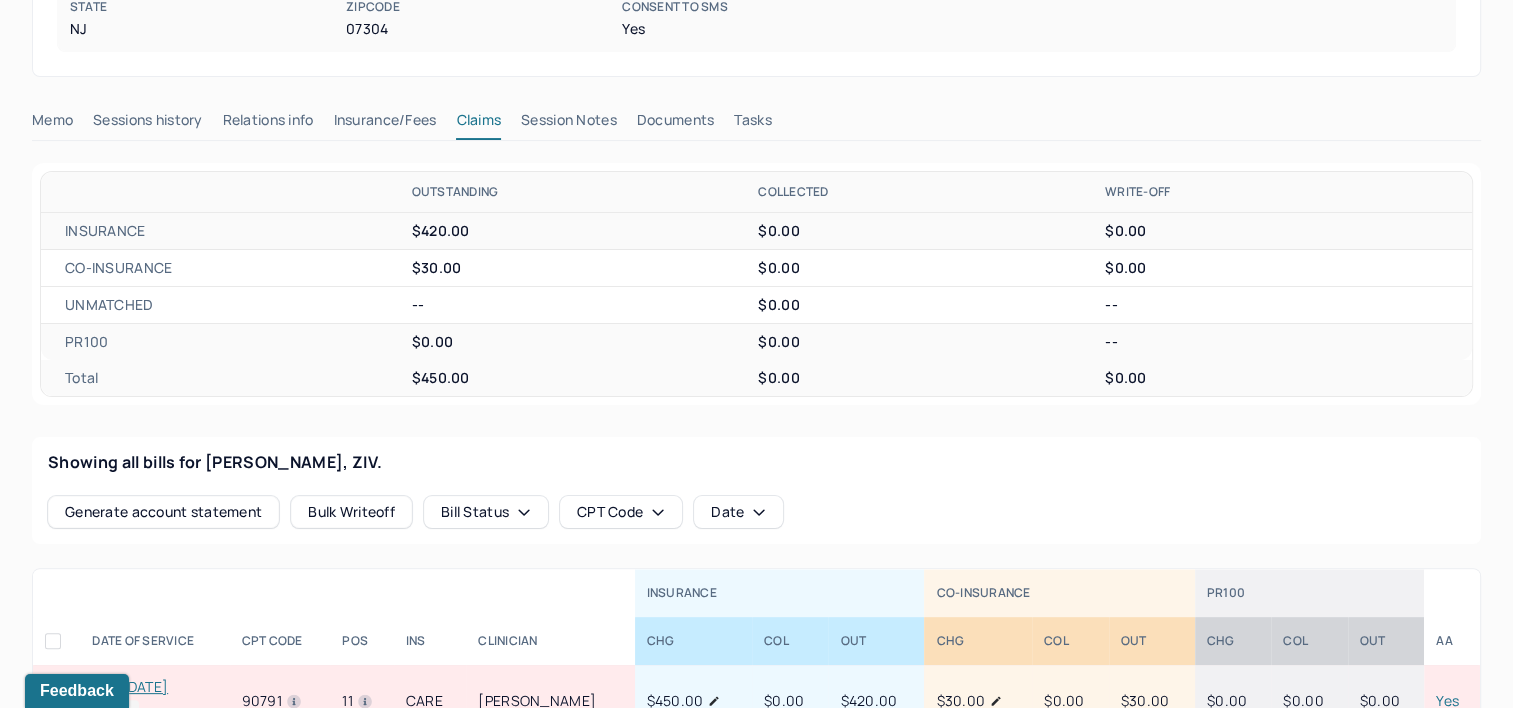 scroll, scrollTop: 0, scrollLeft: 0, axis: both 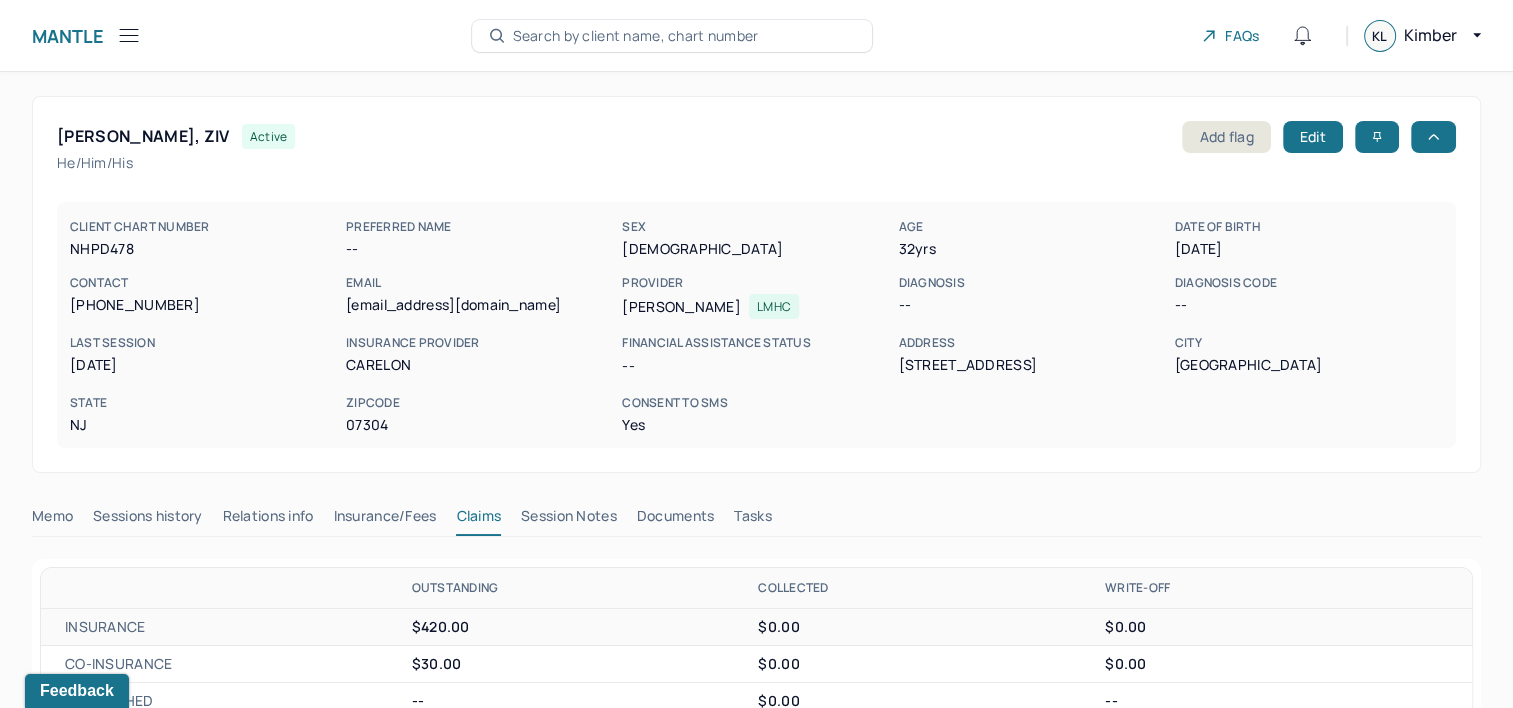 click on "Search by client name, chart number" at bounding box center (672, 36) 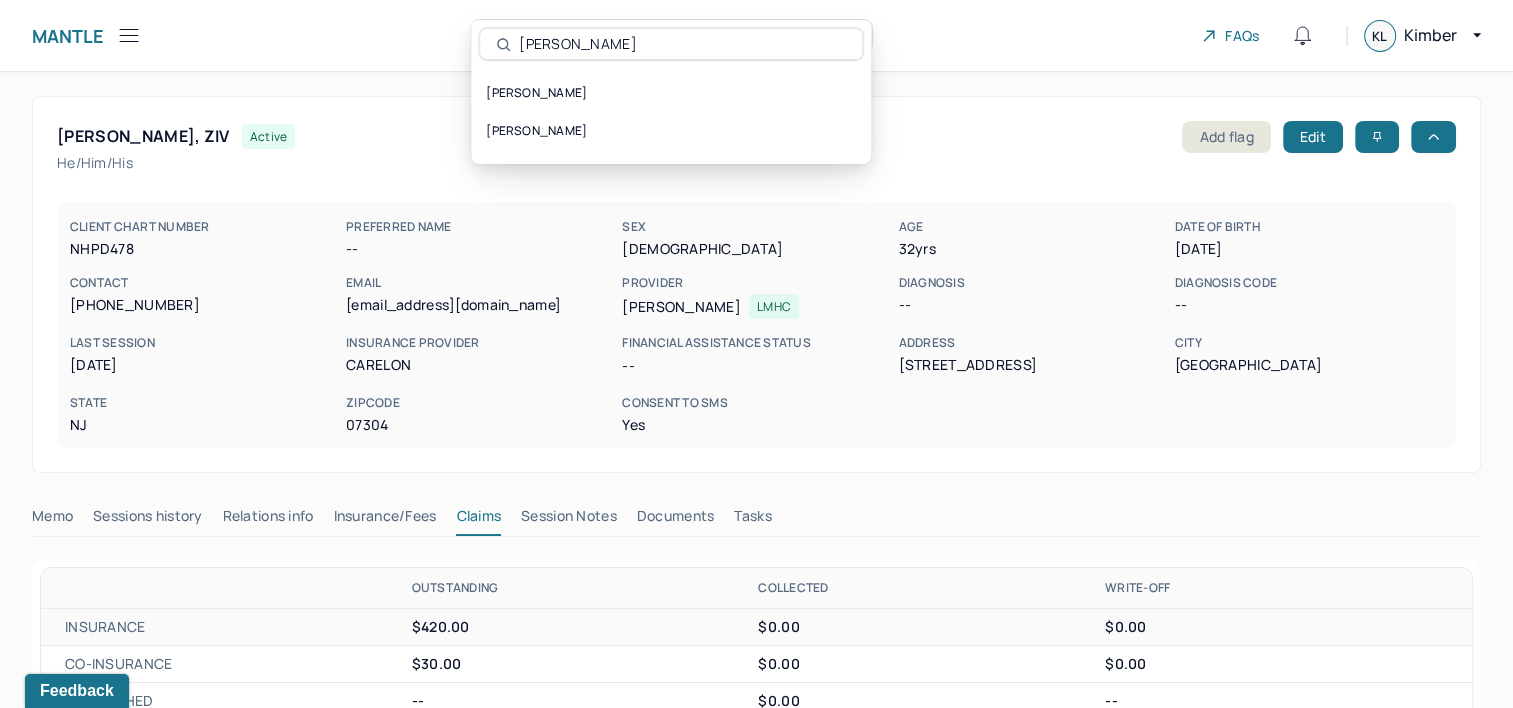 type on "NGUYEN, KARLY" 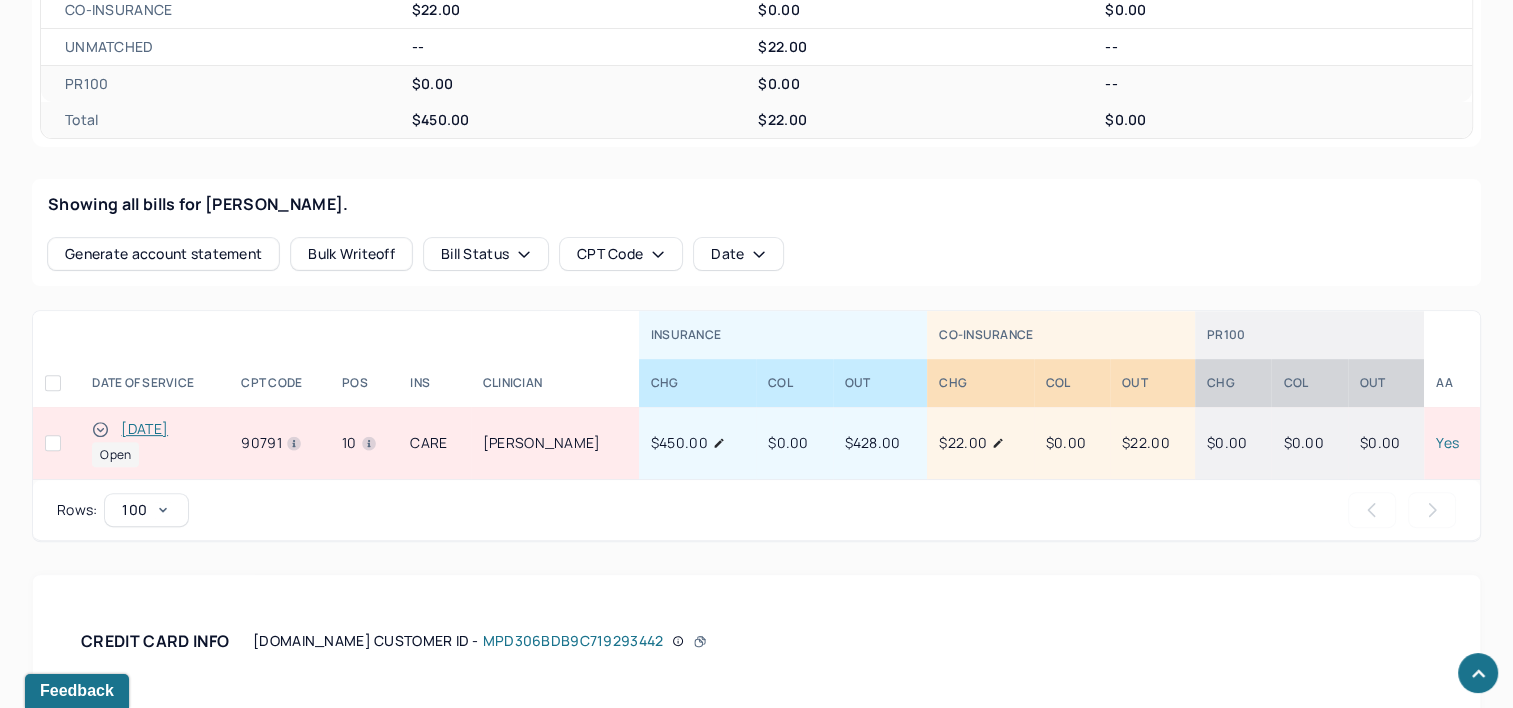 scroll, scrollTop: 700, scrollLeft: 0, axis: vertical 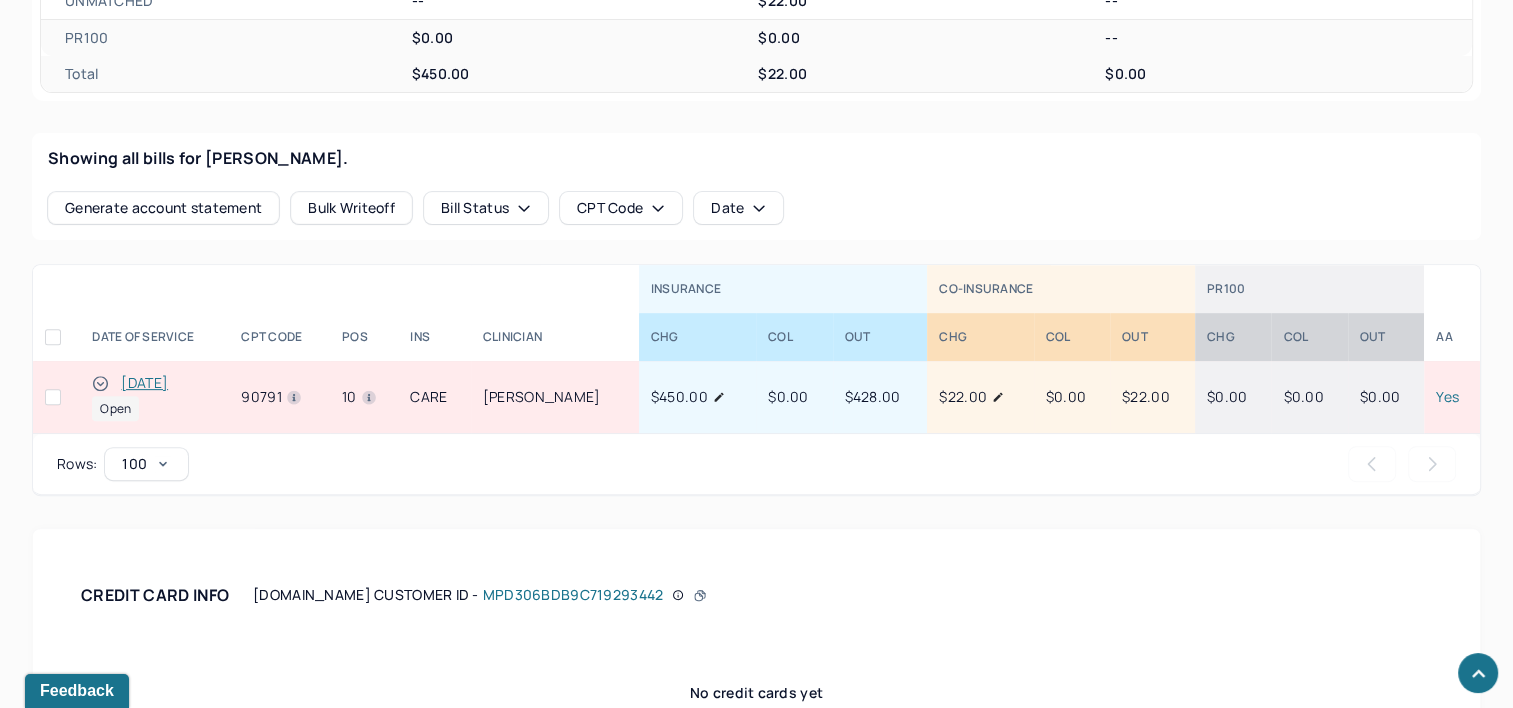 type 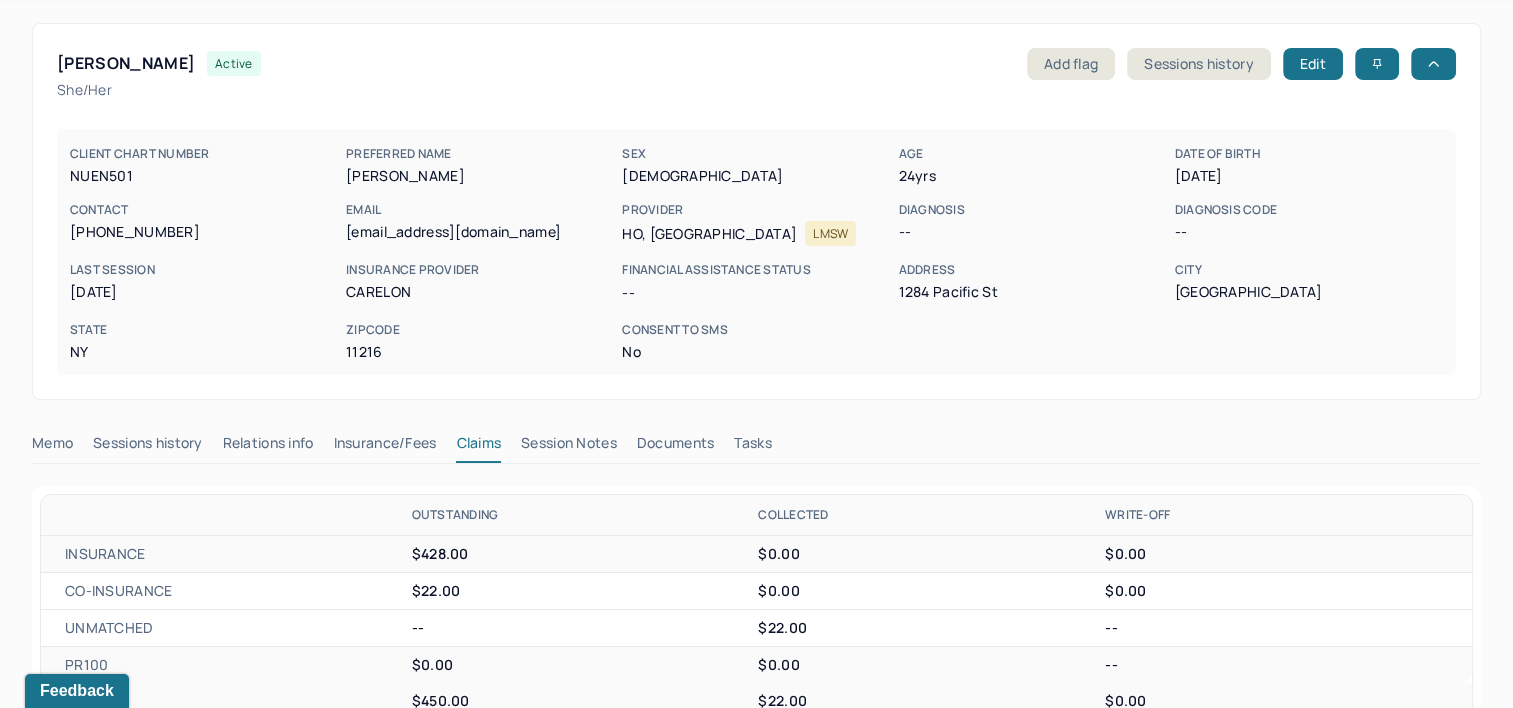 scroll, scrollTop: 0, scrollLeft: 0, axis: both 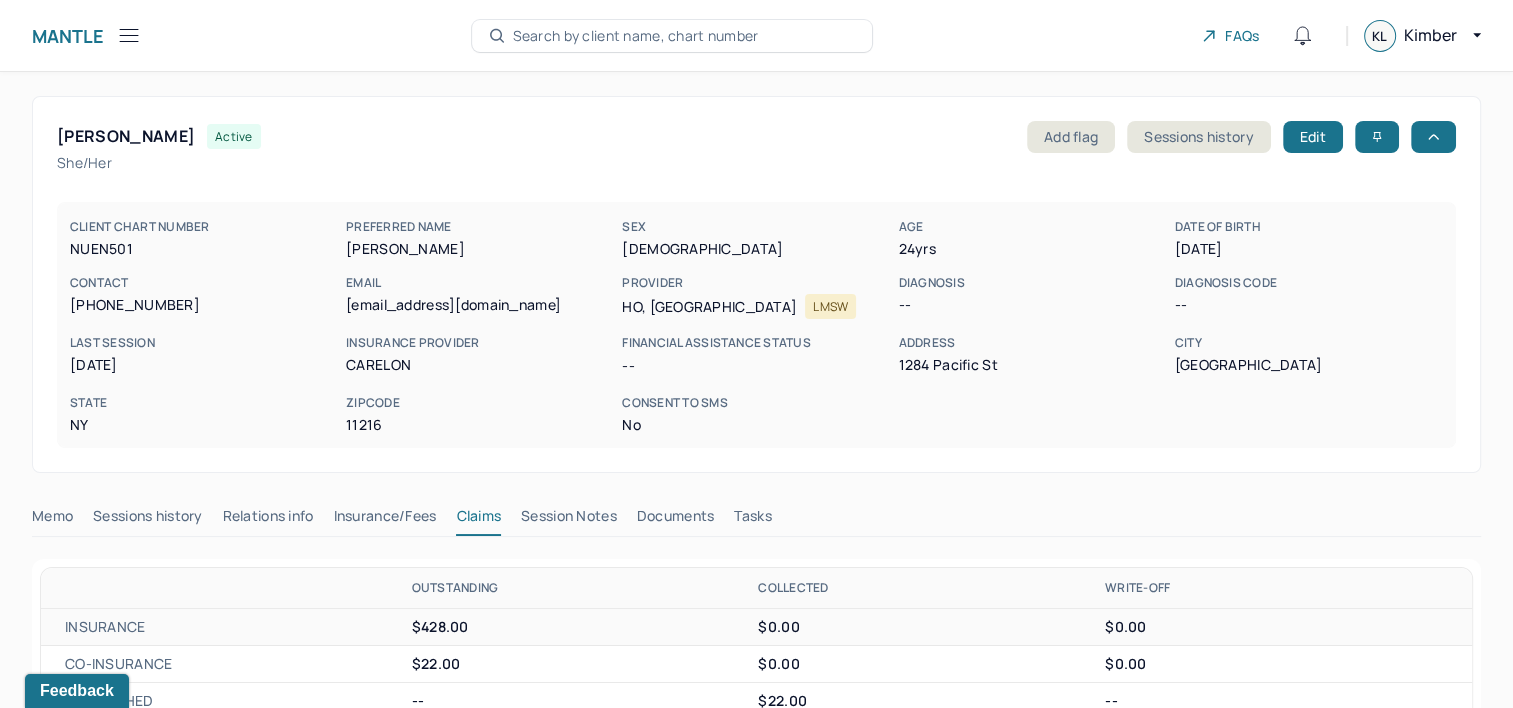 click on "Search by client name, chart number" at bounding box center [636, 36] 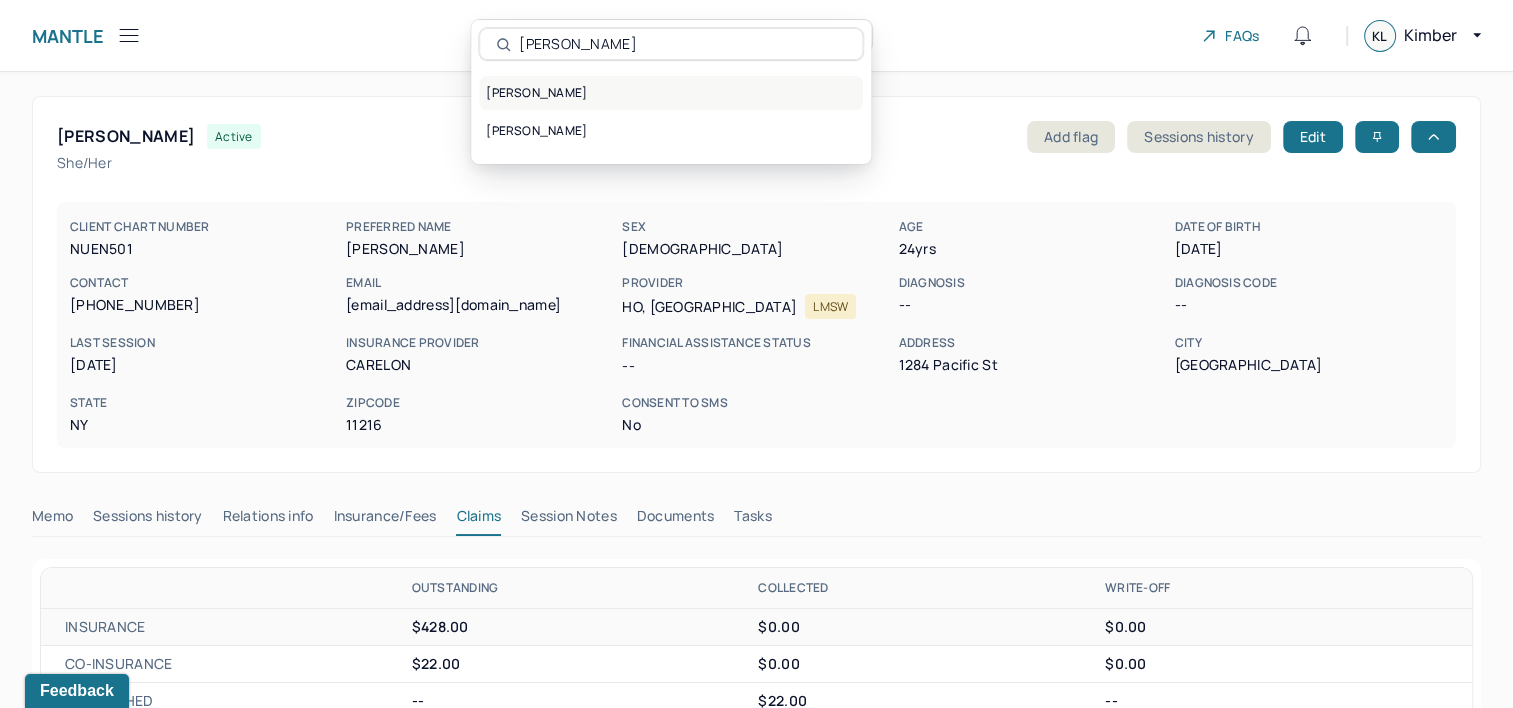 click on "NGUYEN, KARLY" at bounding box center (671, 93) 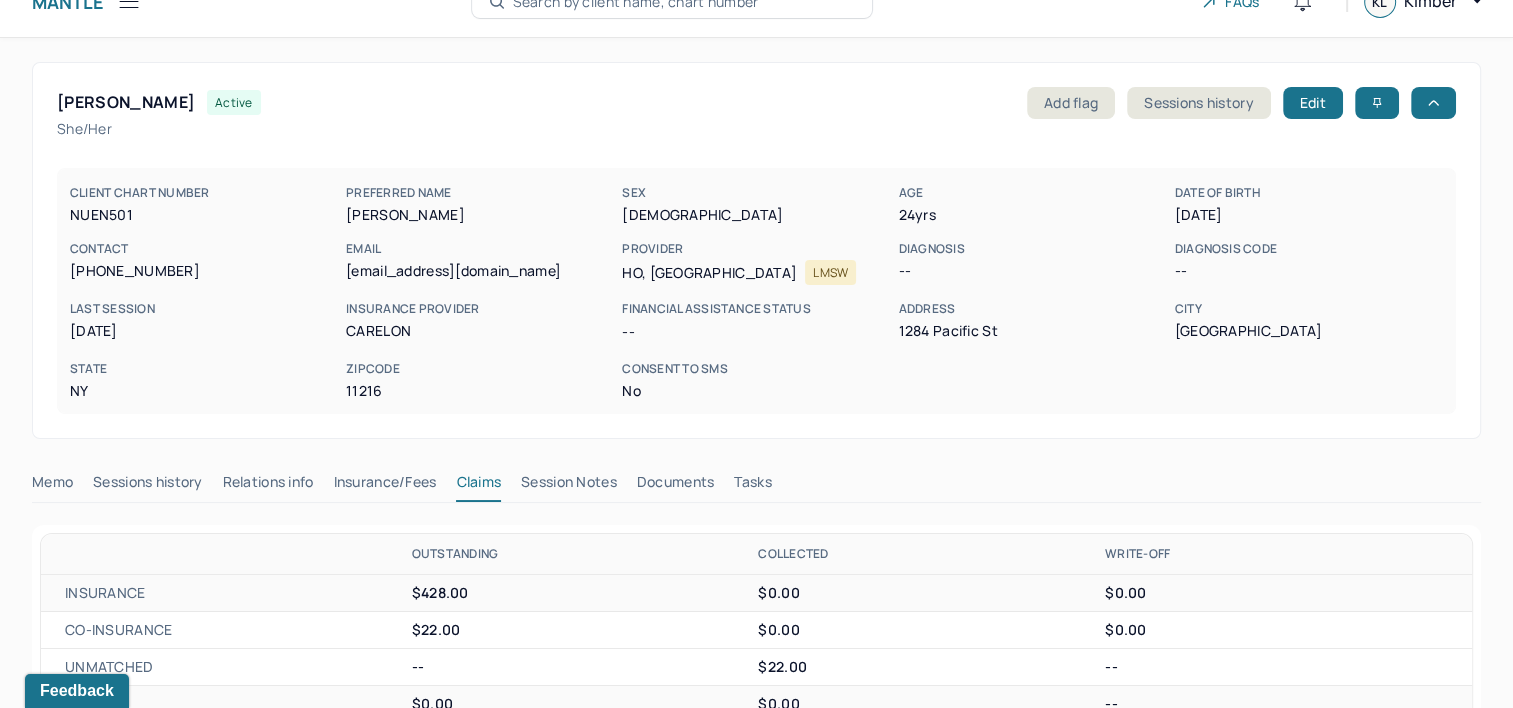 scroll, scrollTop: 0, scrollLeft: 0, axis: both 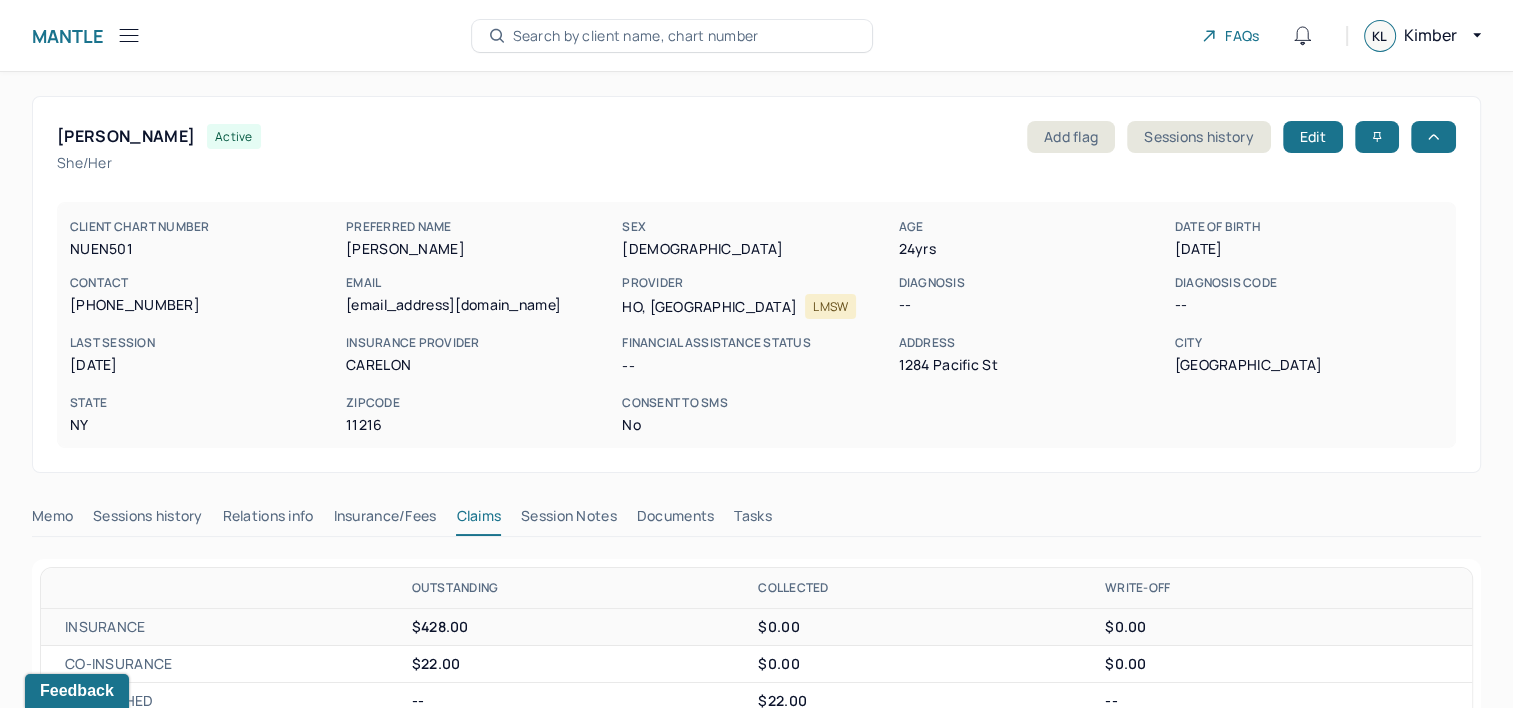 click on "Search by client name, chart number" at bounding box center [636, 36] 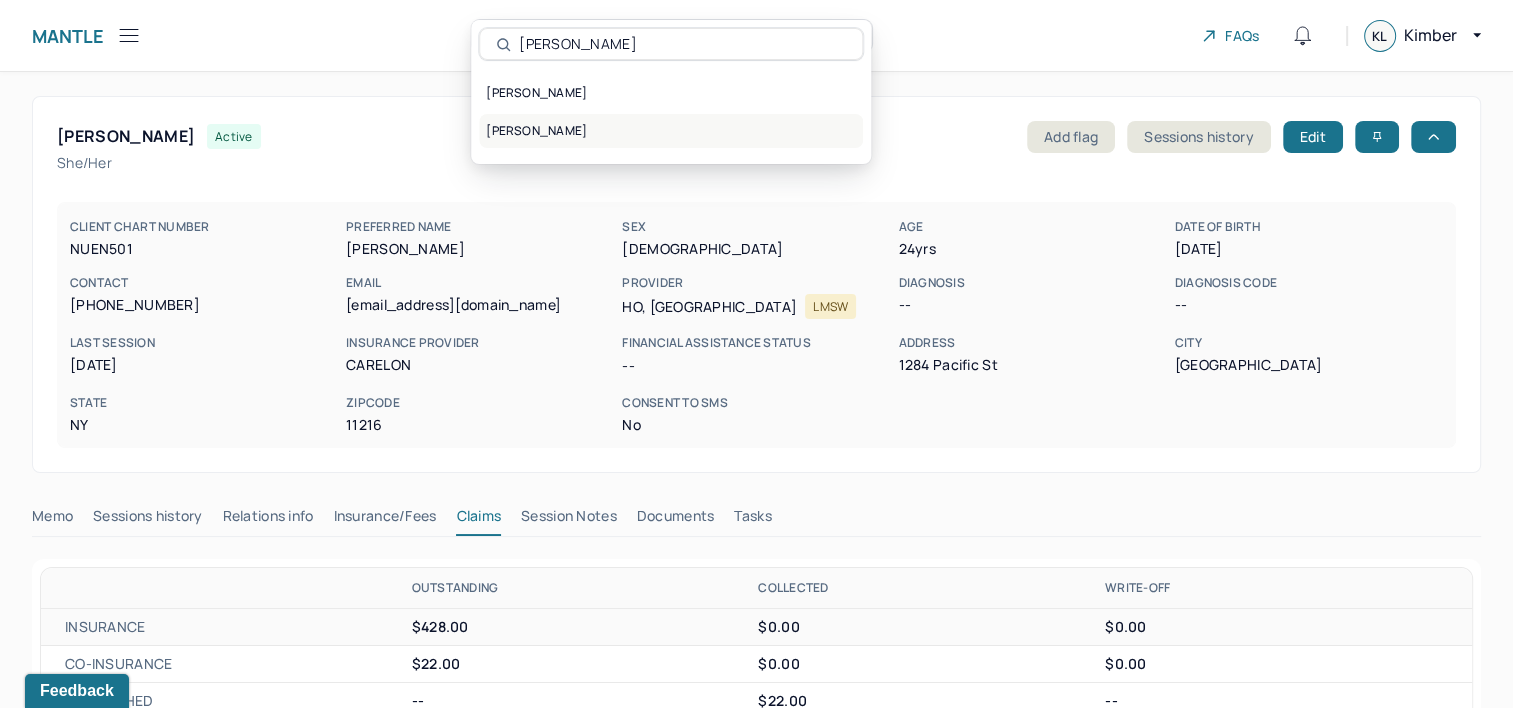 click on "NGUYEN, KARLY" at bounding box center [671, 131] 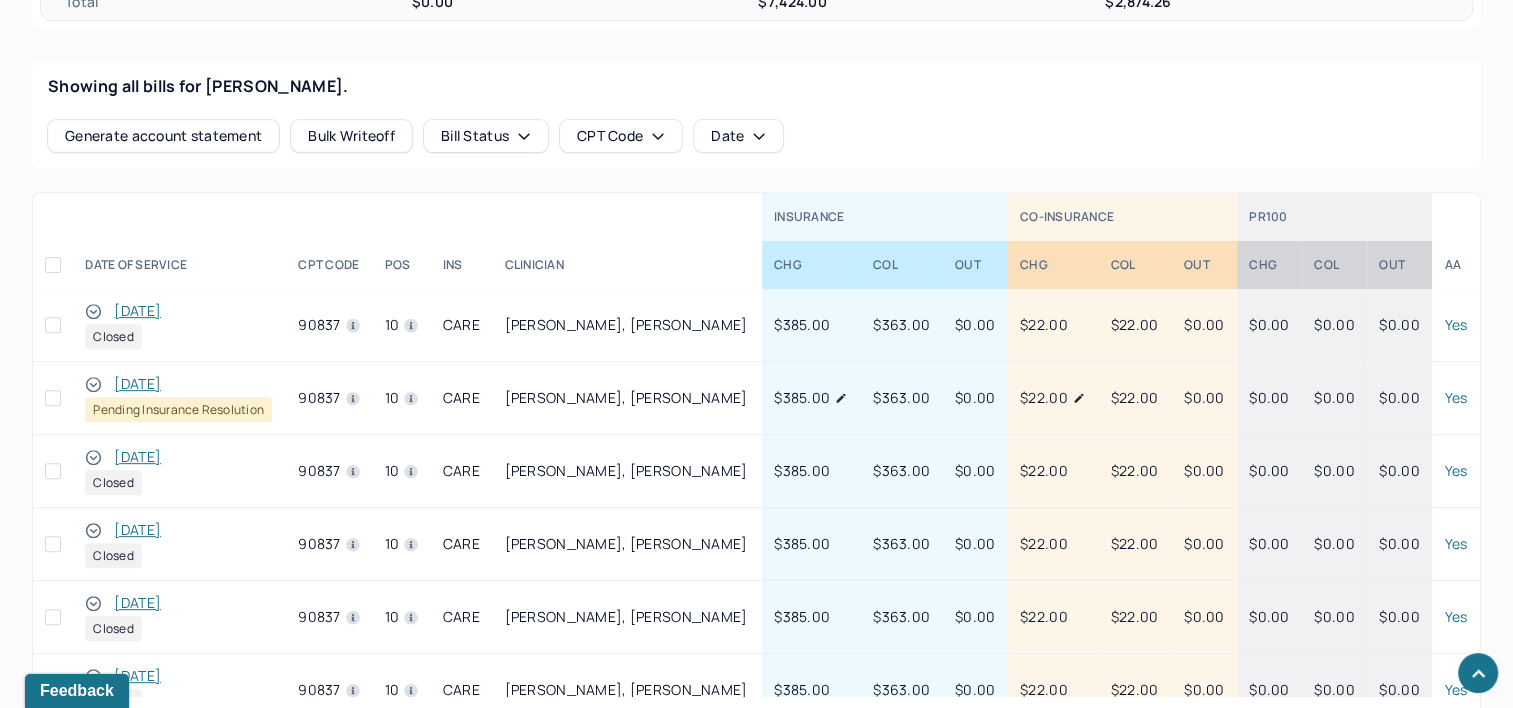 scroll, scrollTop: 800, scrollLeft: 0, axis: vertical 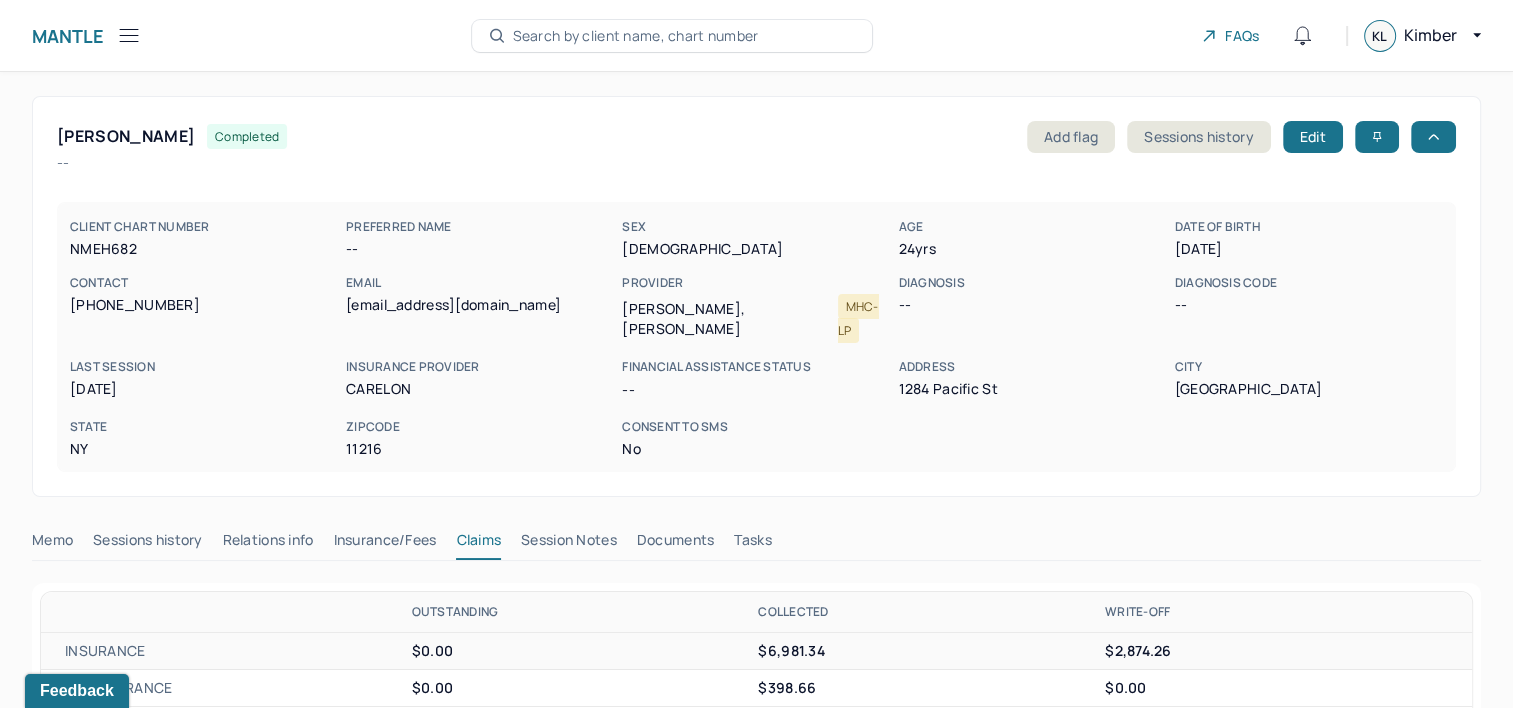 click on "Search by client name, chart number" at bounding box center [636, 36] 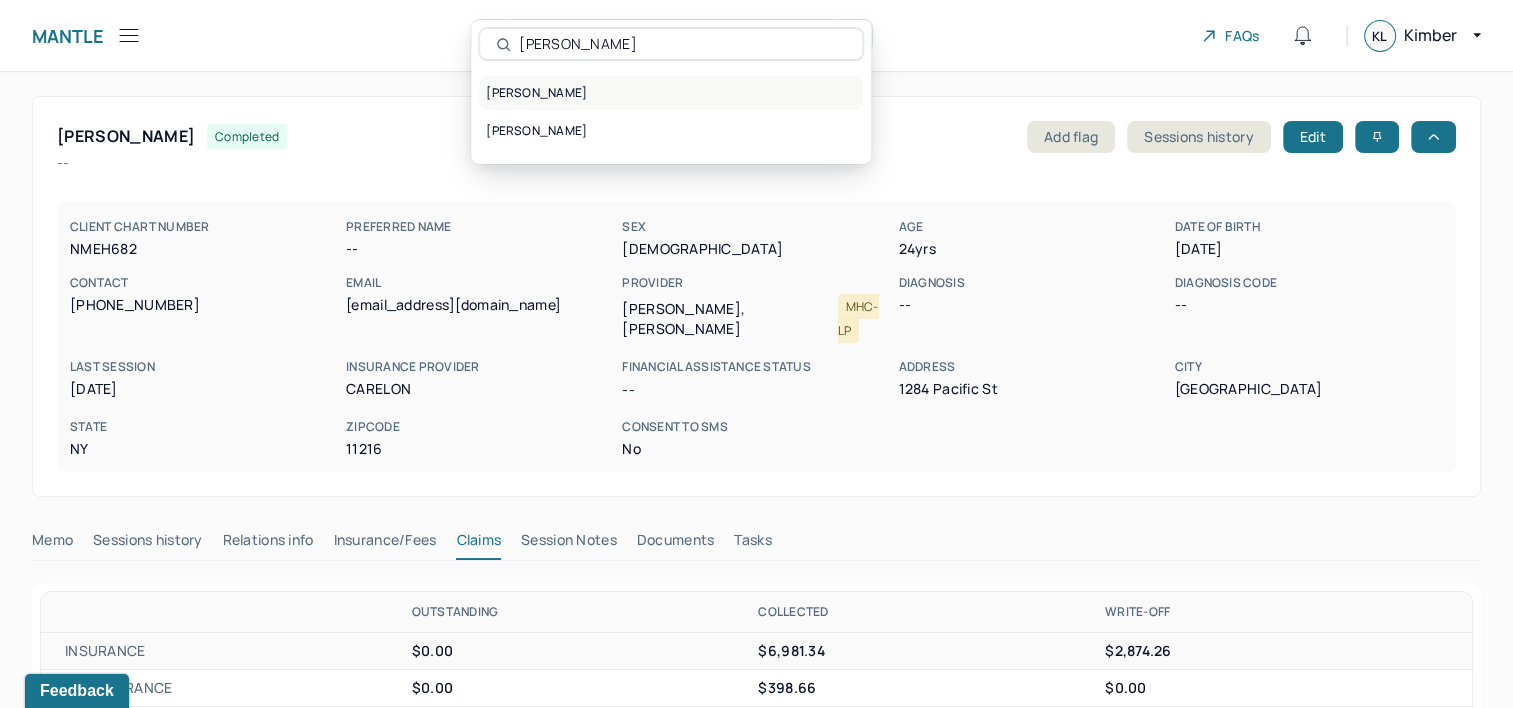 click on "NGUYEN, KARLY" at bounding box center (671, 93) 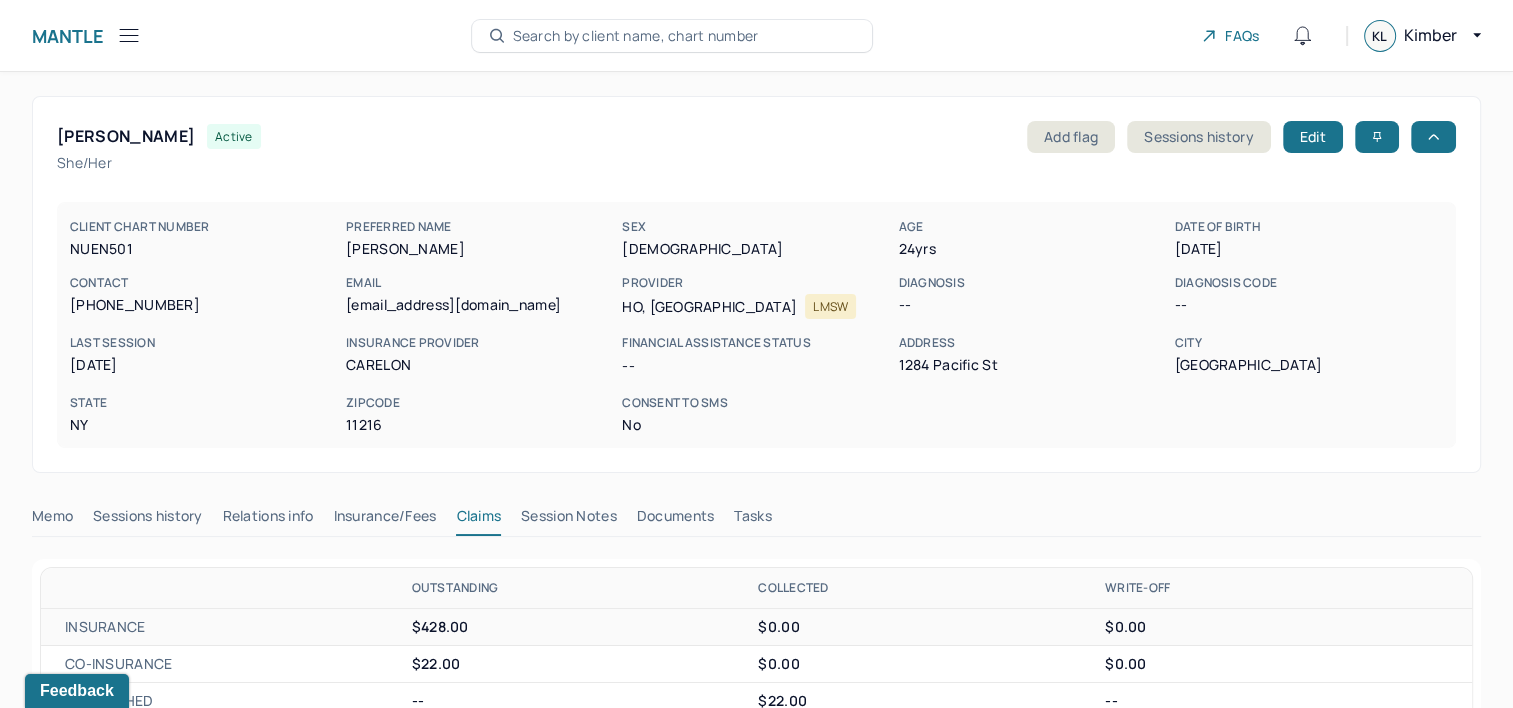 click on "Search by client name, chart number" at bounding box center [636, 36] 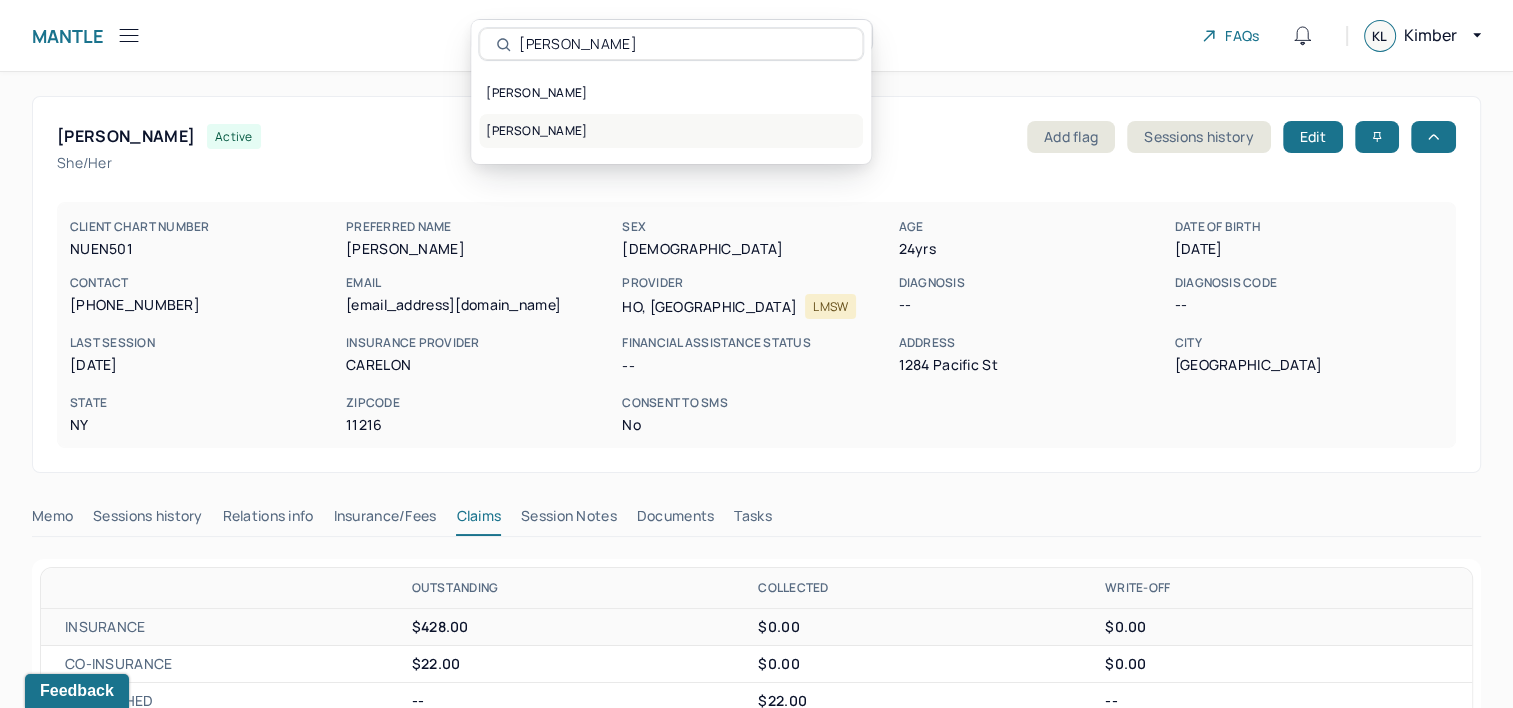 click on "NGUYEN, KARLY" at bounding box center [671, 131] 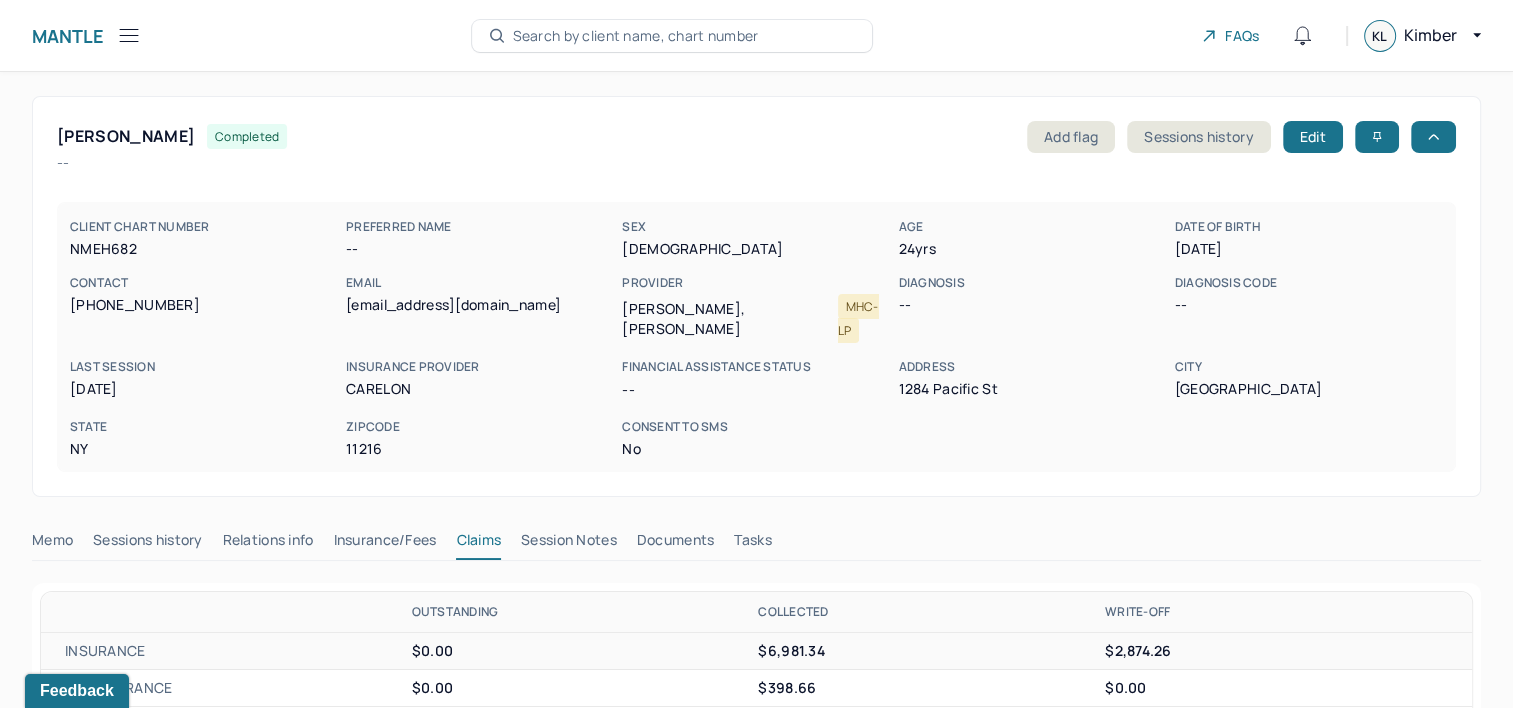 click on "Search by client name, chart number" at bounding box center (636, 36) 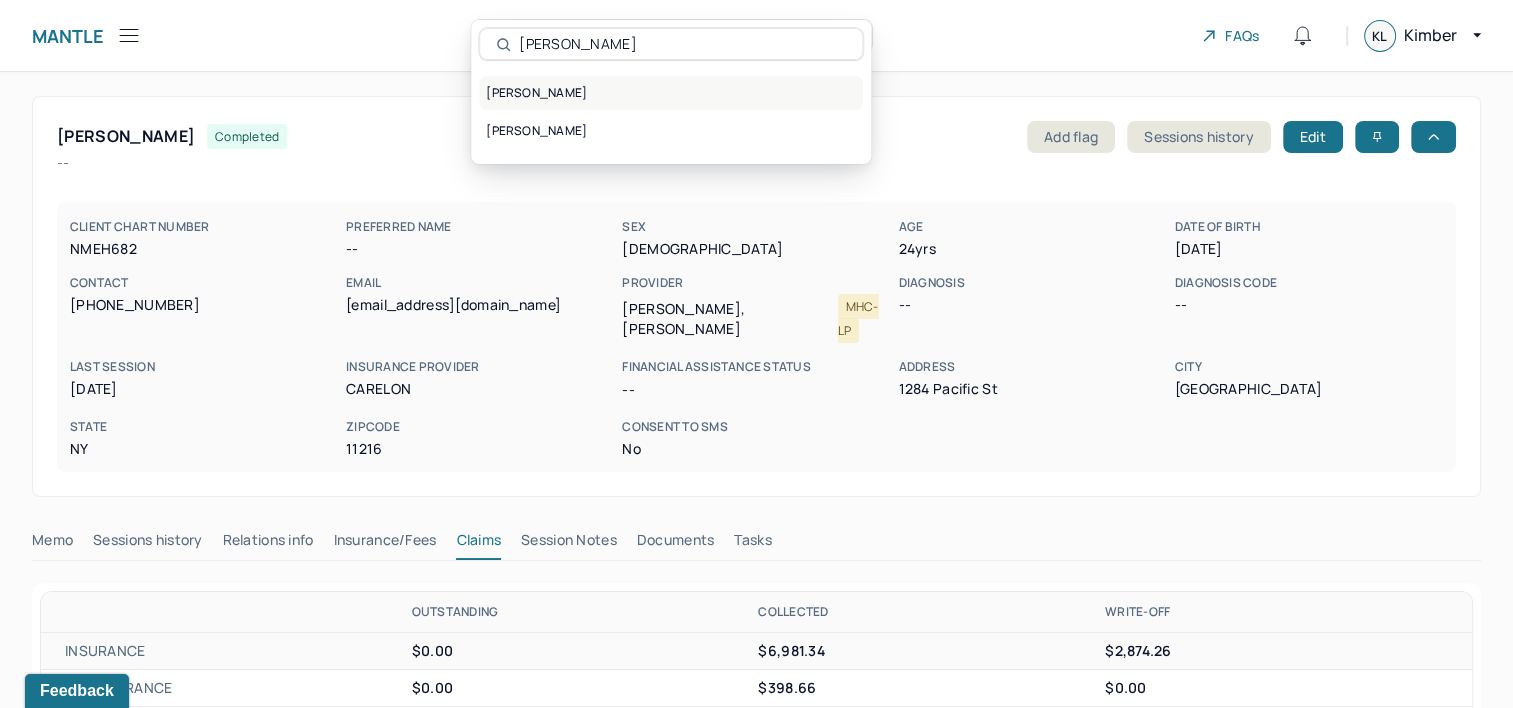 click on "NGUYEN, KARLY" at bounding box center [671, 93] 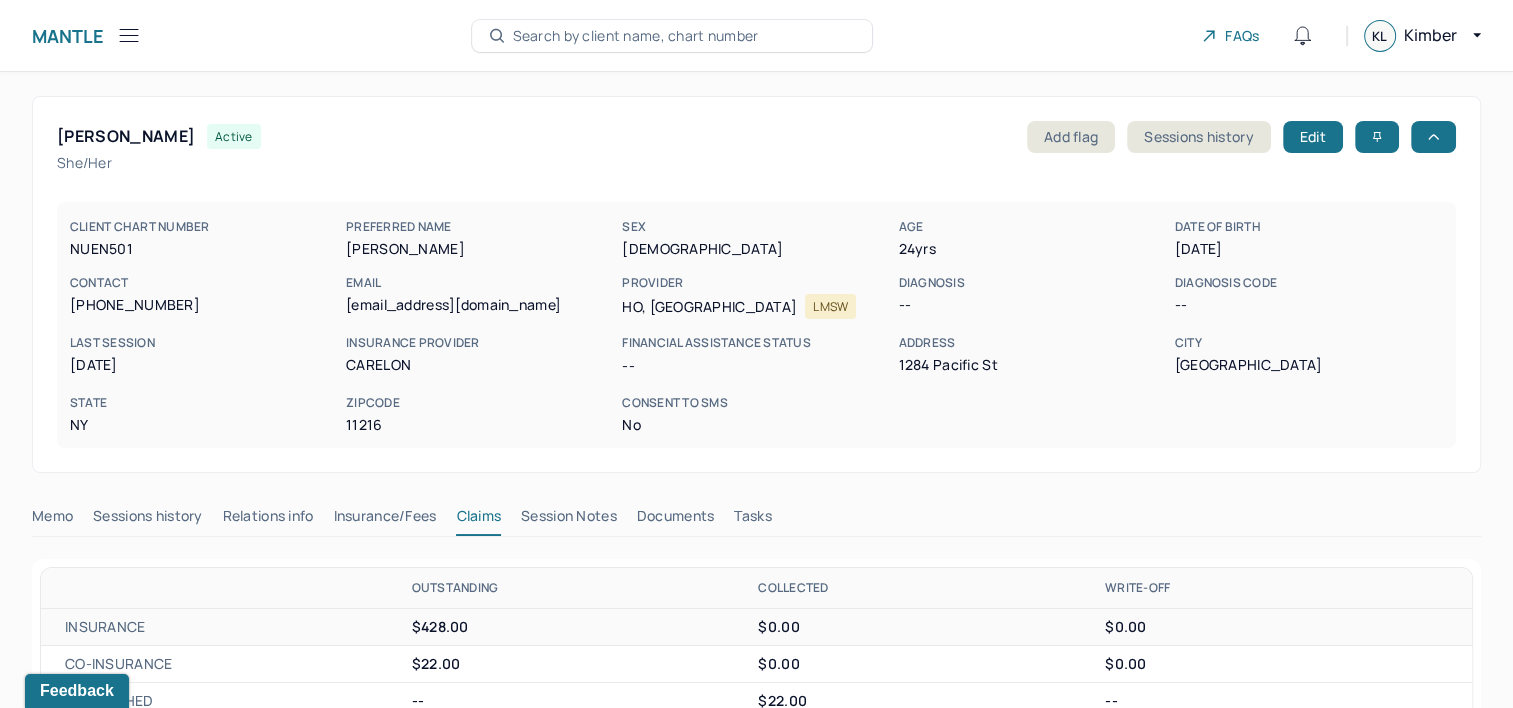 click on "Search by client name, chart number" at bounding box center (636, 36) 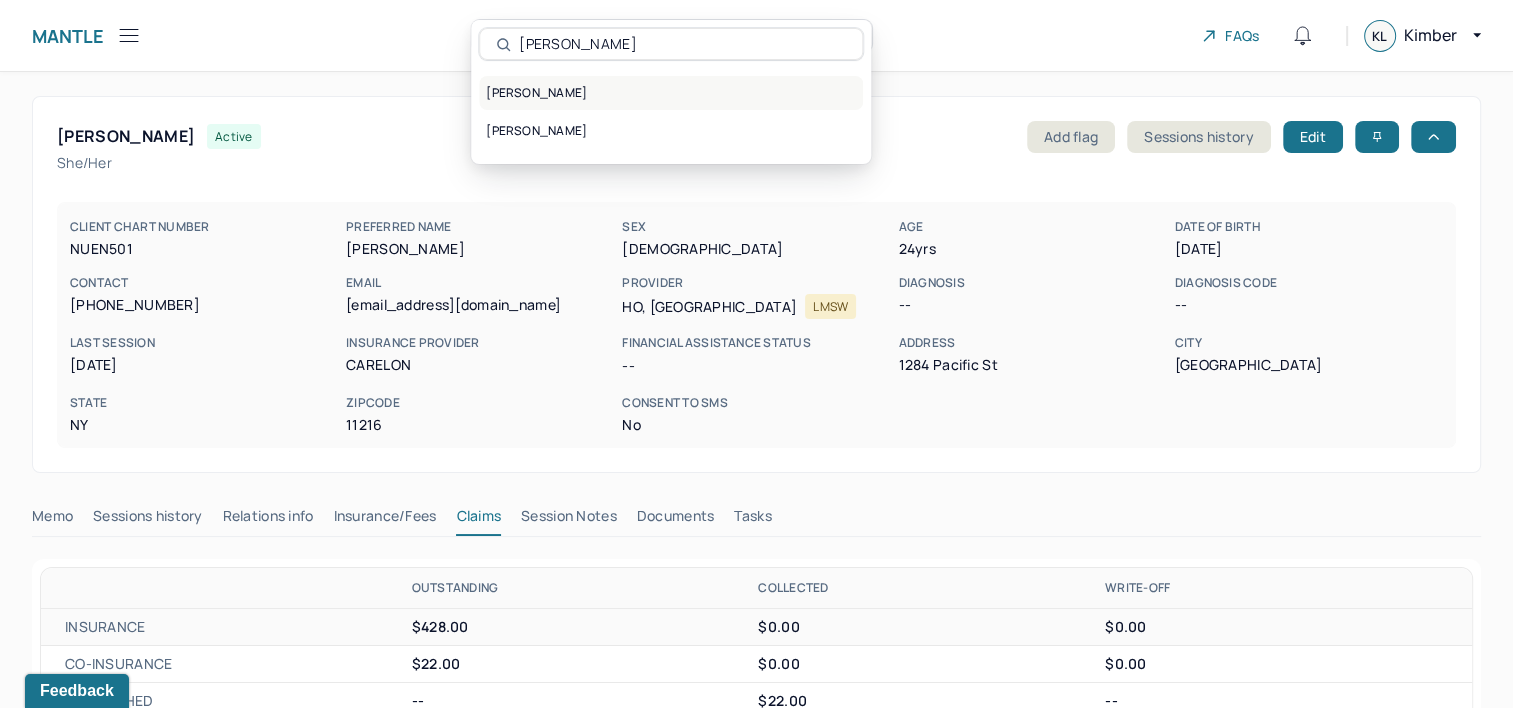 click on "NGUYEN, KARLY" at bounding box center (671, 93) 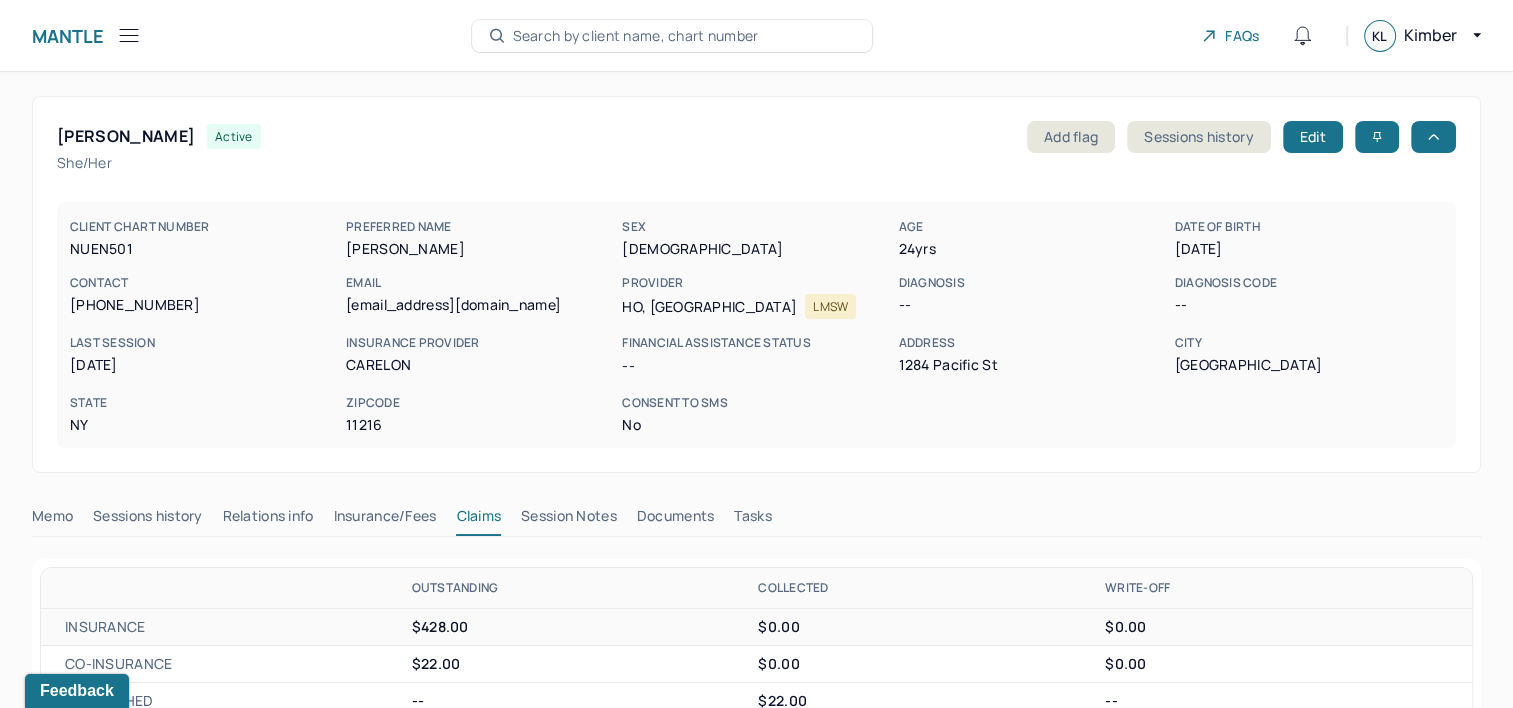 click on "Search by client name, chart number" at bounding box center (636, 36) 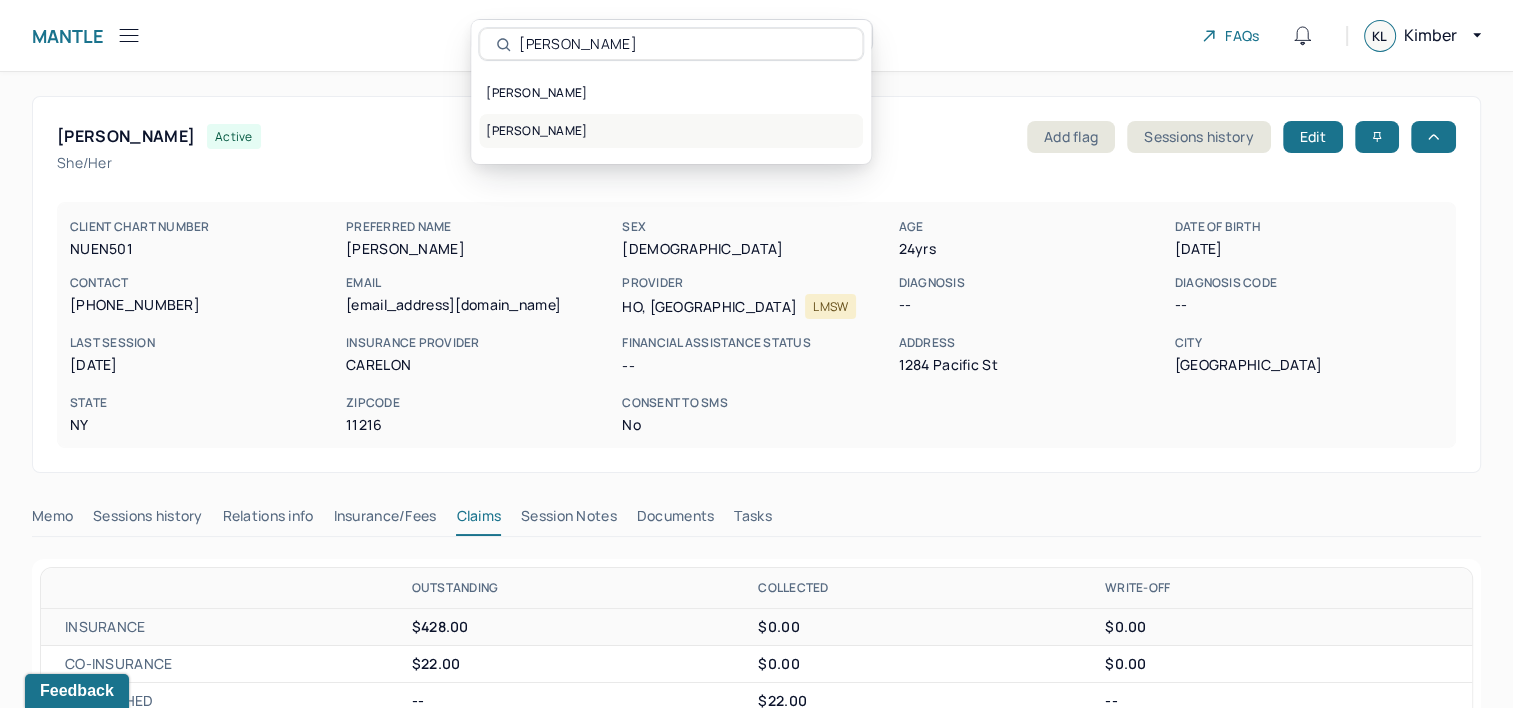 click on "NGUYEN, KARLY" at bounding box center (671, 131) 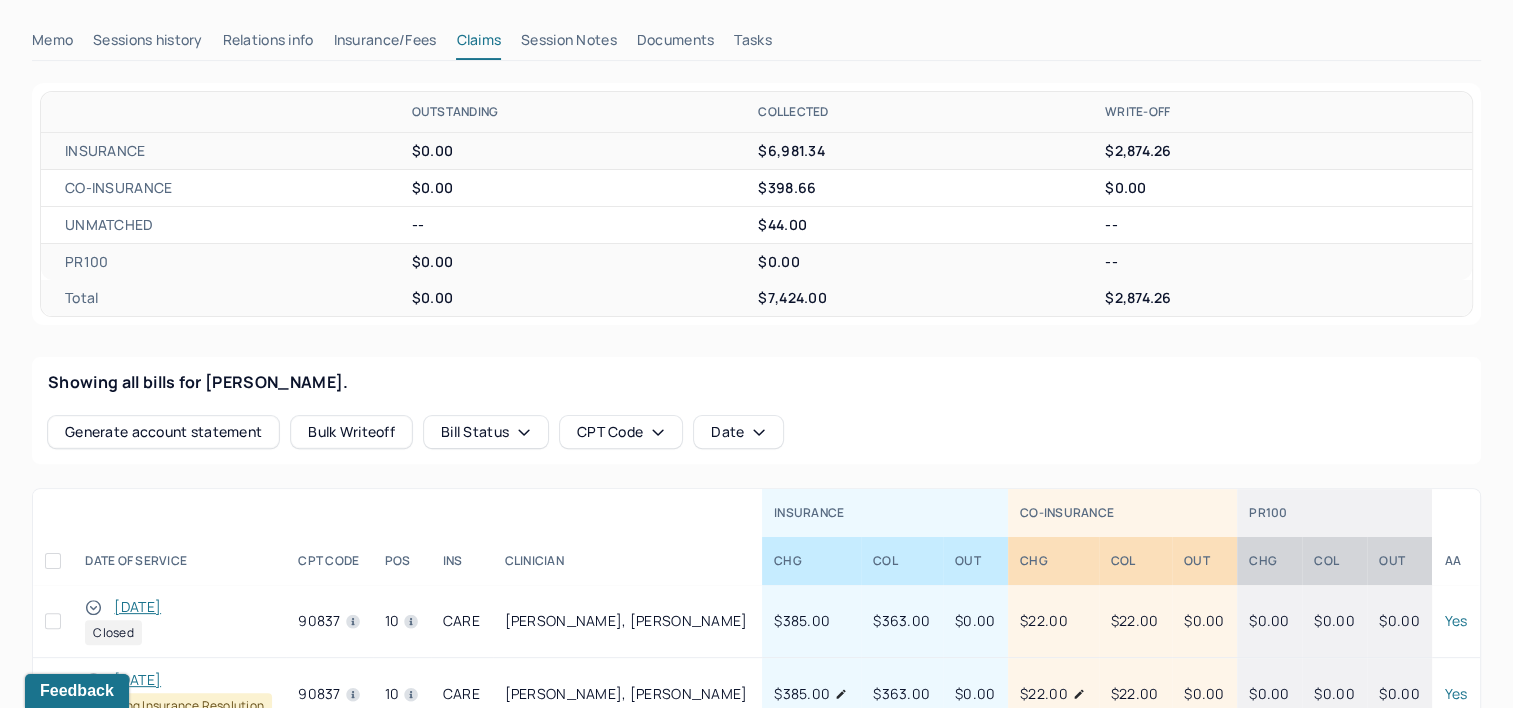 scroll, scrollTop: 600, scrollLeft: 0, axis: vertical 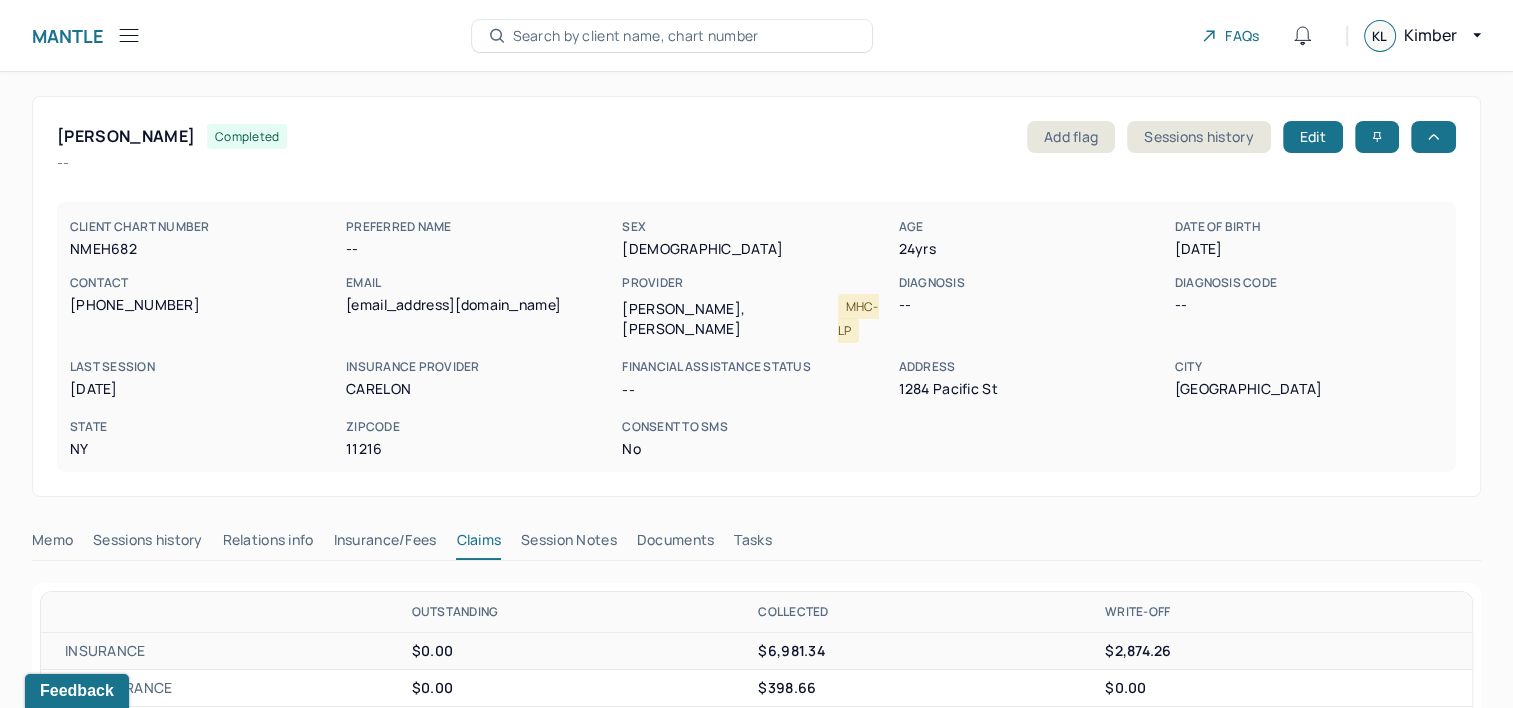 click on "Search by client name, chart number" at bounding box center (636, 36) 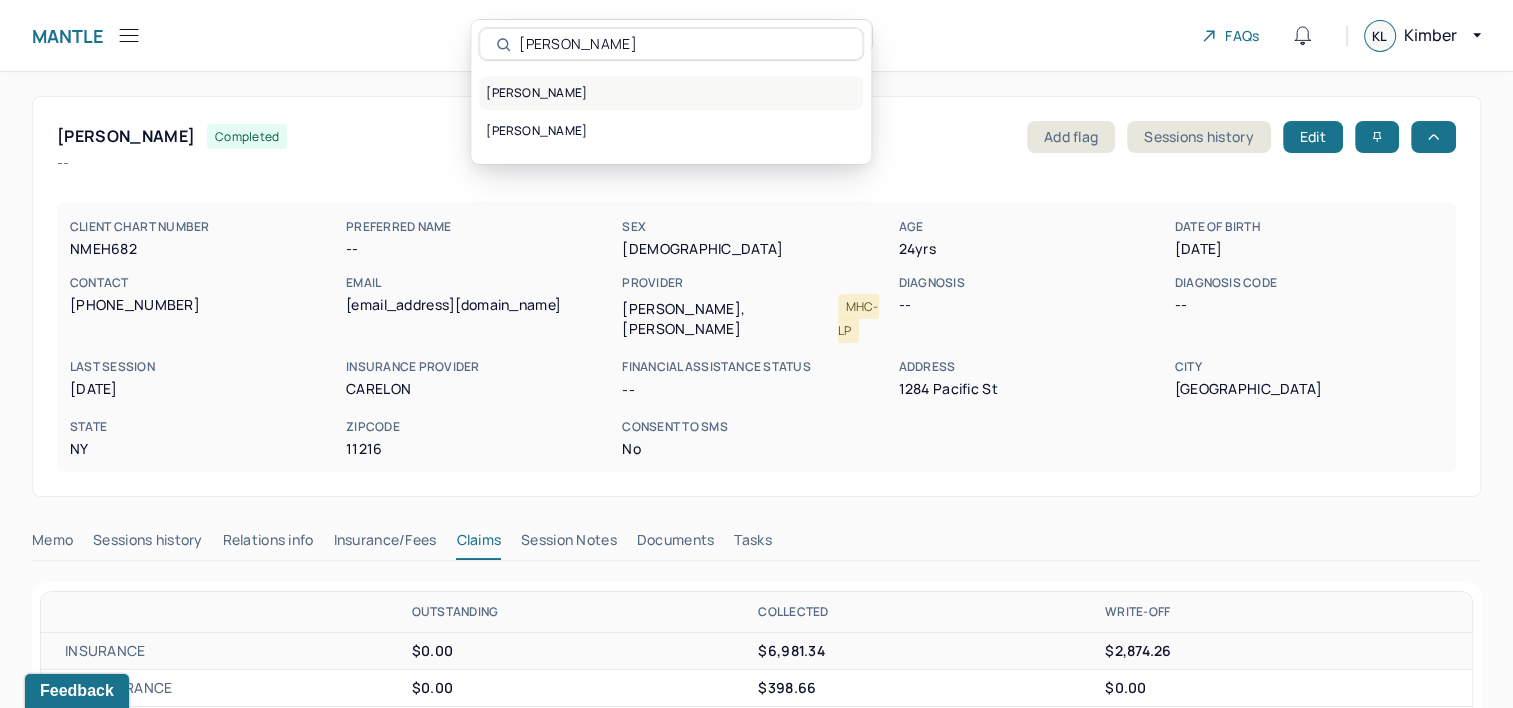 click on "NGUYEN, KARLY" at bounding box center [671, 93] 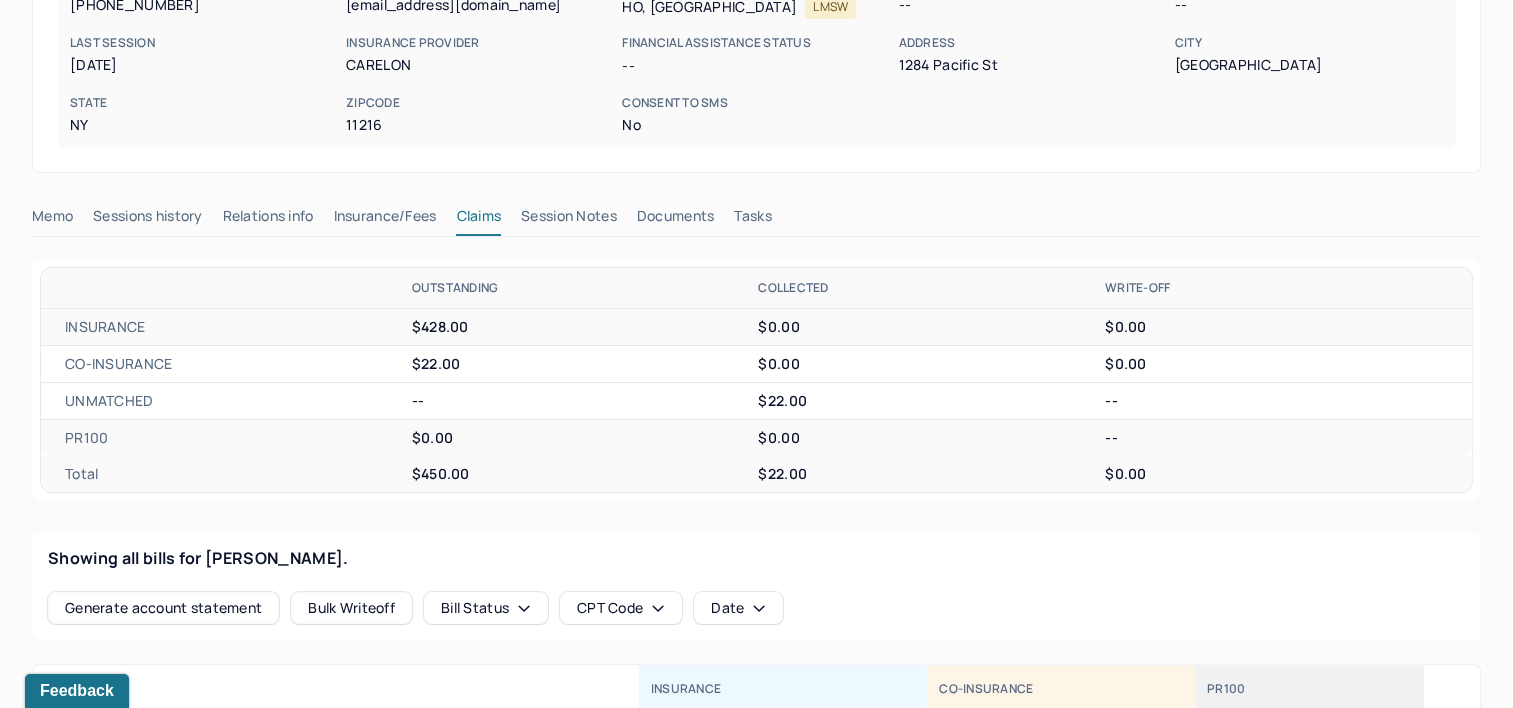 scroll, scrollTop: 300, scrollLeft: 0, axis: vertical 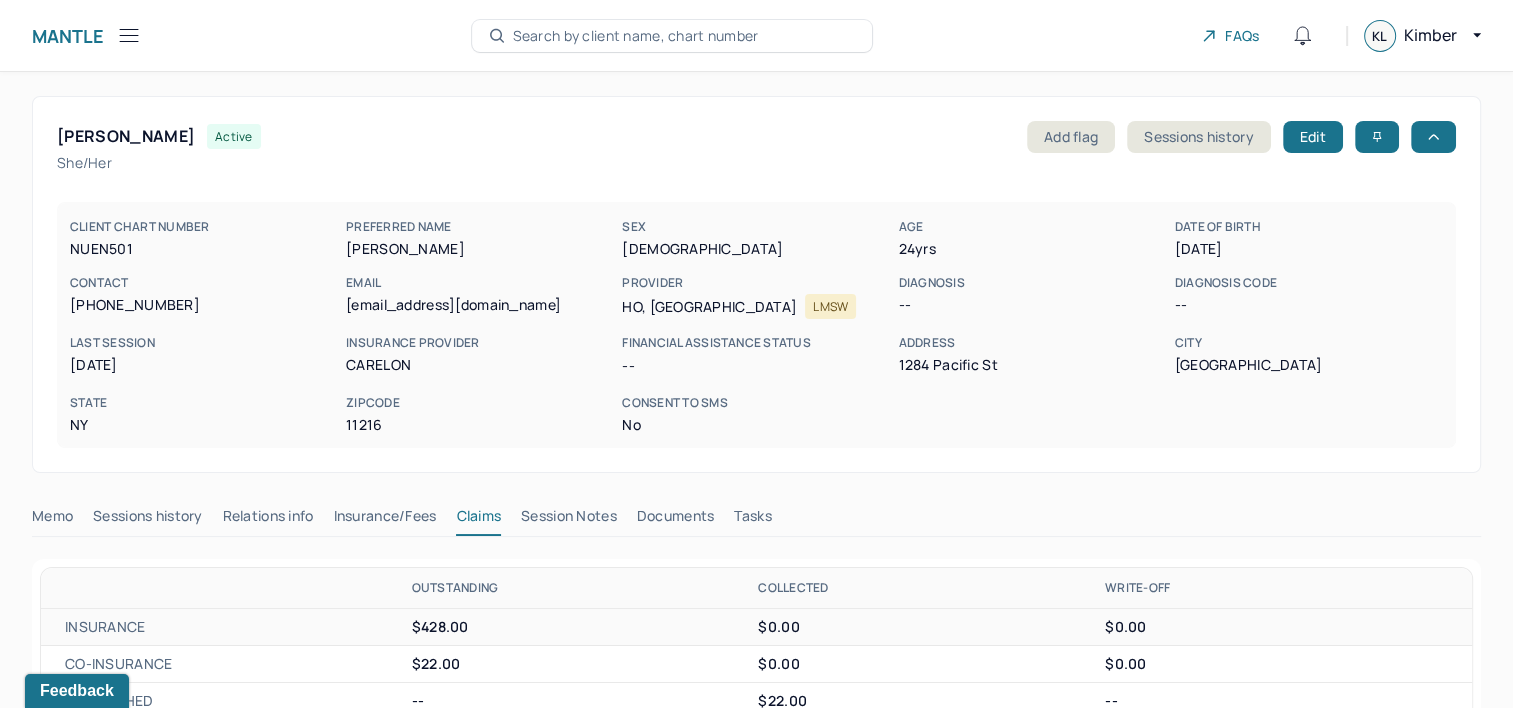 click on "Search by client name, chart number" at bounding box center (636, 36) 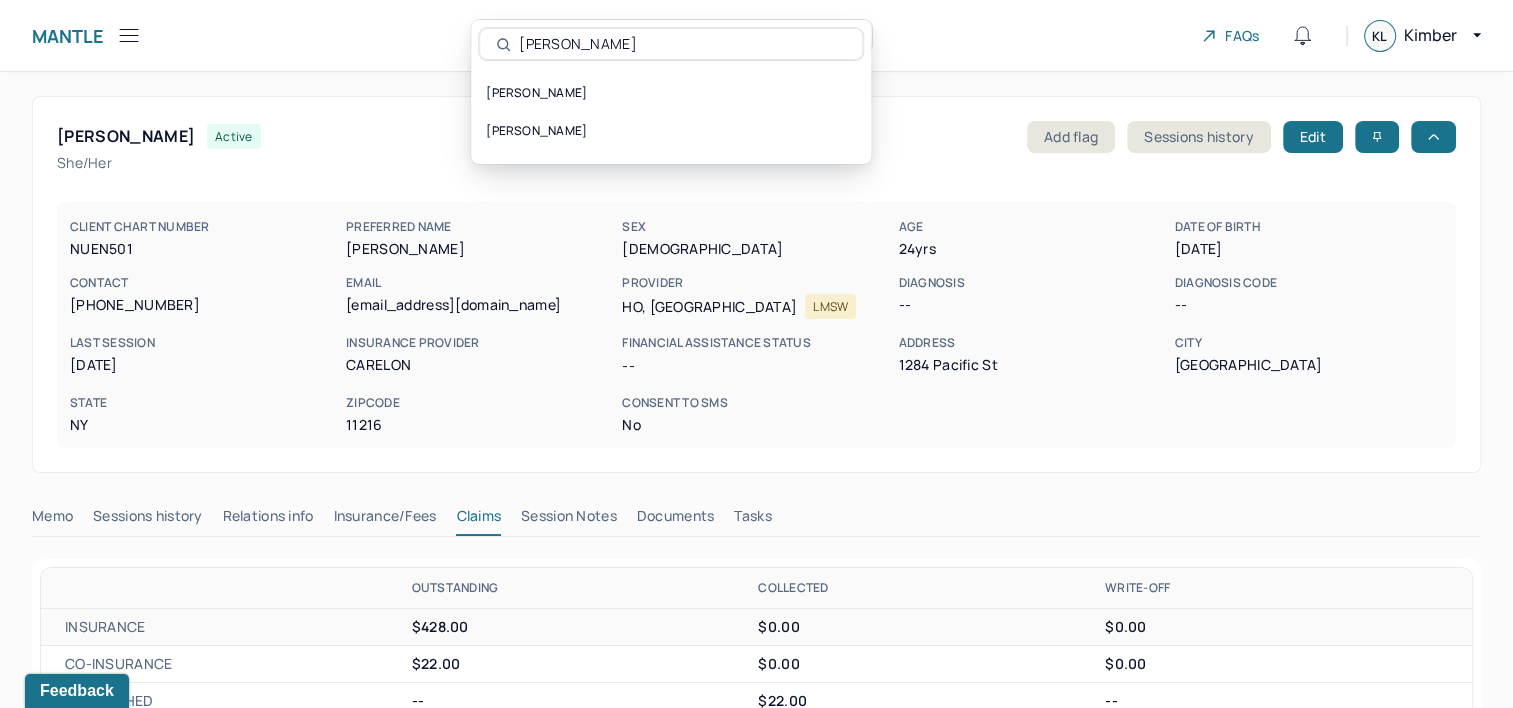 click on "NGUYEN, KARLY active   Add flag     Sessions history     Edit" at bounding box center [756, 137] 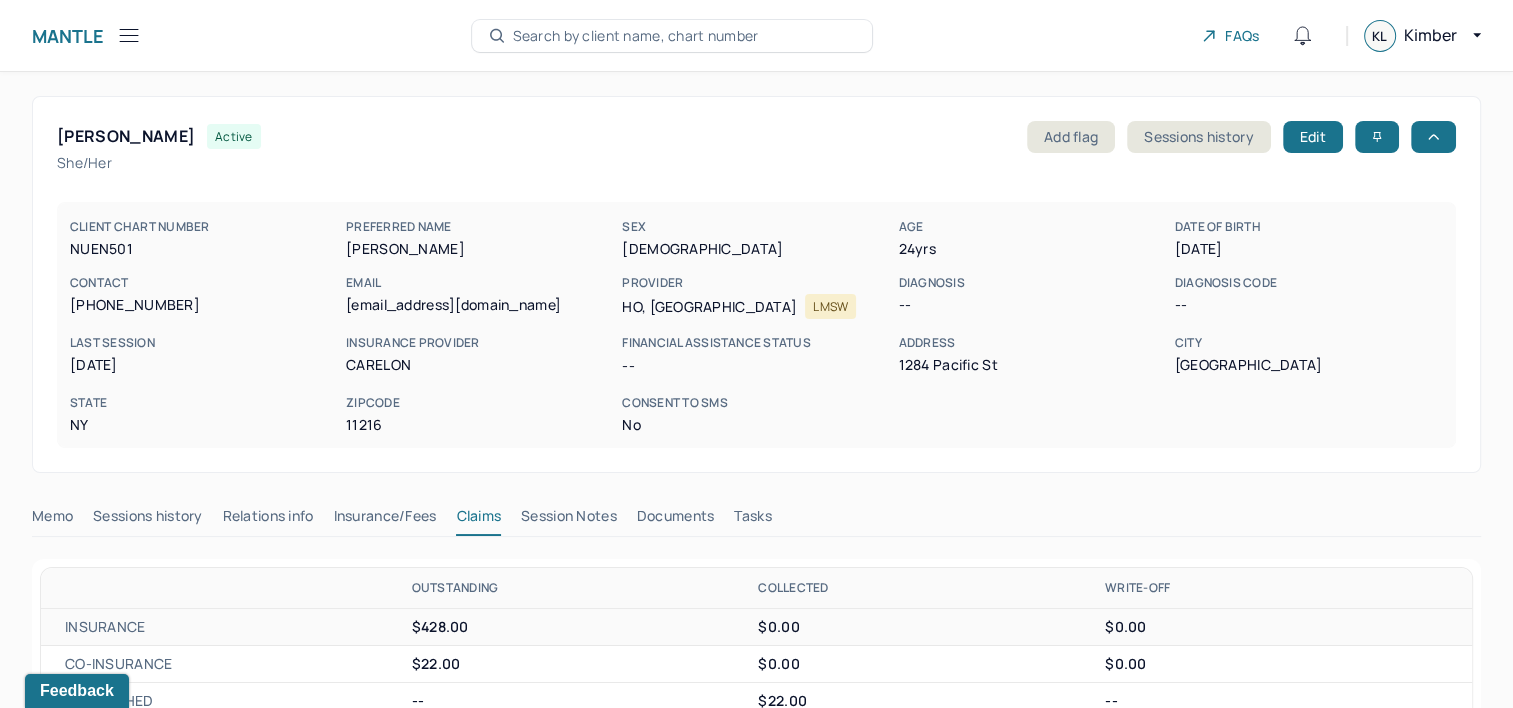 click on "Search by client name, chart number" at bounding box center [636, 36] 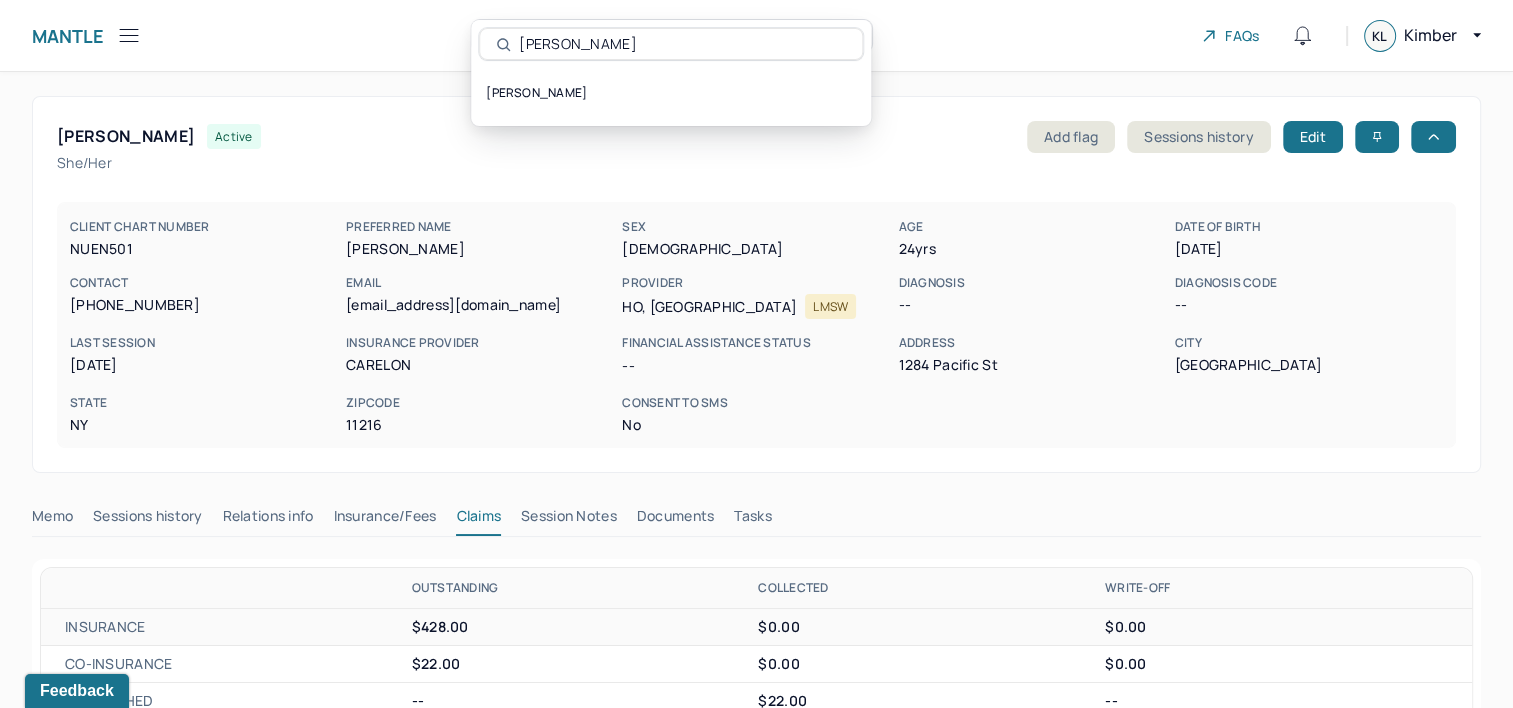 type on "MOLANO, MAITE" 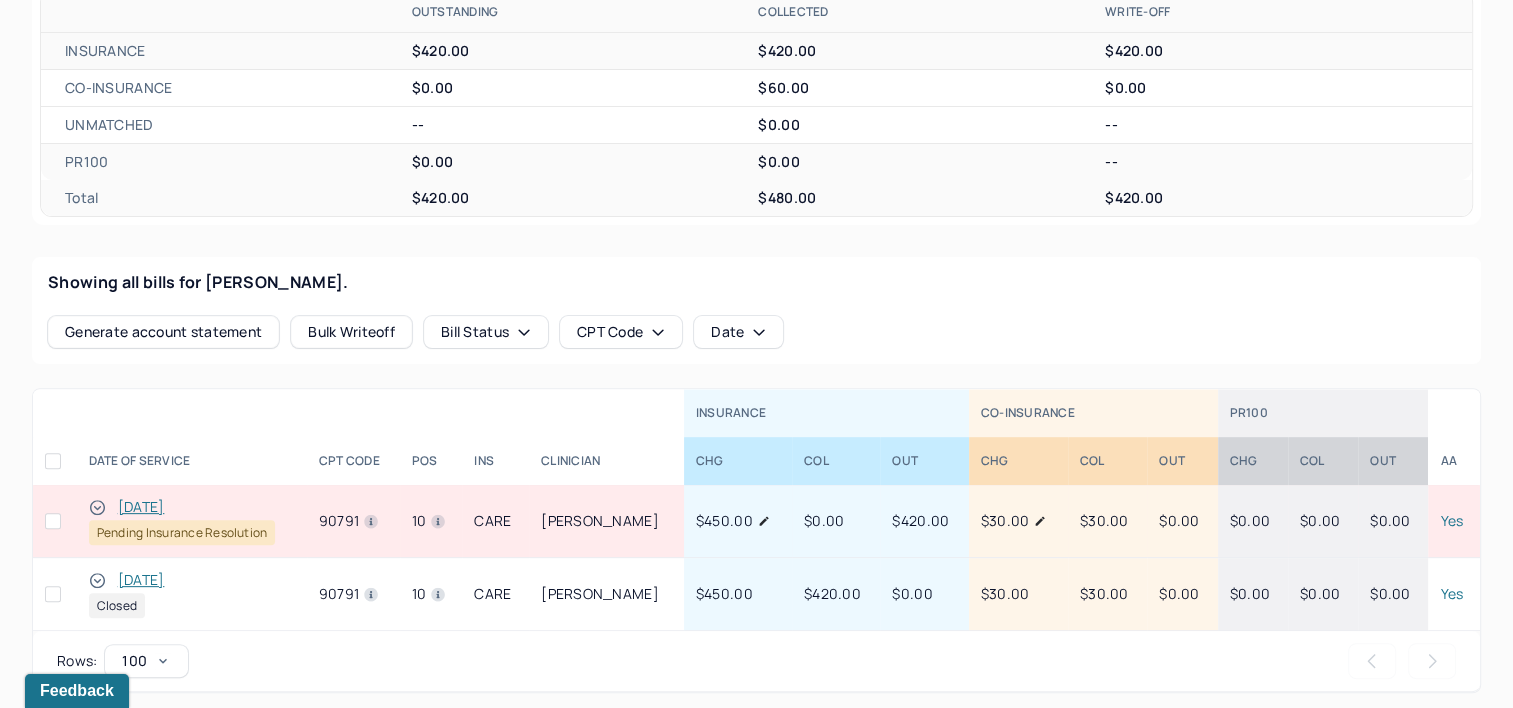 scroll, scrollTop: 541, scrollLeft: 0, axis: vertical 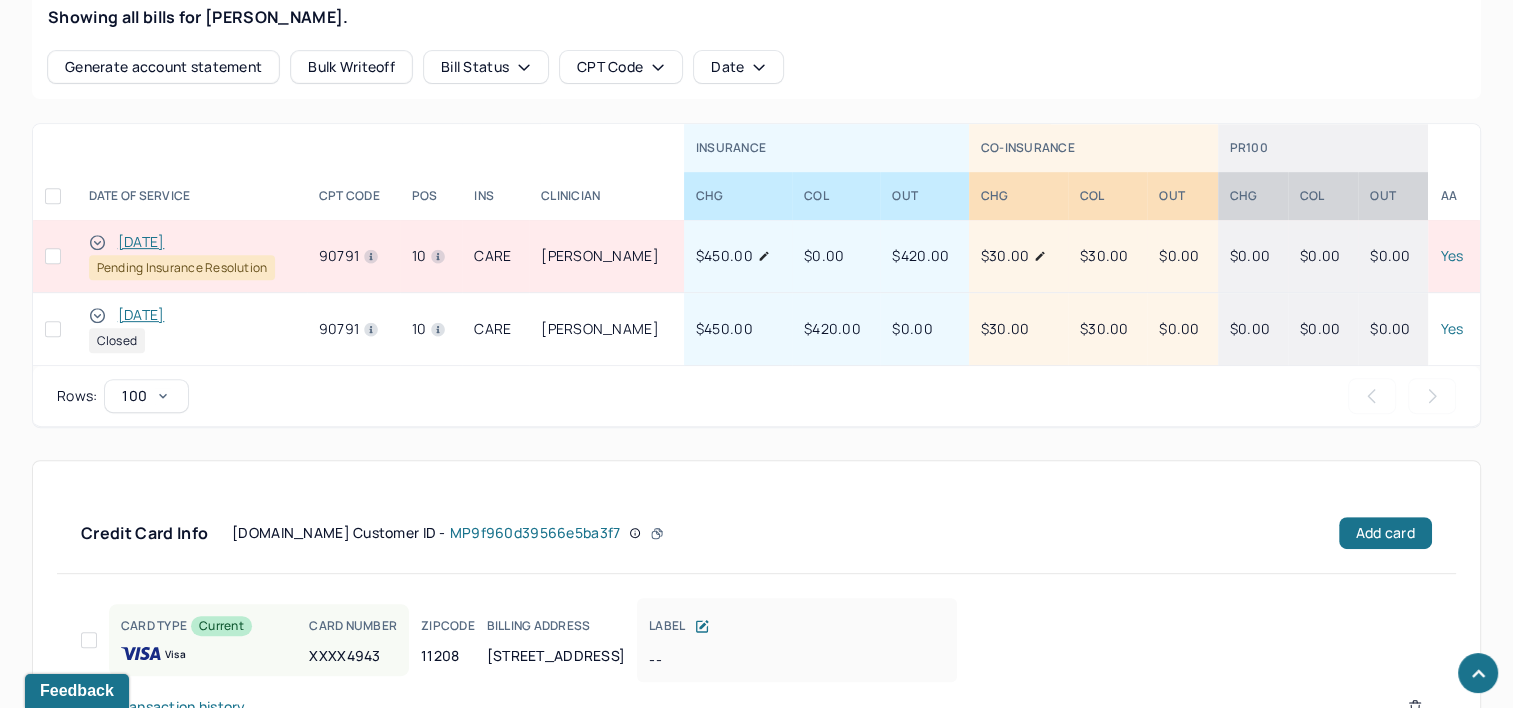 click on "[DATE]" at bounding box center [141, 242] 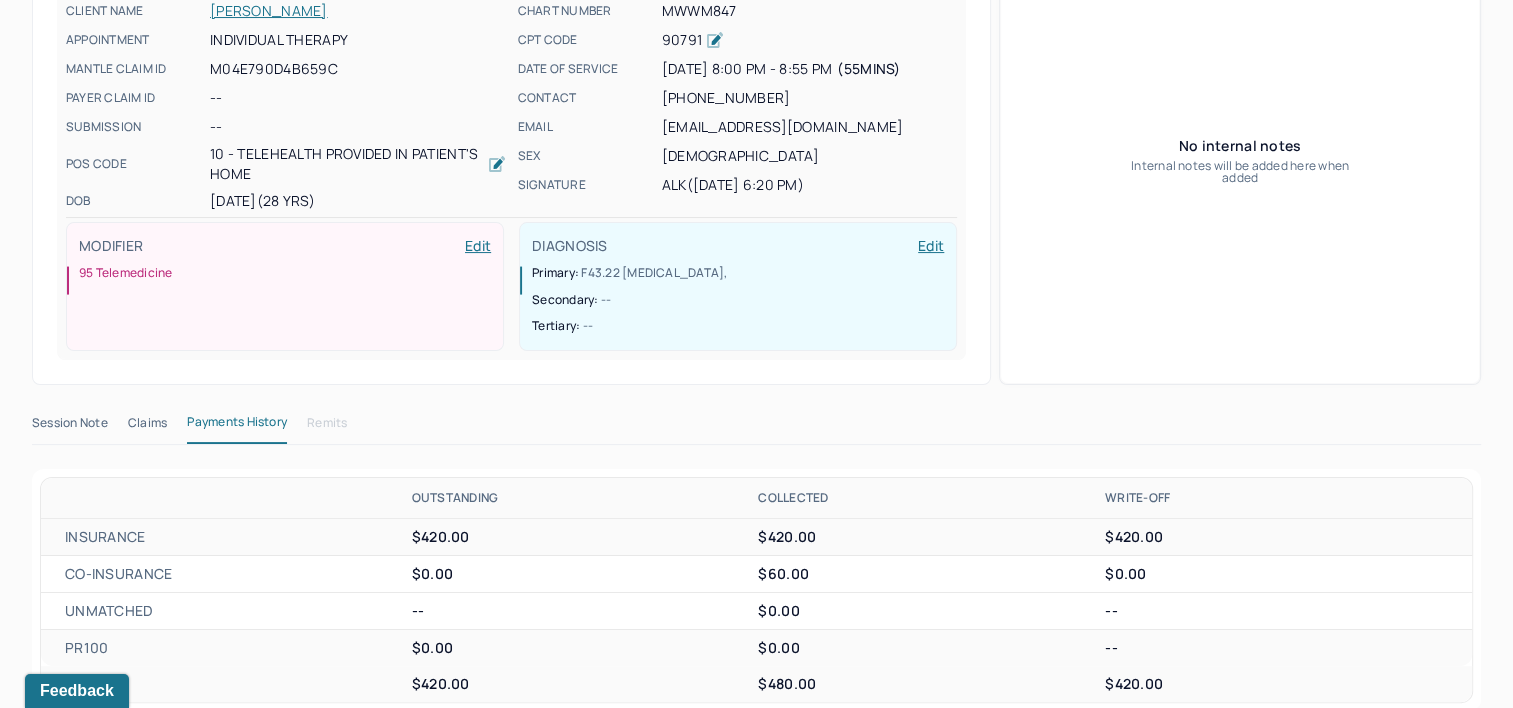 scroll, scrollTop: 249, scrollLeft: 0, axis: vertical 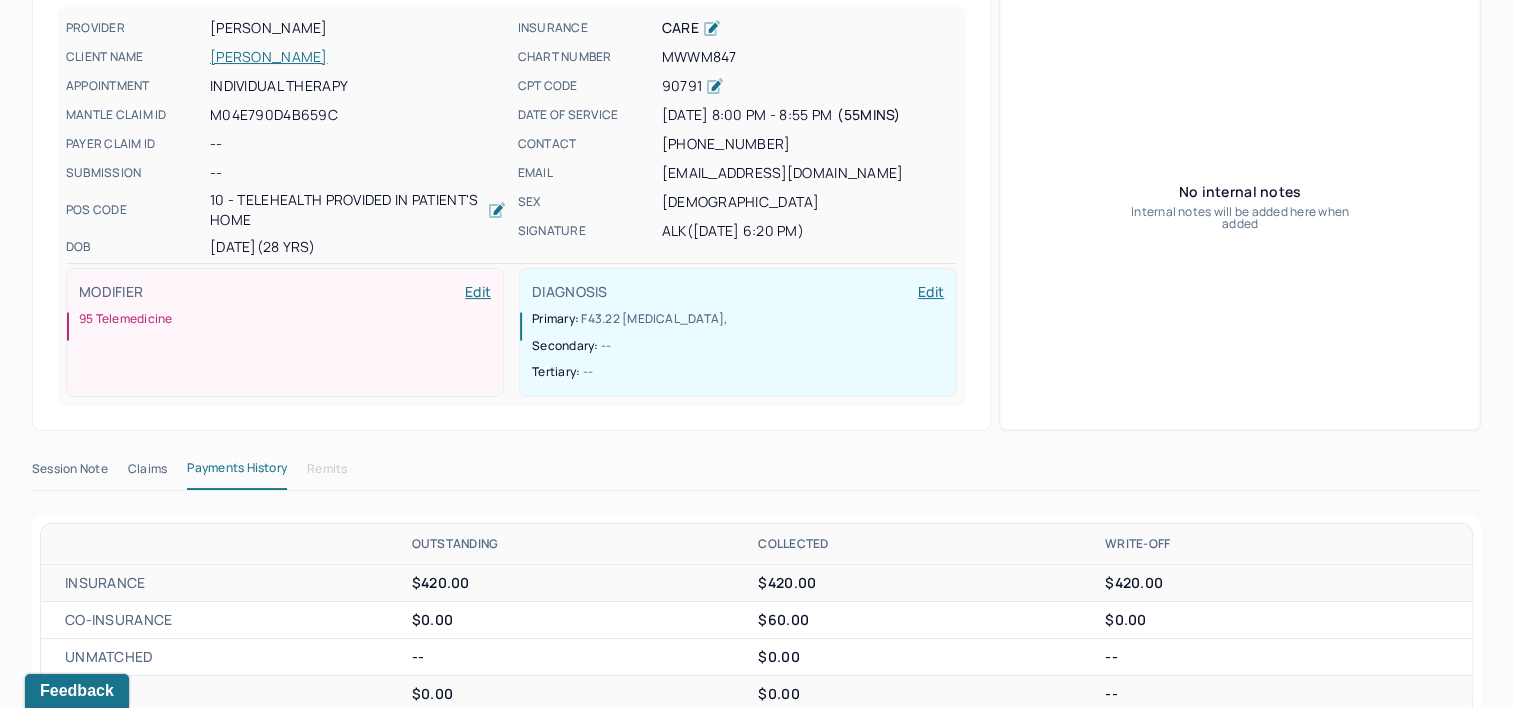 click on "Session Note" at bounding box center [70, 473] 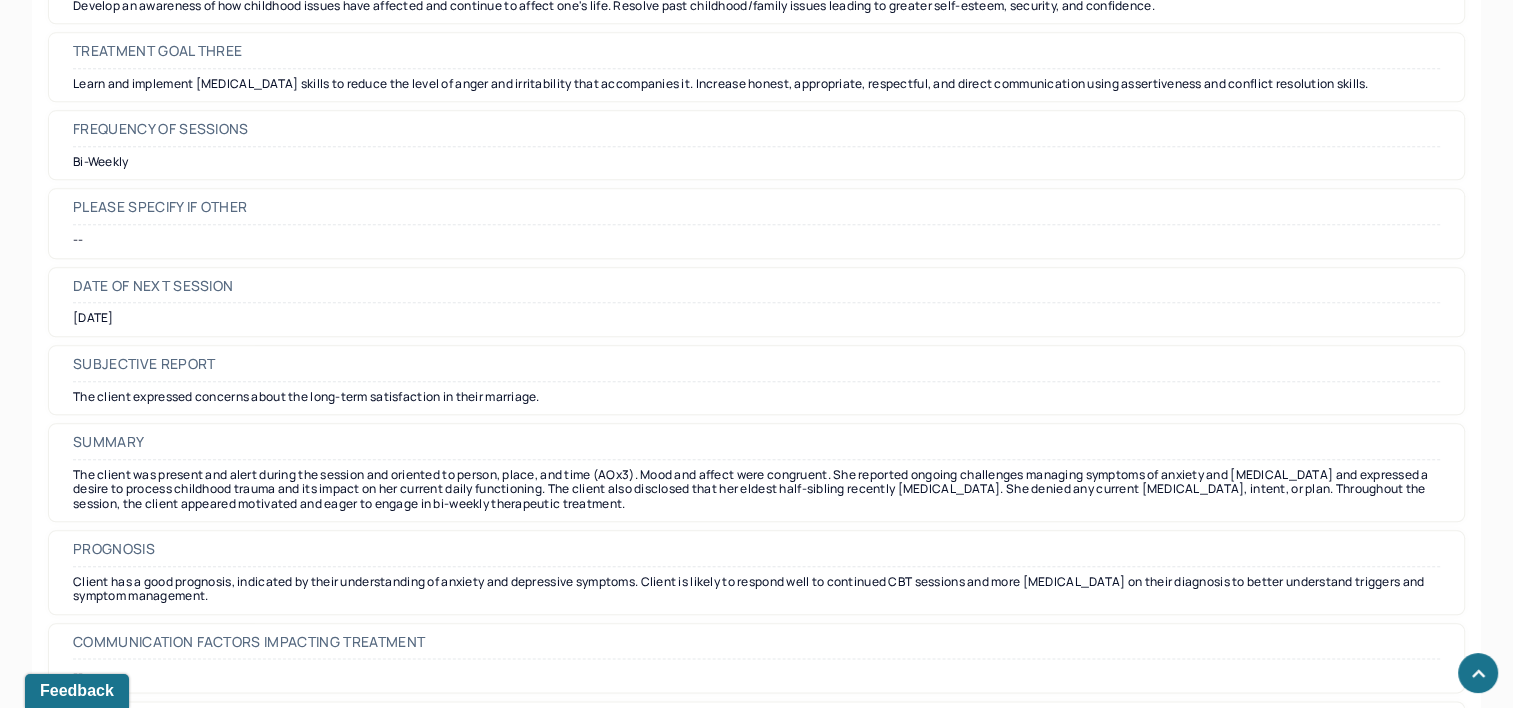 scroll, scrollTop: 9775, scrollLeft: 0, axis: vertical 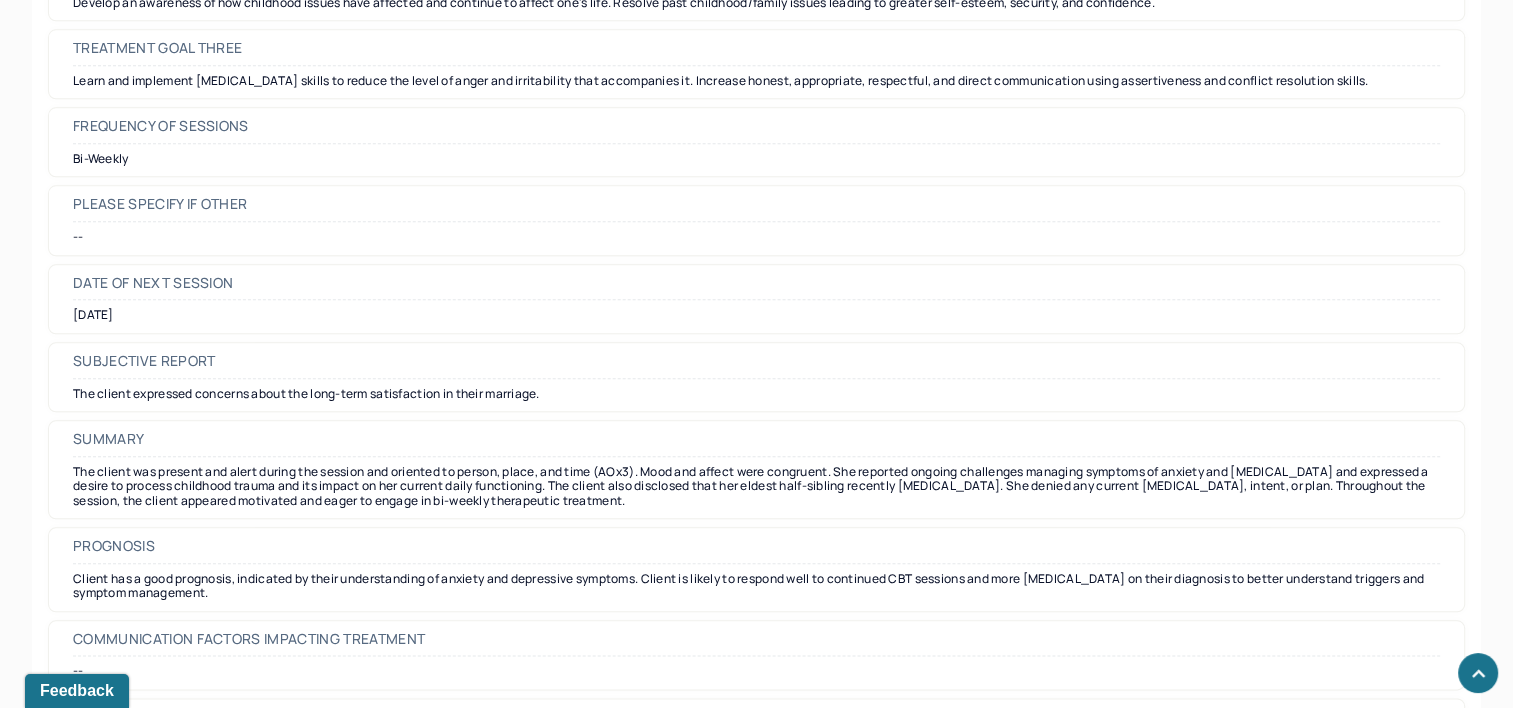 click 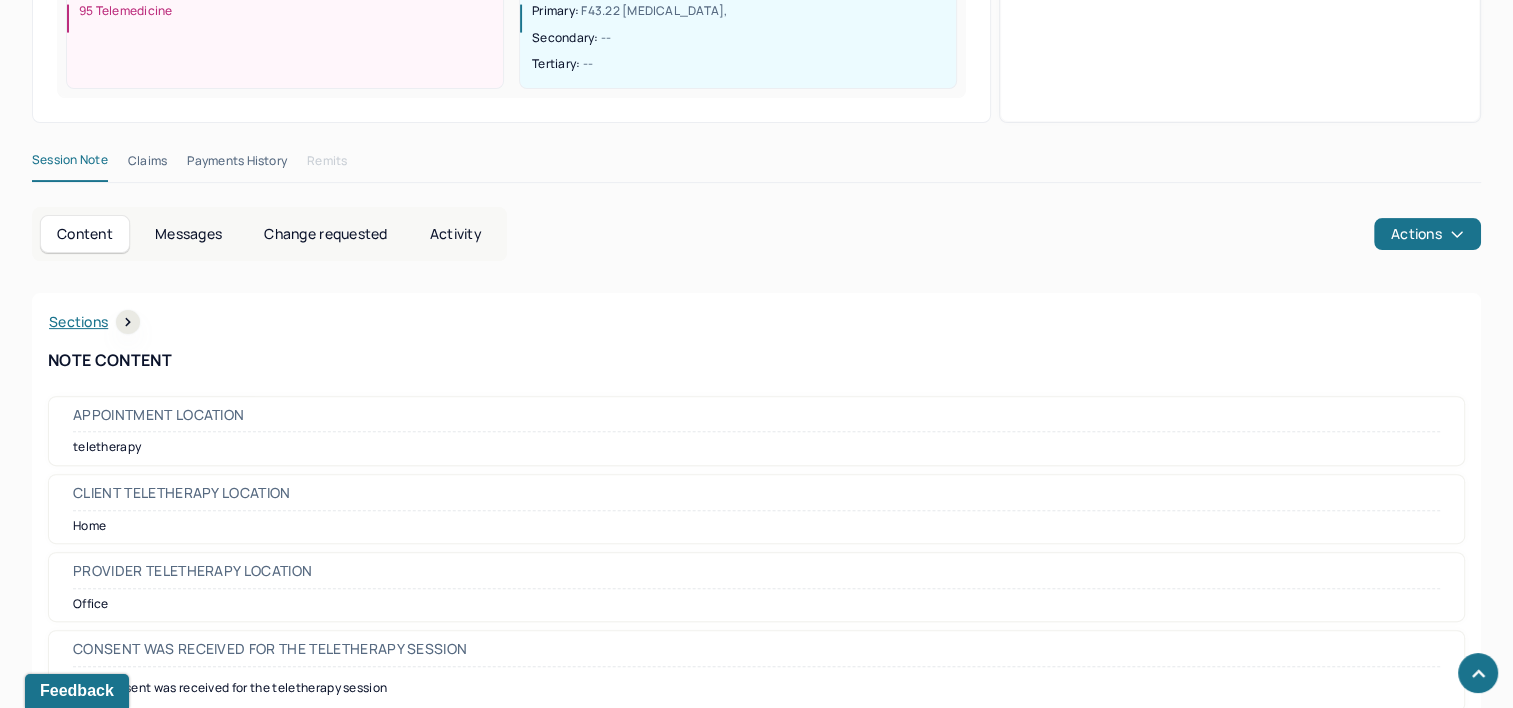 scroll, scrollTop: 0, scrollLeft: 0, axis: both 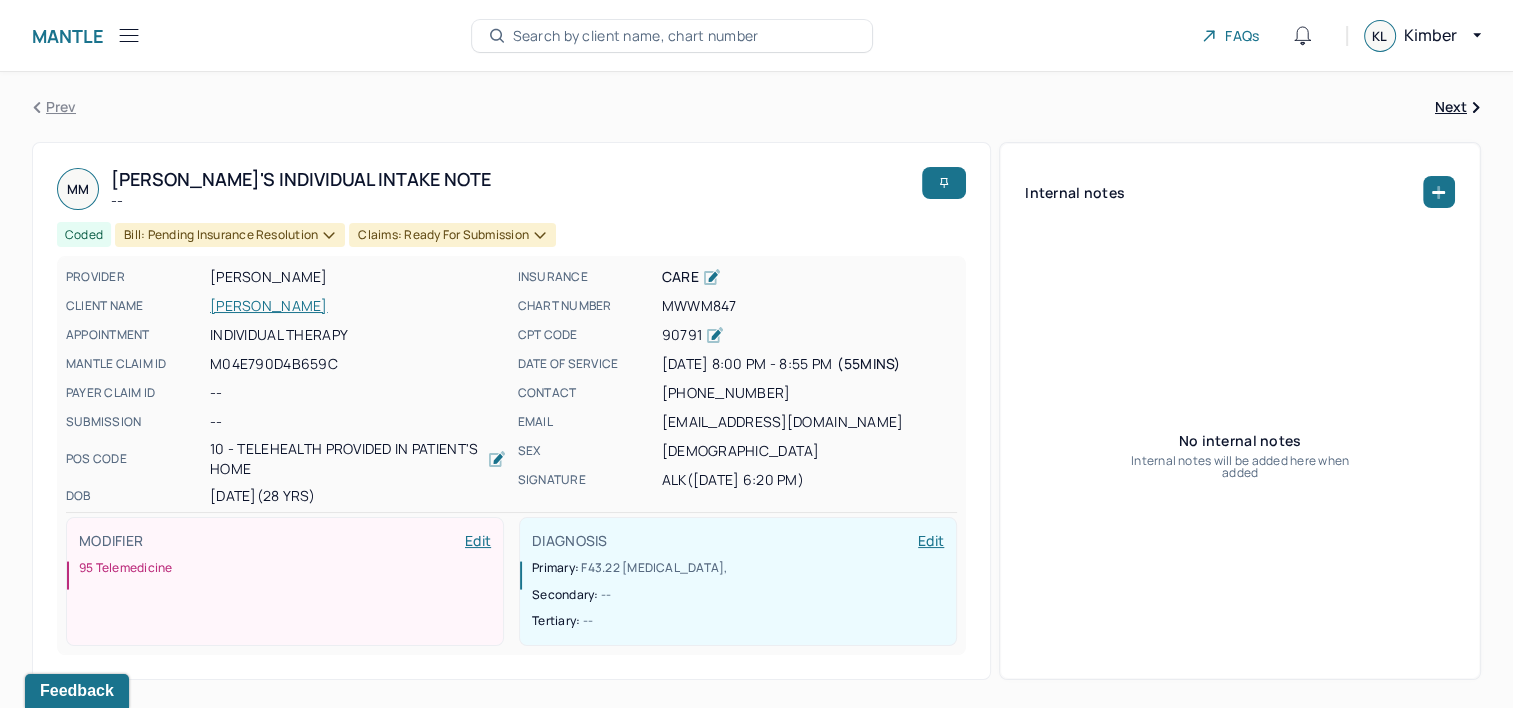click 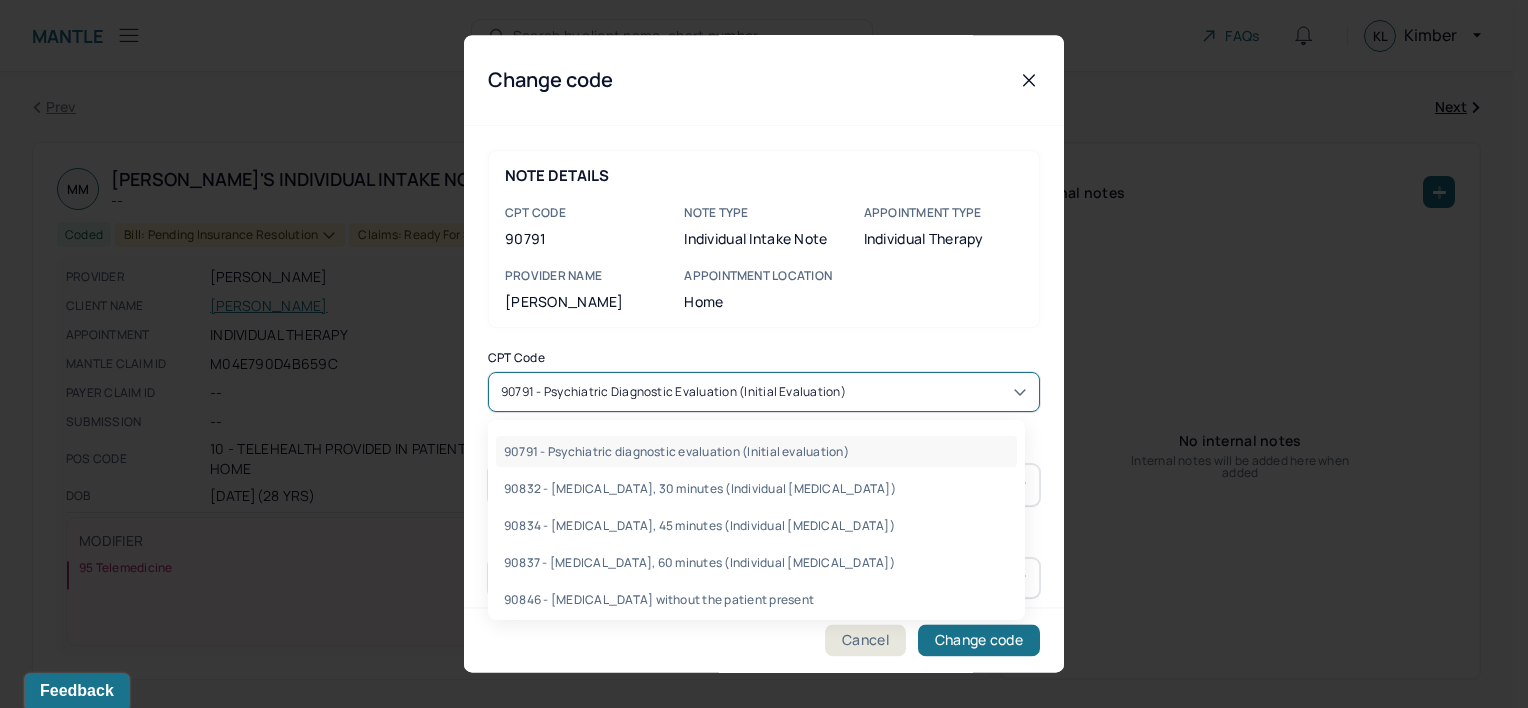 click on "90791 - Psychiatric diagnostic evaluation (Initial evaluation)" at bounding box center [673, 392] 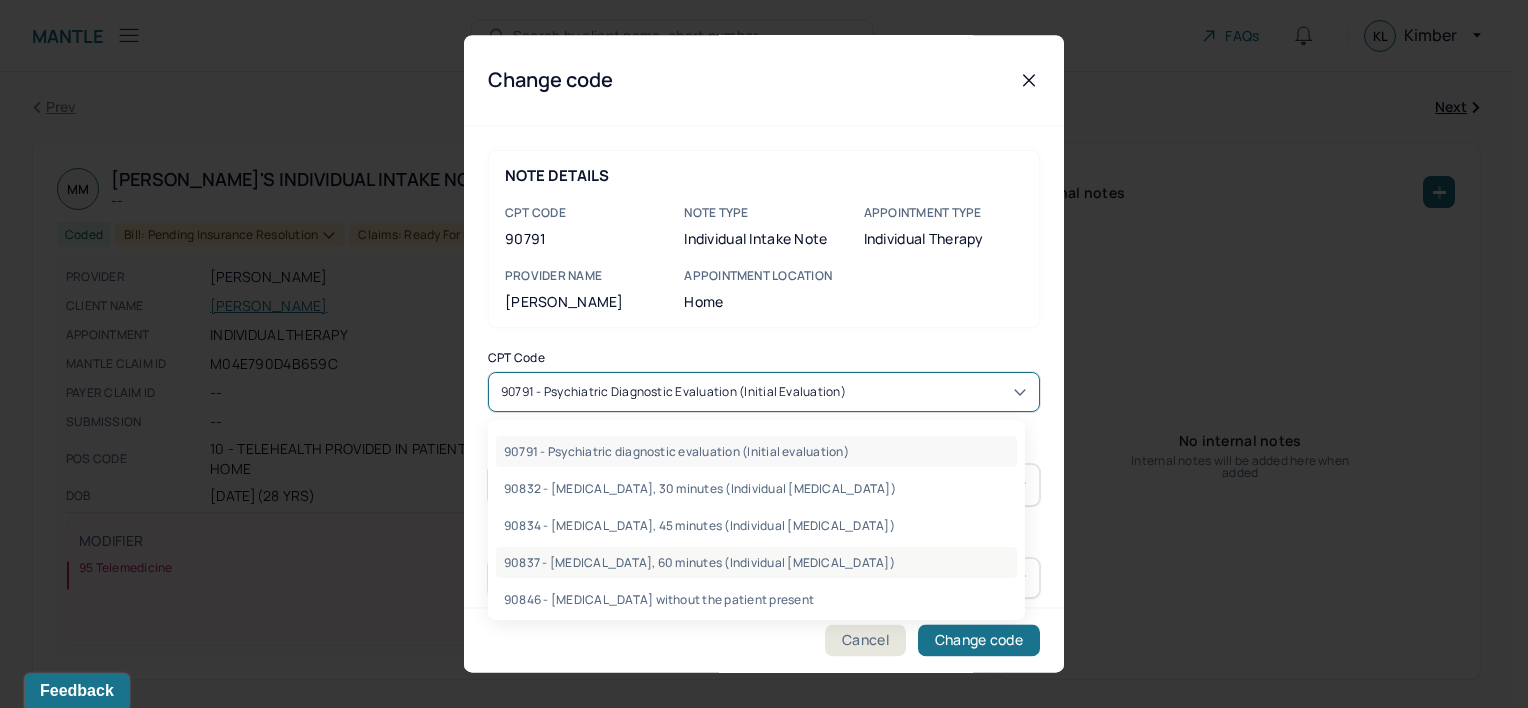 click on "90837 - Psychotherapy, 60 minutes (Individual psychotherapy)" at bounding box center [756, 562] 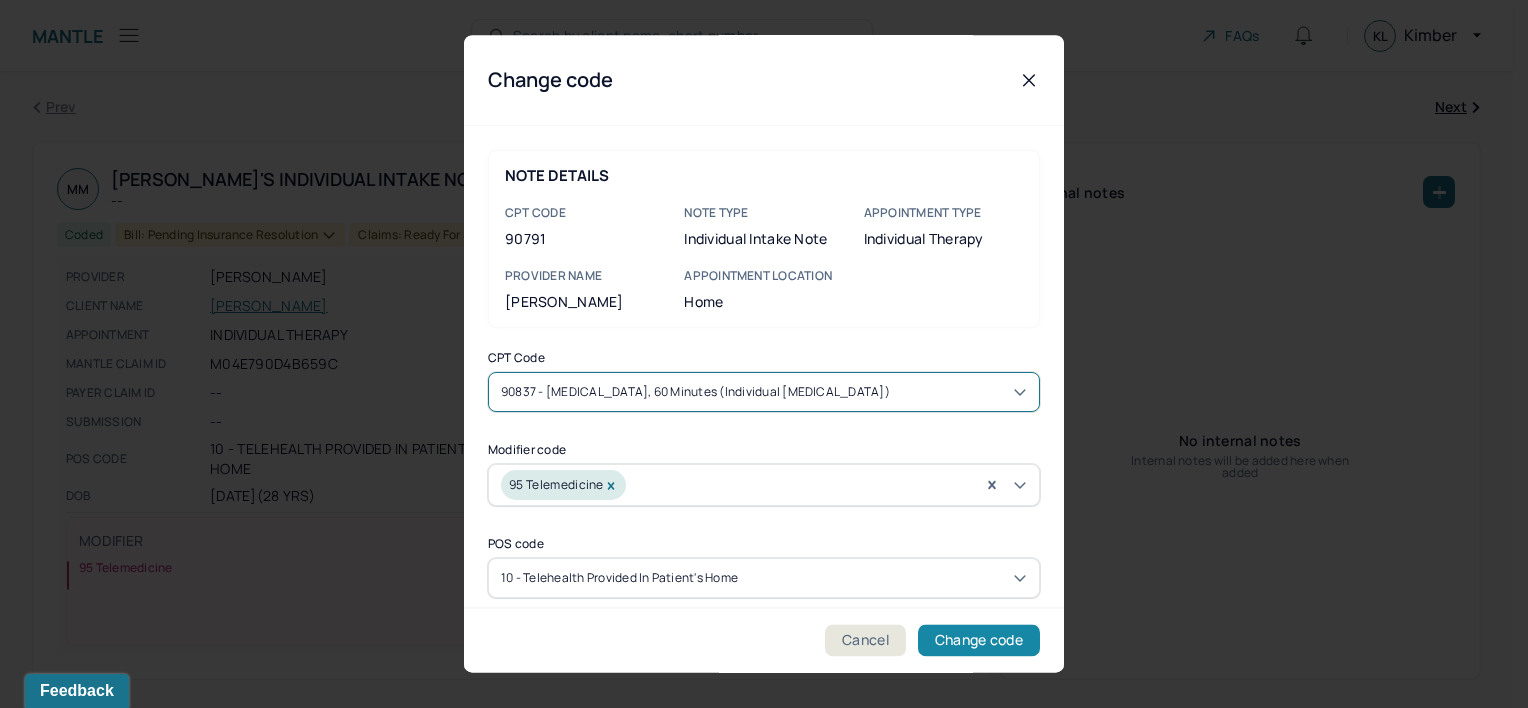 click on "Change code" at bounding box center (979, 641) 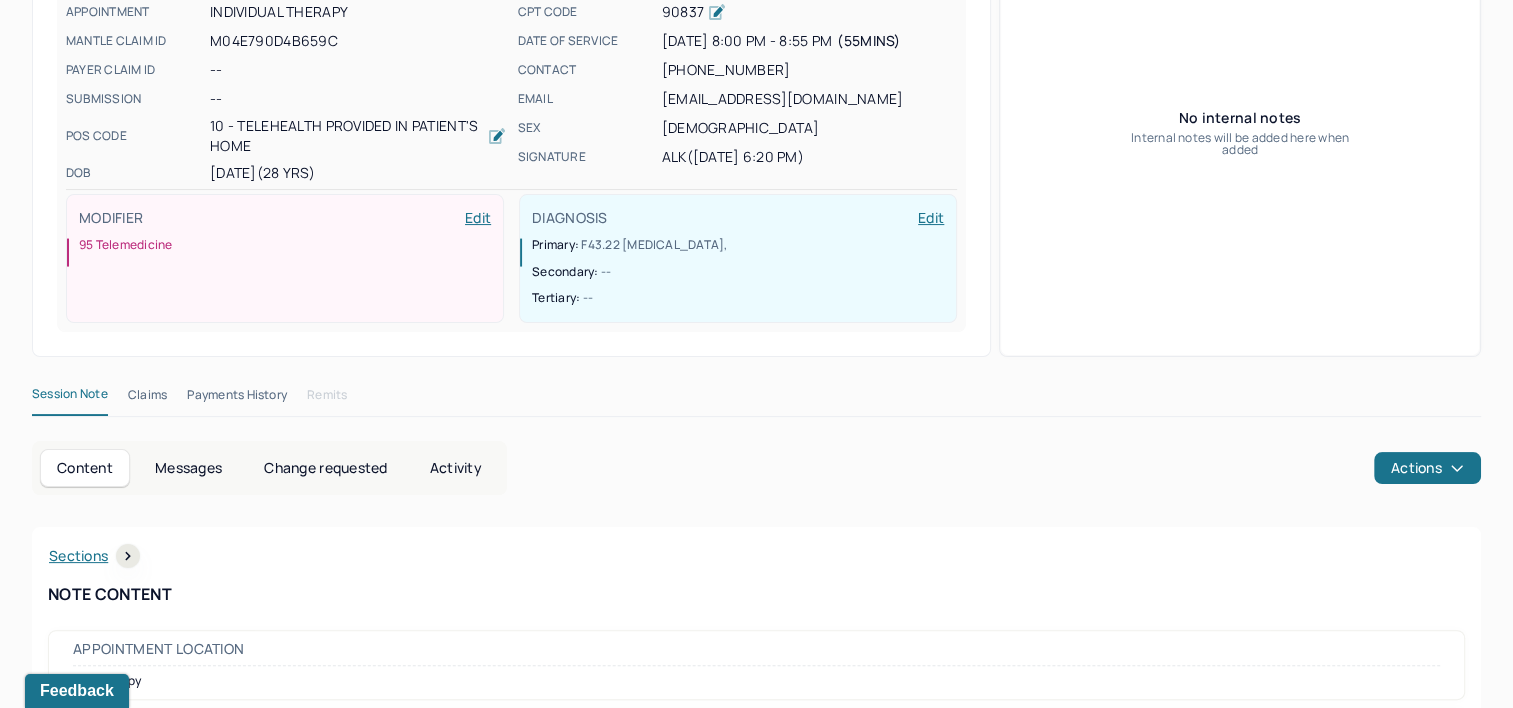 scroll, scrollTop: 100, scrollLeft: 0, axis: vertical 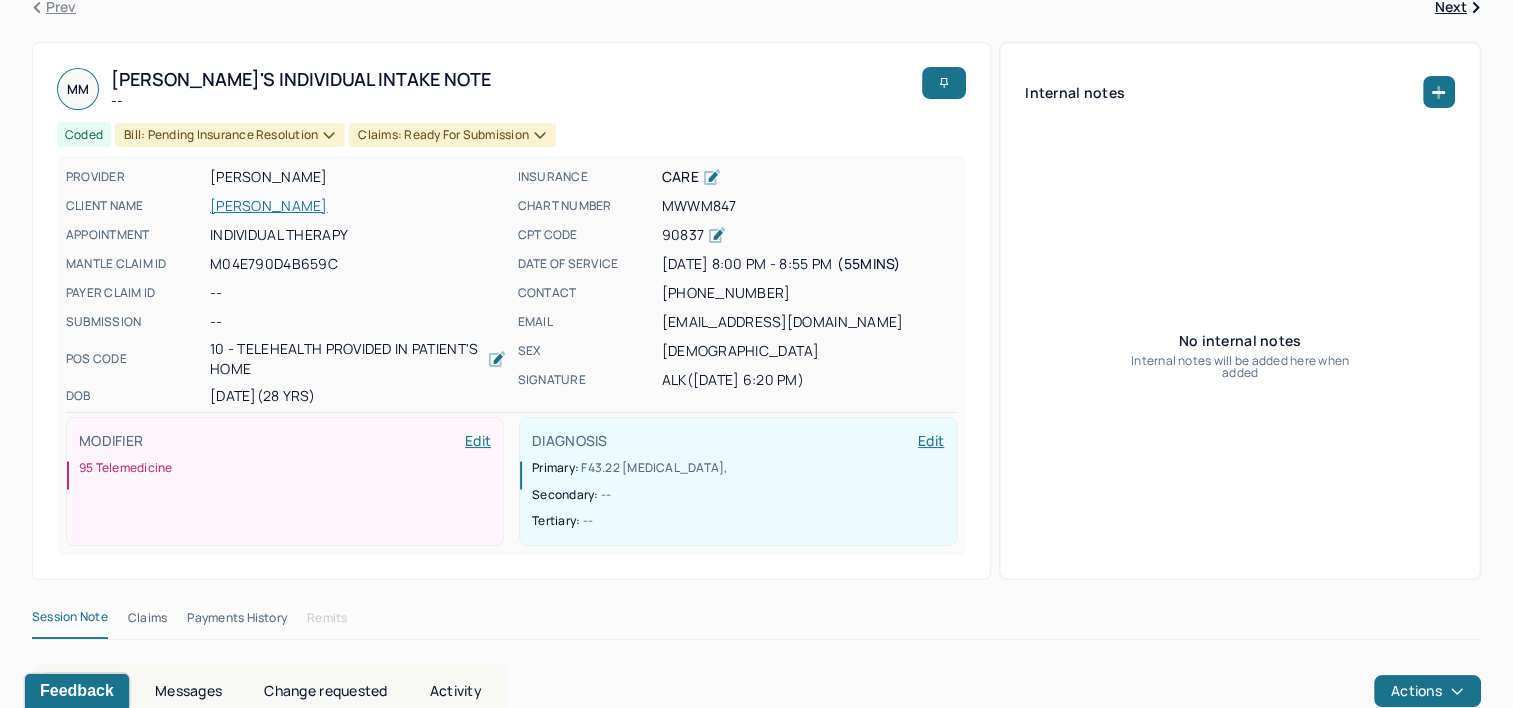click on "MOLANO, MAITE" at bounding box center (358, 206) 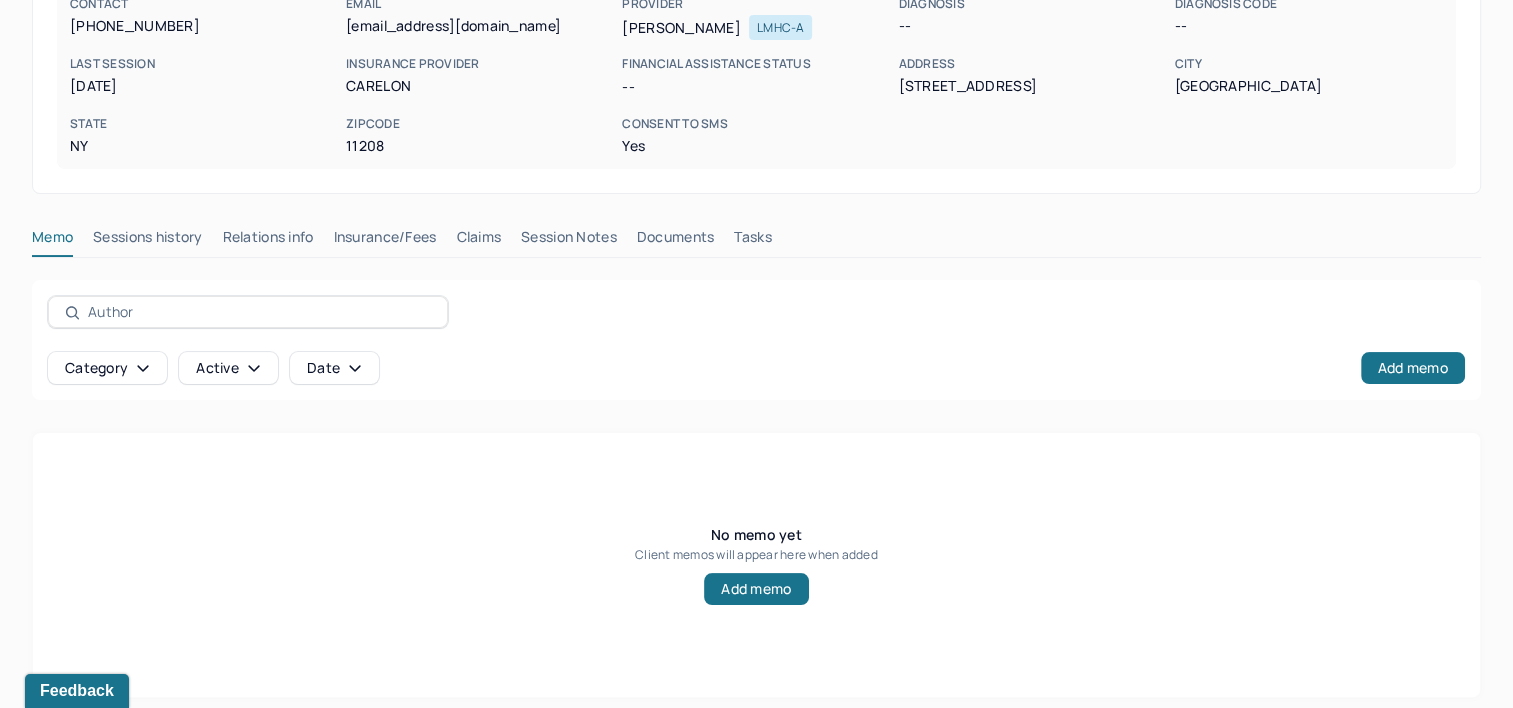 scroll, scrollTop: 291, scrollLeft: 0, axis: vertical 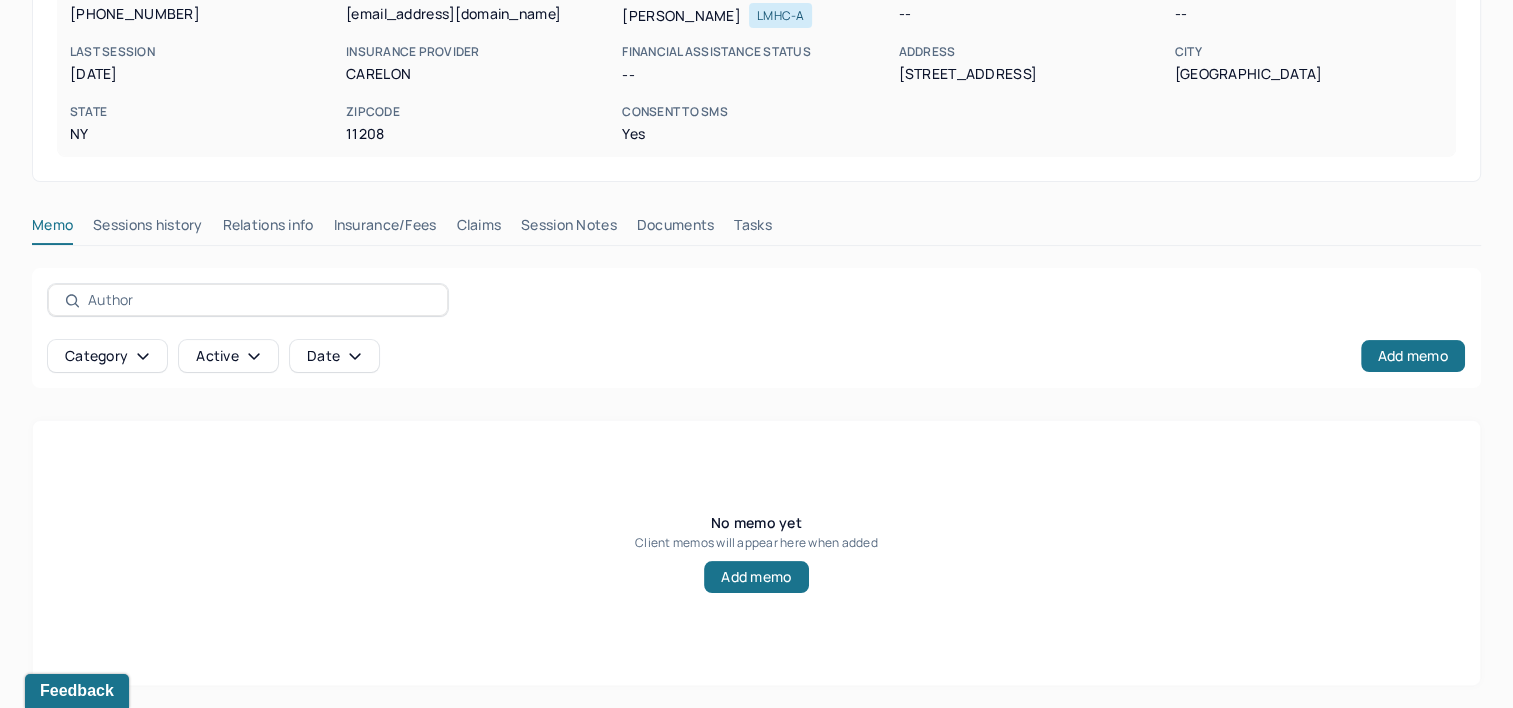 click on "Claims" at bounding box center [478, 229] 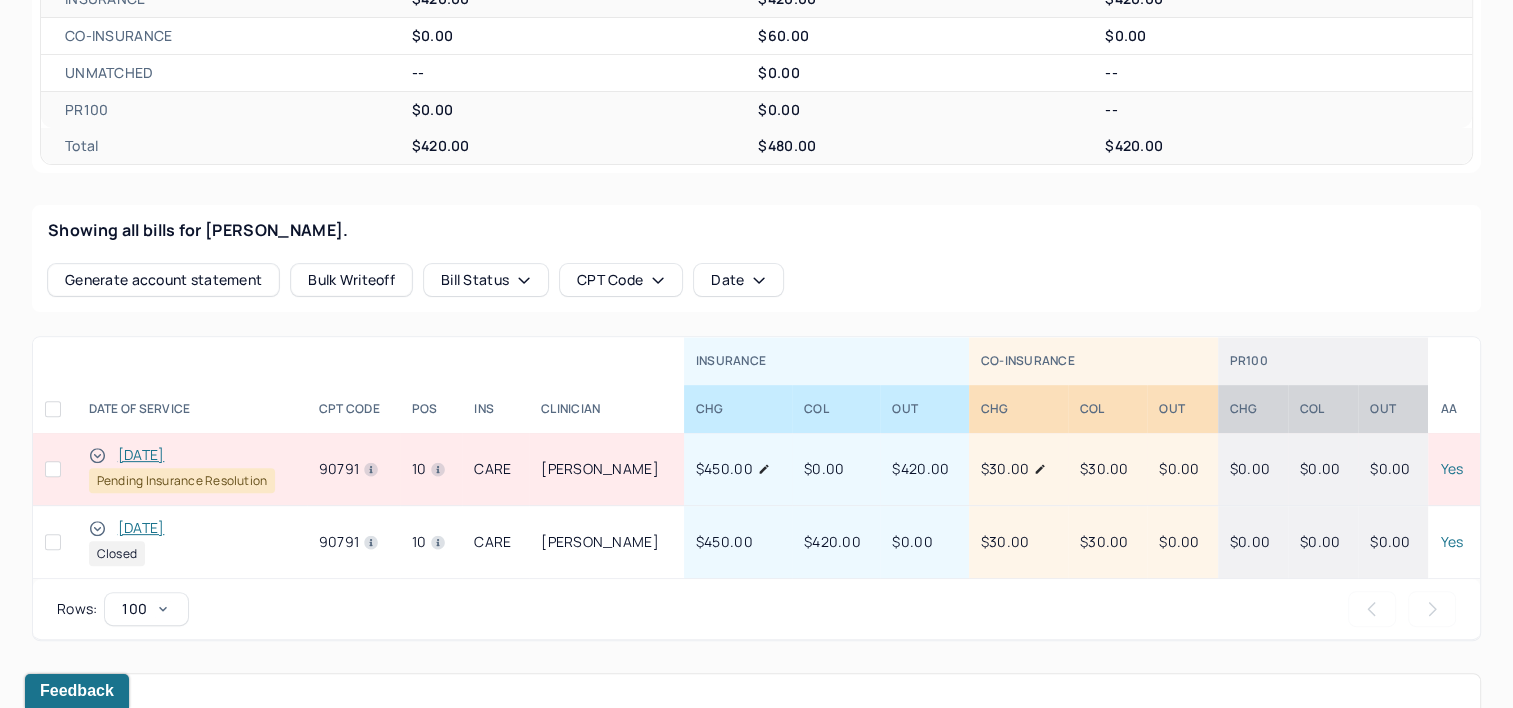 scroll, scrollTop: 691, scrollLeft: 0, axis: vertical 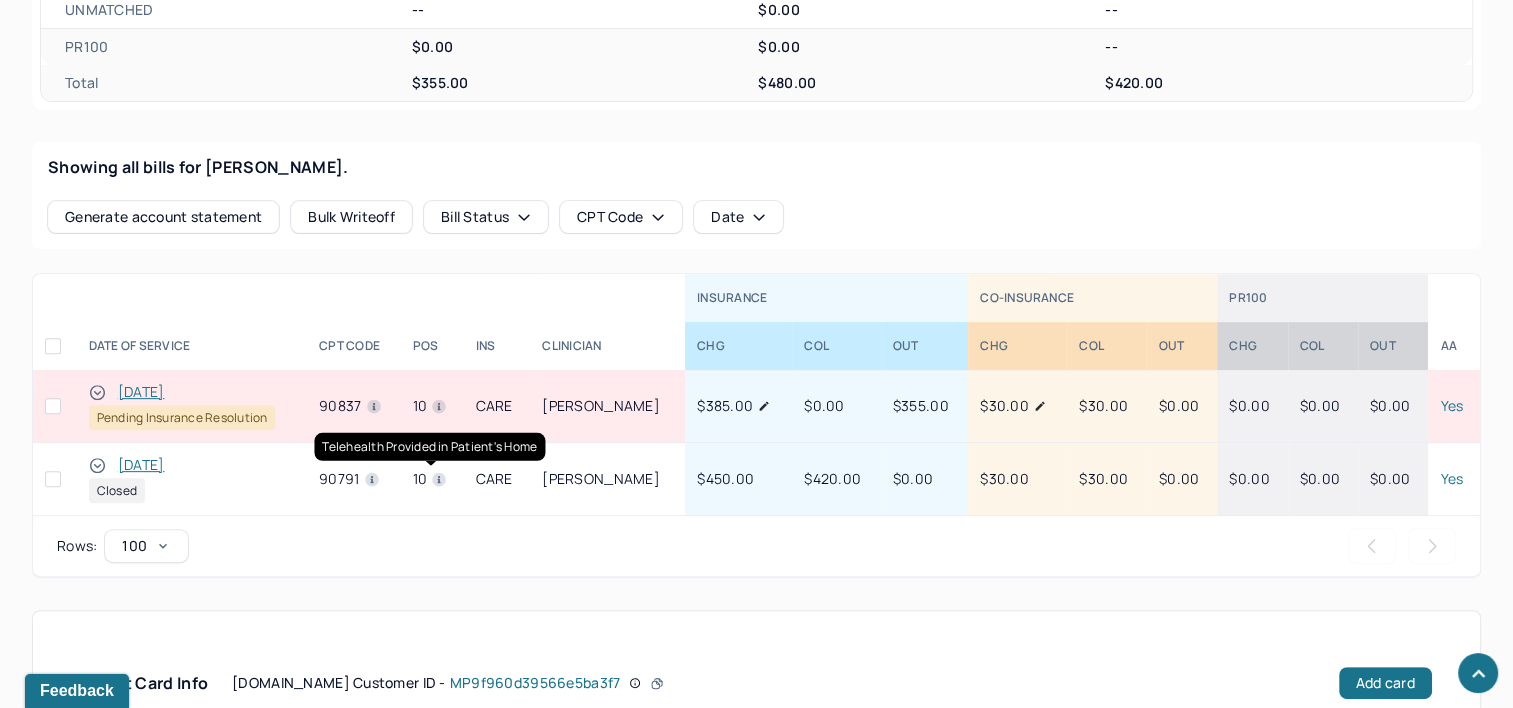 type 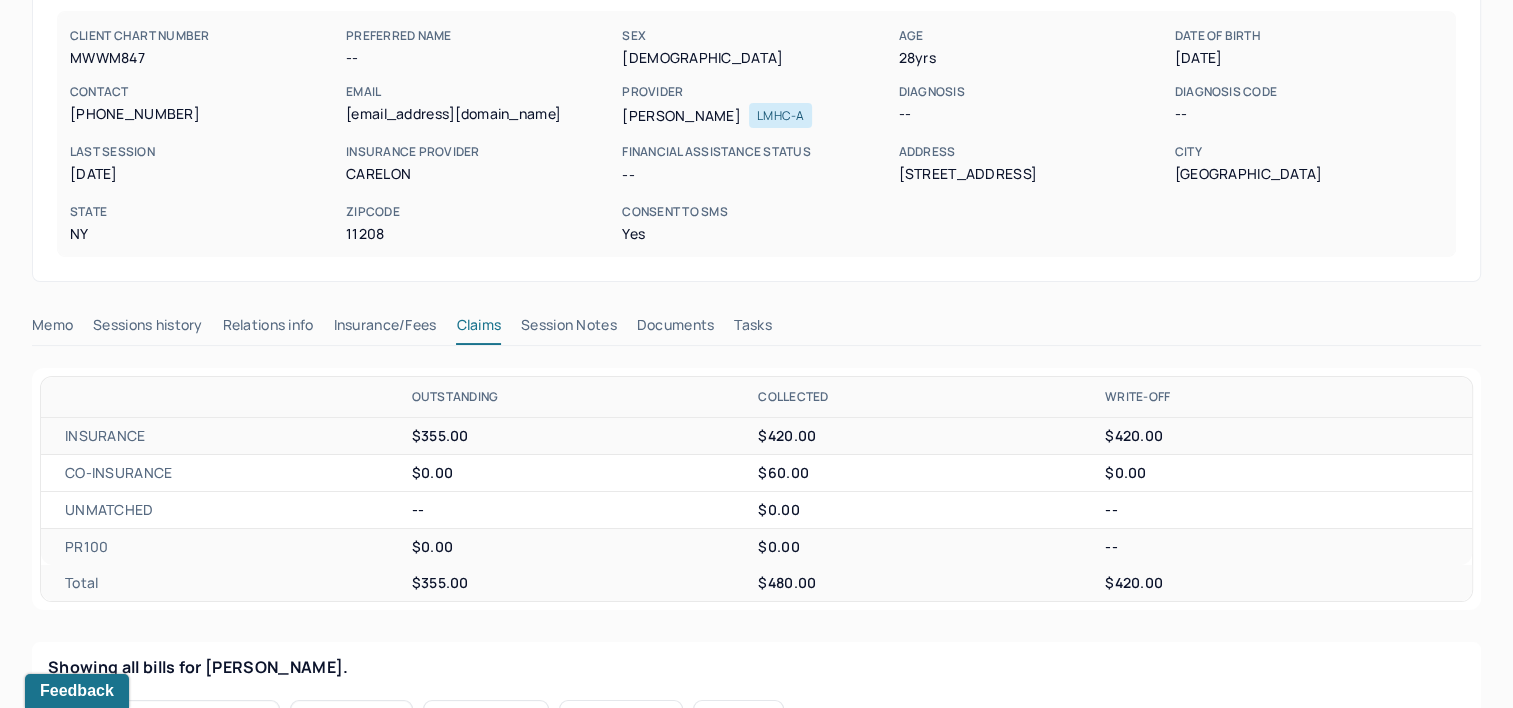scroll, scrollTop: 0, scrollLeft: 0, axis: both 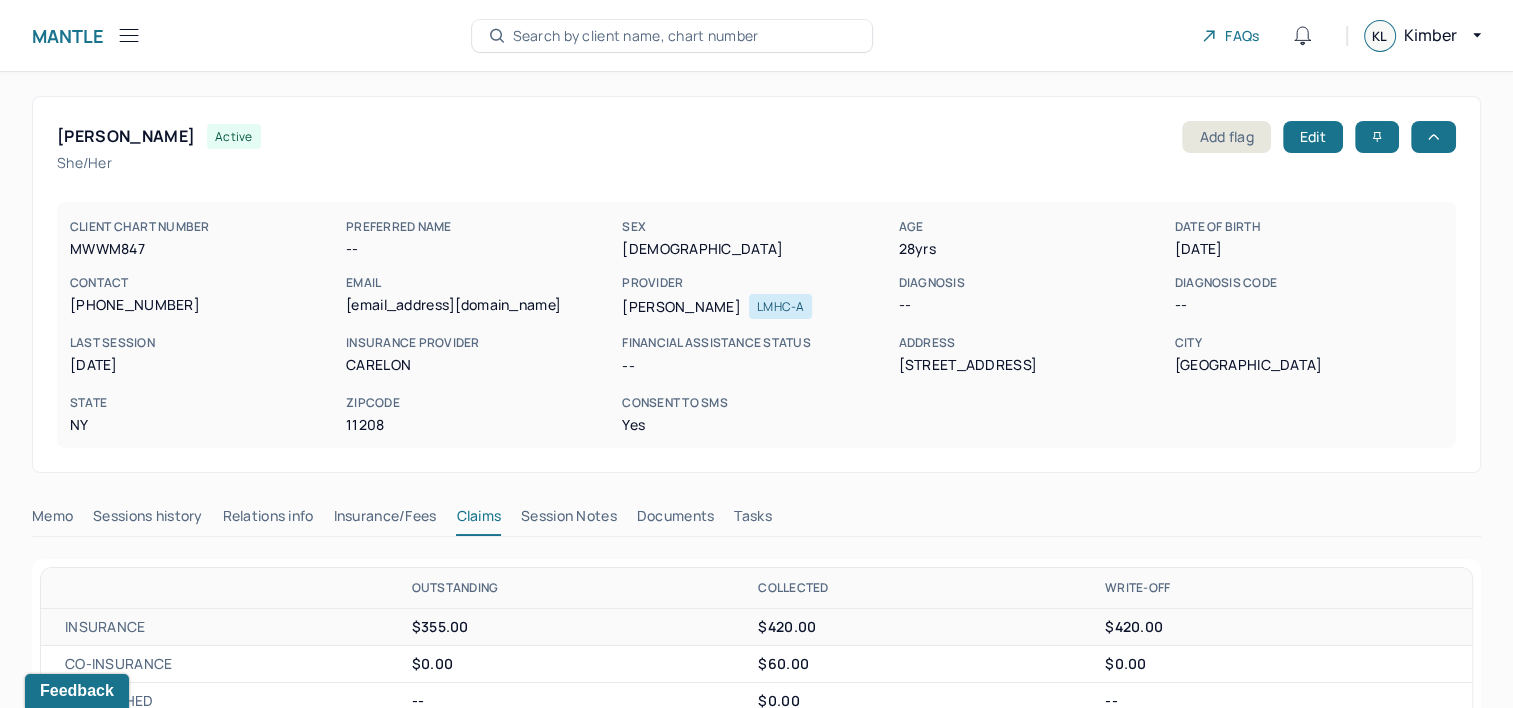 click on "Search by client name, chart number" at bounding box center [636, 36] 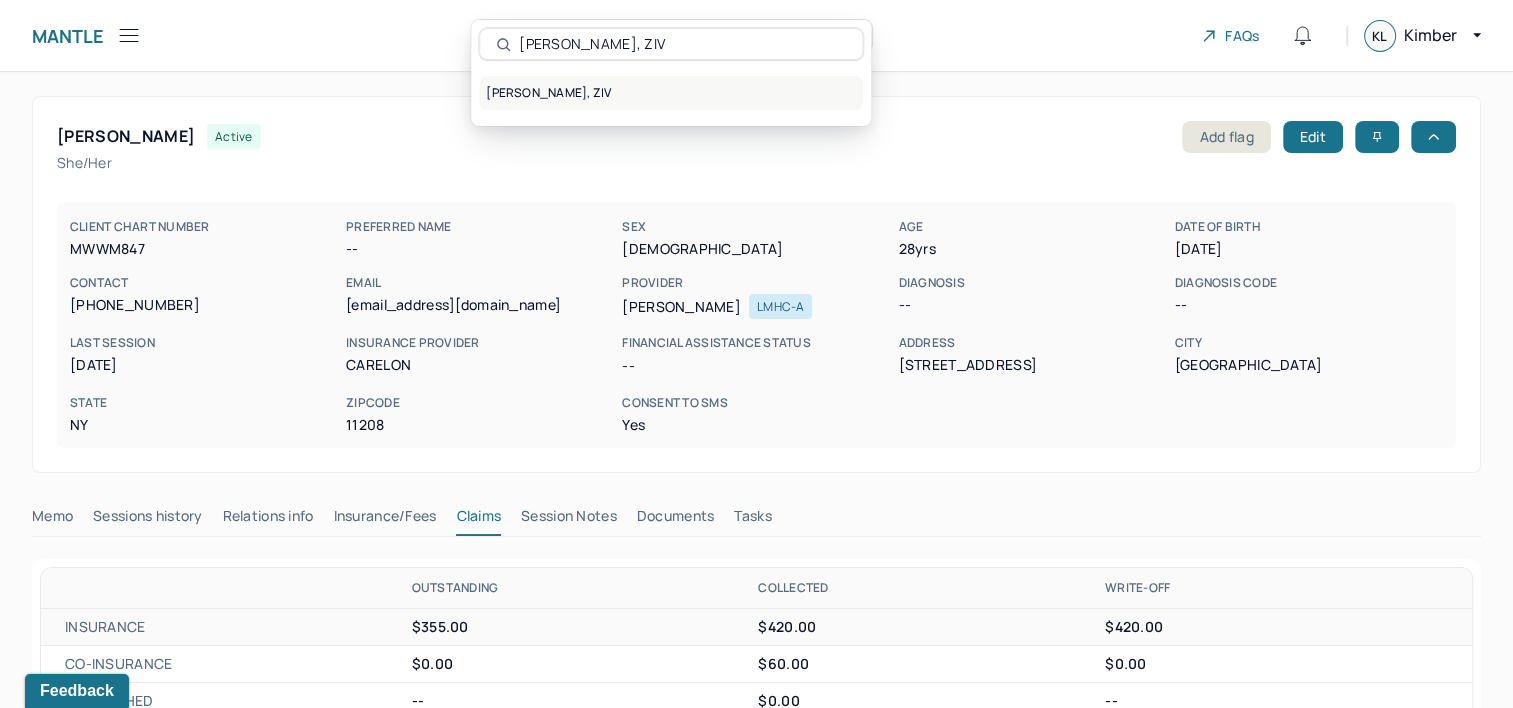type on "NOAM, ZIV" 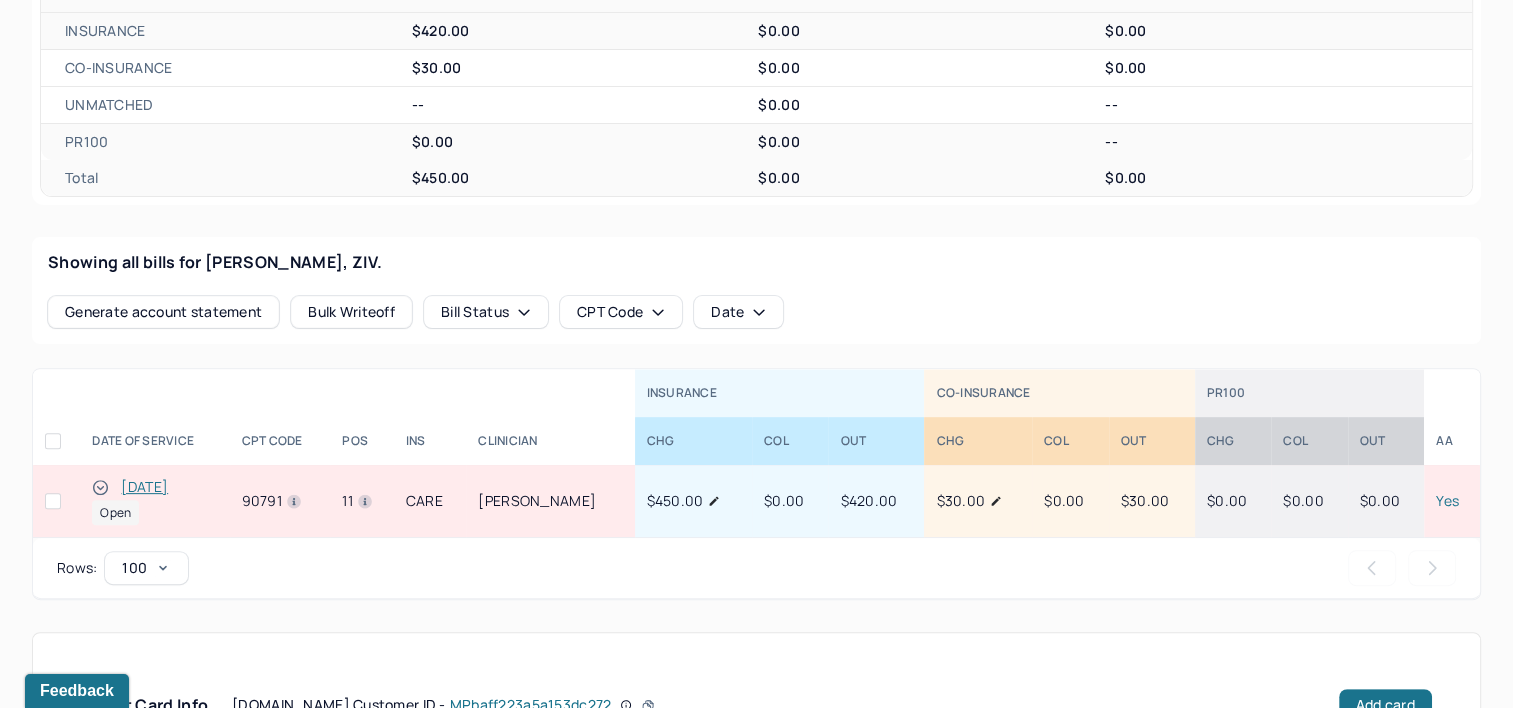 scroll, scrollTop: 600, scrollLeft: 0, axis: vertical 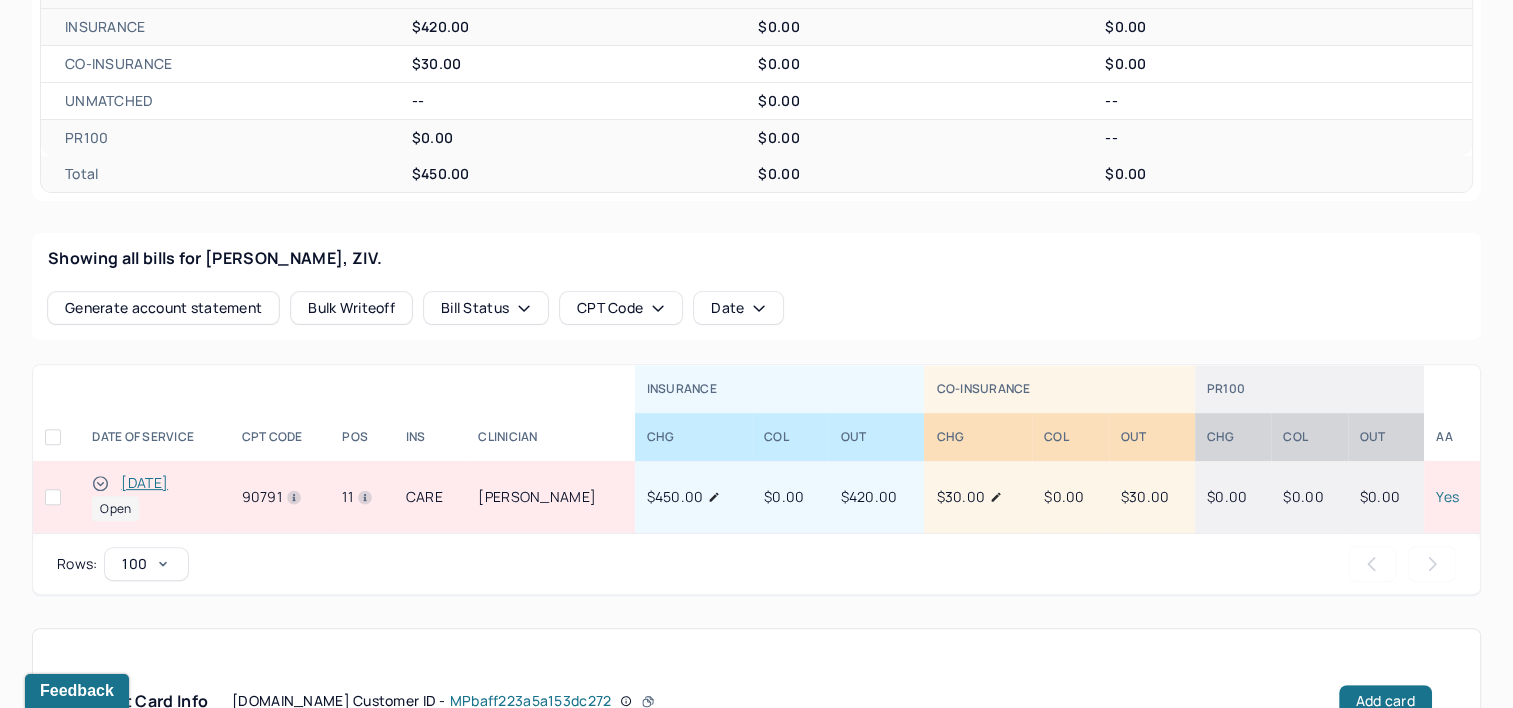 type 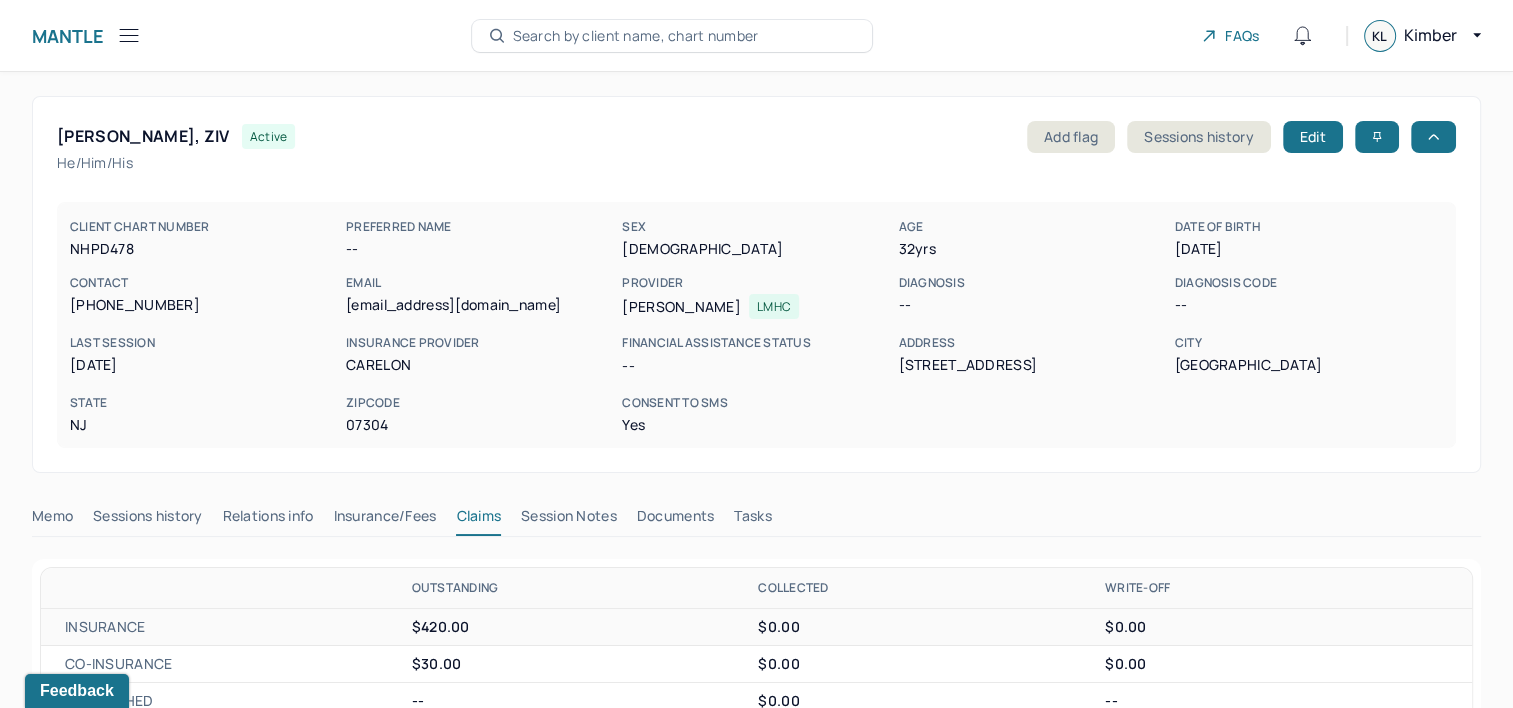 scroll, scrollTop: 0, scrollLeft: 0, axis: both 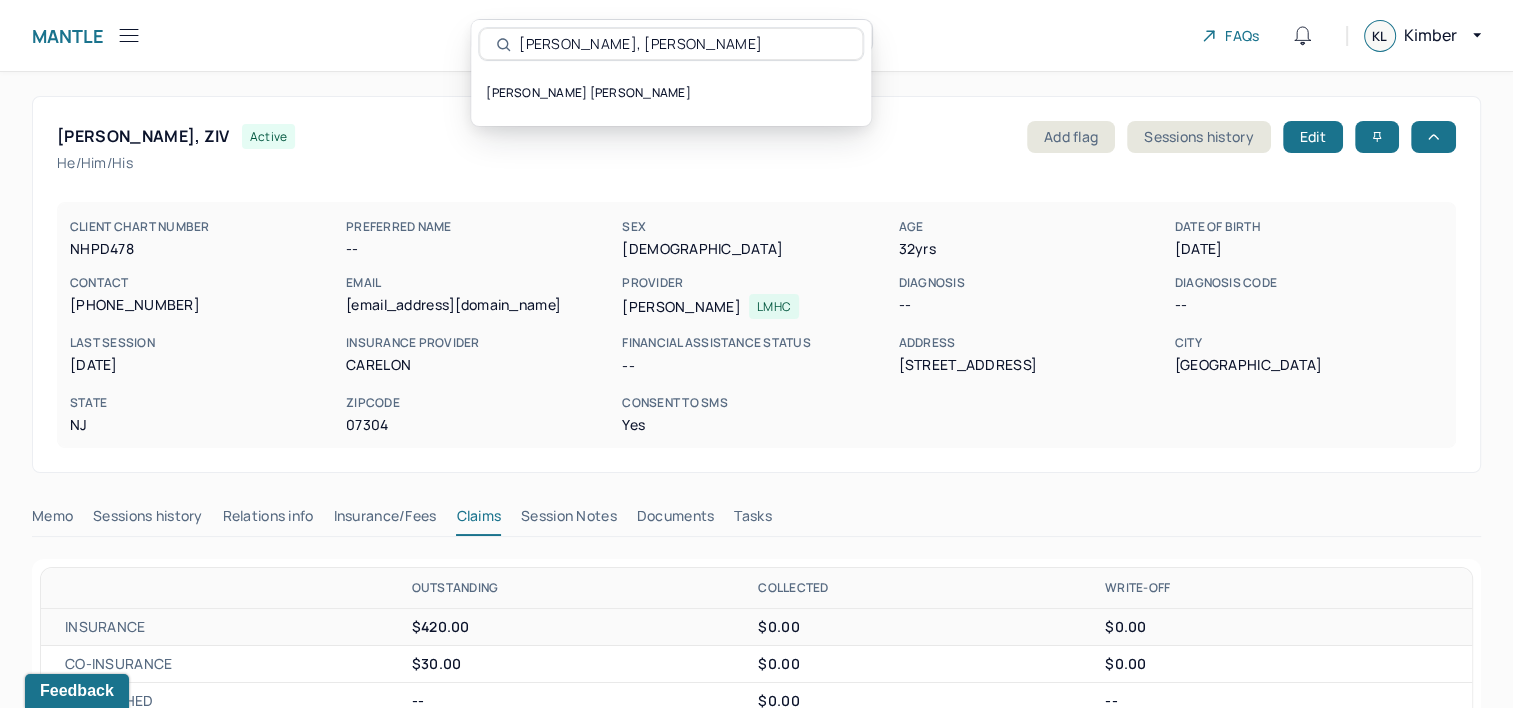 type on "ADAMES, NUNEZ KEVI" 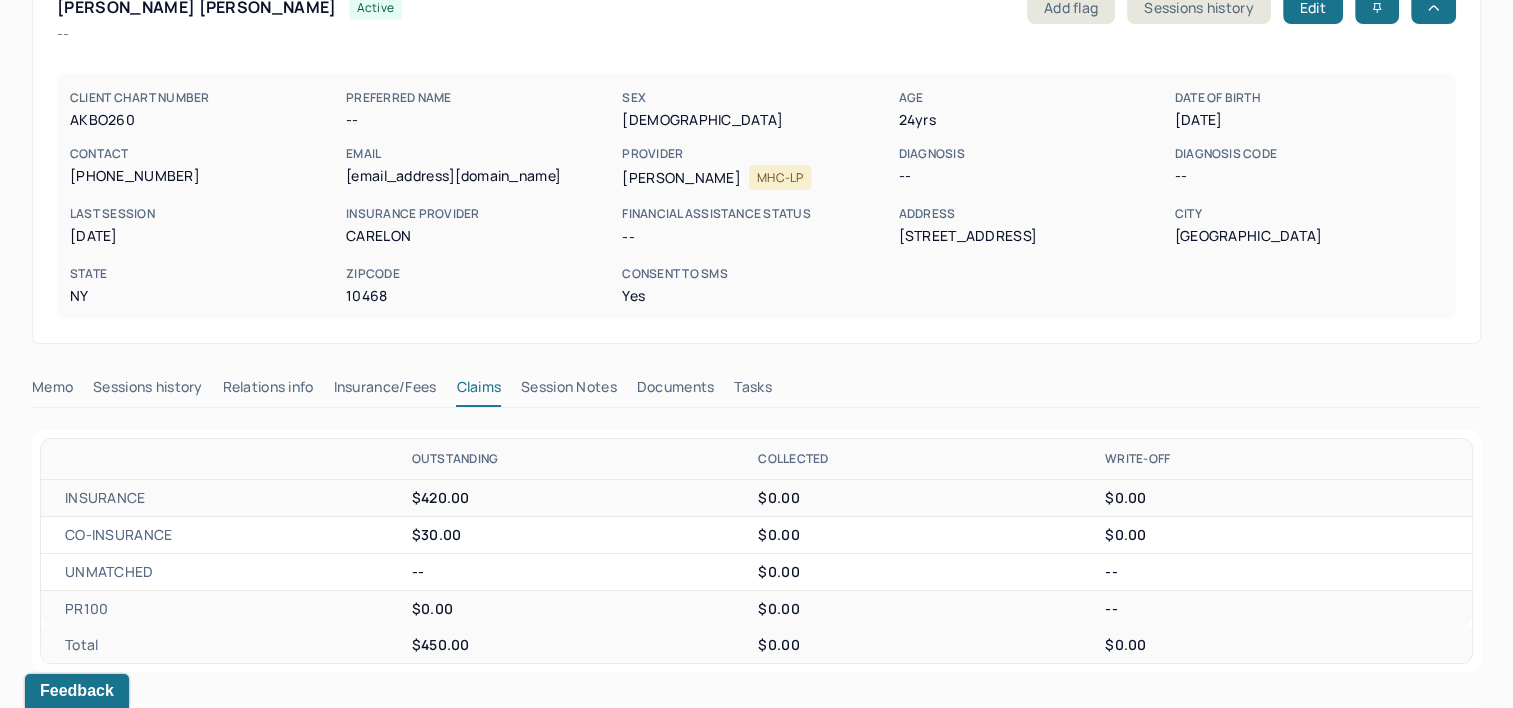 scroll, scrollTop: 0, scrollLeft: 0, axis: both 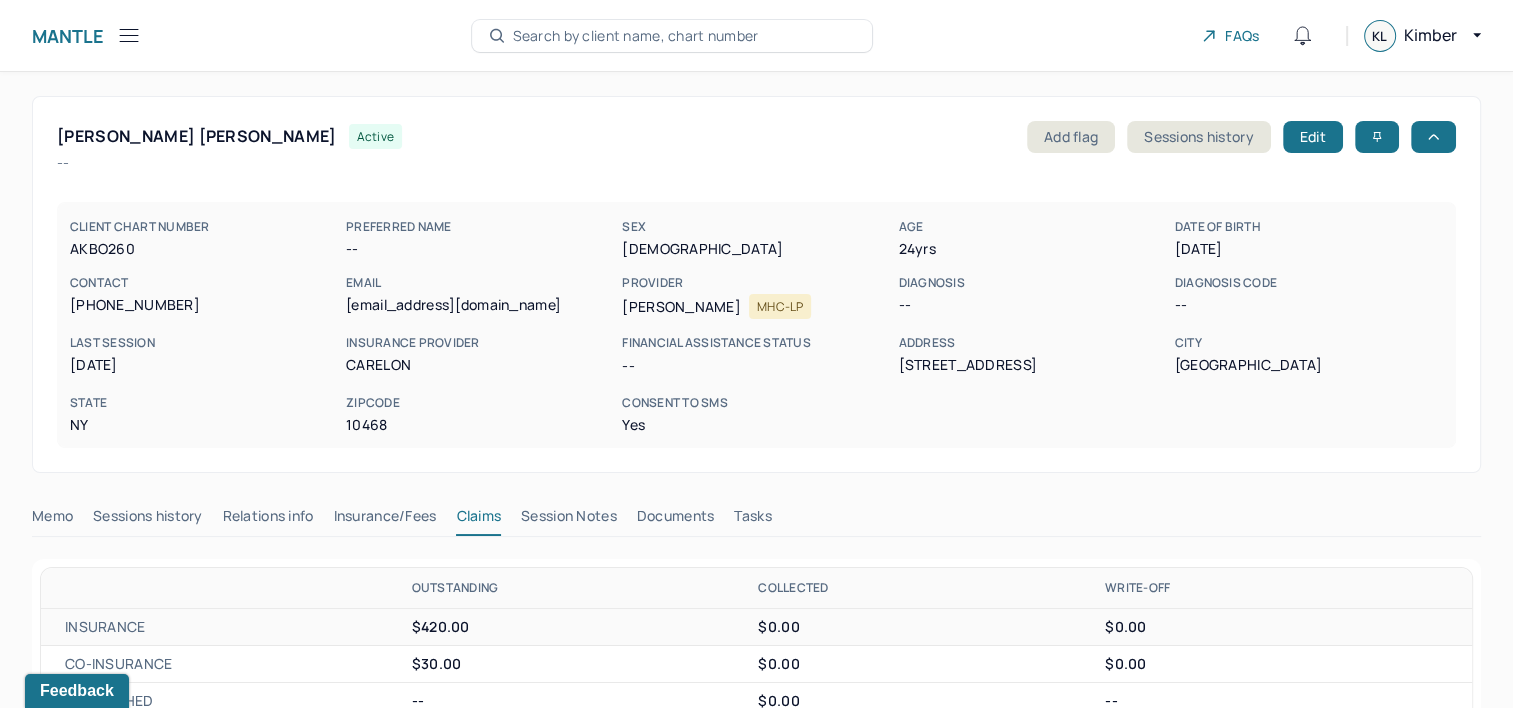 click on "Search by client name, chart number" at bounding box center [636, 36] 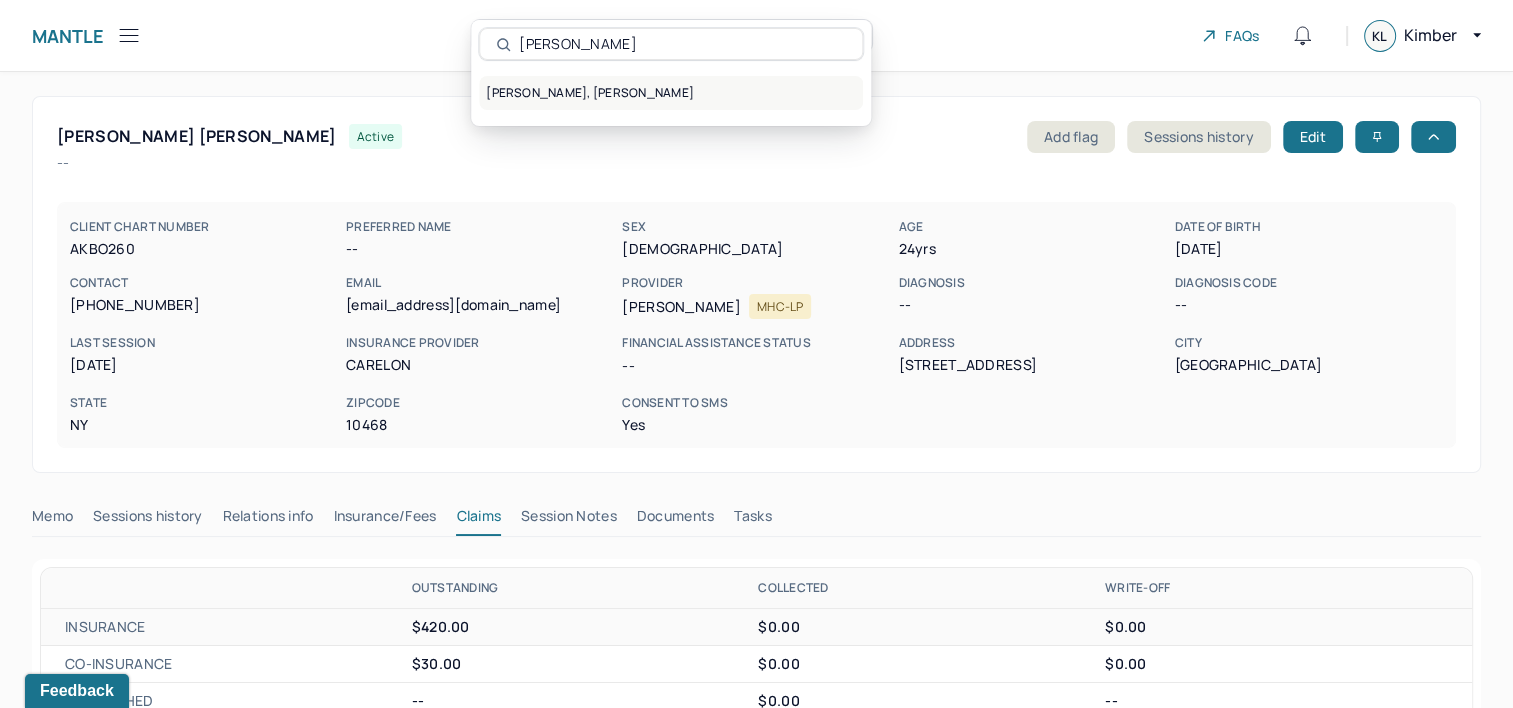 type on "POLANCO, TAVERAS NIXON" 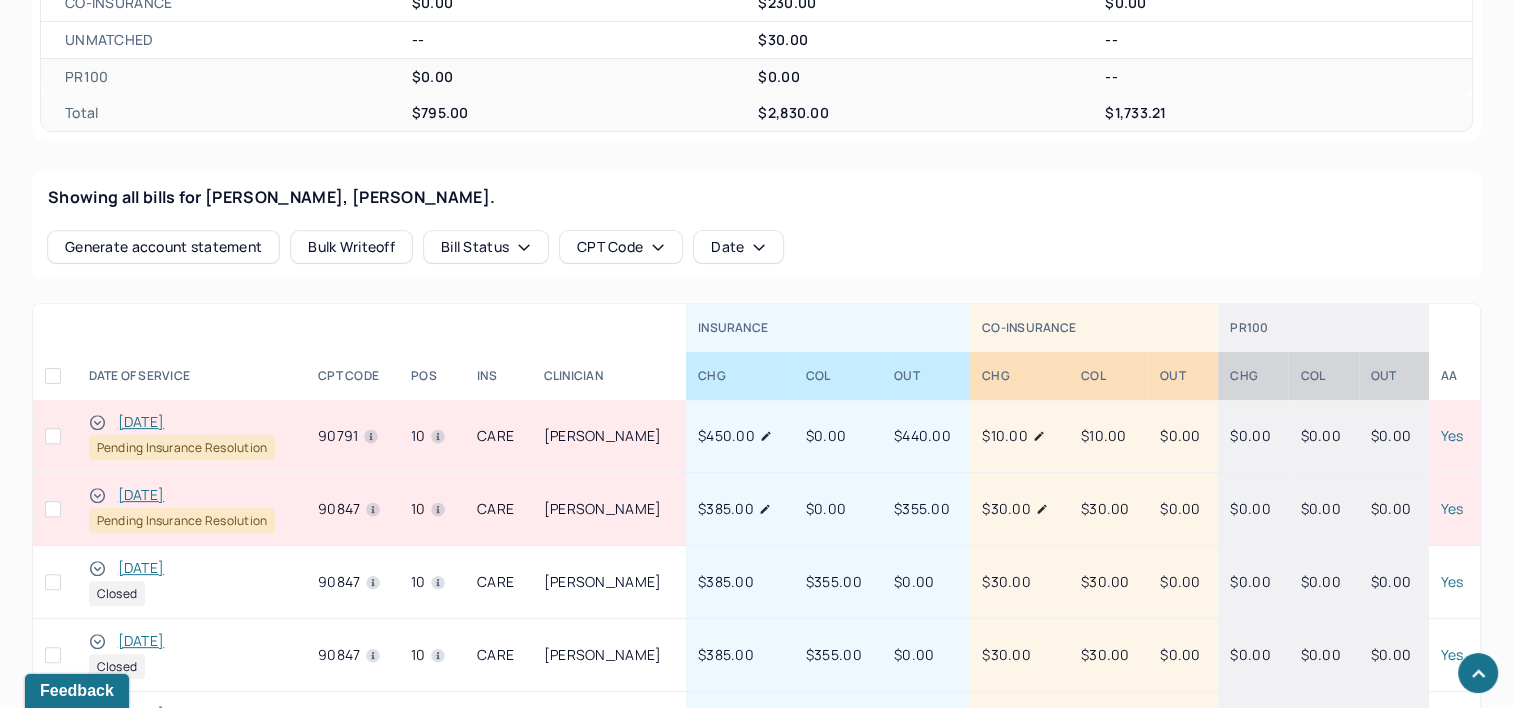 scroll, scrollTop: 700, scrollLeft: 0, axis: vertical 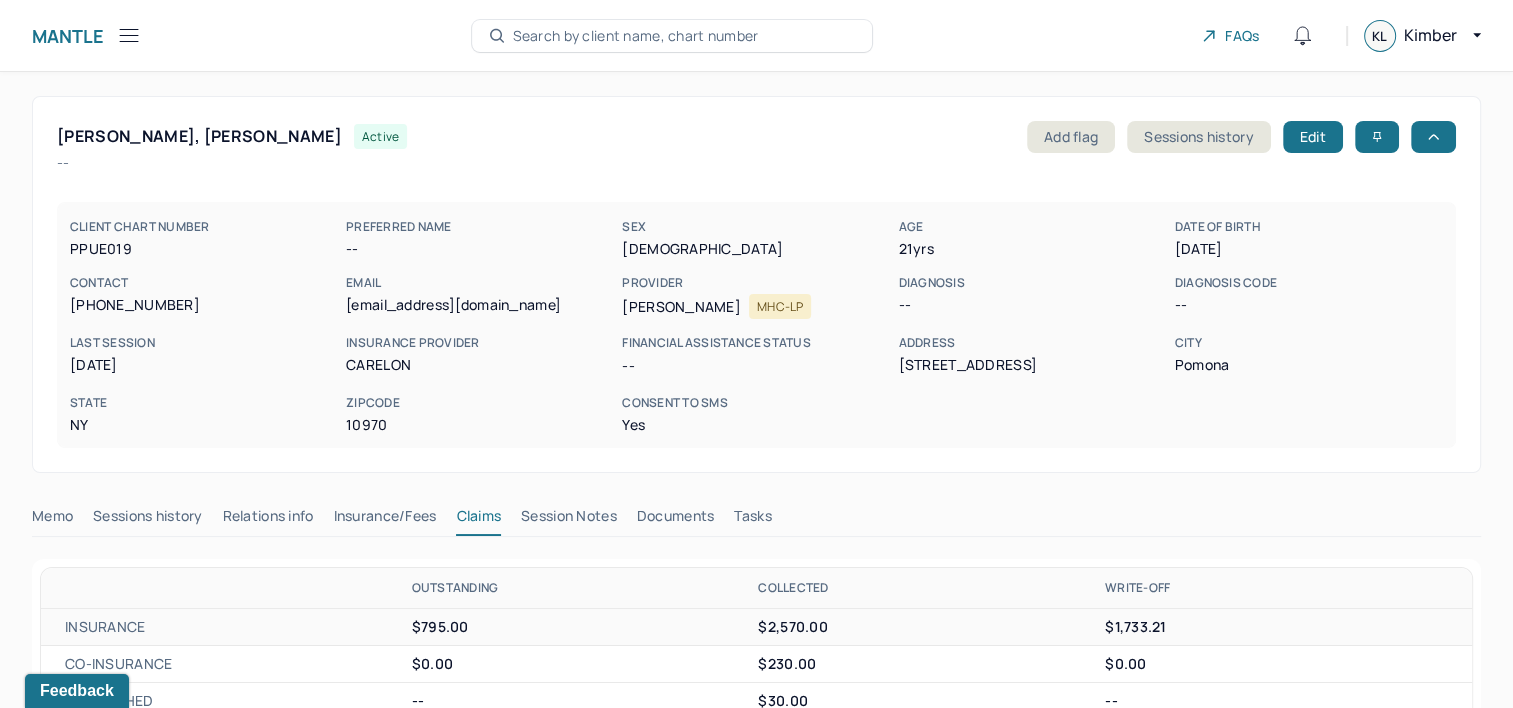 click on "Search by client name, chart number" at bounding box center (636, 36) 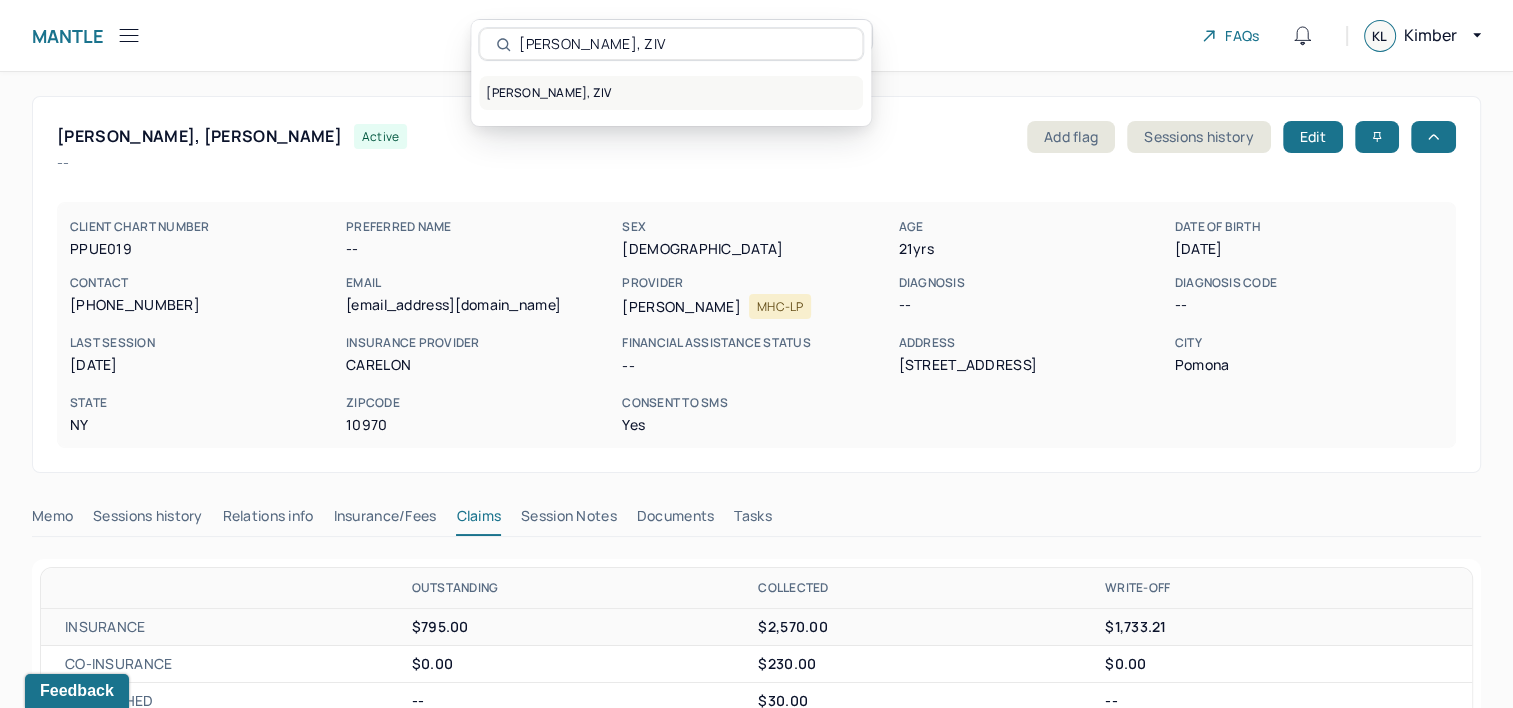 type on "NOAM, ZIV" 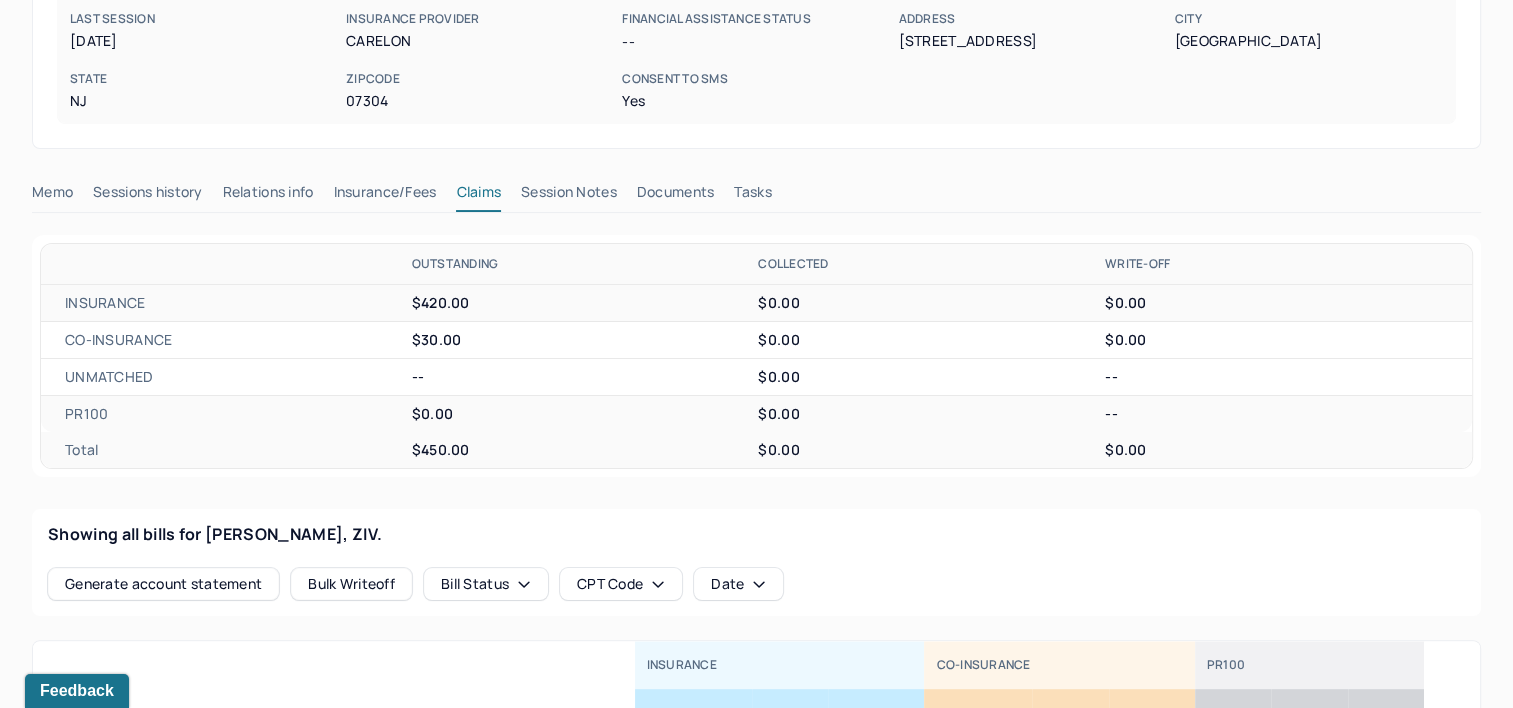 scroll, scrollTop: 600, scrollLeft: 0, axis: vertical 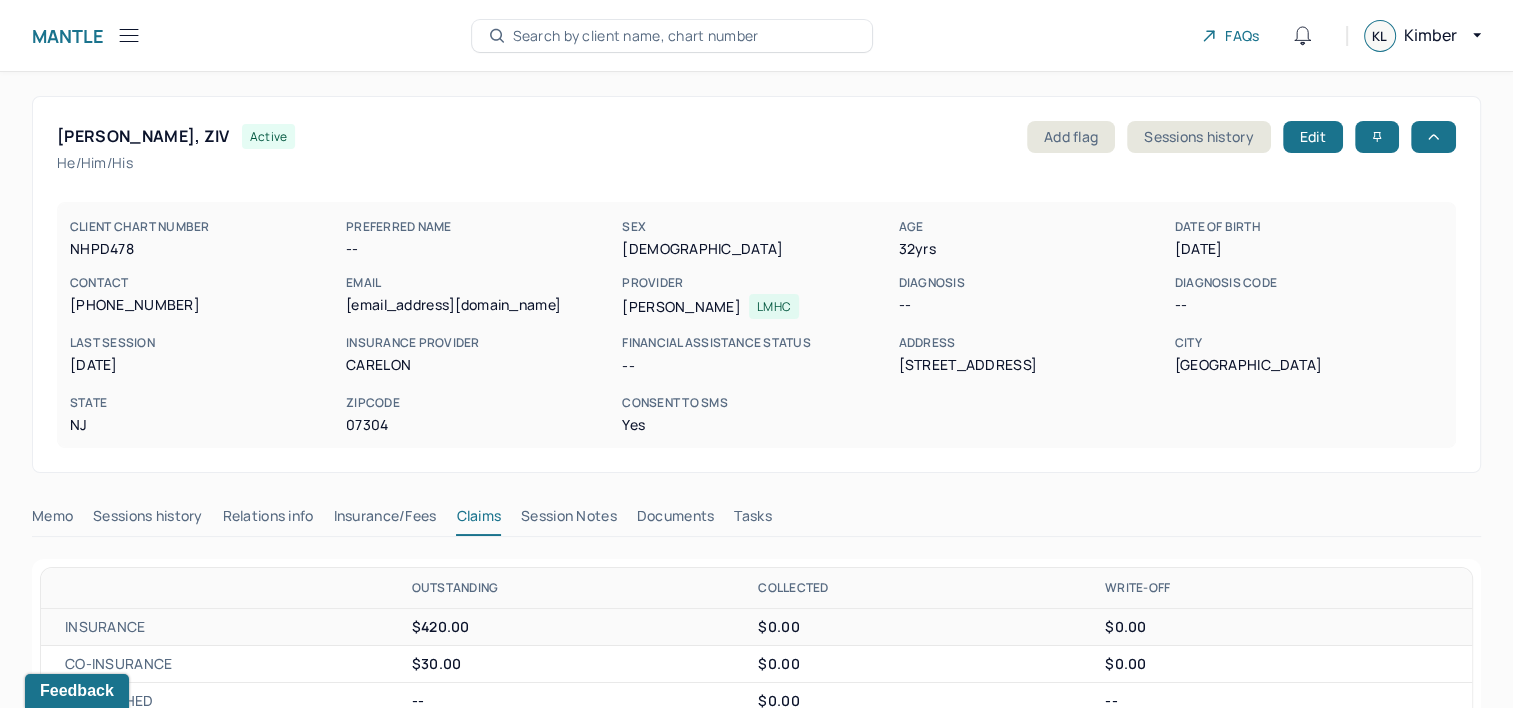 click on "Search by client name, chart number" at bounding box center (636, 36) 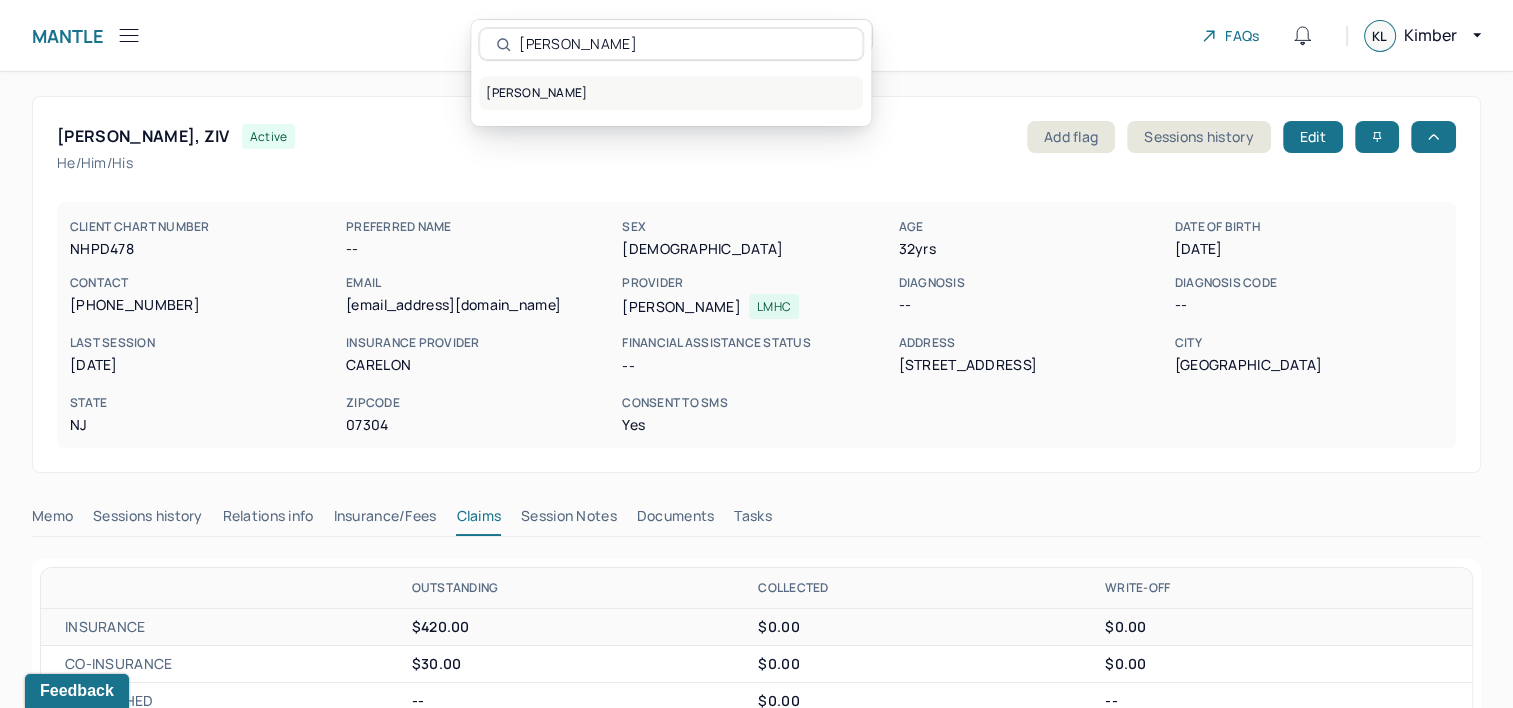 type on "DANISHEFSKY, JOSHUA" 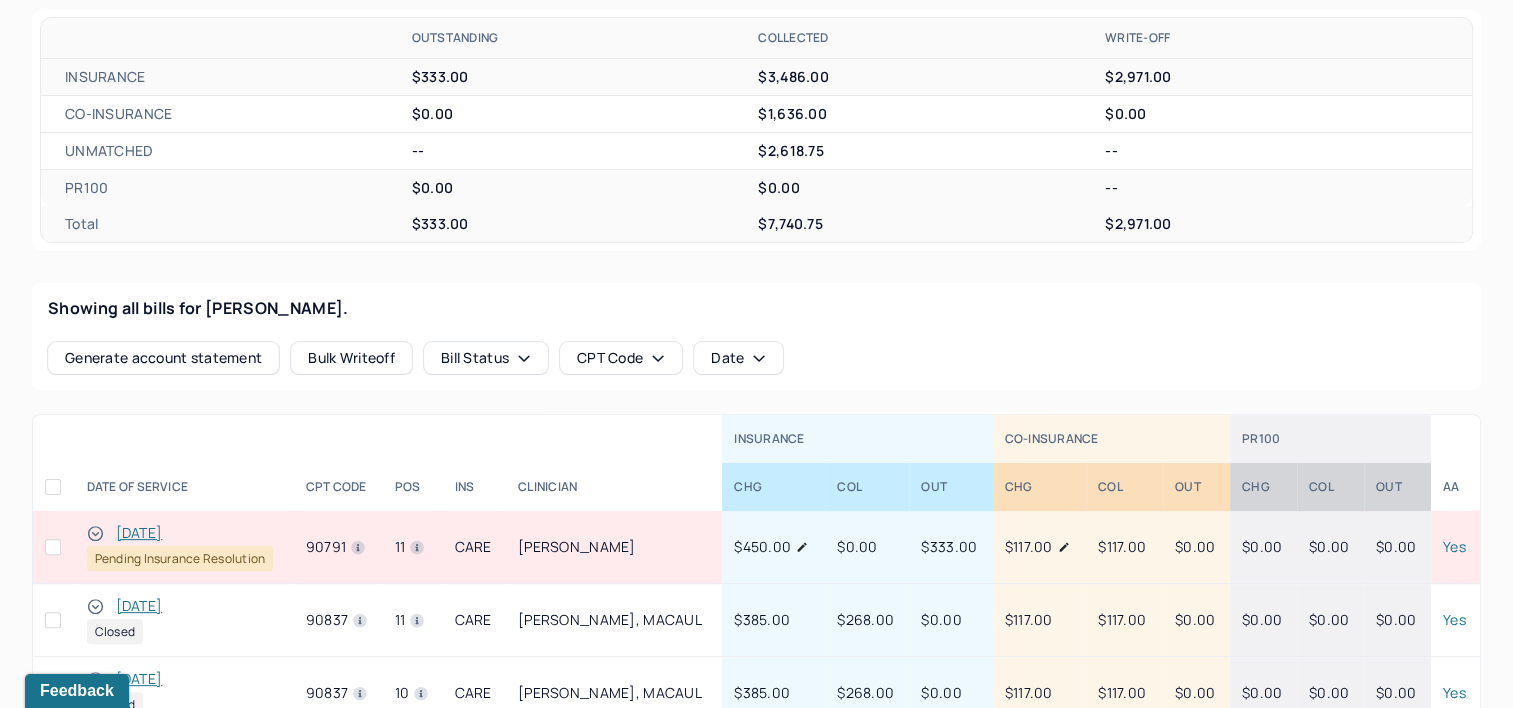 scroll, scrollTop: 600, scrollLeft: 0, axis: vertical 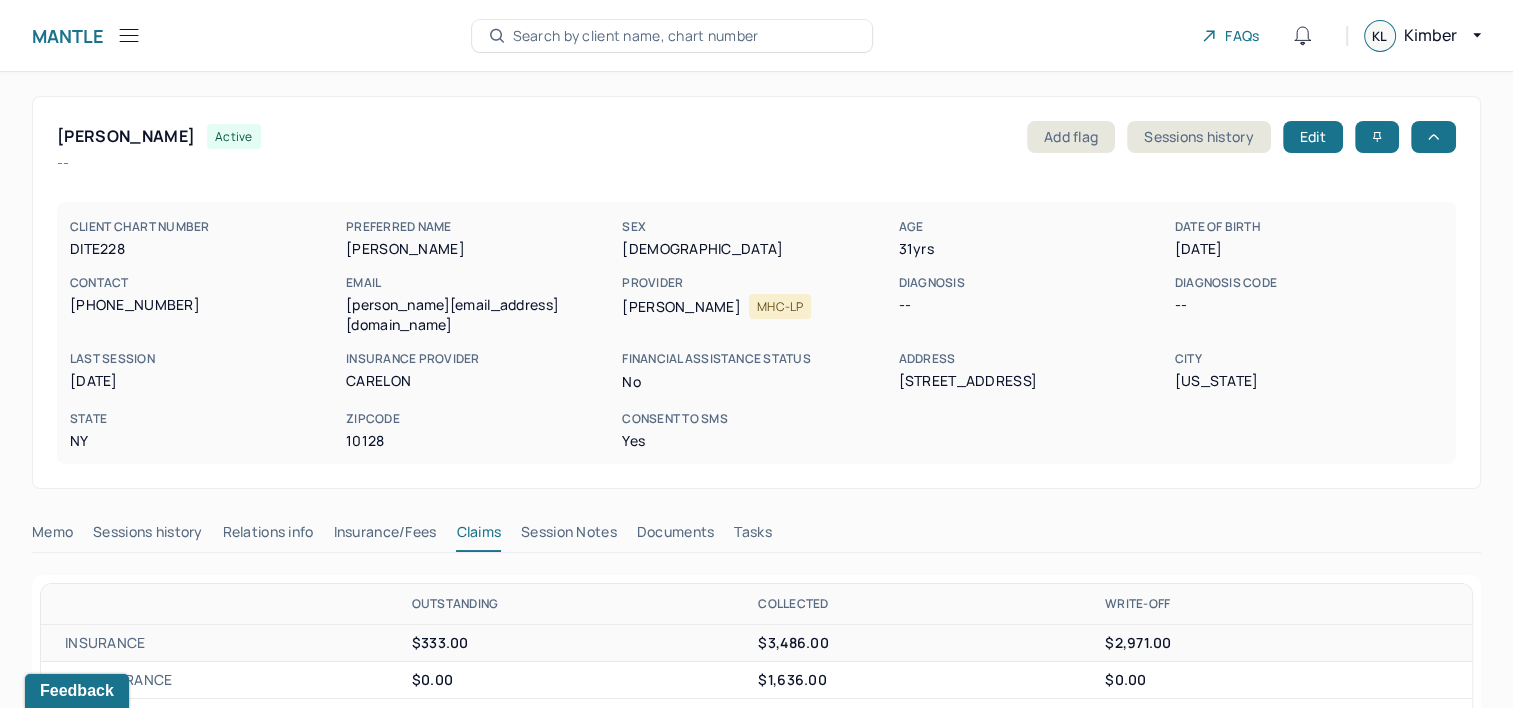click on "Search by client name, chart number" at bounding box center [636, 36] 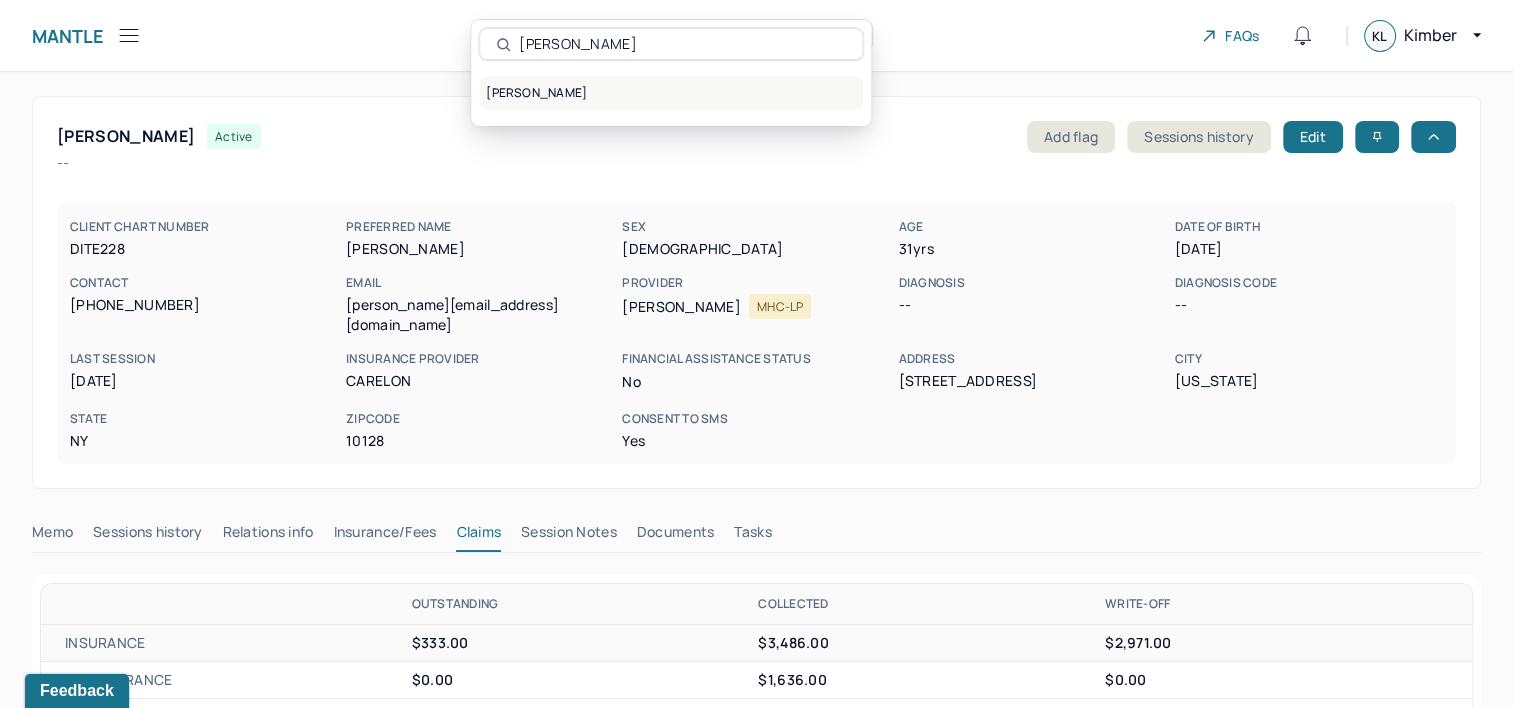 type on "SHORTALL, EILEEN" 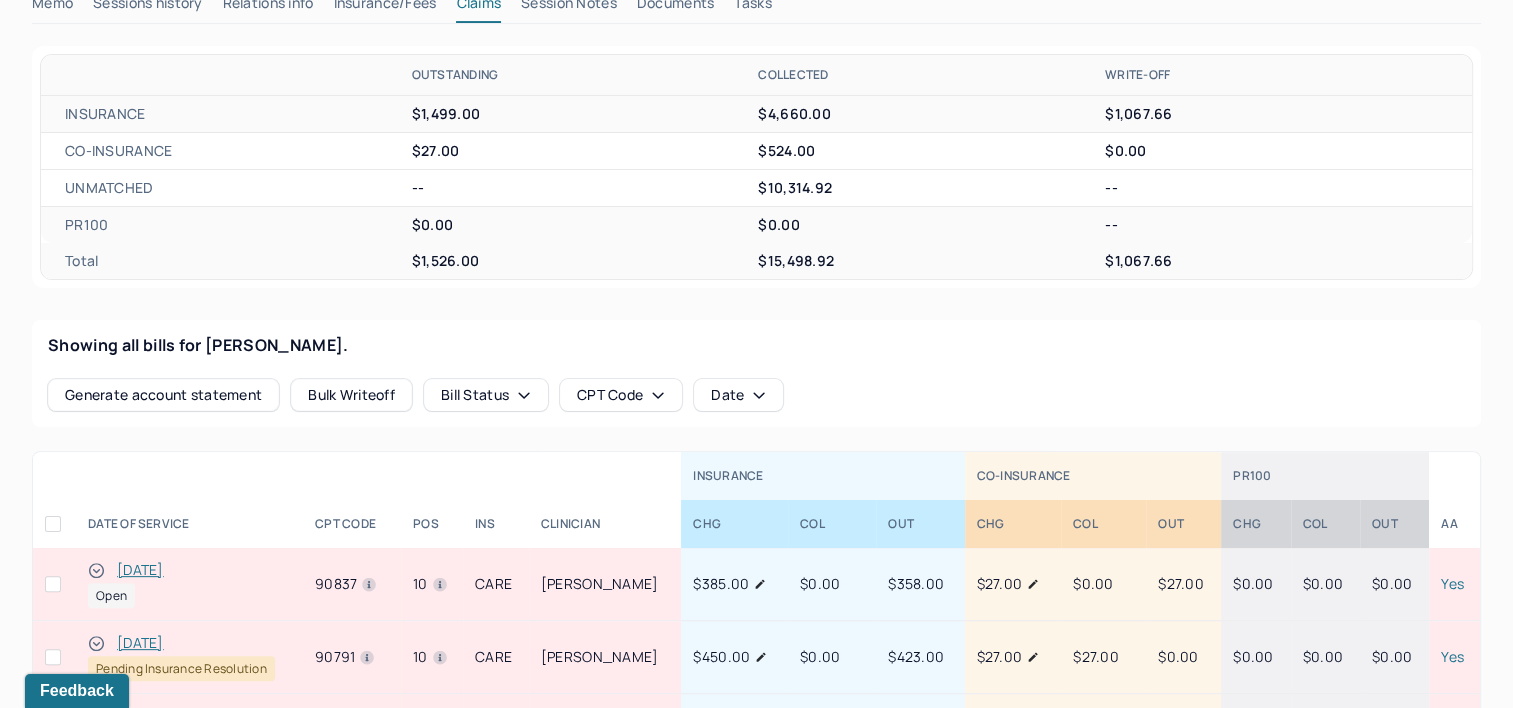 scroll, scrollTop: 600, scrollLeft: 0, axis: vertical 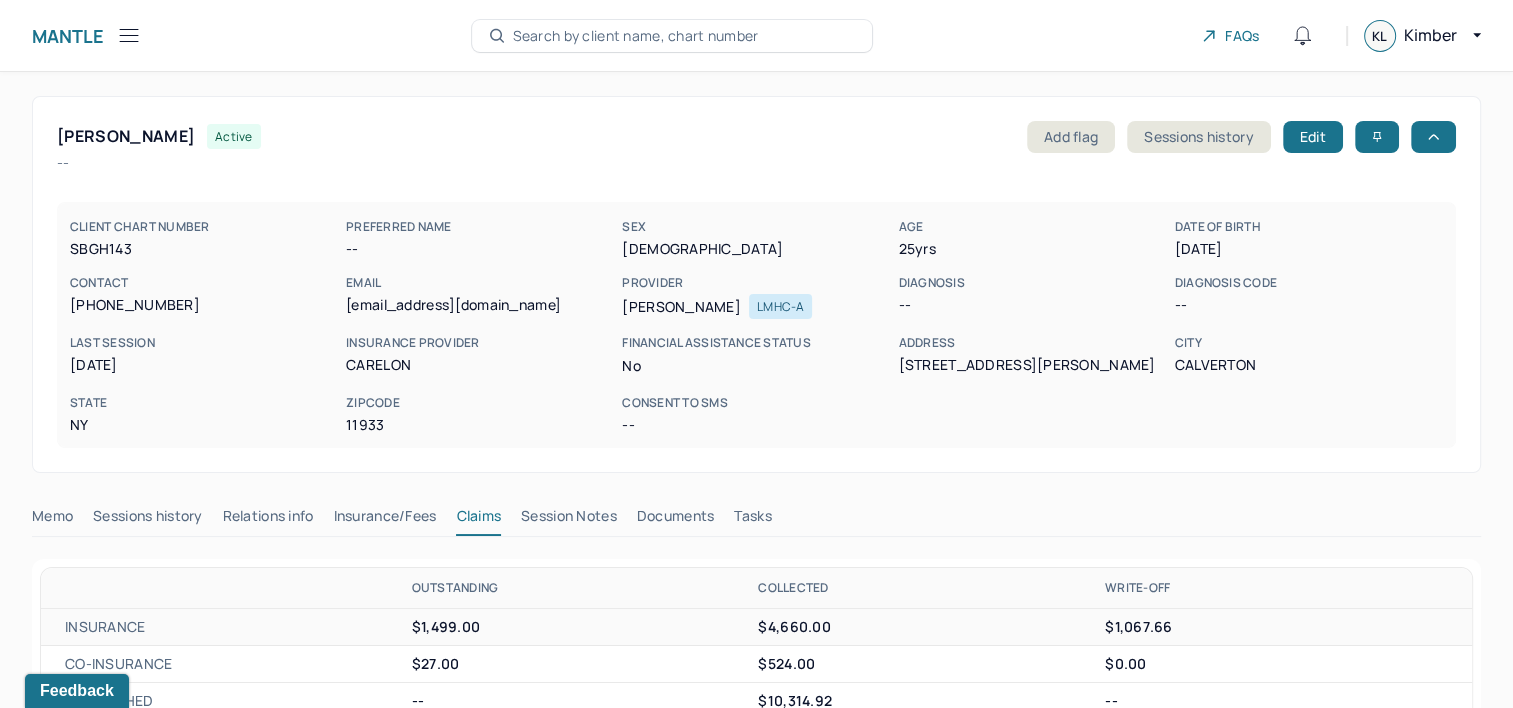 click on "Search by client name, chart number" at bounding box center [636, 36] 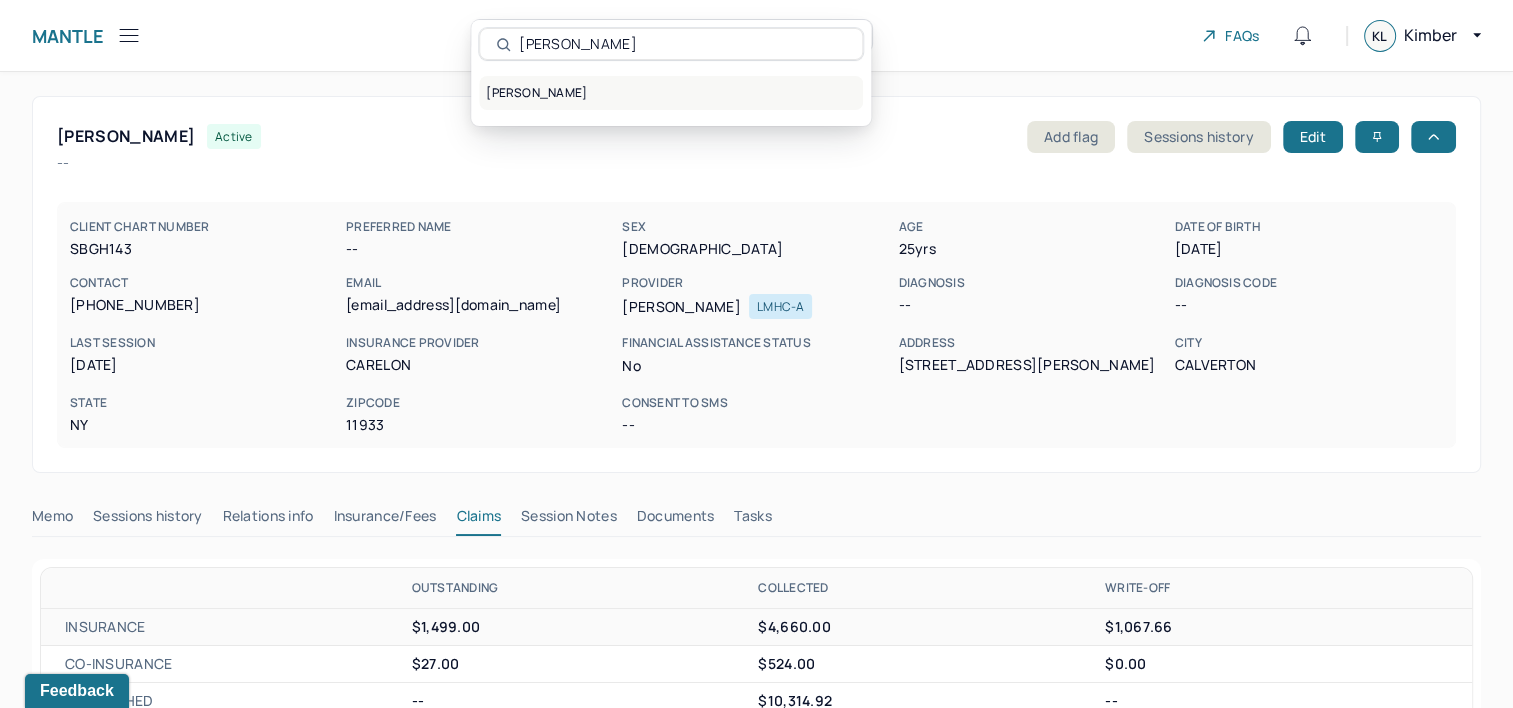 type on "MOLANO, MAITE" 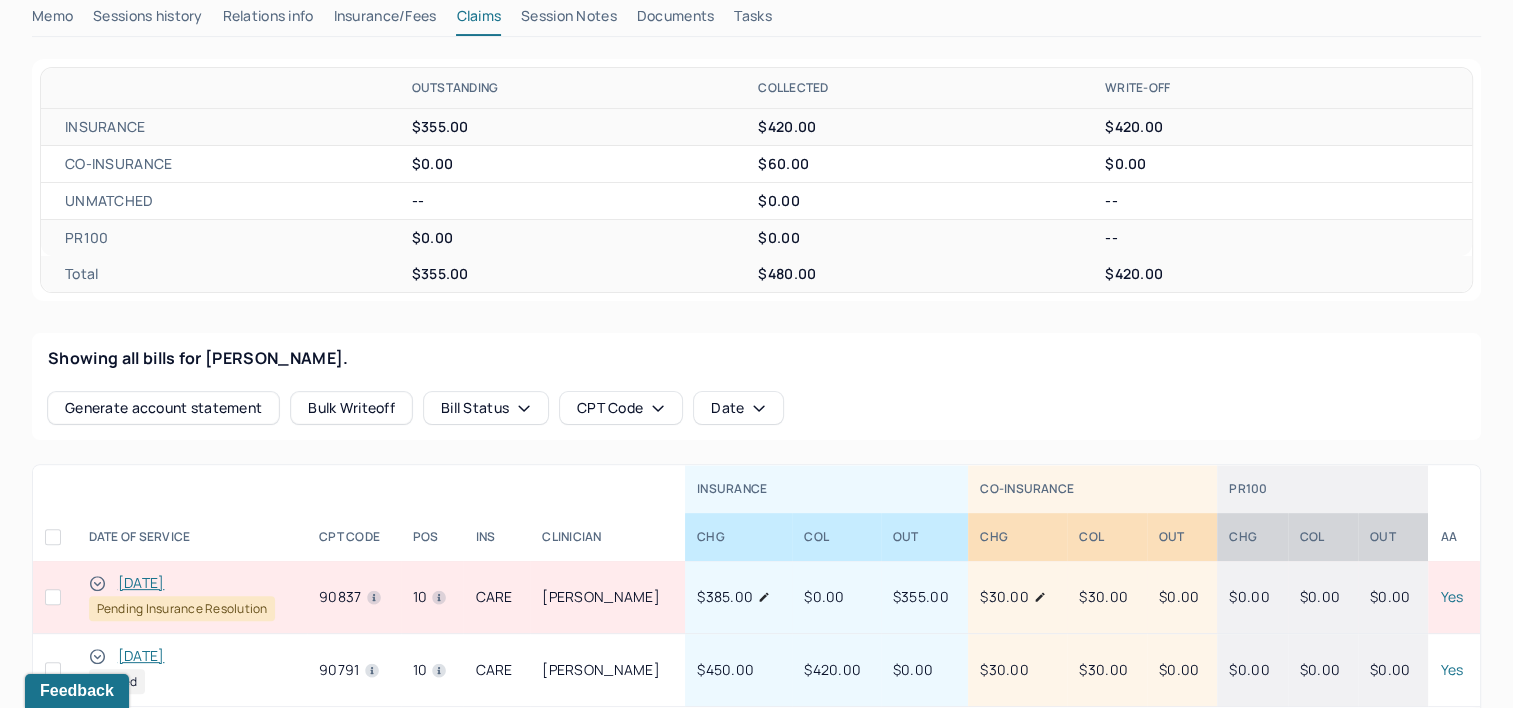 scroll, scrollTop: 600, scrollLeft: 0, axis: vertical 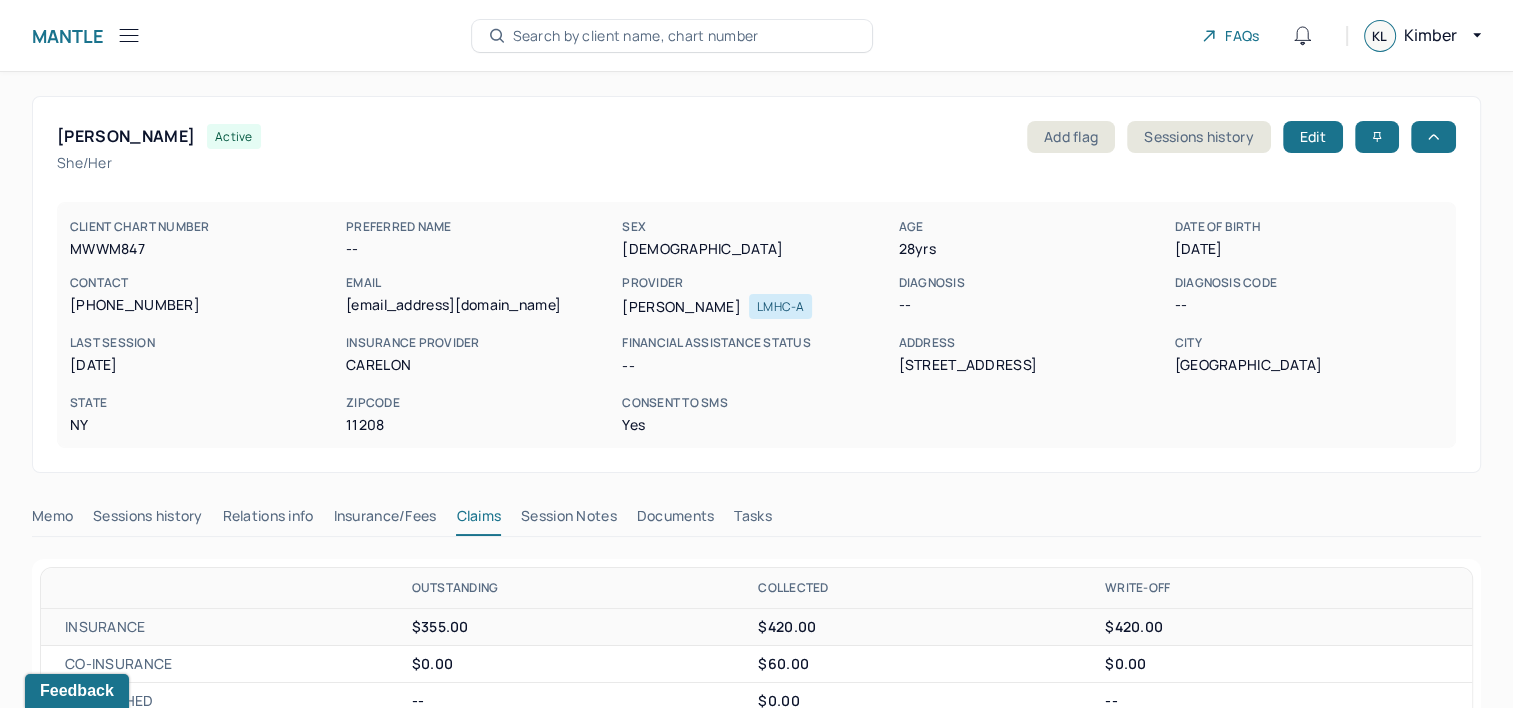 click on "Search by client name, chart number" at bounding box center [636, 36] 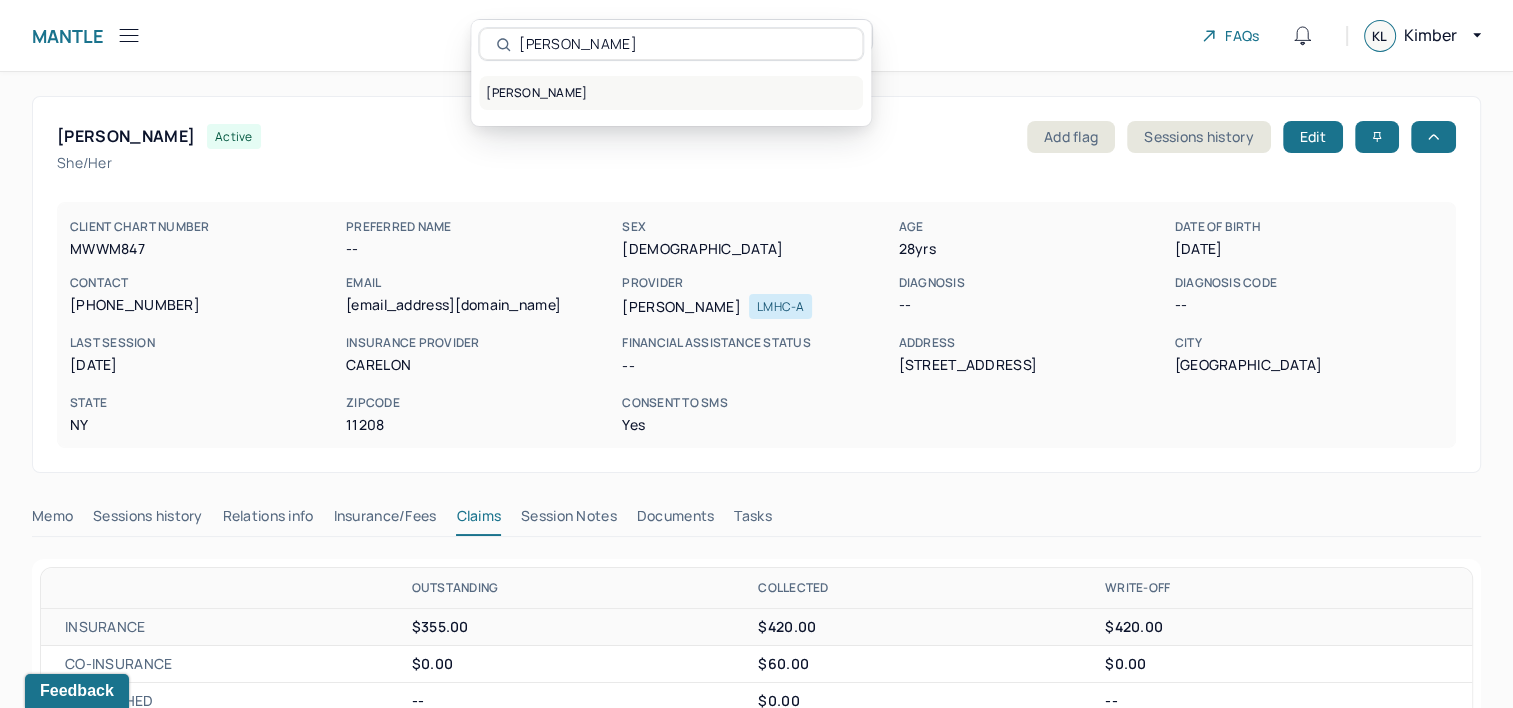 type on "KAZI, JAMIE" 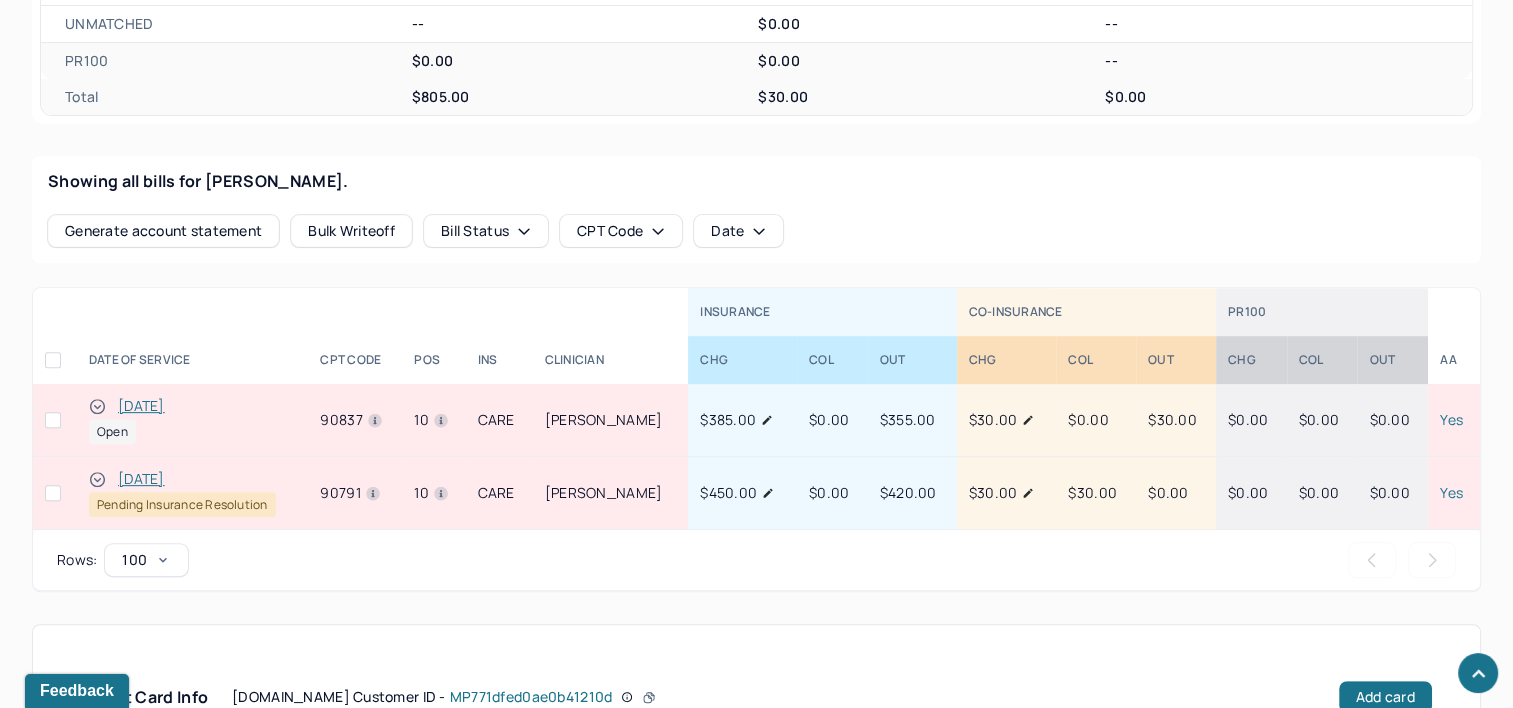 scroll, scrollTop: 700, scrollLeft: 0, axis: vertical 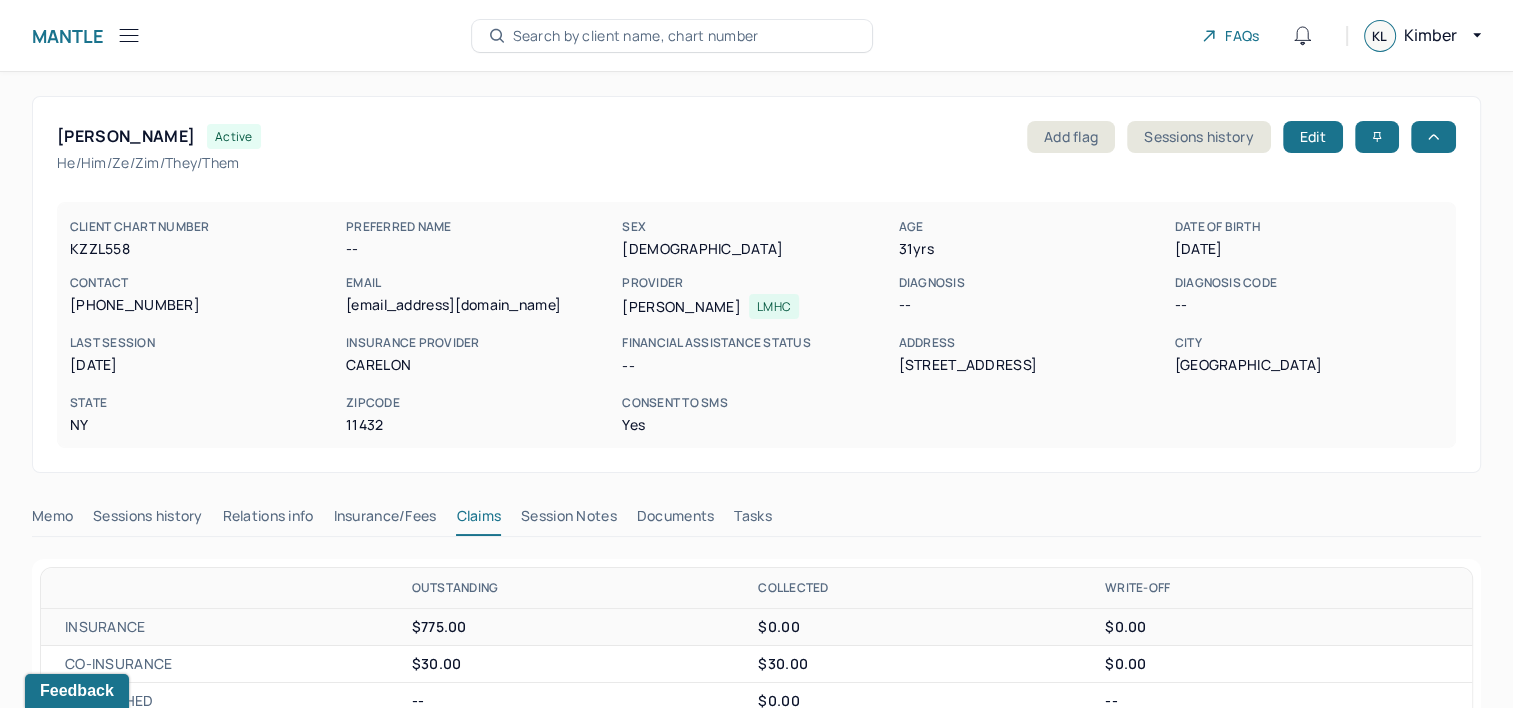 click on "Search by client name, chart number" at bounding box center [636, 36] 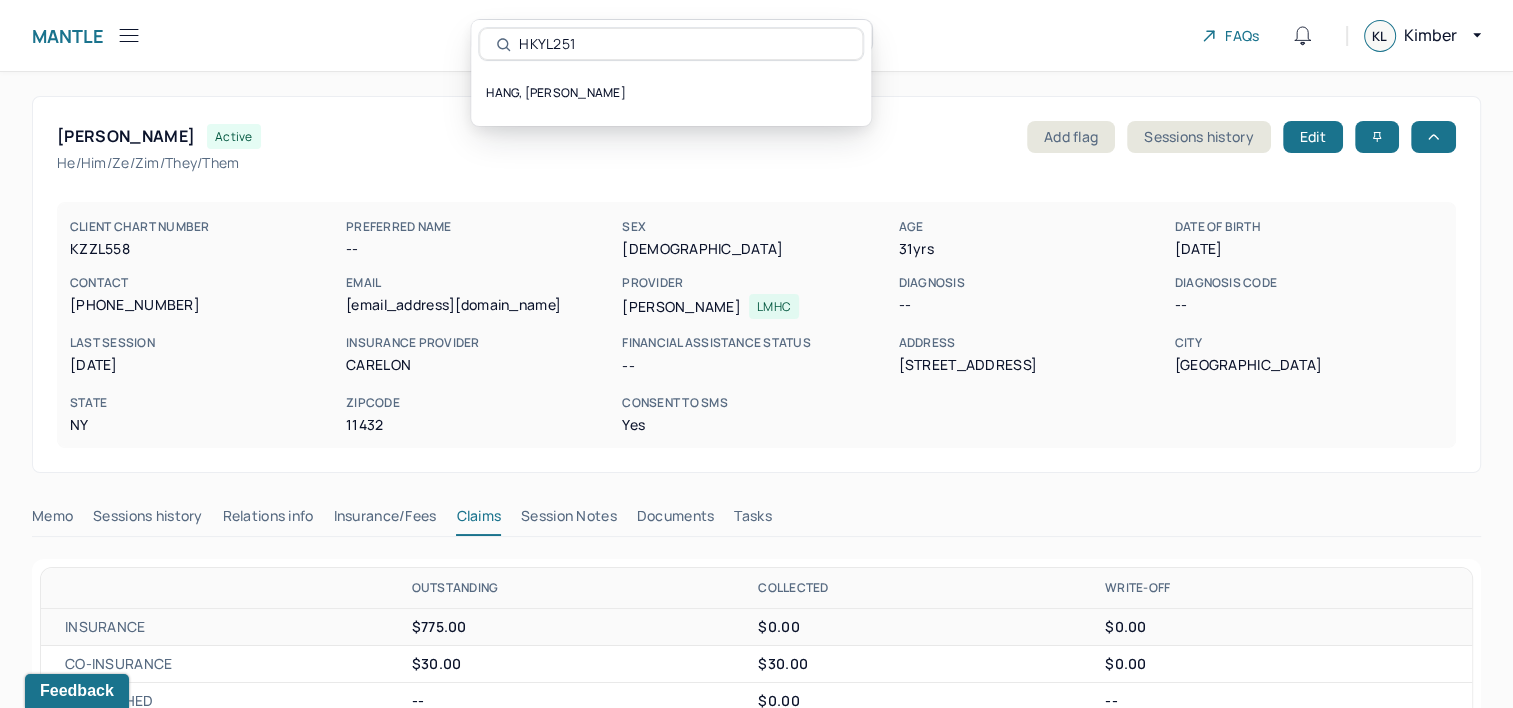 type on "HKYL251" 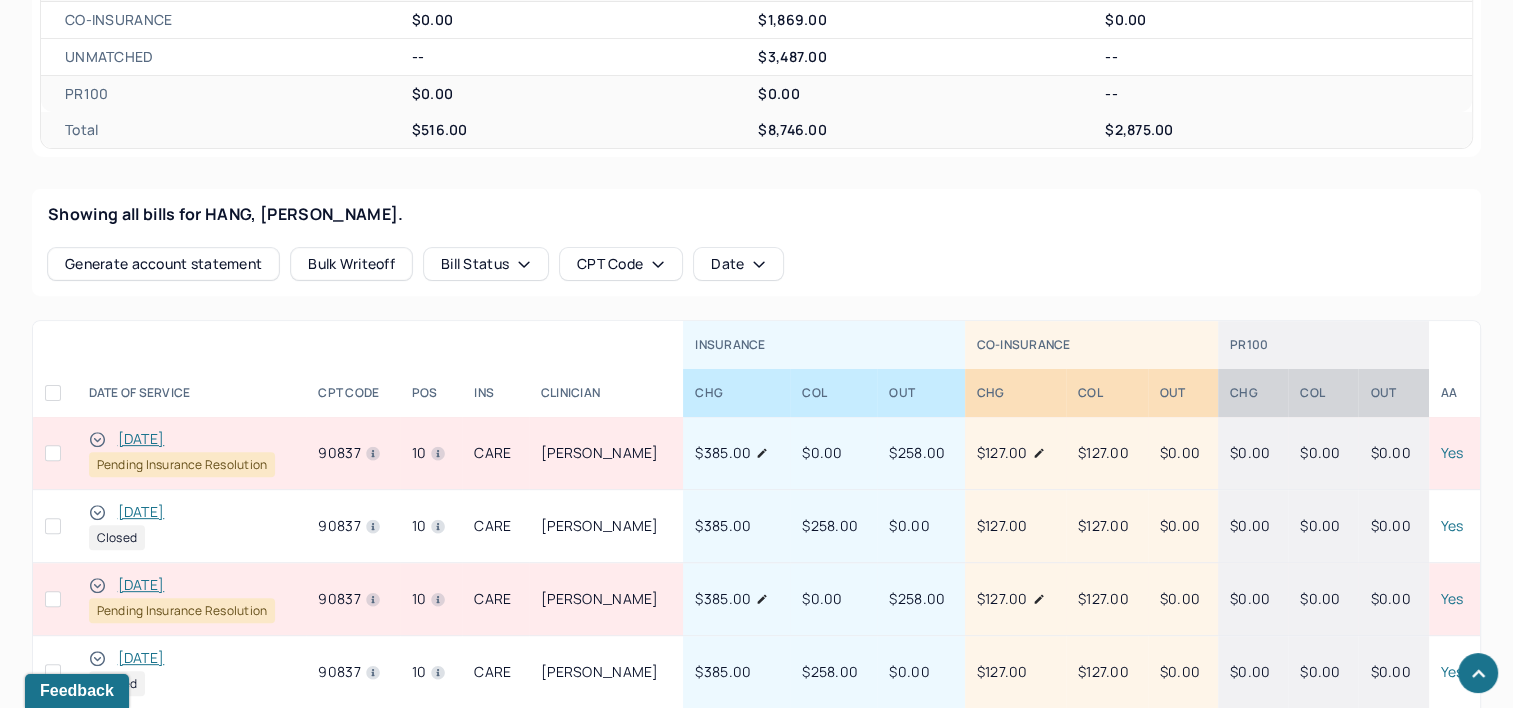 scroll, scrollTop: 700, scrollLeft: 0, axis: vertical 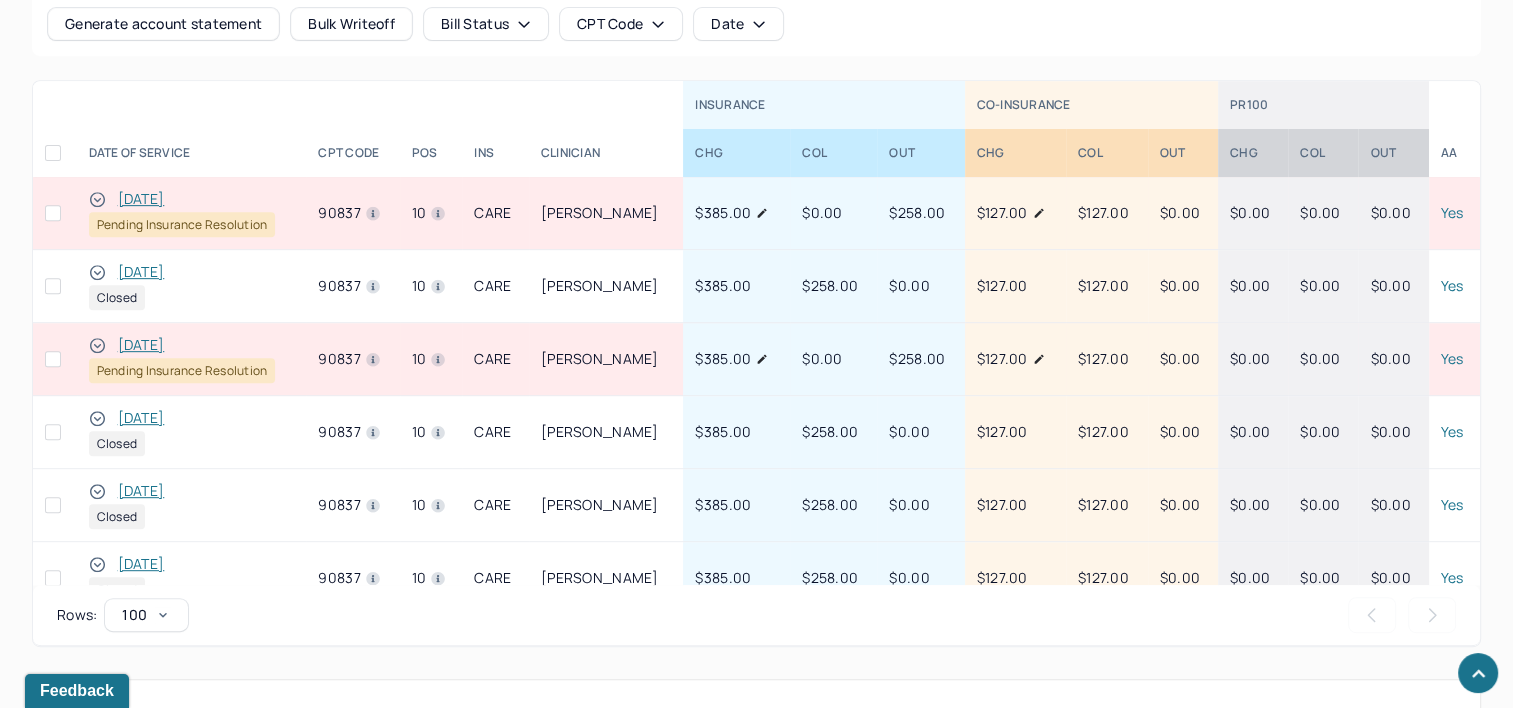 click on "05/14/2025" at bounding box center [141, 345] 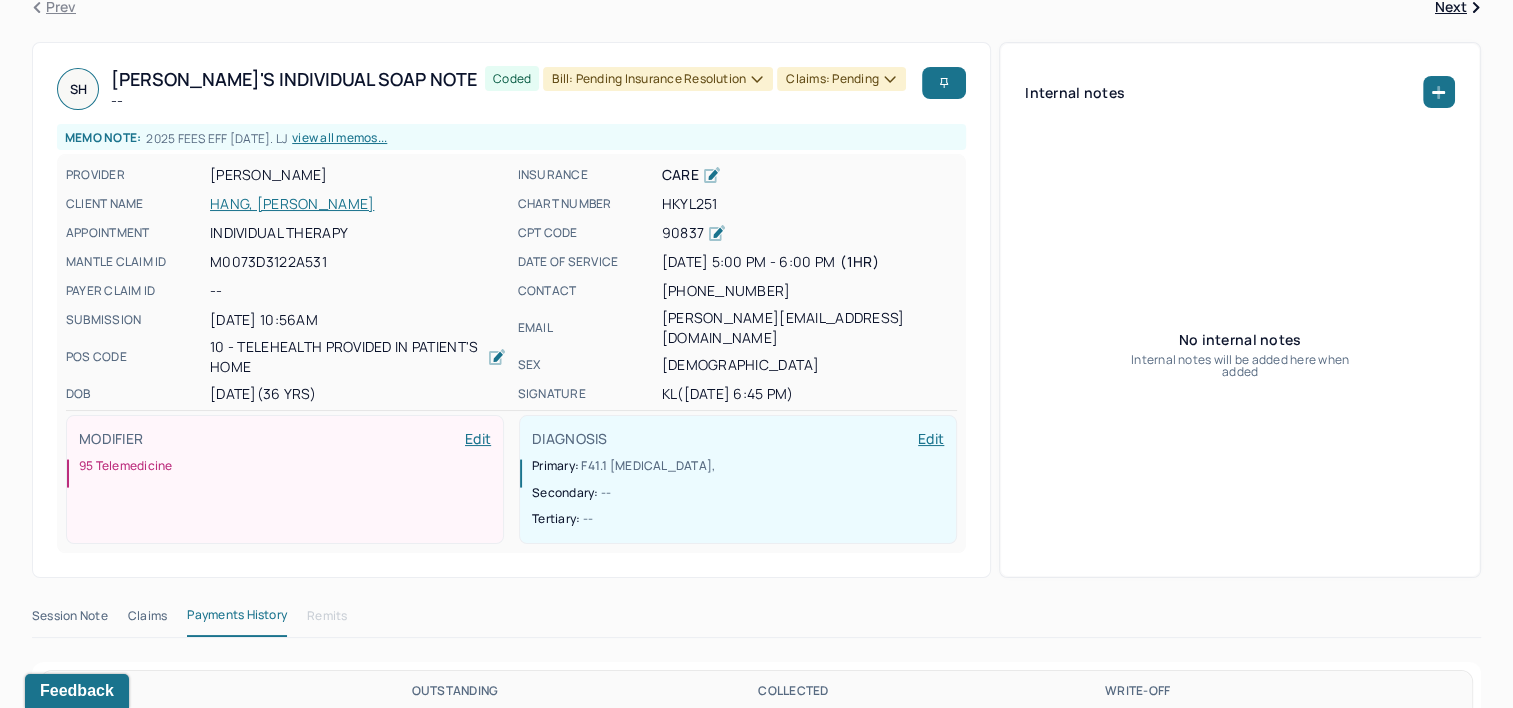 scroll, scrollTop: 200, scrollLeft: 0, axis: vertical 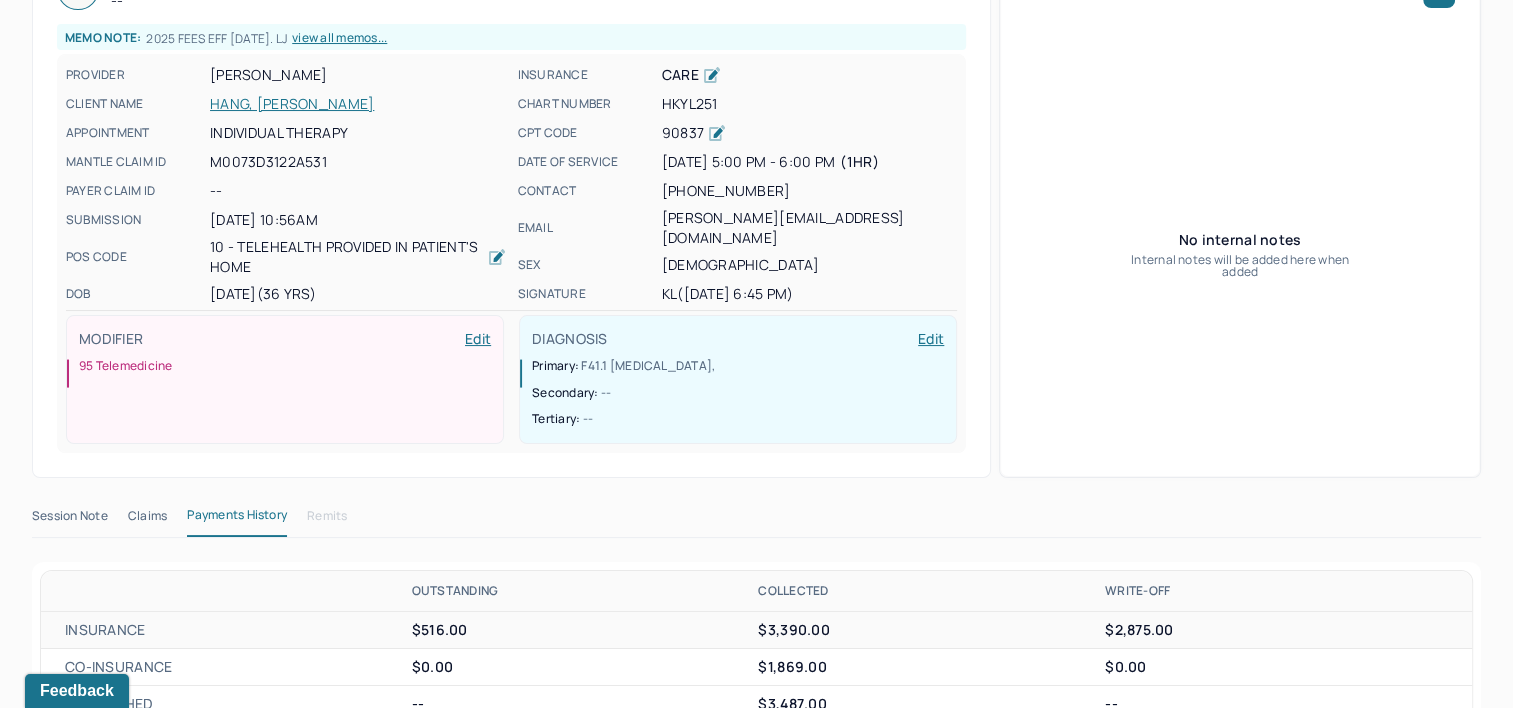 drag, startPoint x: 154, startPoint y: 511, endPoint x: 172, endPoint y: 501, distance: 20.59126 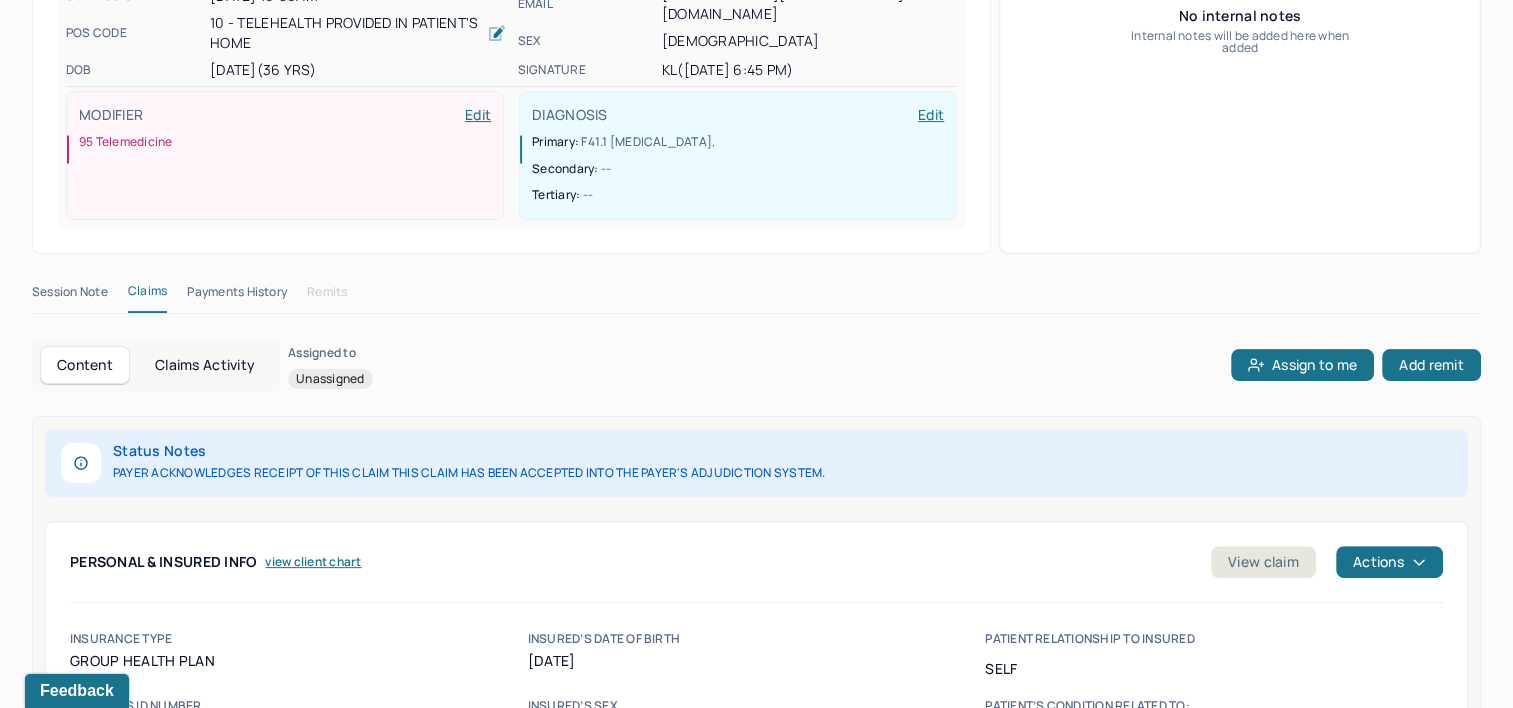 scroll, scrollTop: 500, scrollLeft: 0, axis: vertical 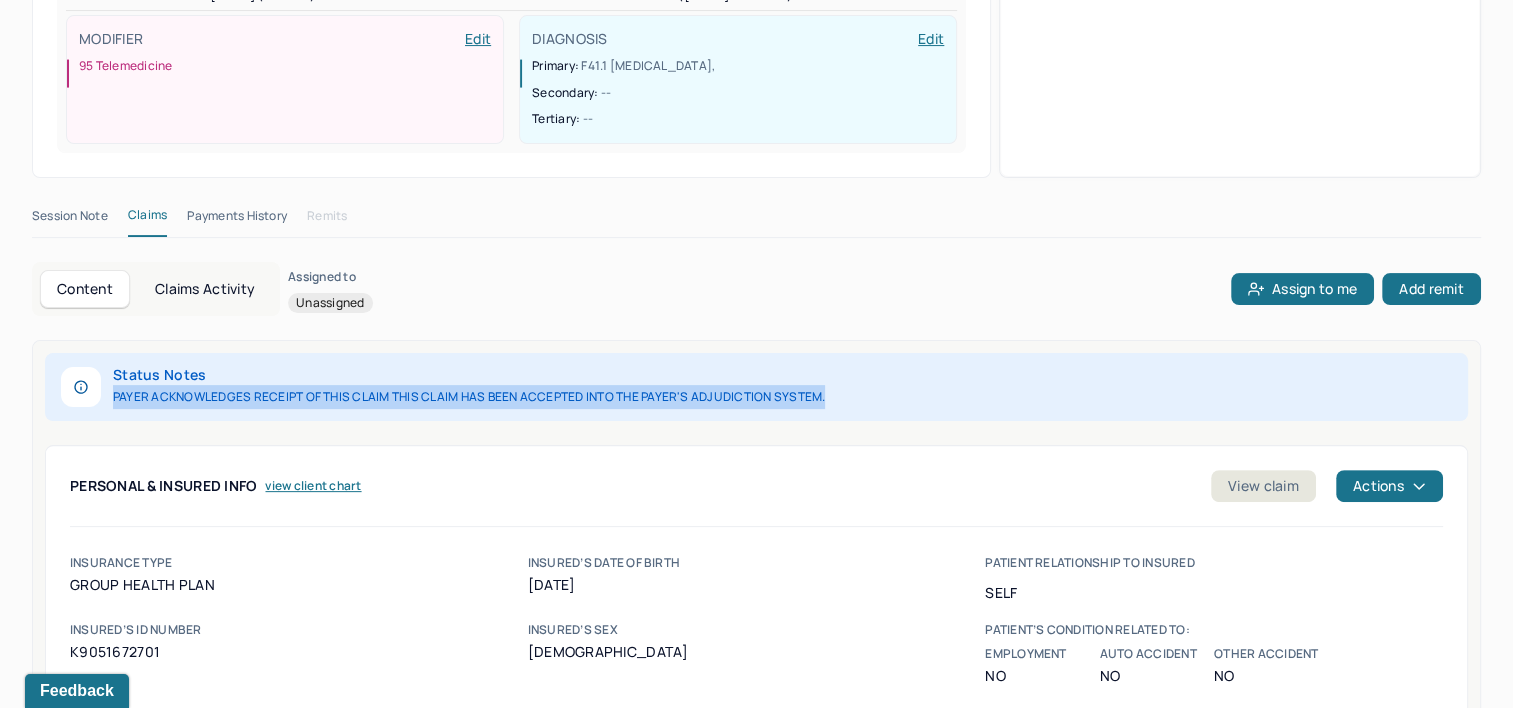 drag, startPoint x: 823, startPoint y: 388, endPoint x: 114, endPoint y: 398, distance: 709.0705 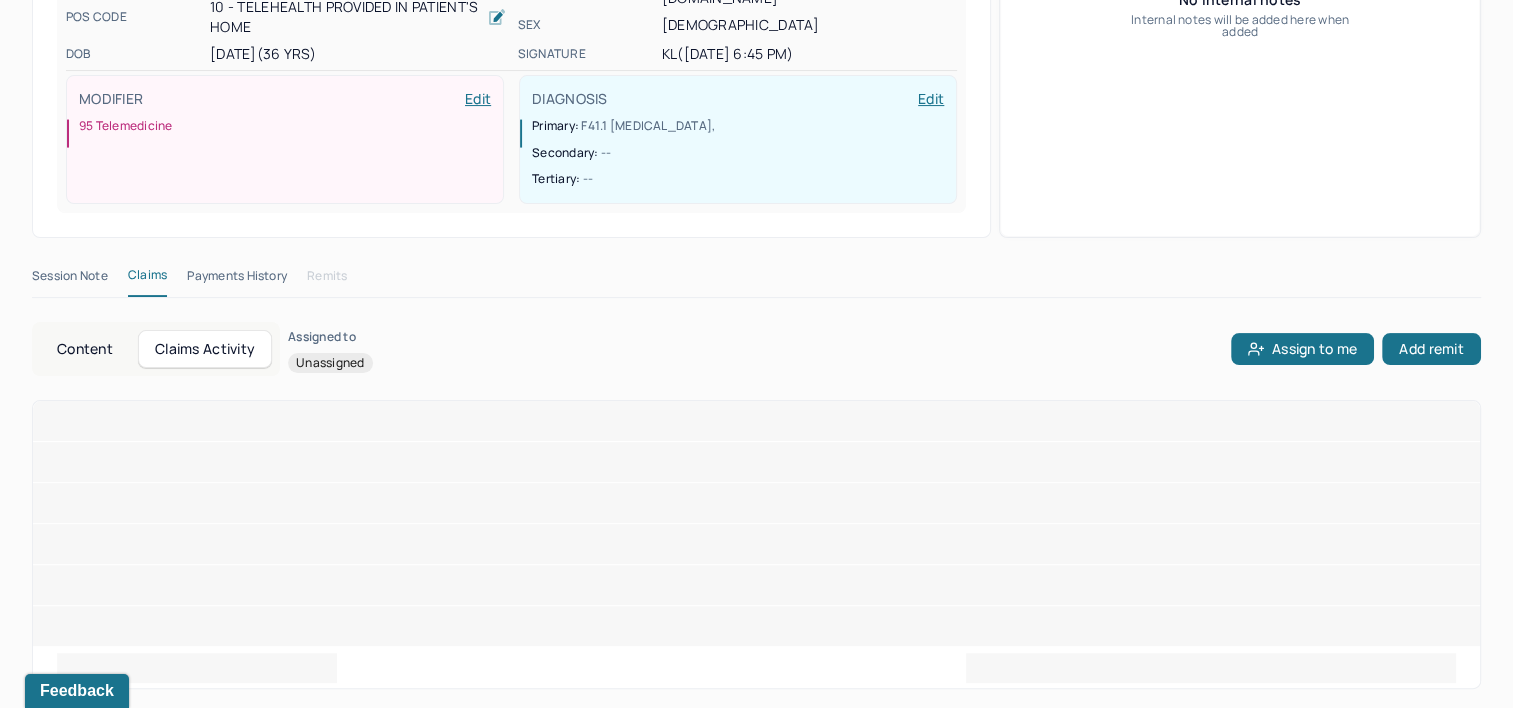 scroll, scrollTop: 500, scrollLeft: 0, axis: vertical 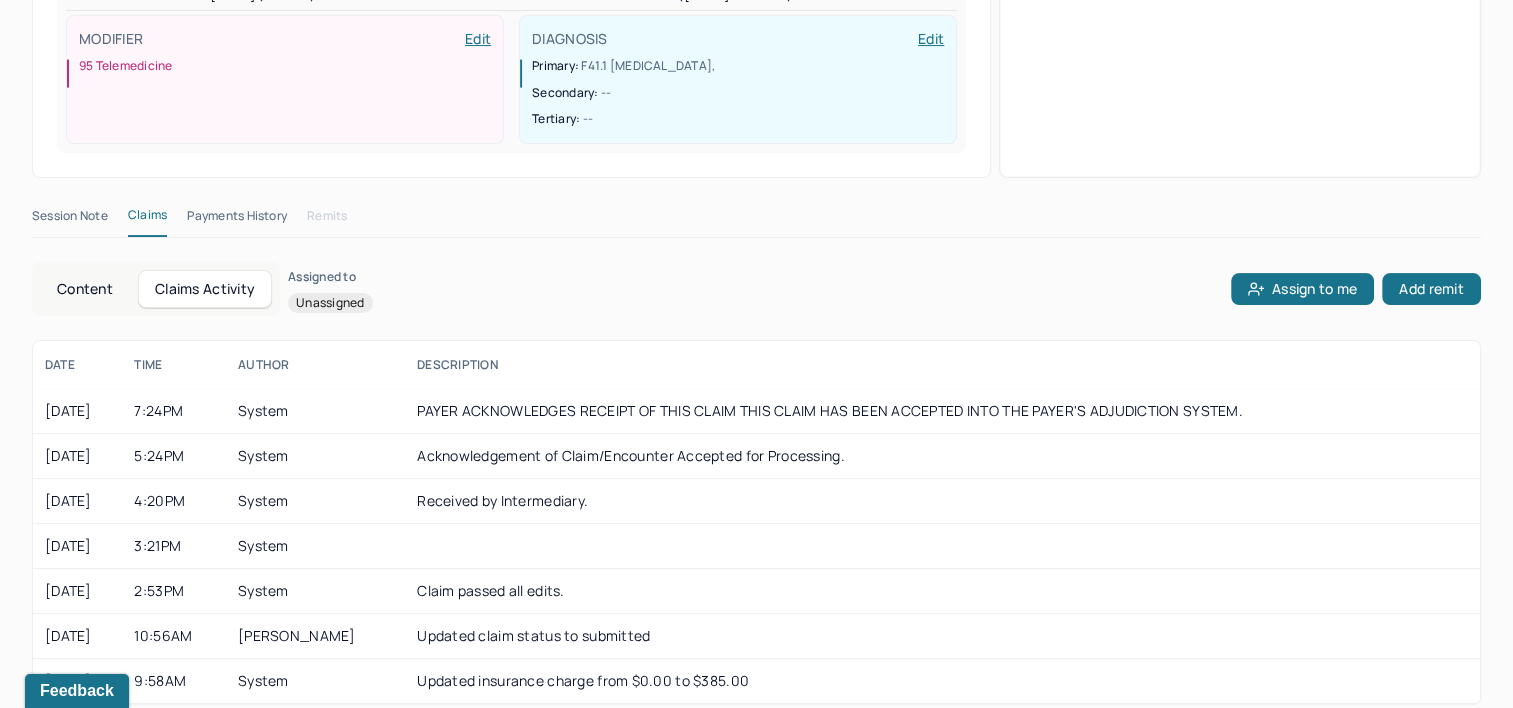 type 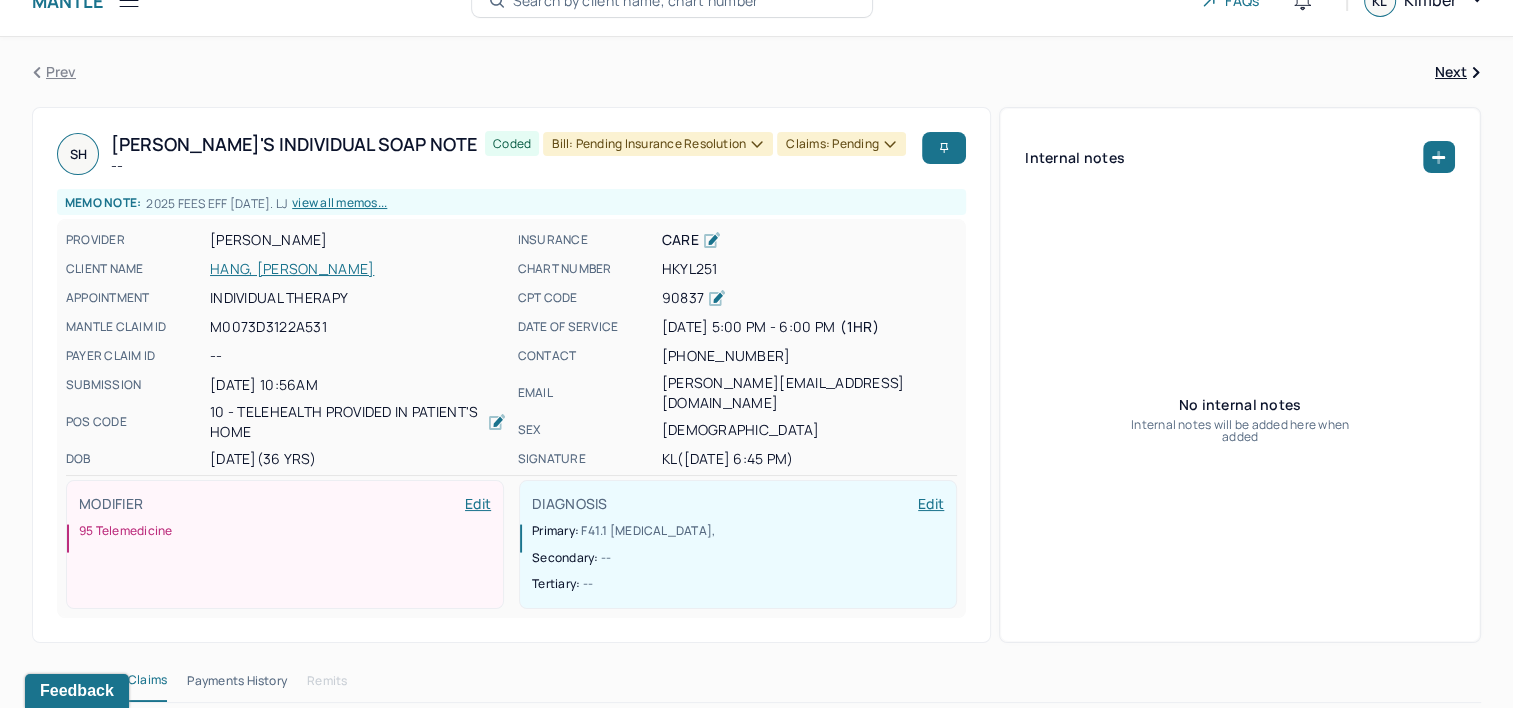 scroll, scrollTop: 0, scrollLeft: 0, axis: both 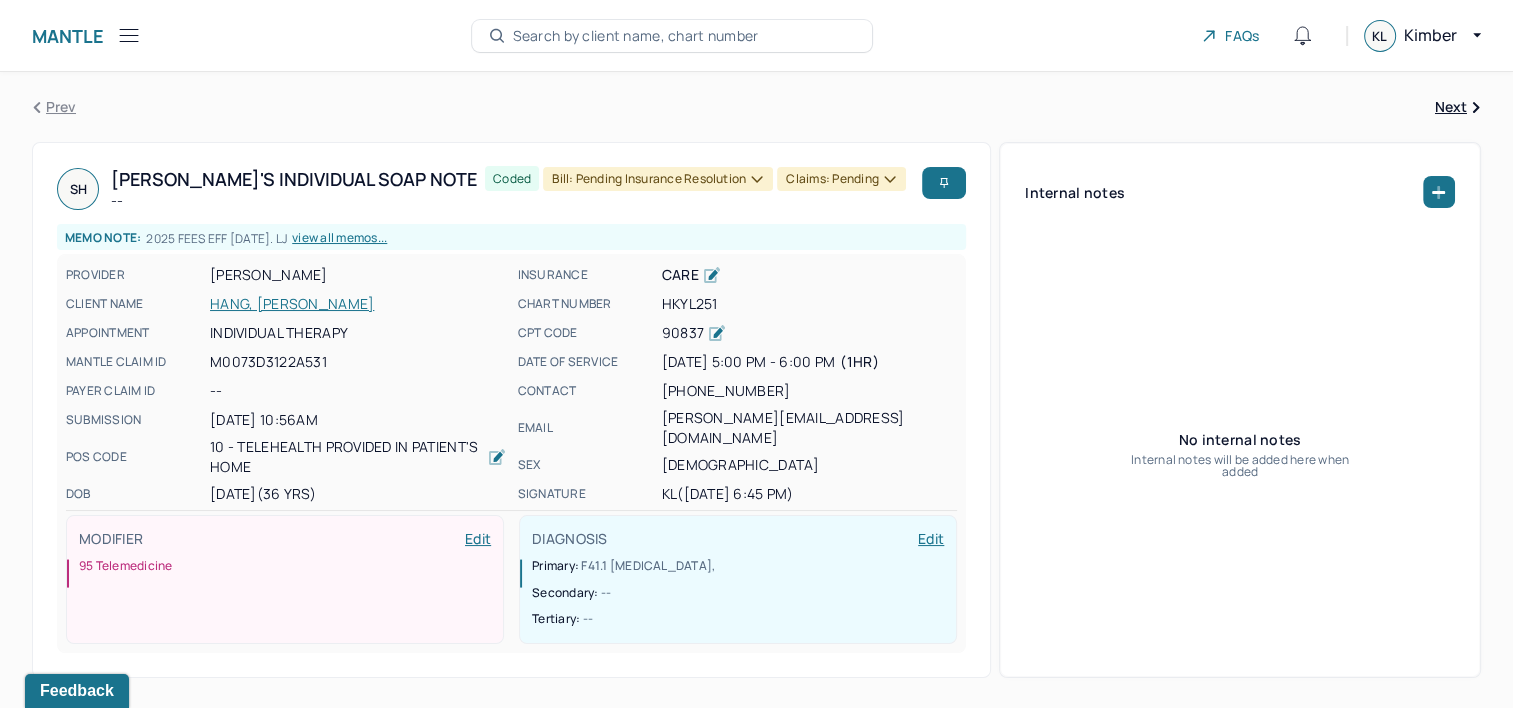 click on "Search by client name, chart number" at bounding box center [636, 36] 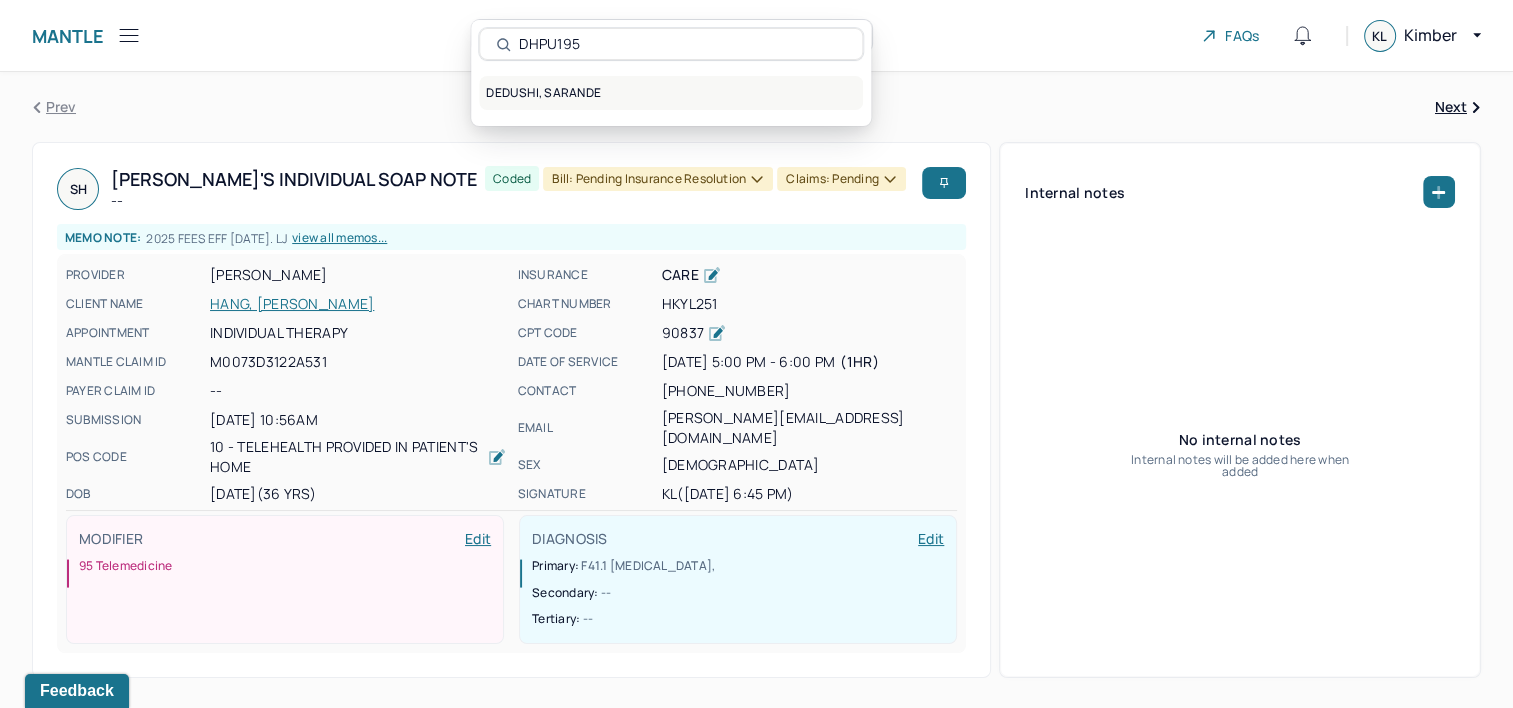 type on "DHPU195" 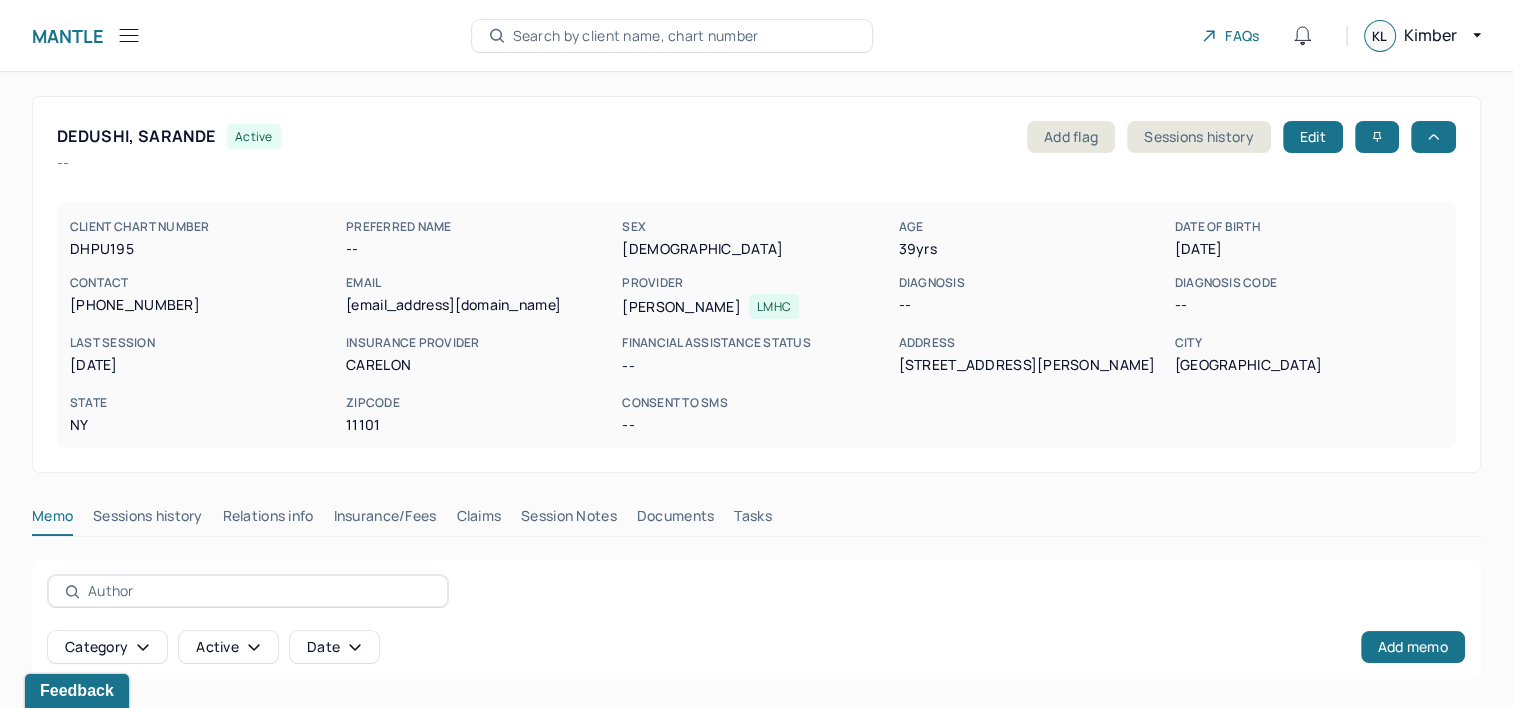 click on "Claims" at bounding box center (478, 520) 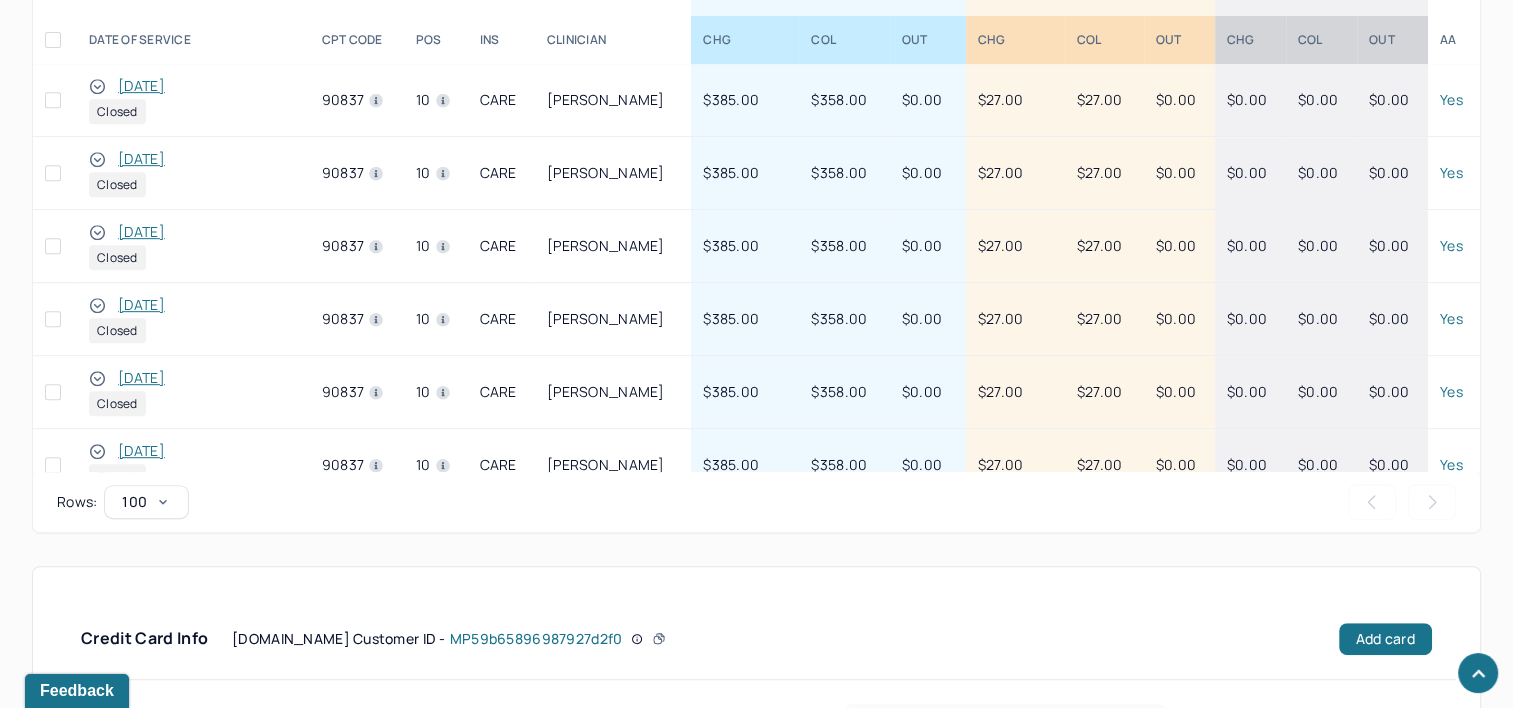 scroll, scrollTop: 1000, scrollLeft: 0, axis: vertical 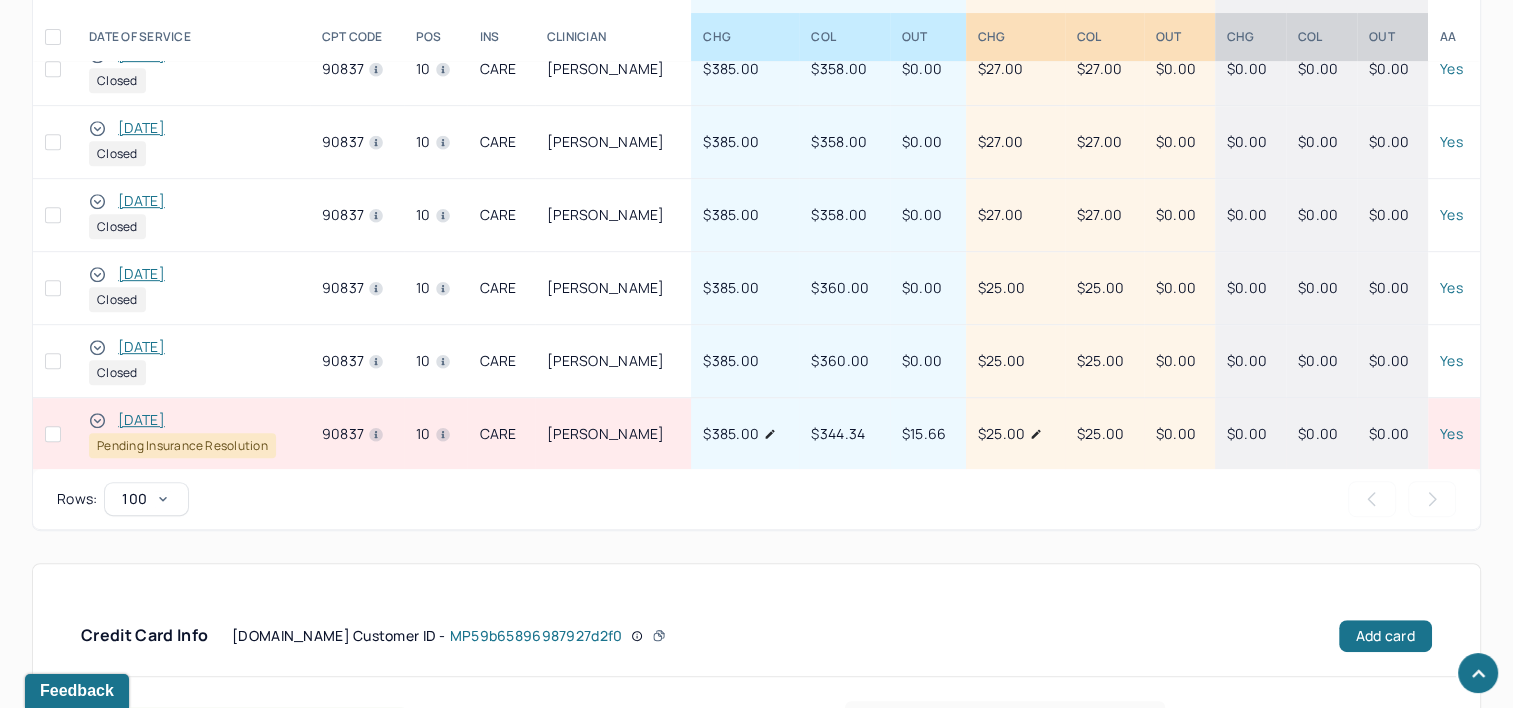 click on "12/16/2024" at bounding box center [141, 420] 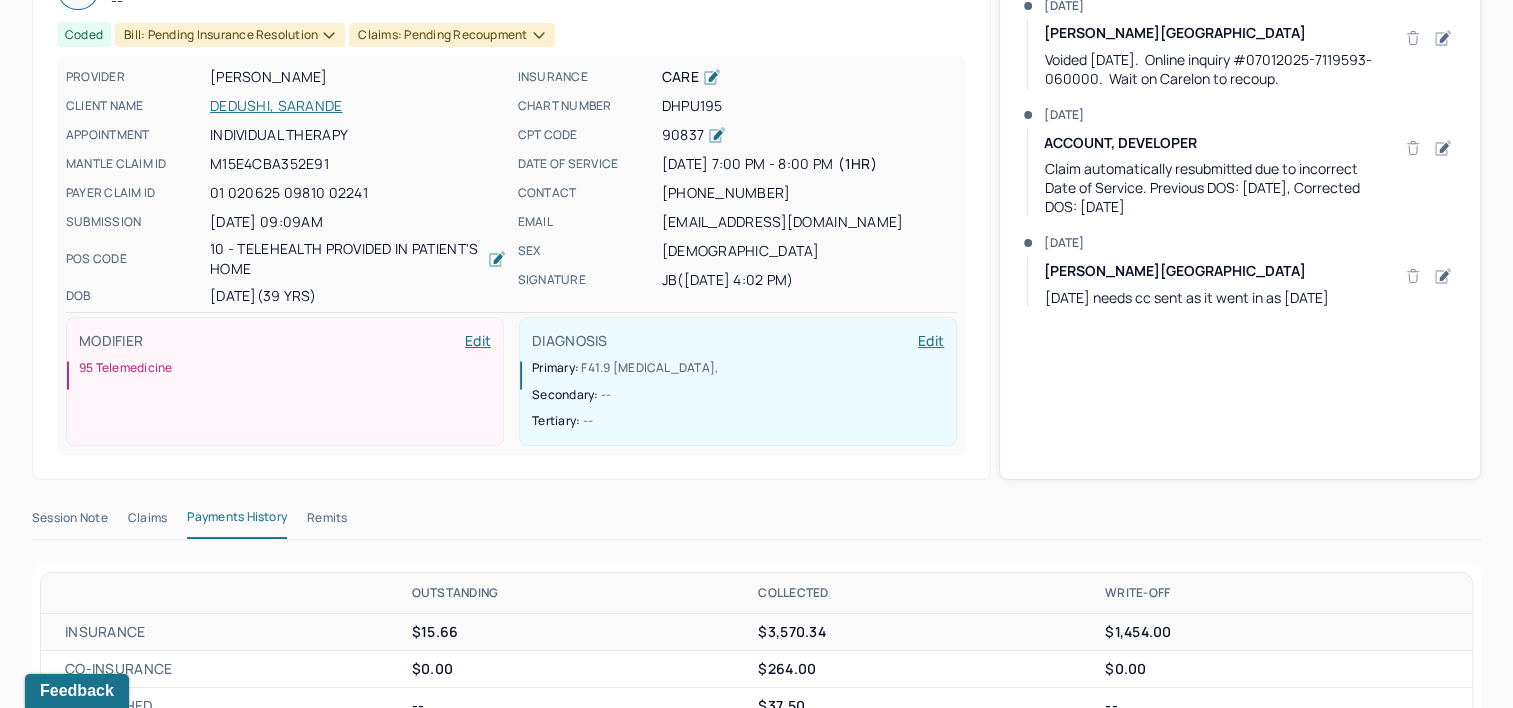 scroll, scrollTop: 300, scrollLeft: 0, axis: vertical 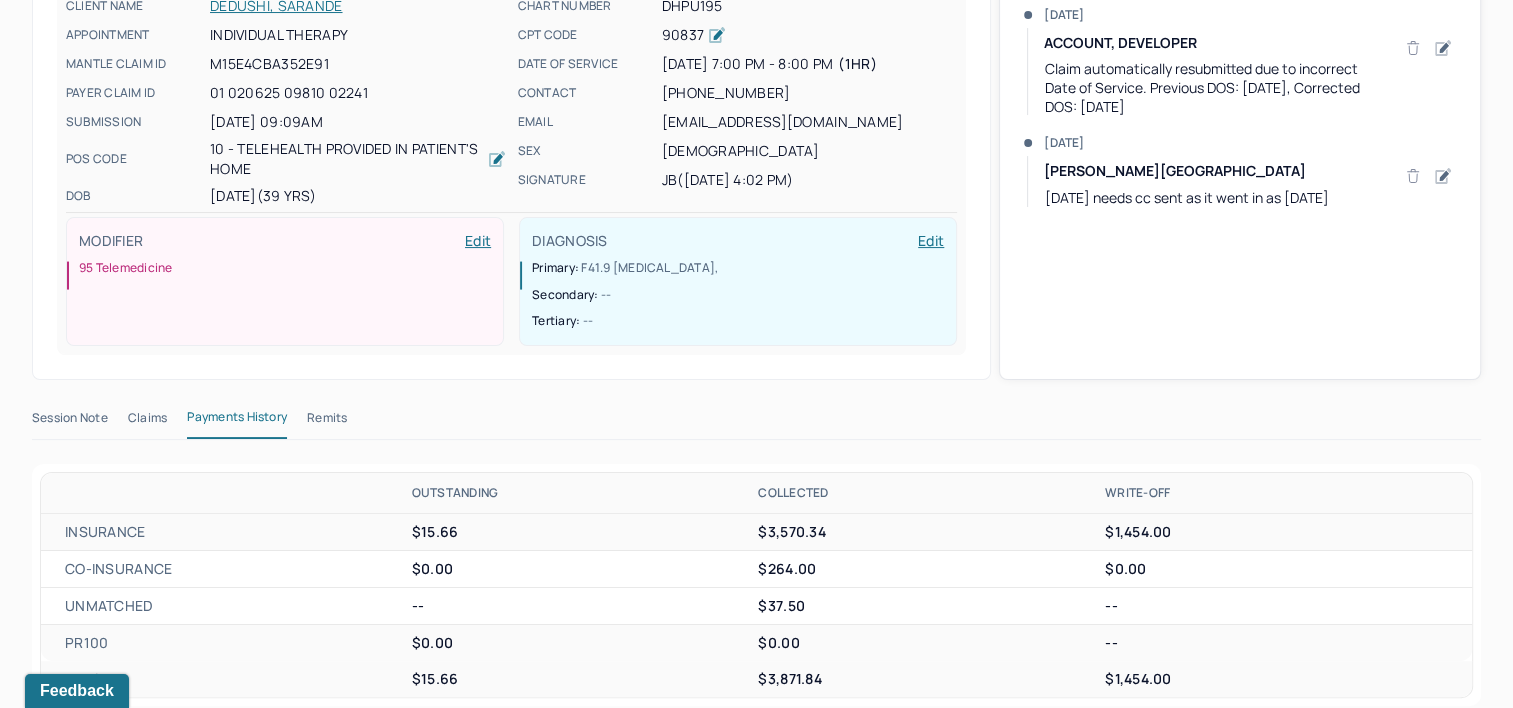 click on "Remits" at bounding box center (327, 422) 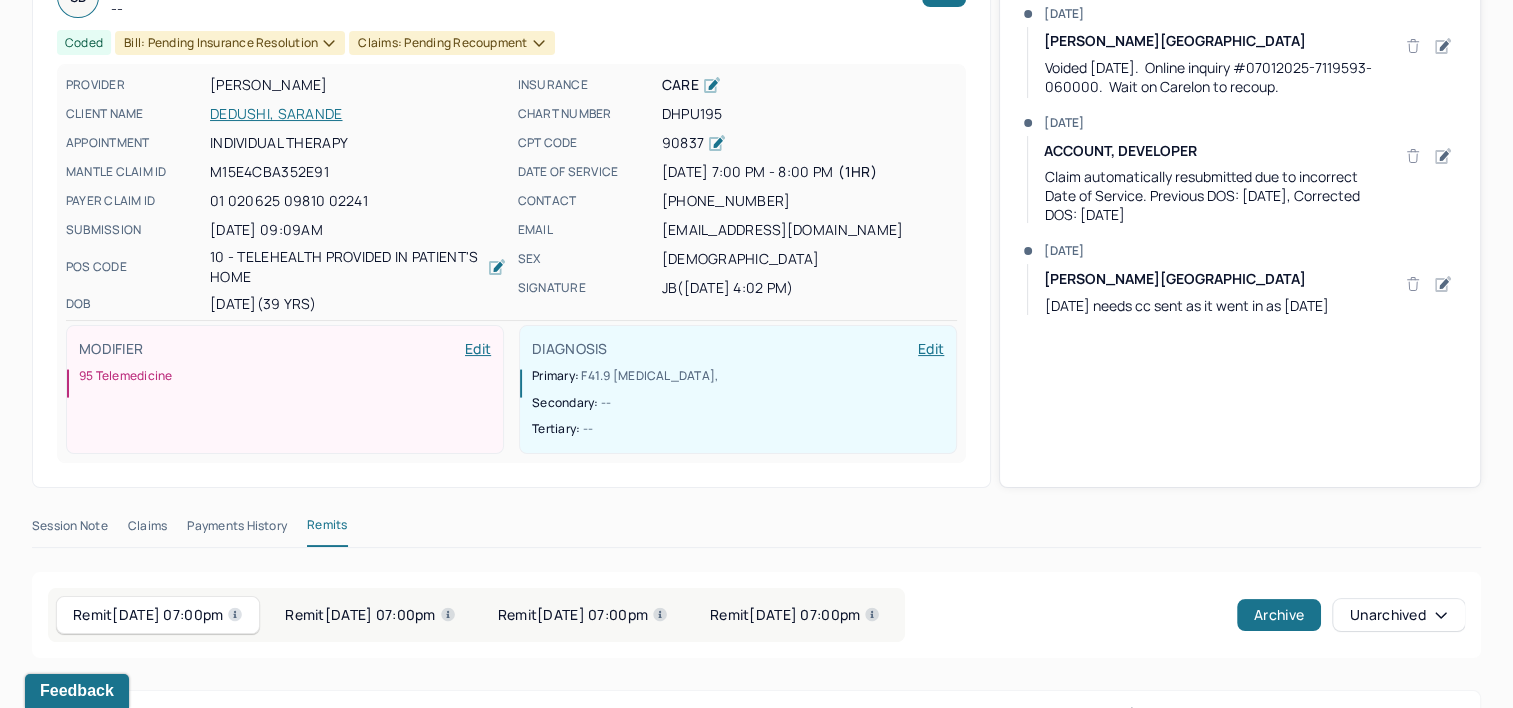 scroll, scrollTop: 500, scrollLeft: 0, axis: vertical 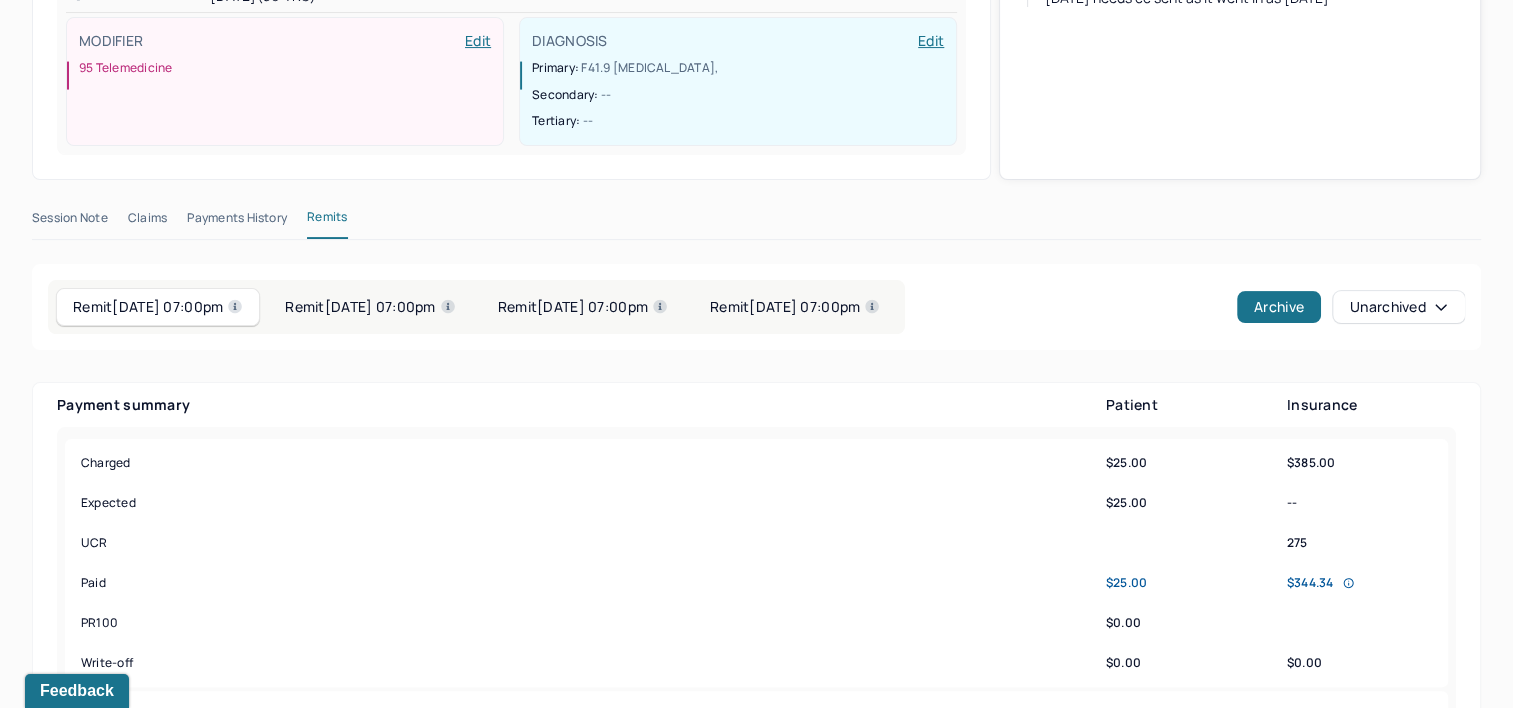 click on "Remit 02/16/2025 07:00pm" at bounding box center [370, 307] 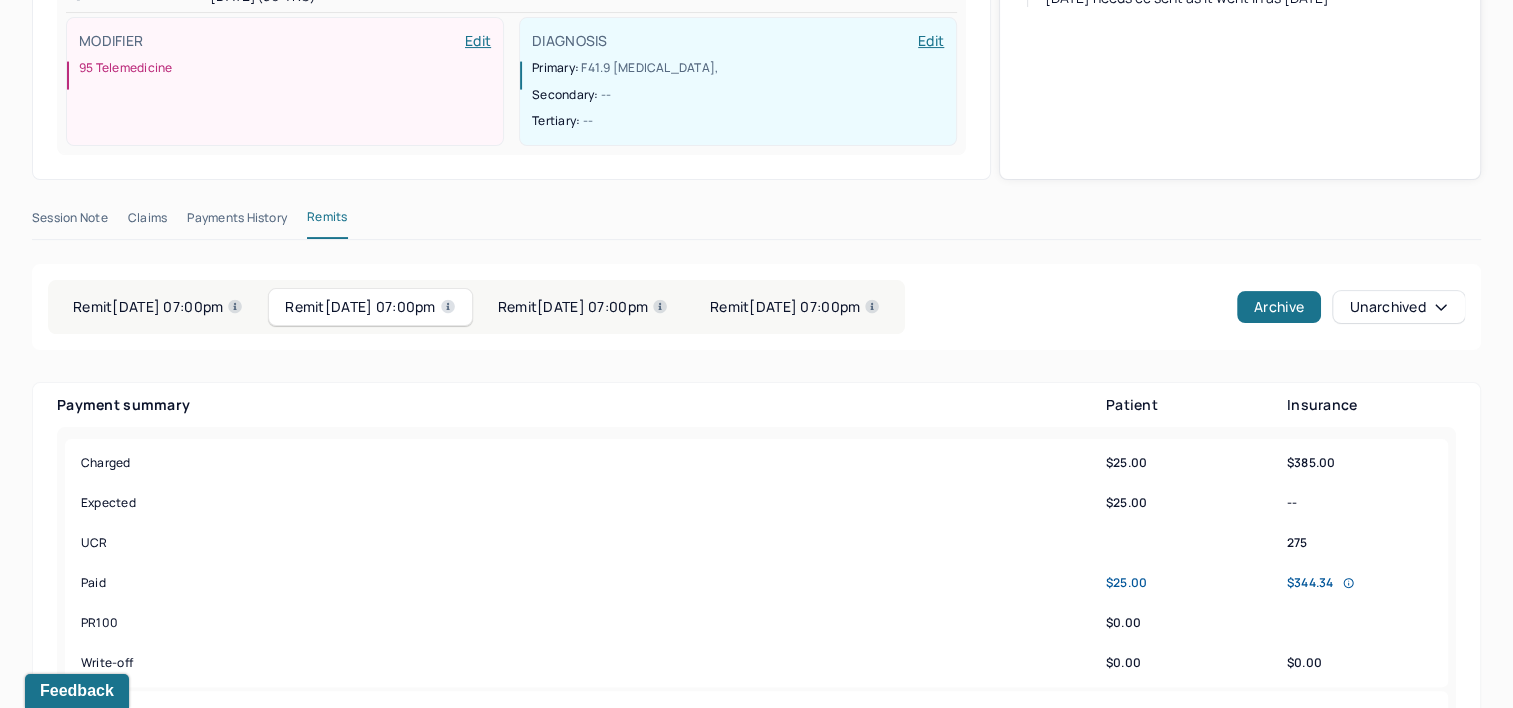 click on "Remit 01/05/2025 07:00pm" at bounding box center [795, 307] 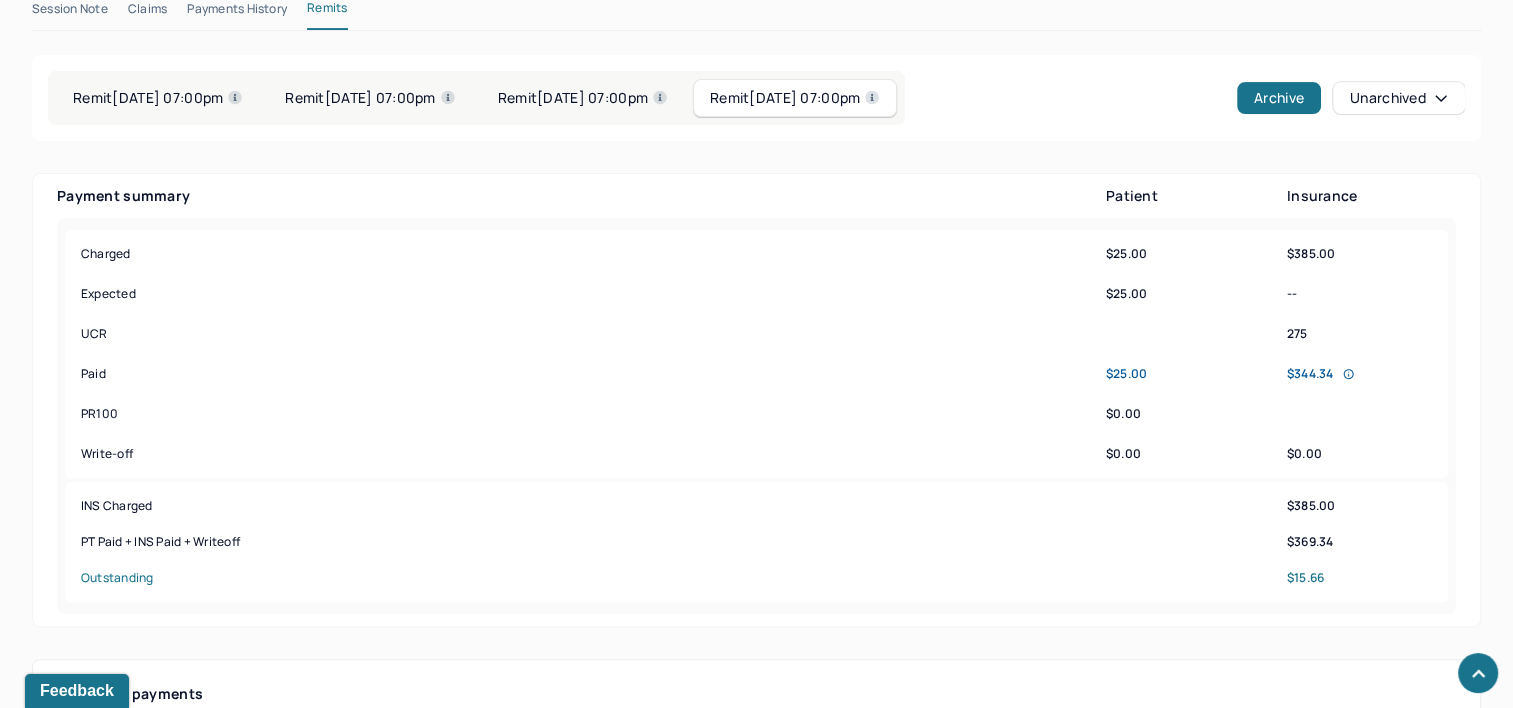 scroll, scrollTop: 700, scrollLeft: 0, axis: vertical 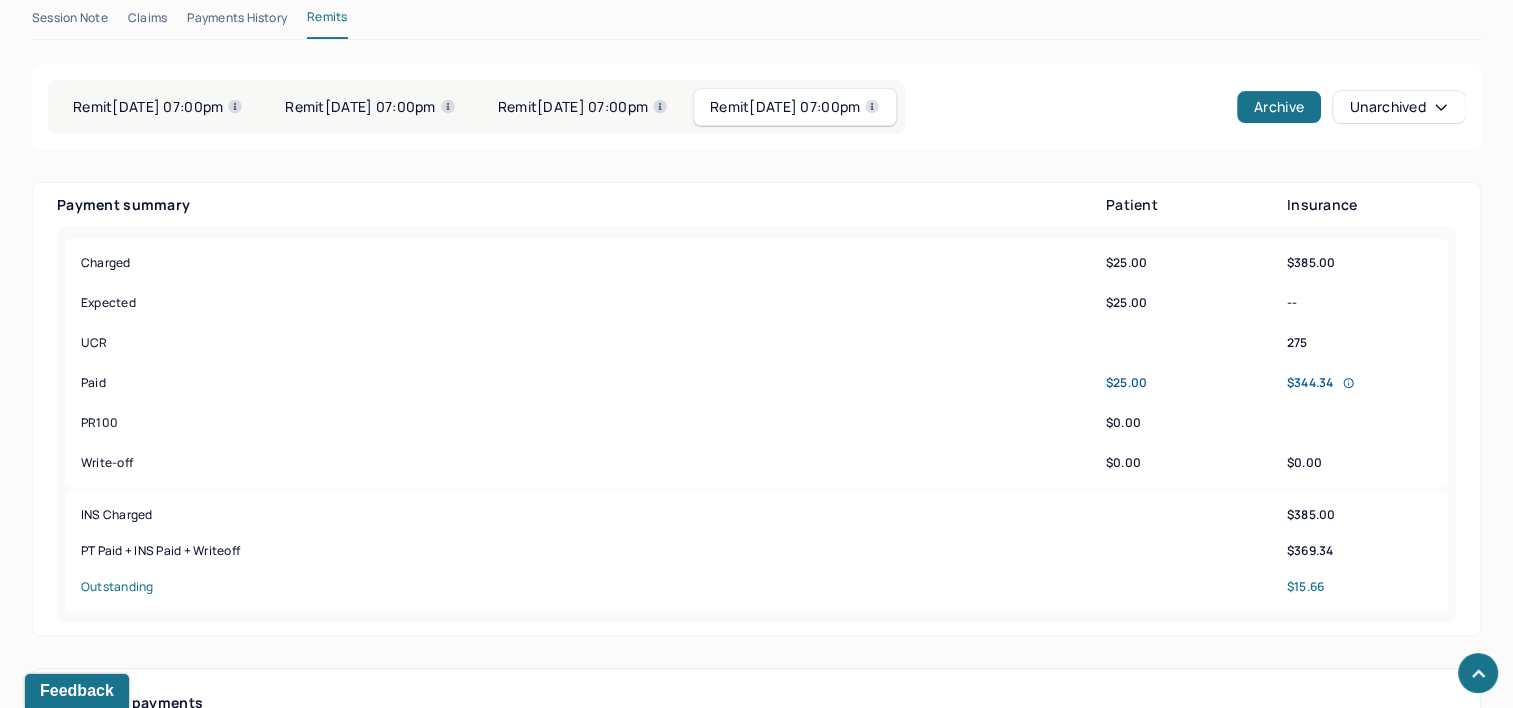 click on "Remit 02/16/2025 07:00pm" at bounding box center (583, 107) 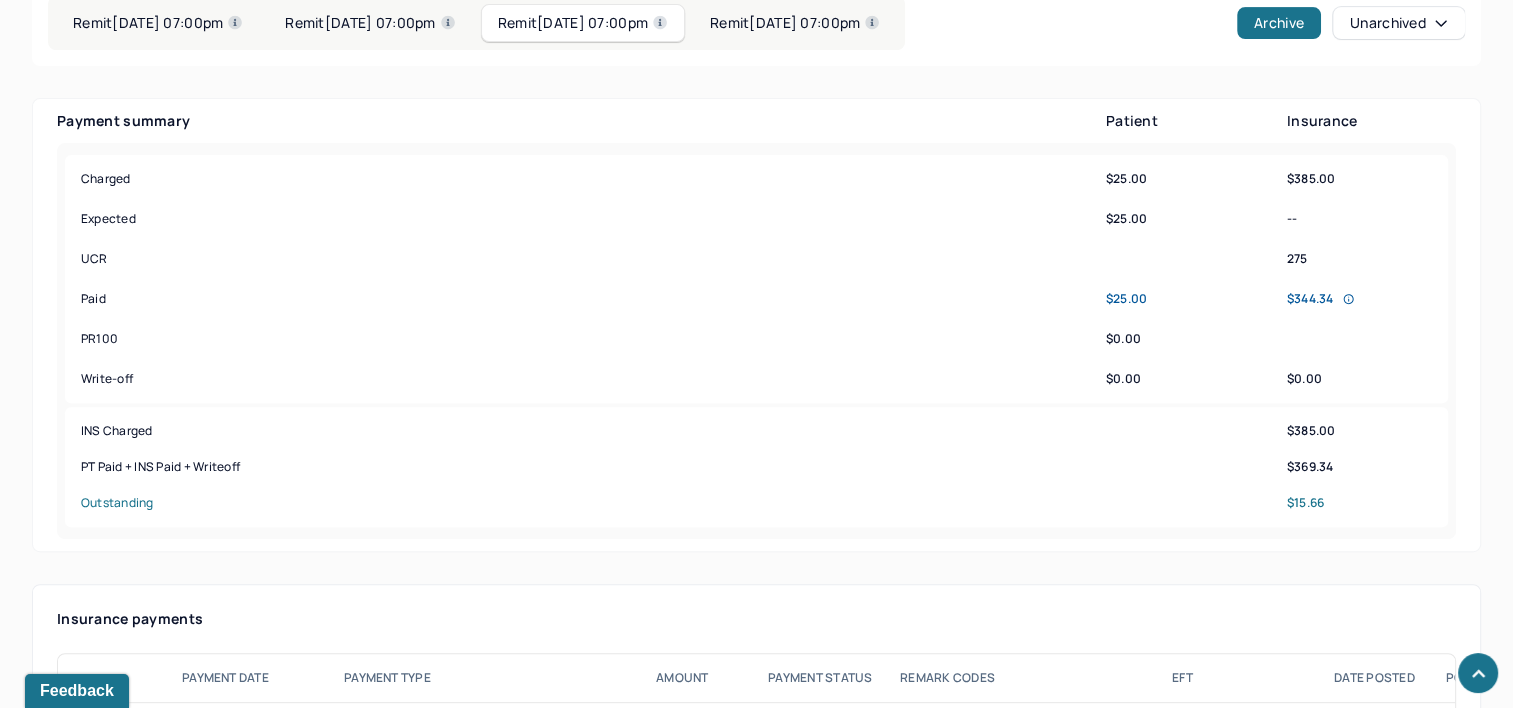 scroll, scrollTop: 600, scrollLeft: 0, axis: vertical 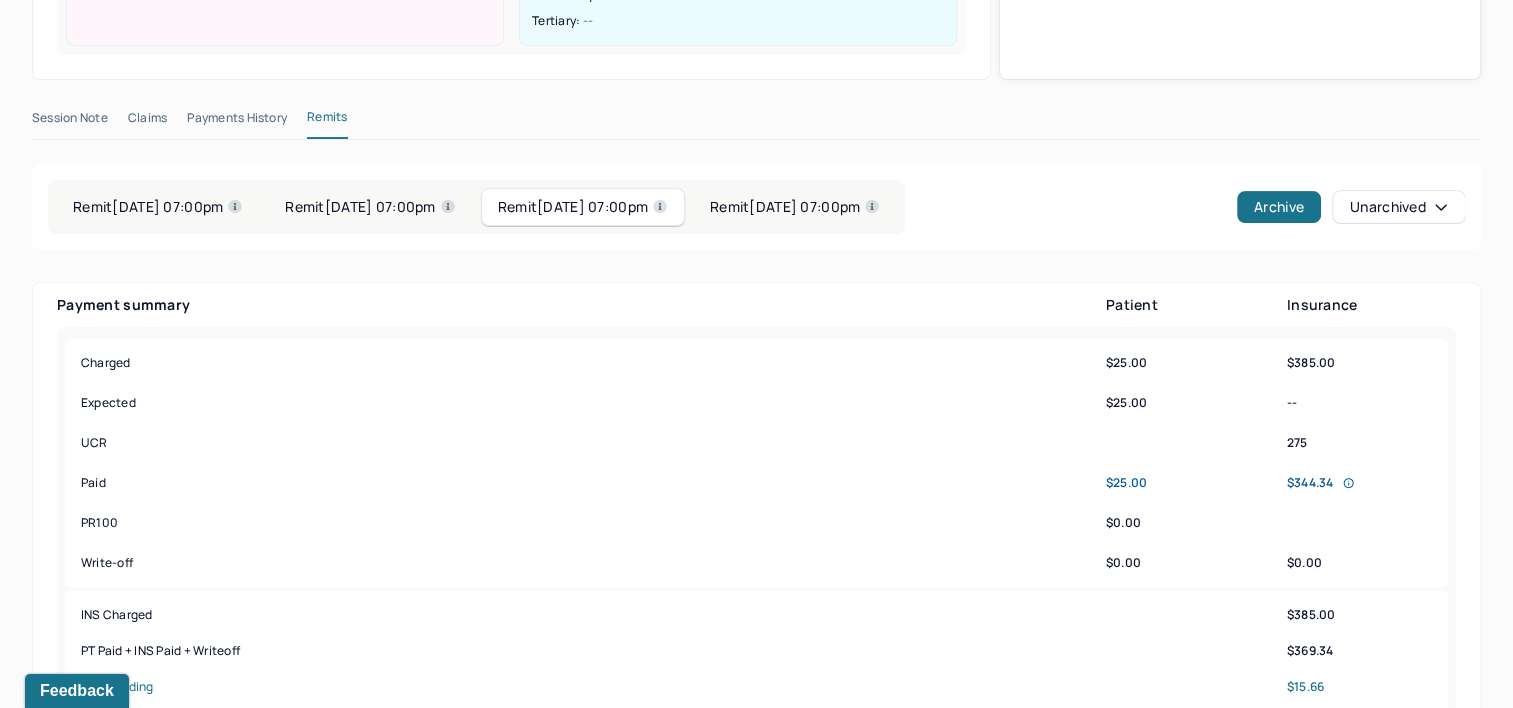 click on "Remit 02/16/2025 07:00pm" at bounding box center (370, 207) 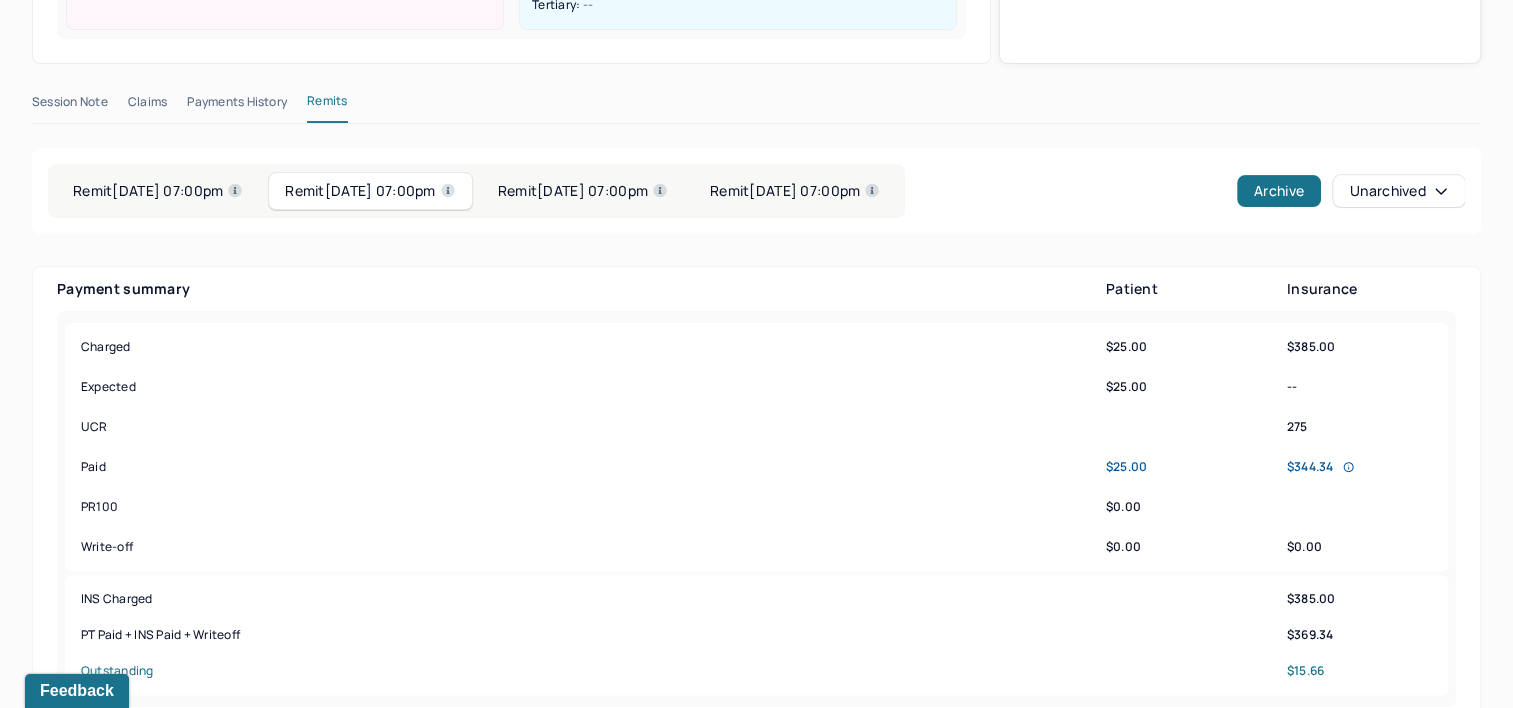scroll, scrollTop: 600, scrollLeft: 0, axis: vertical 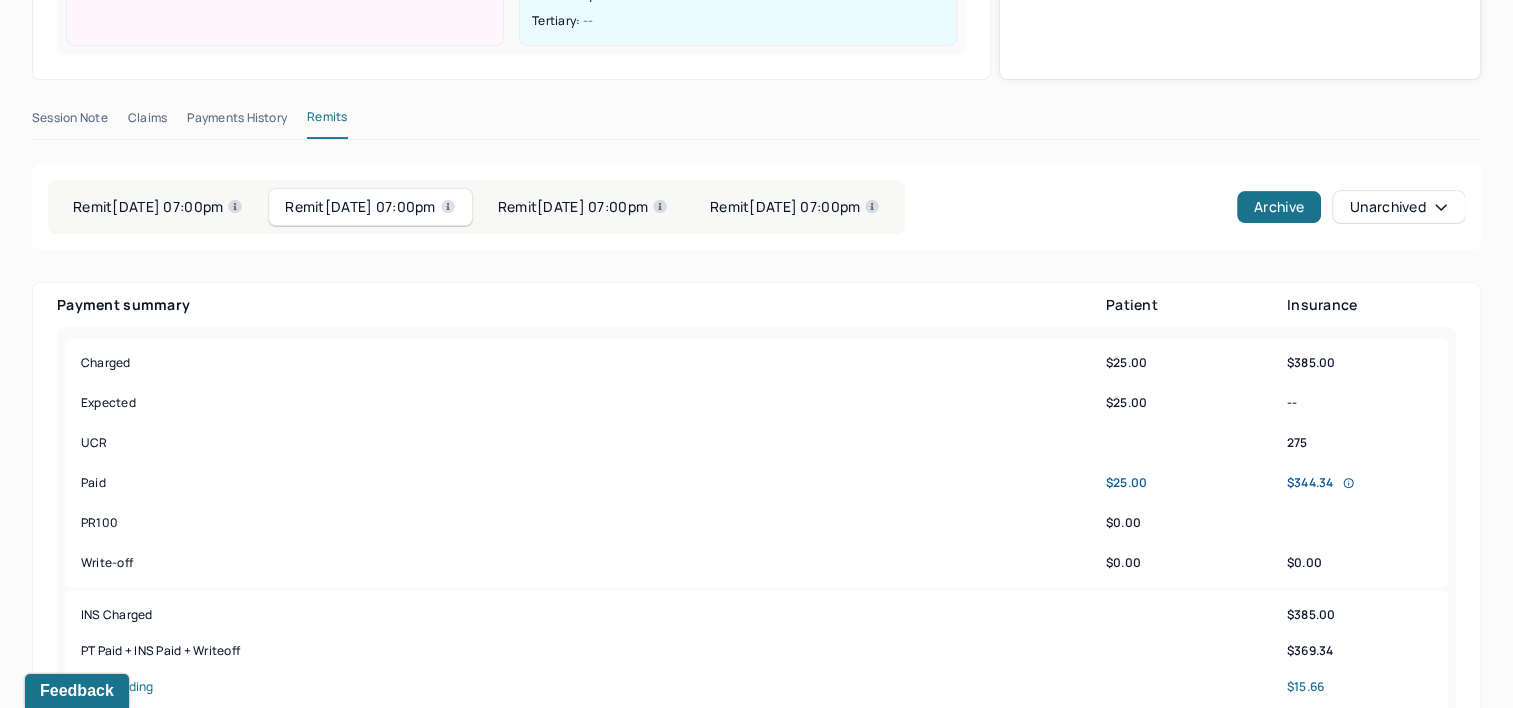 click on "Remit 03/02/2025 07:00pm" at bounding box center [158, 207] 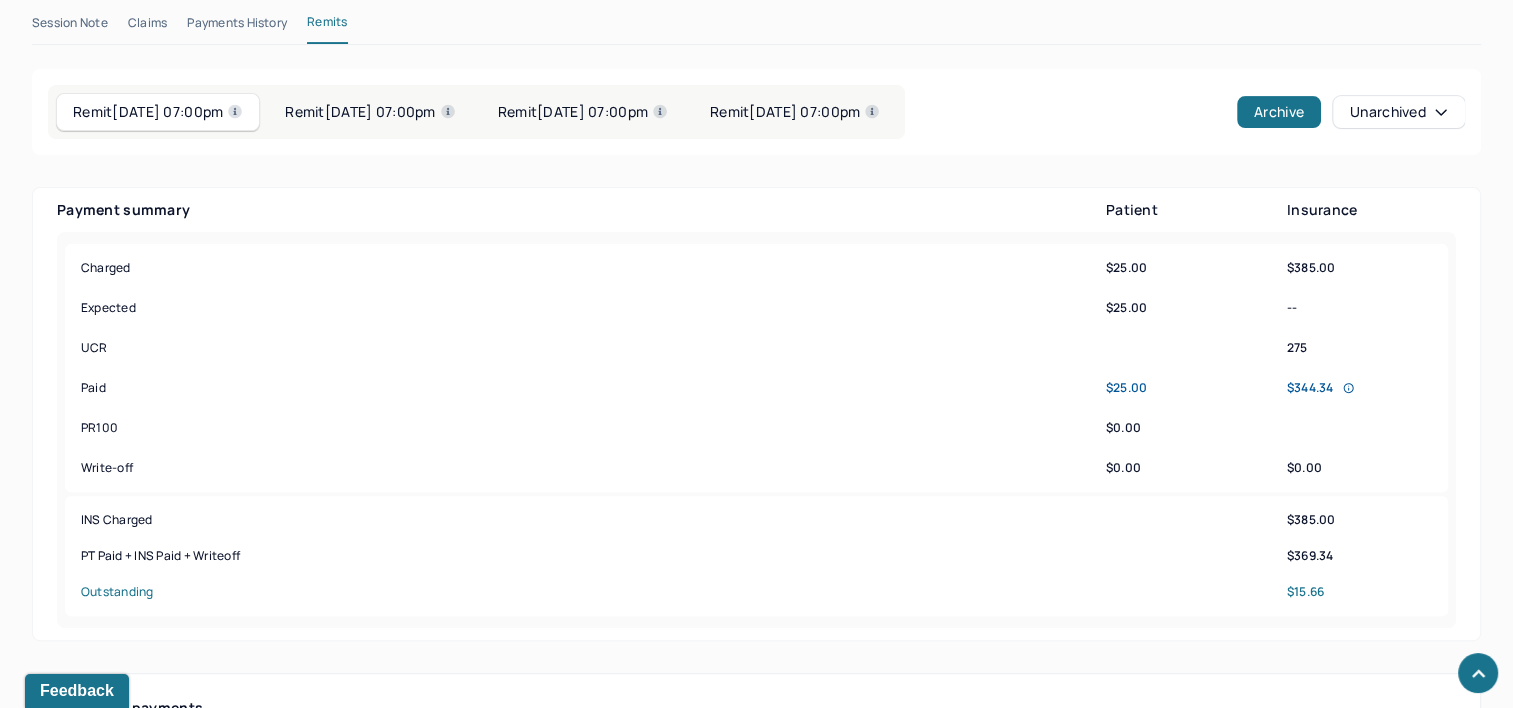 scroll, scrollTop: 700, scrollLeft: 0, axis: vertical 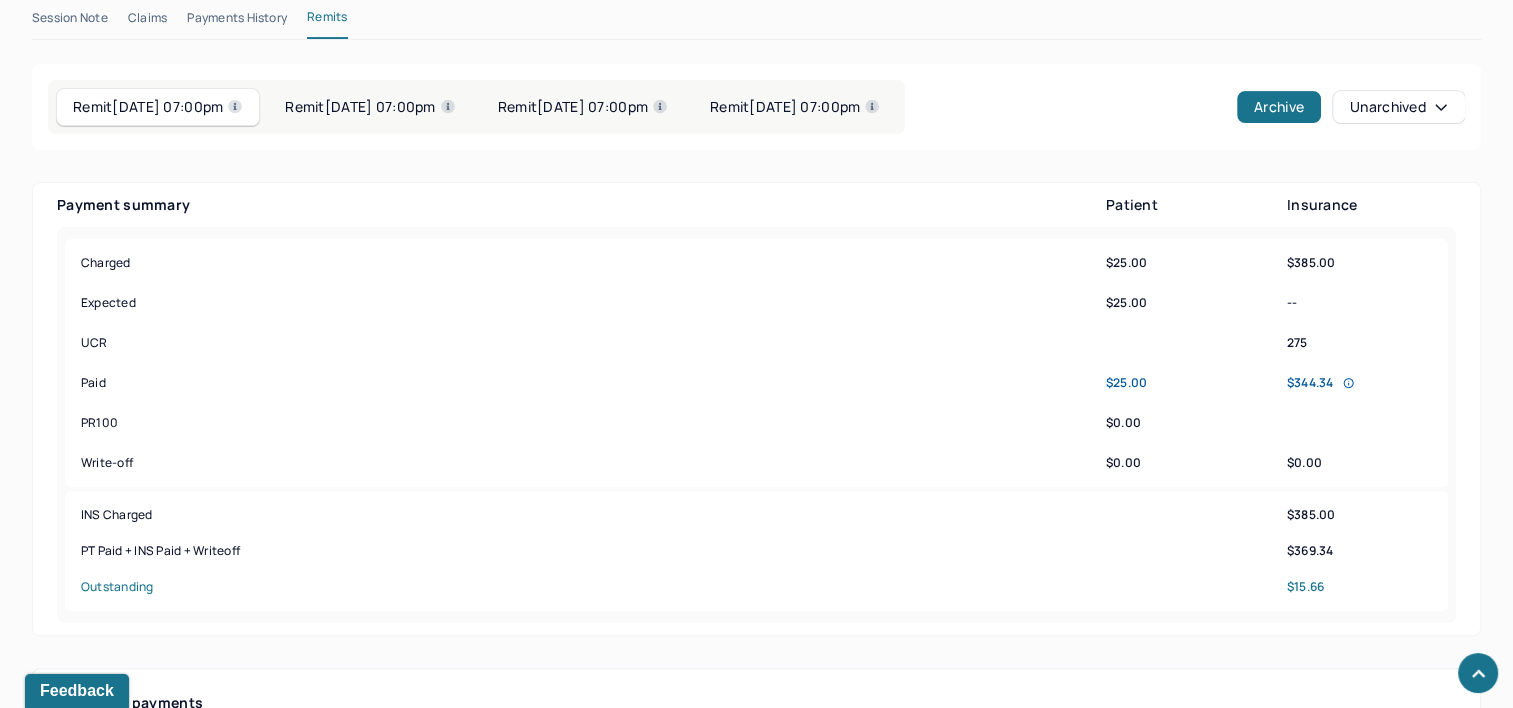 click on "Remit 01/05/2025 07:00pm" at bounding box center [795, 107] 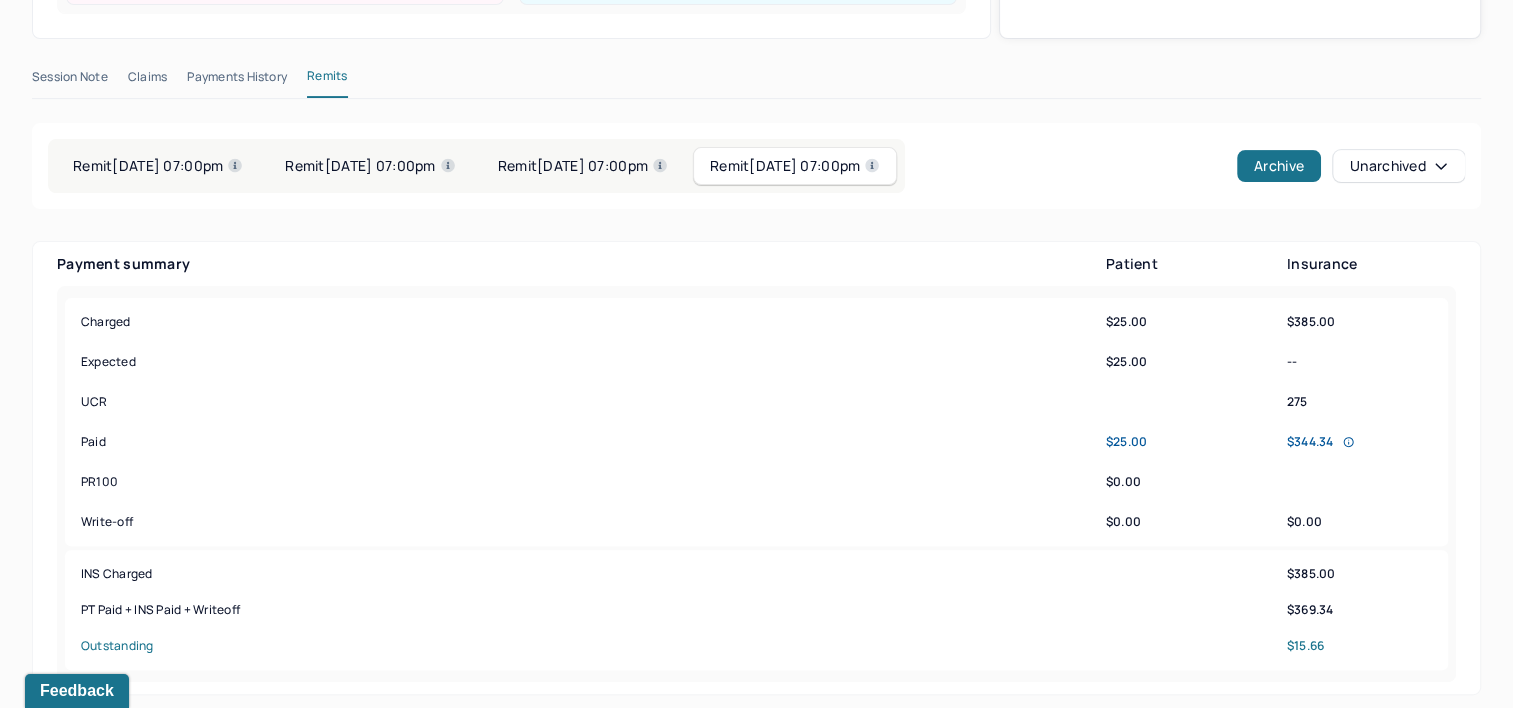 scroll, scrollTop: 600, scrollLeft: 0, axis: vertical 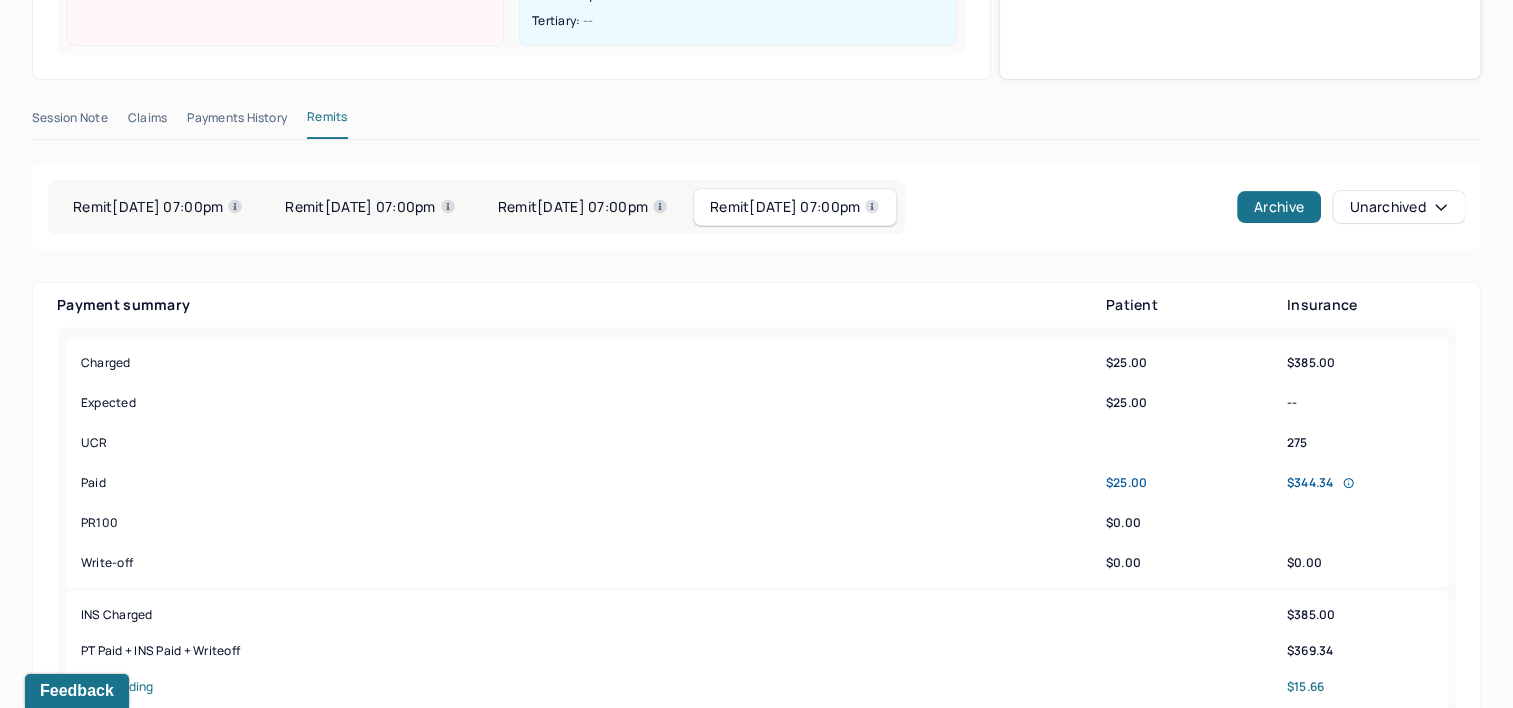 click on "Remit 02/16/2025 07:00pm" at bounding box center [583, 207] 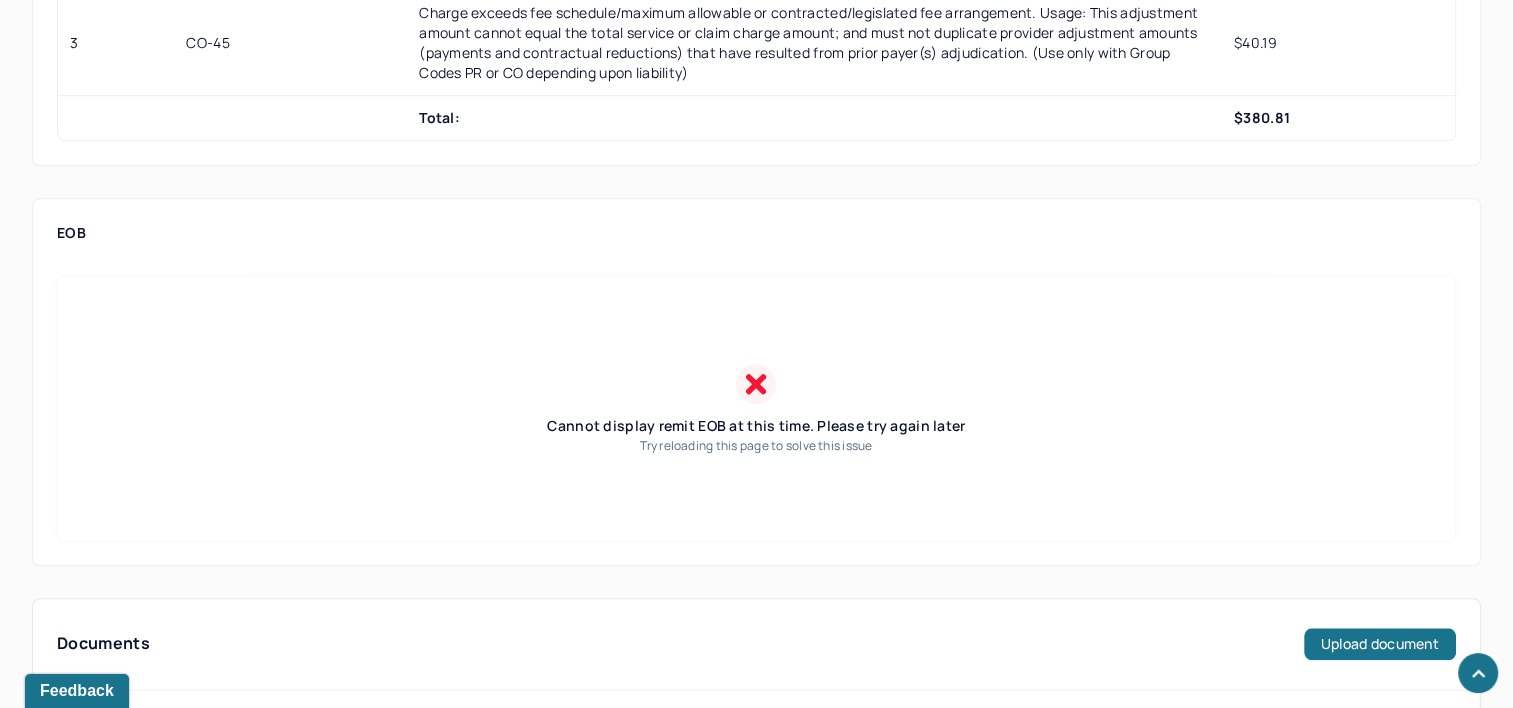 scroll, scrollTop: 2000, scrollLeft: 0, axis: vertical 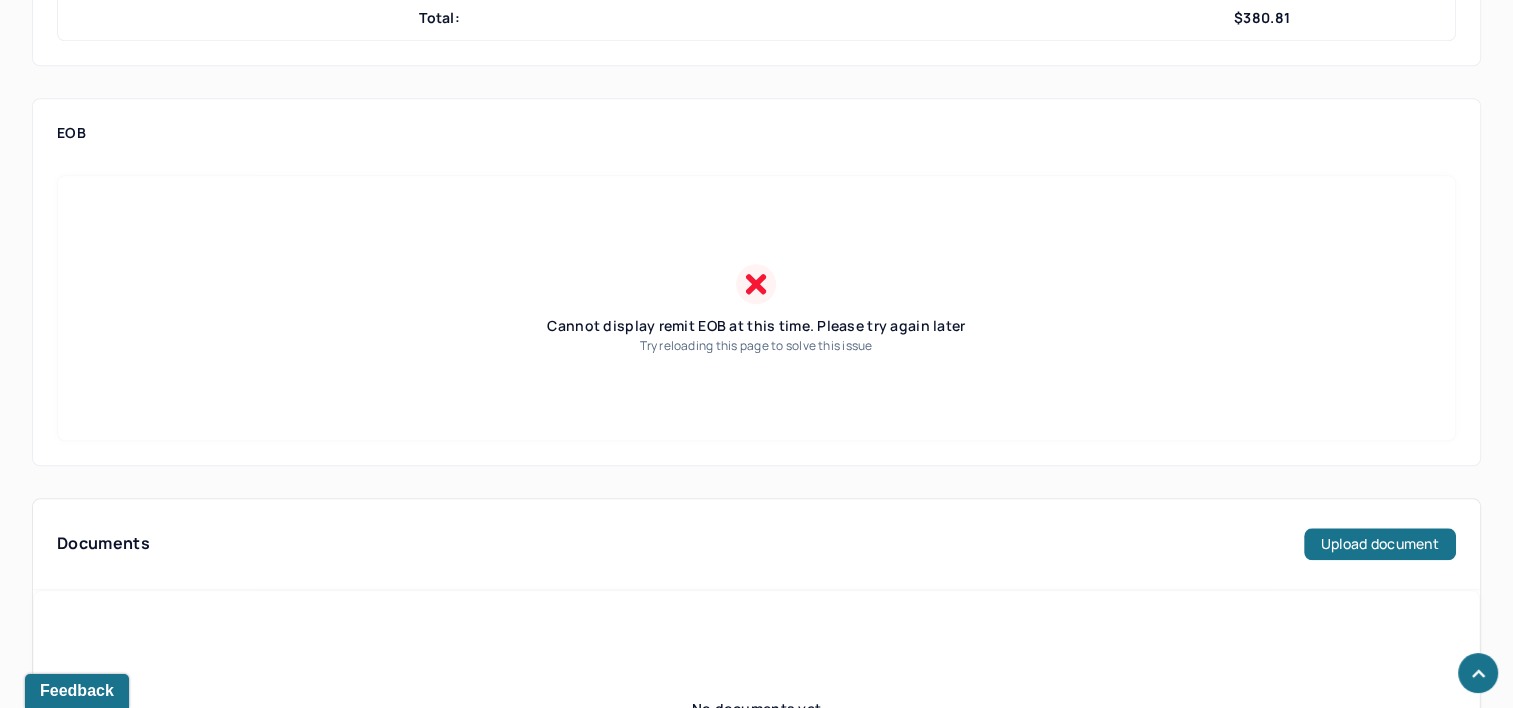 click 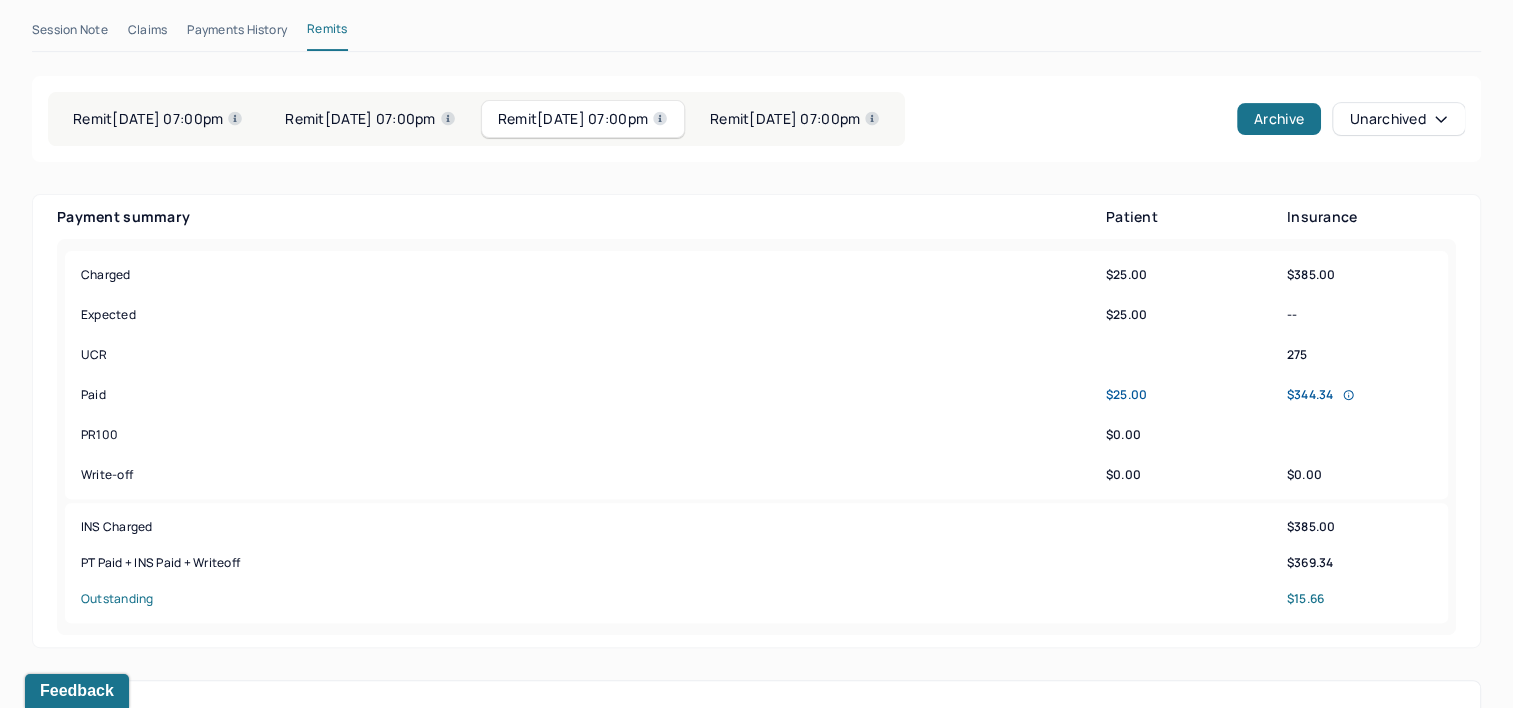 scroll, scrollTop: 480, scrollLeft: 0, axis: vertical 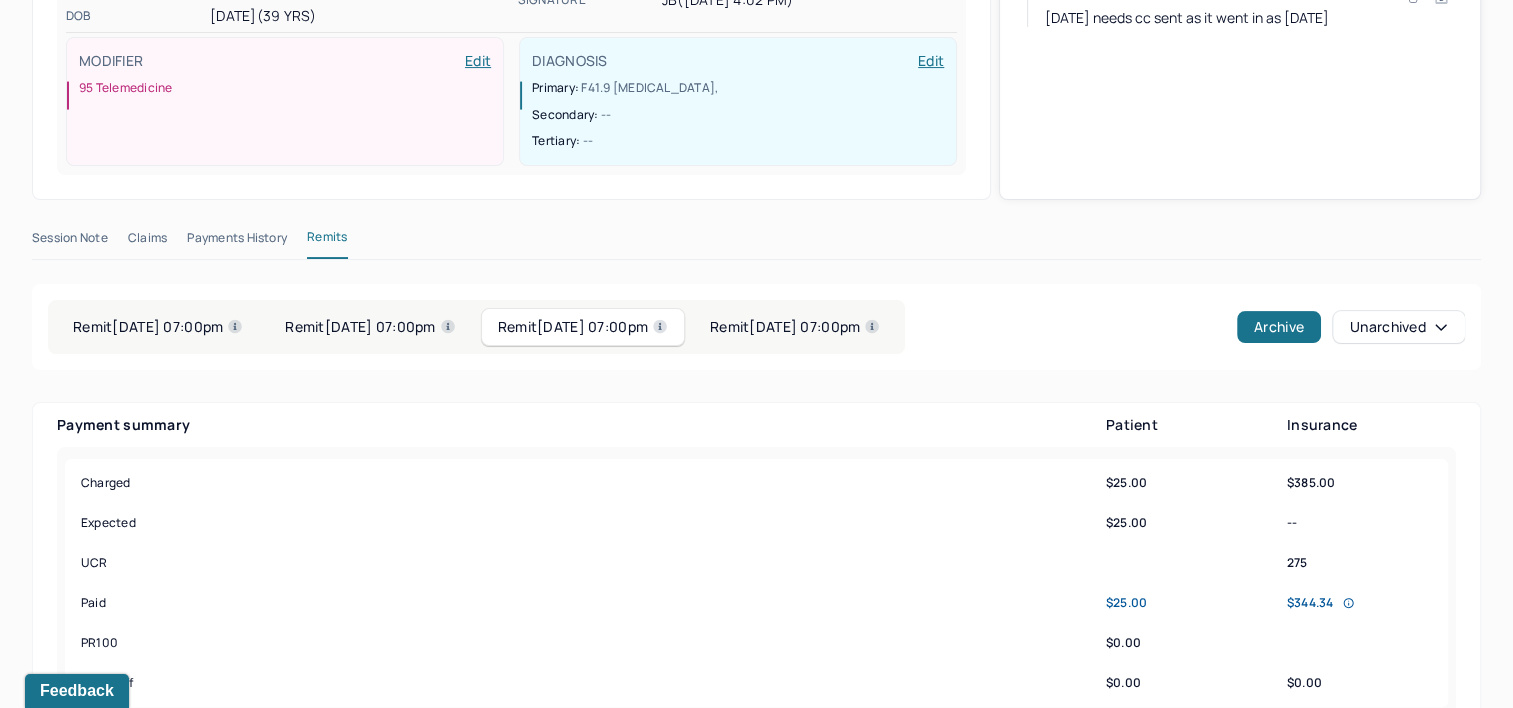 click on "Remit 02/16/2025 07:00pm" at bounding box center [370, 327] 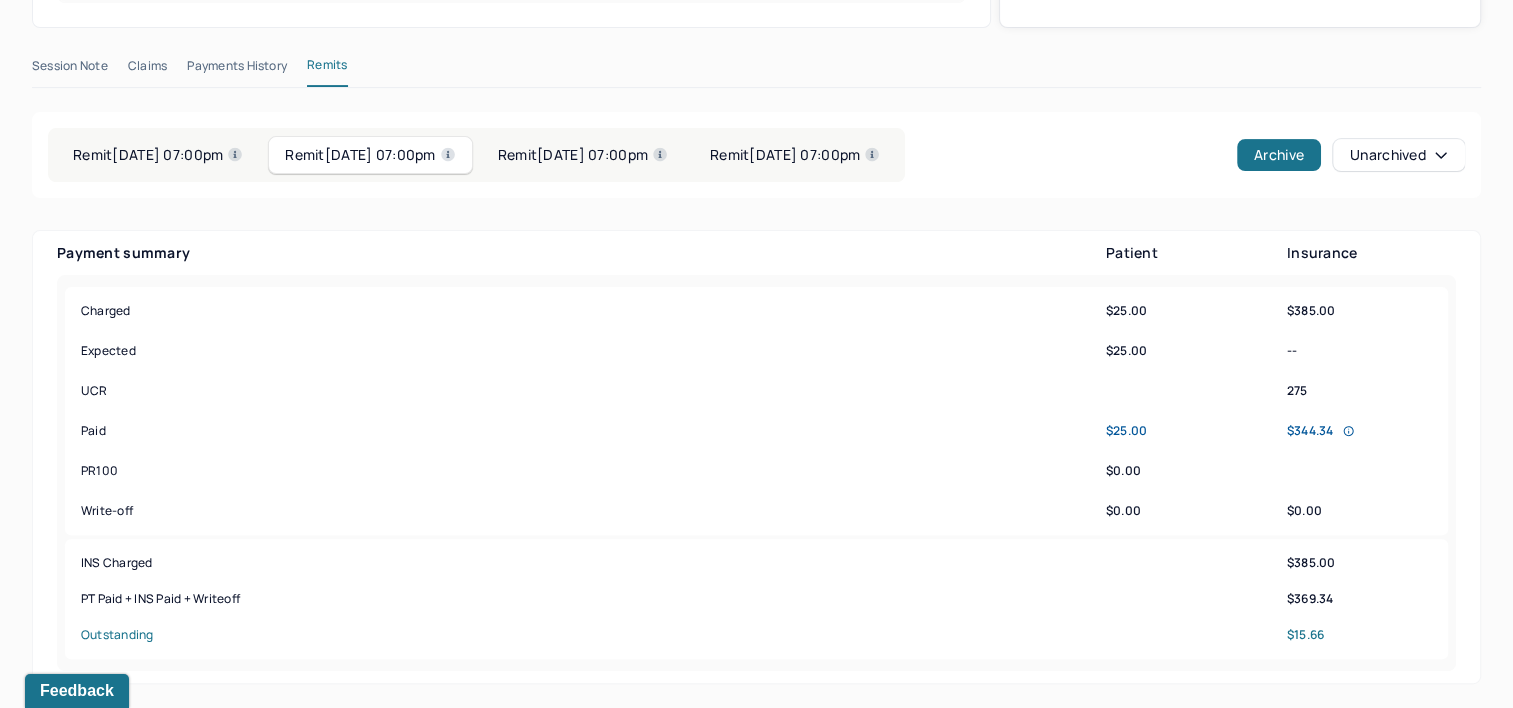scroll, scrollTop: 431, scrollLeft: 0, axis: vertical 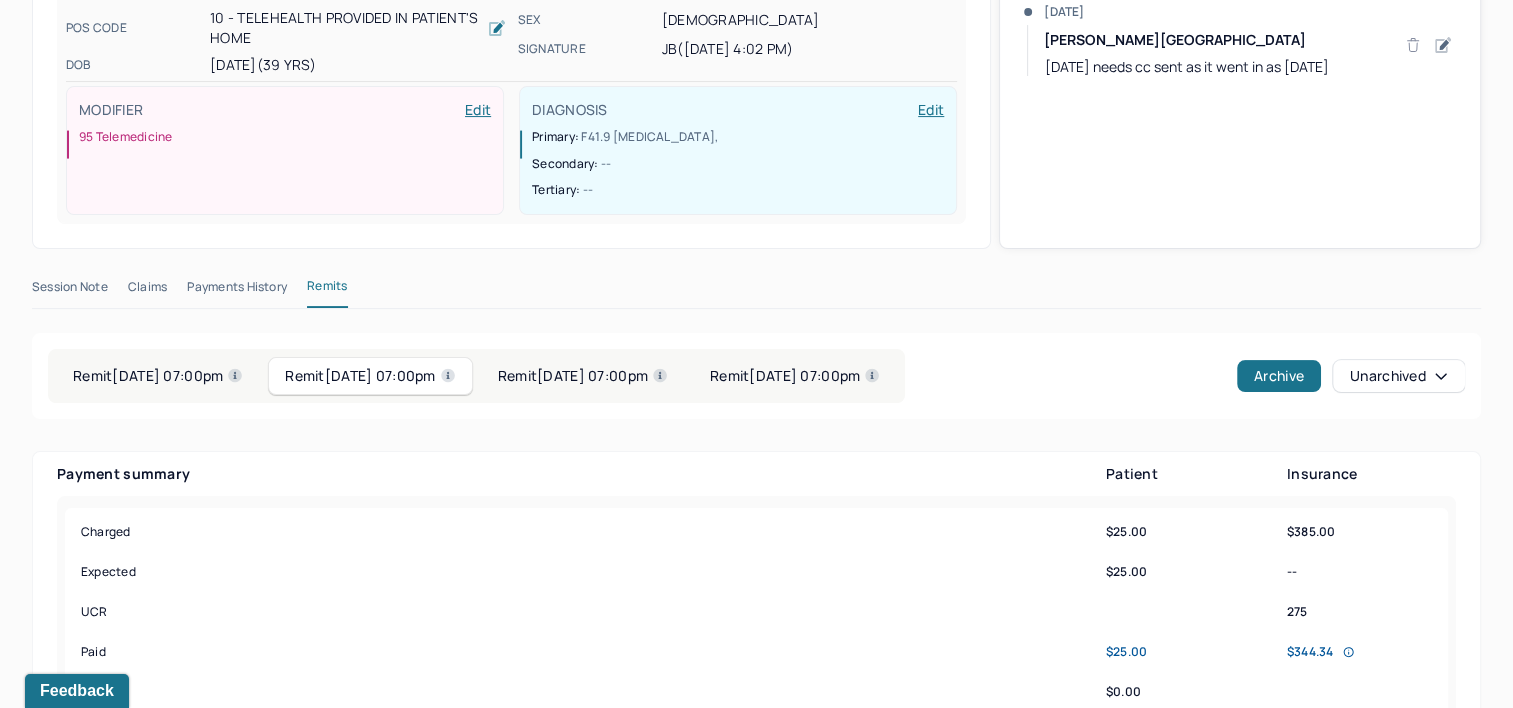 click on "Remit 03/02/2025 07:00pm" at bounding box center [158, 376] 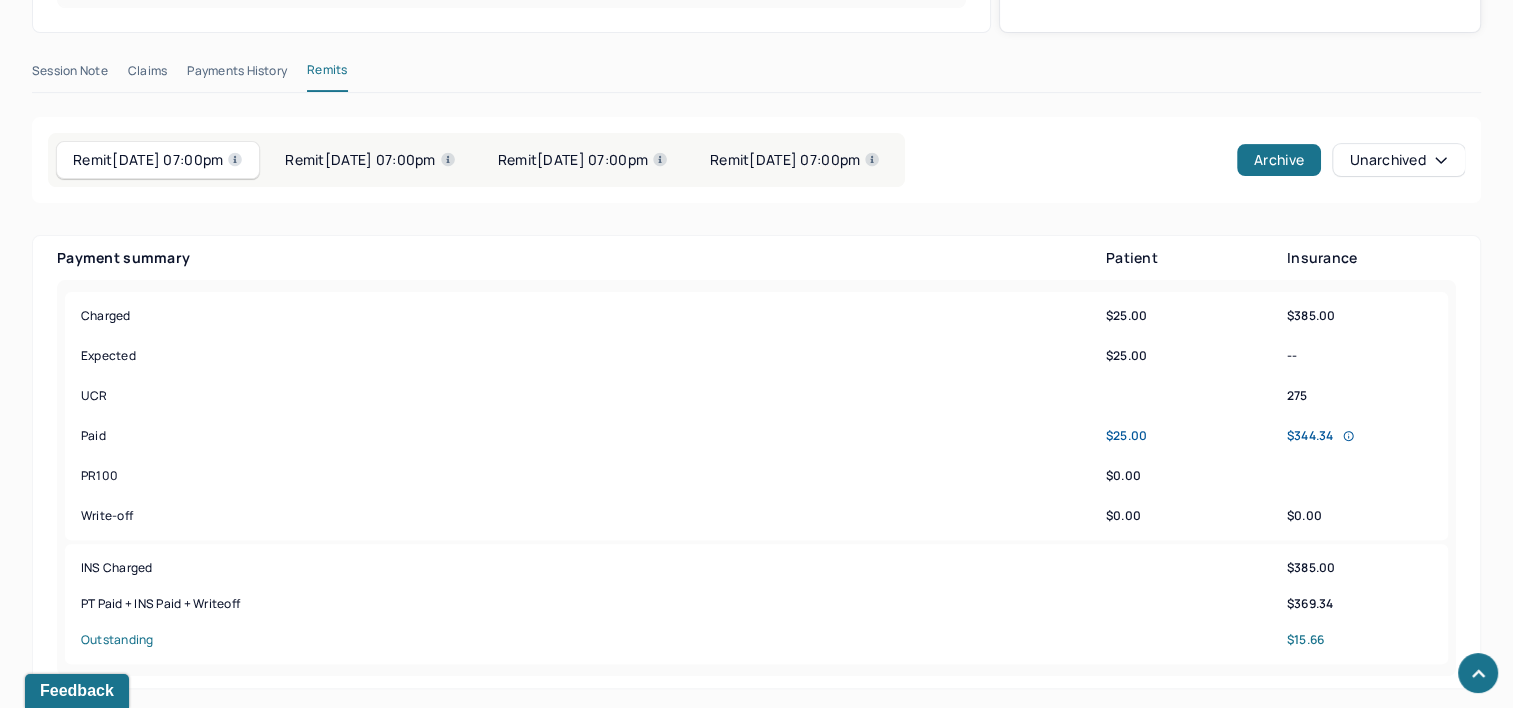 scroll, scrollTop: 631, scrollLeft: 0, axis: vertical 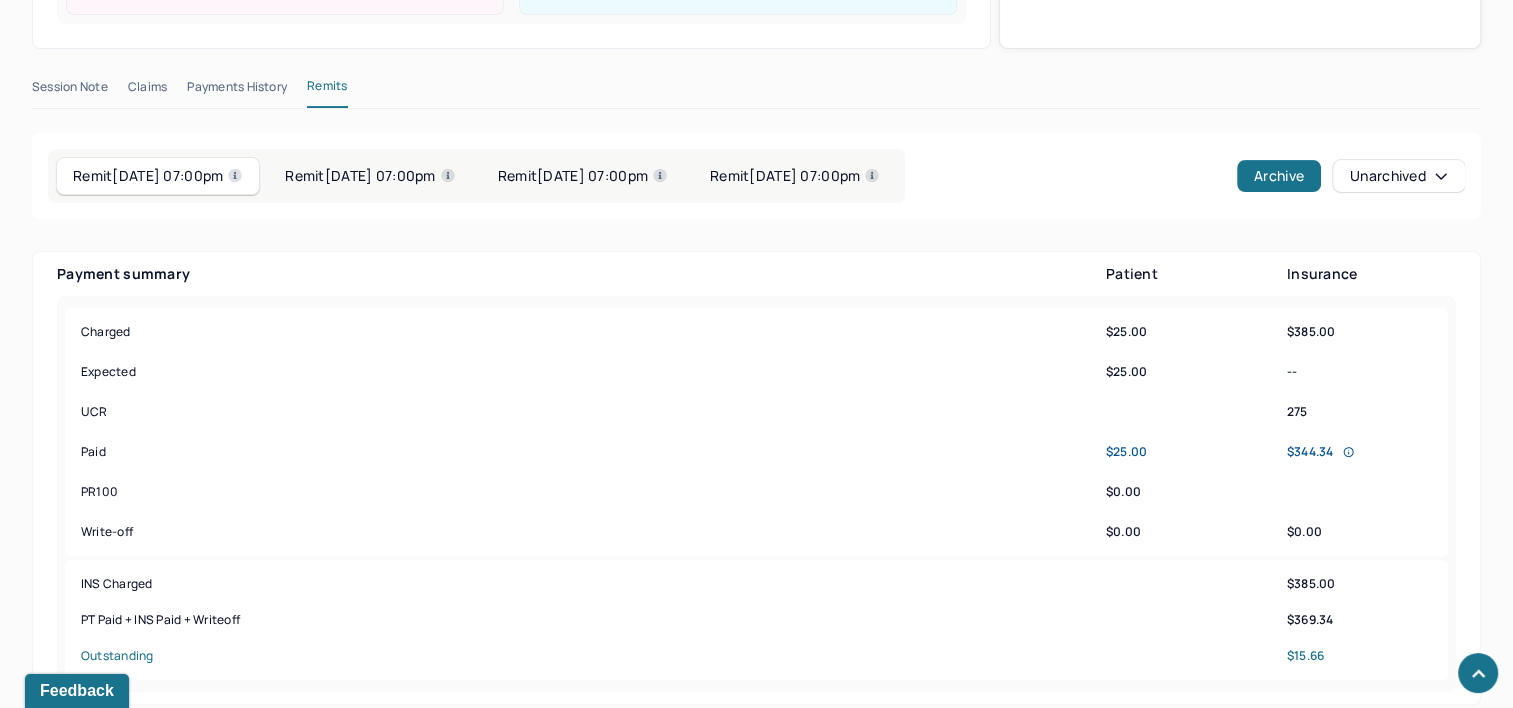 click on "Remit 02/16/2025 07:00pm" at bounding box center (370, 176) 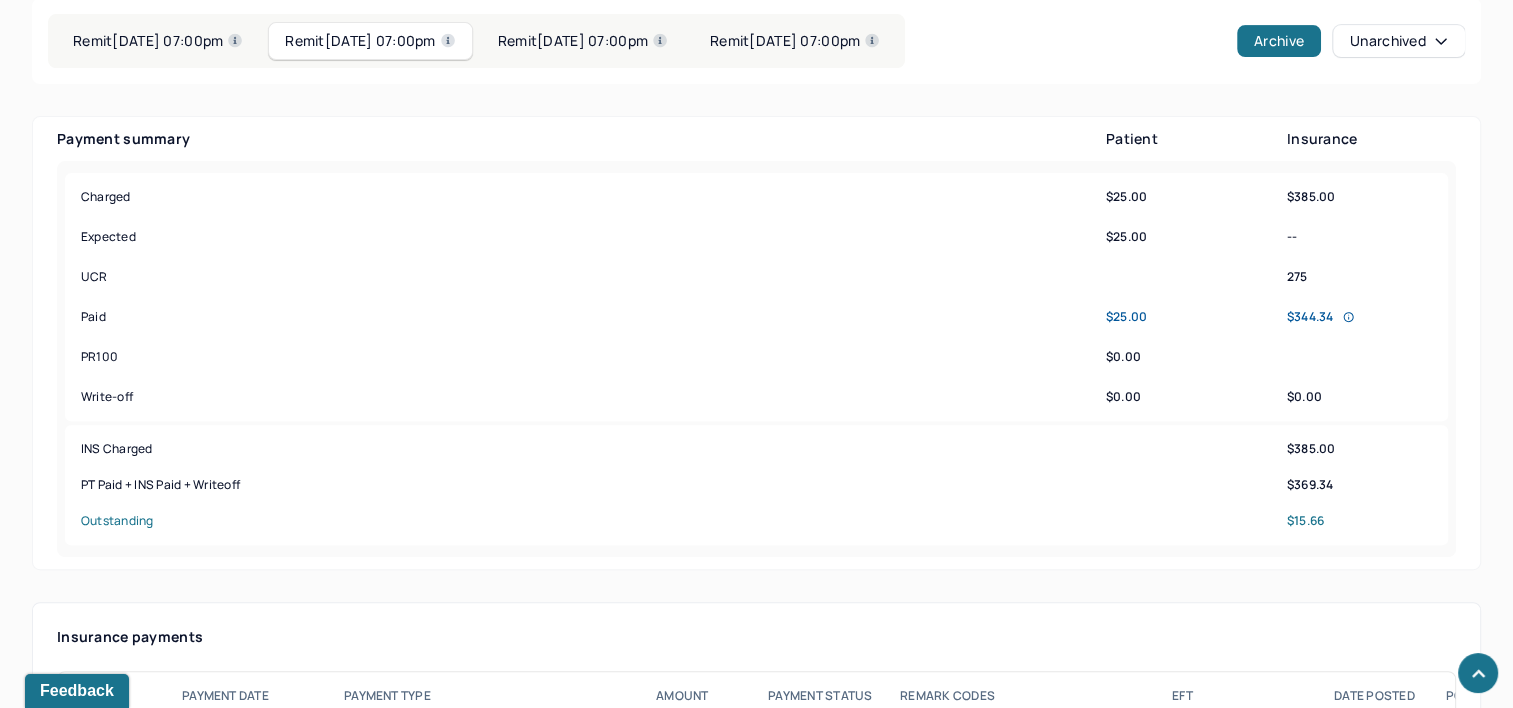 scroll, scrollTop: 731, scrollLeft: 0, axis: vertical 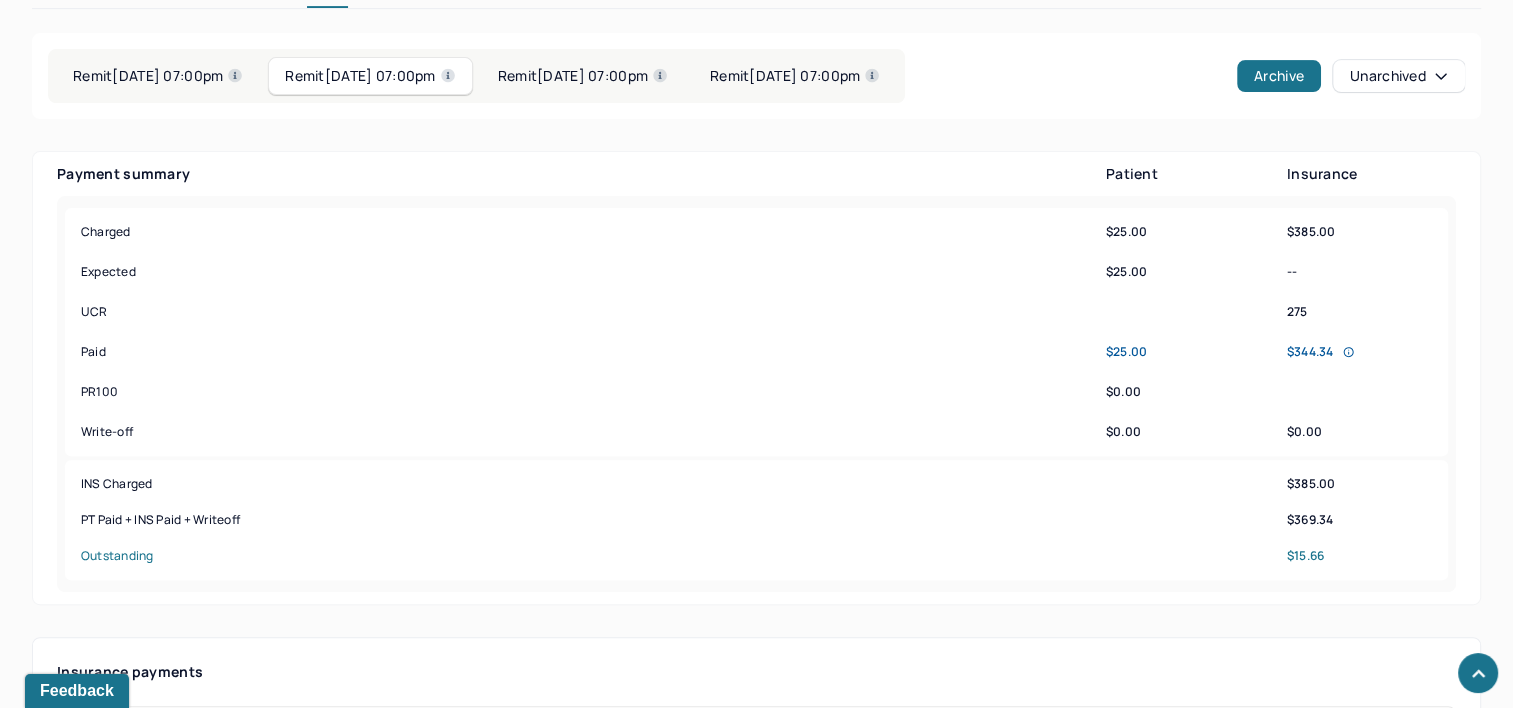 click on "Remit 02/16/2025 07:00pm" at bounding box center (583, 76) 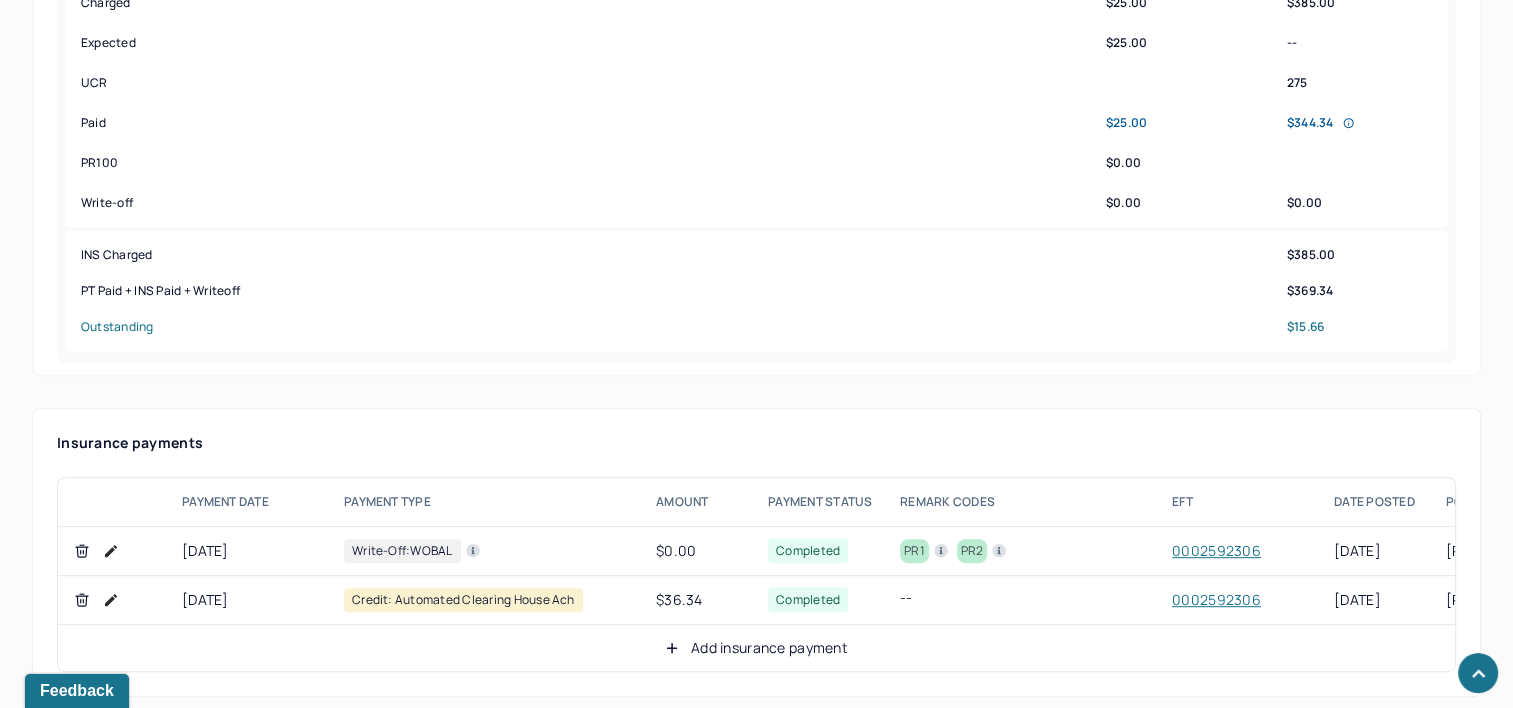 scroll, scrollTop: 831, scrollLeft: 0, axis: vertical 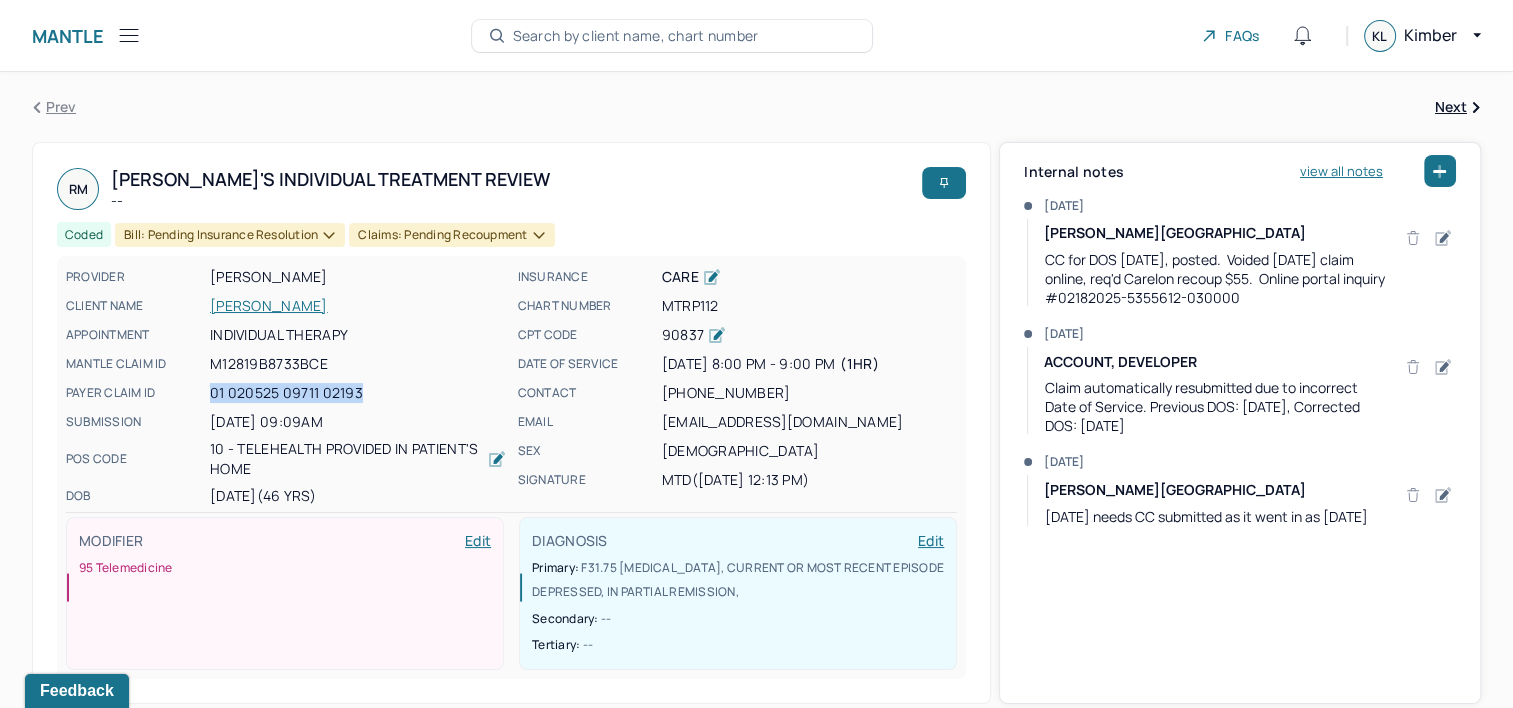 click on "Search by client name, chart number" at bounding box center (636, 36) 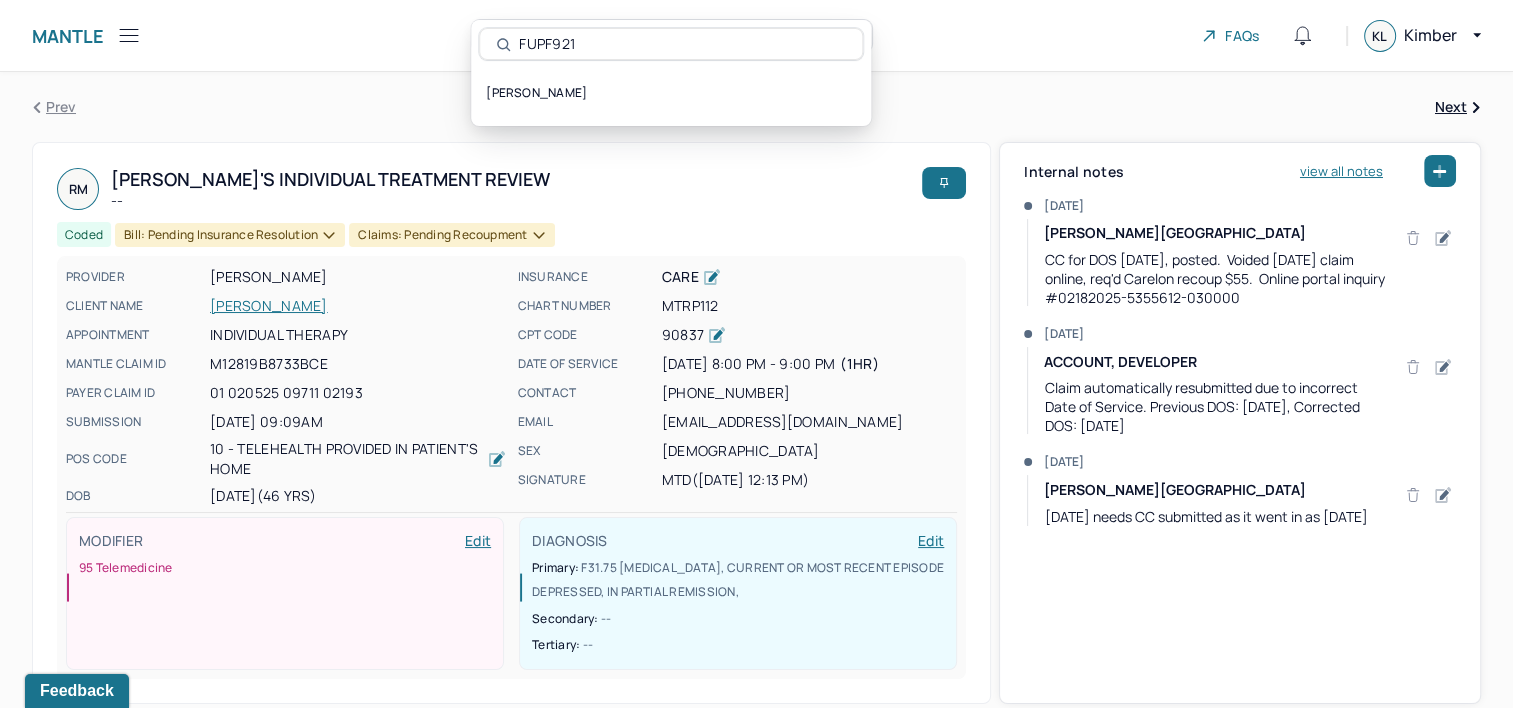 type on "FUPF921" 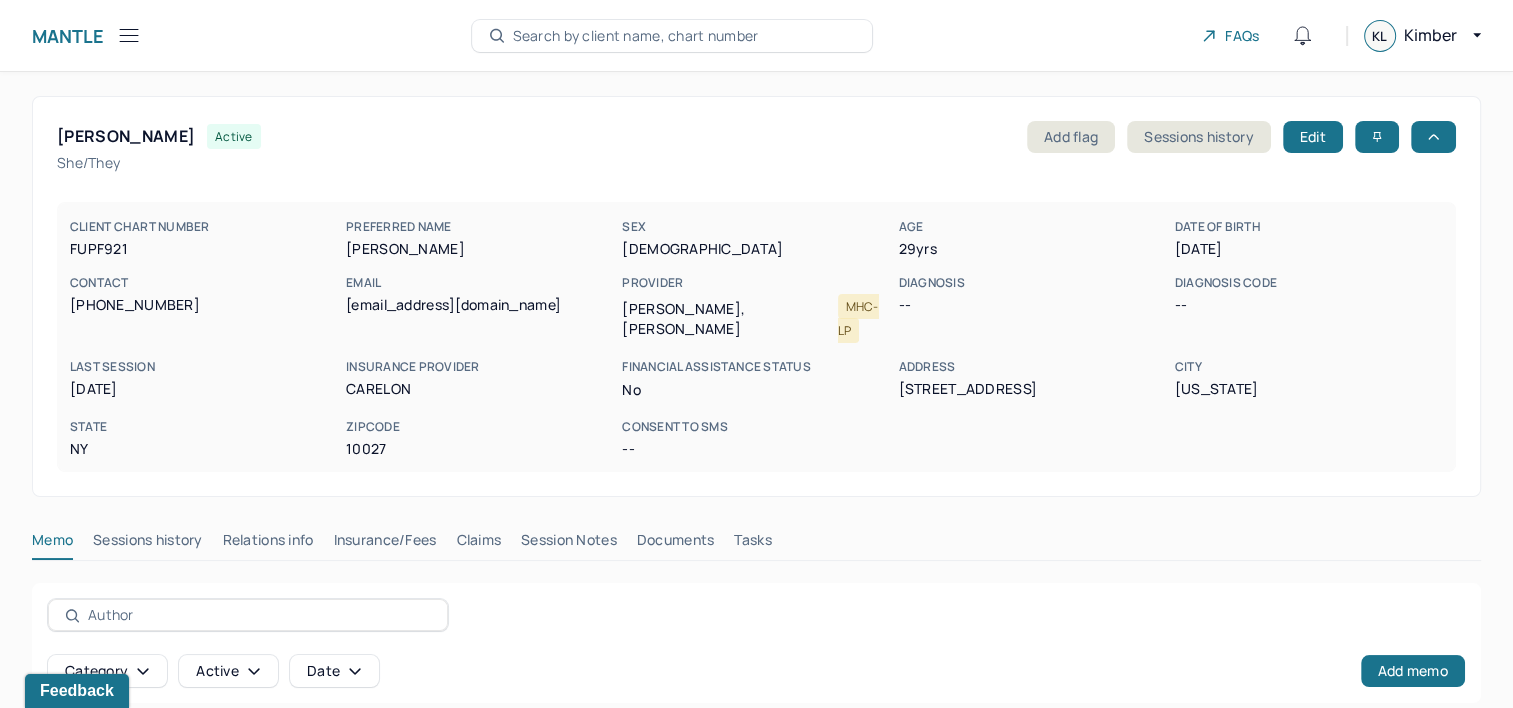 click on "Claims" at bounding box center (478, 544) 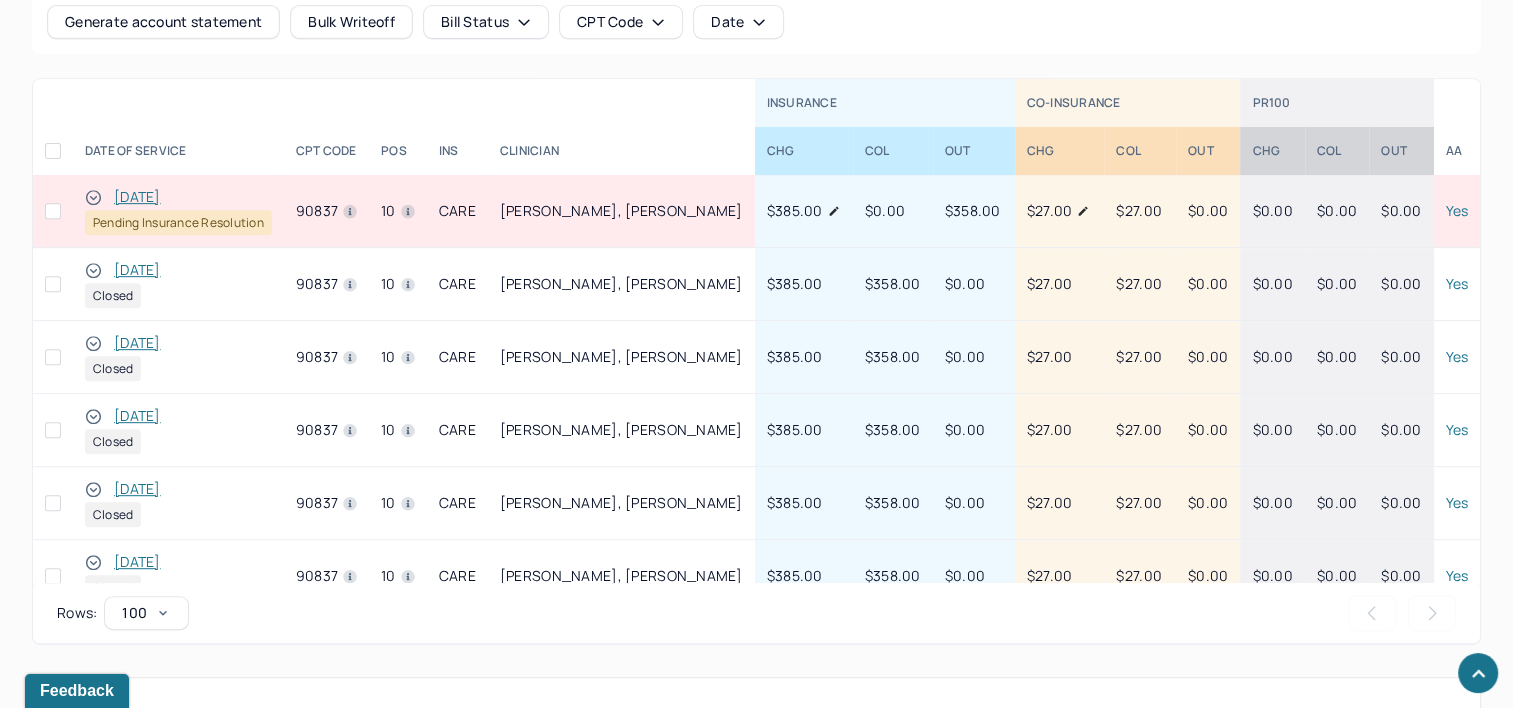 scroll, scrollTop: 941, scrollLeft: 0, axis: vertical 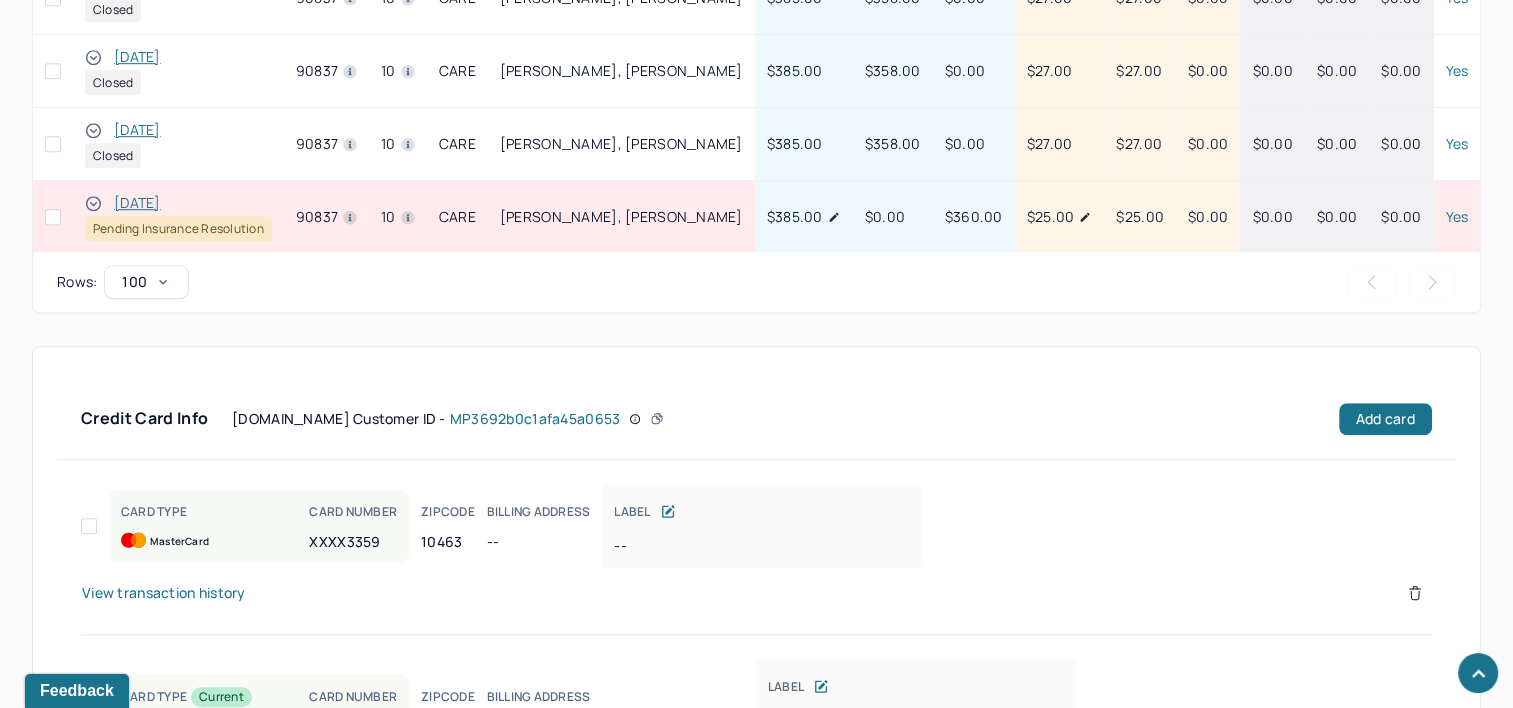 click on "12/07/2024" at bounding box center [137, 203] 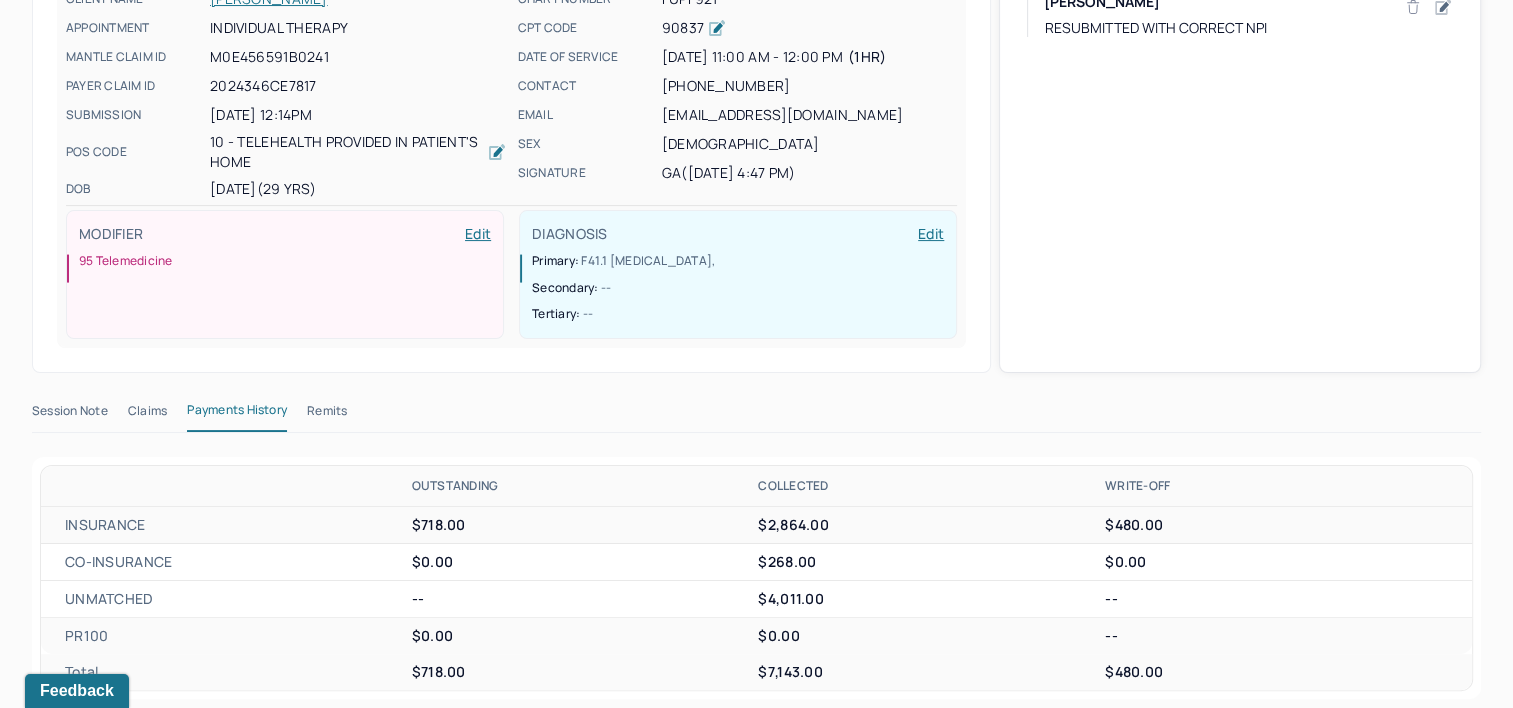 scroll, scrollTop: 345, scrollLeft: 0, axis: vertical 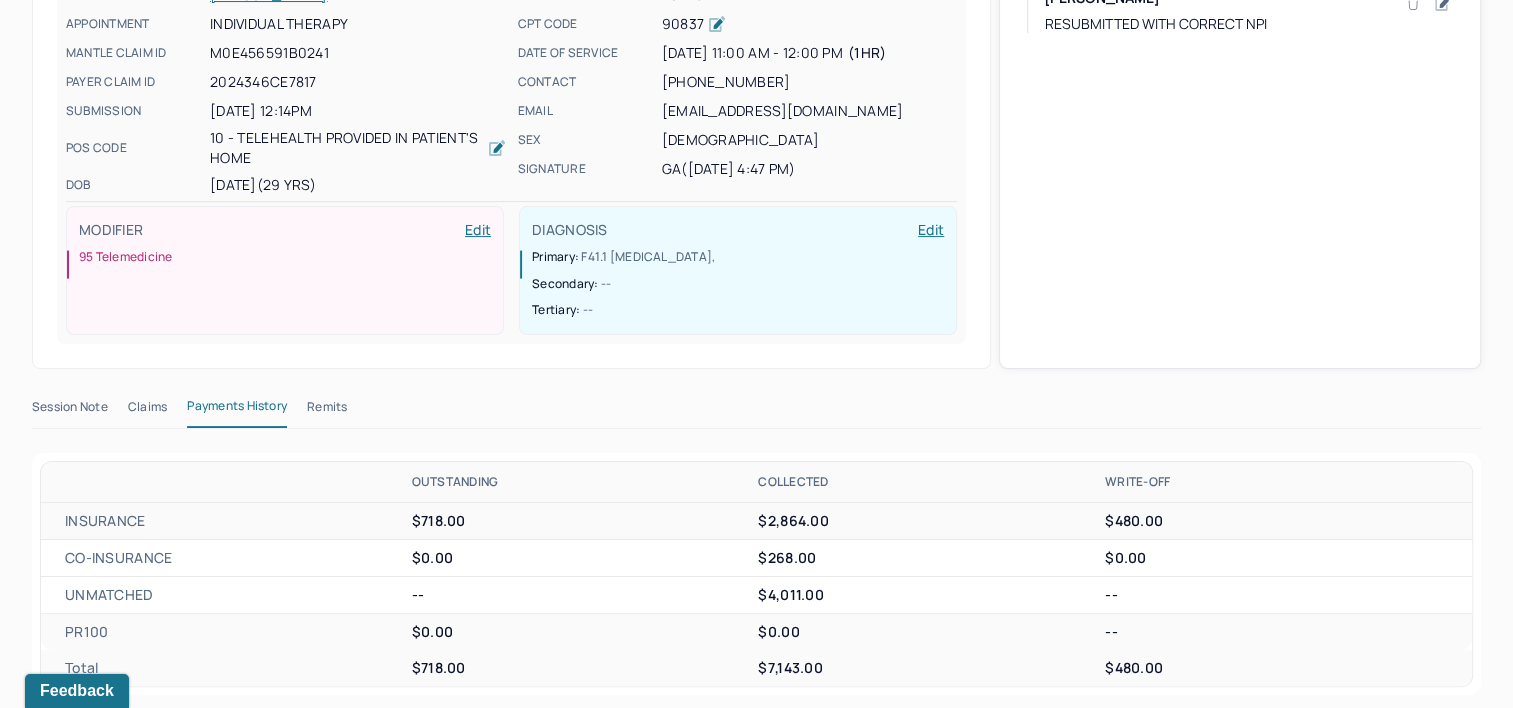click on "Remits" at bounding box center [327, 411] 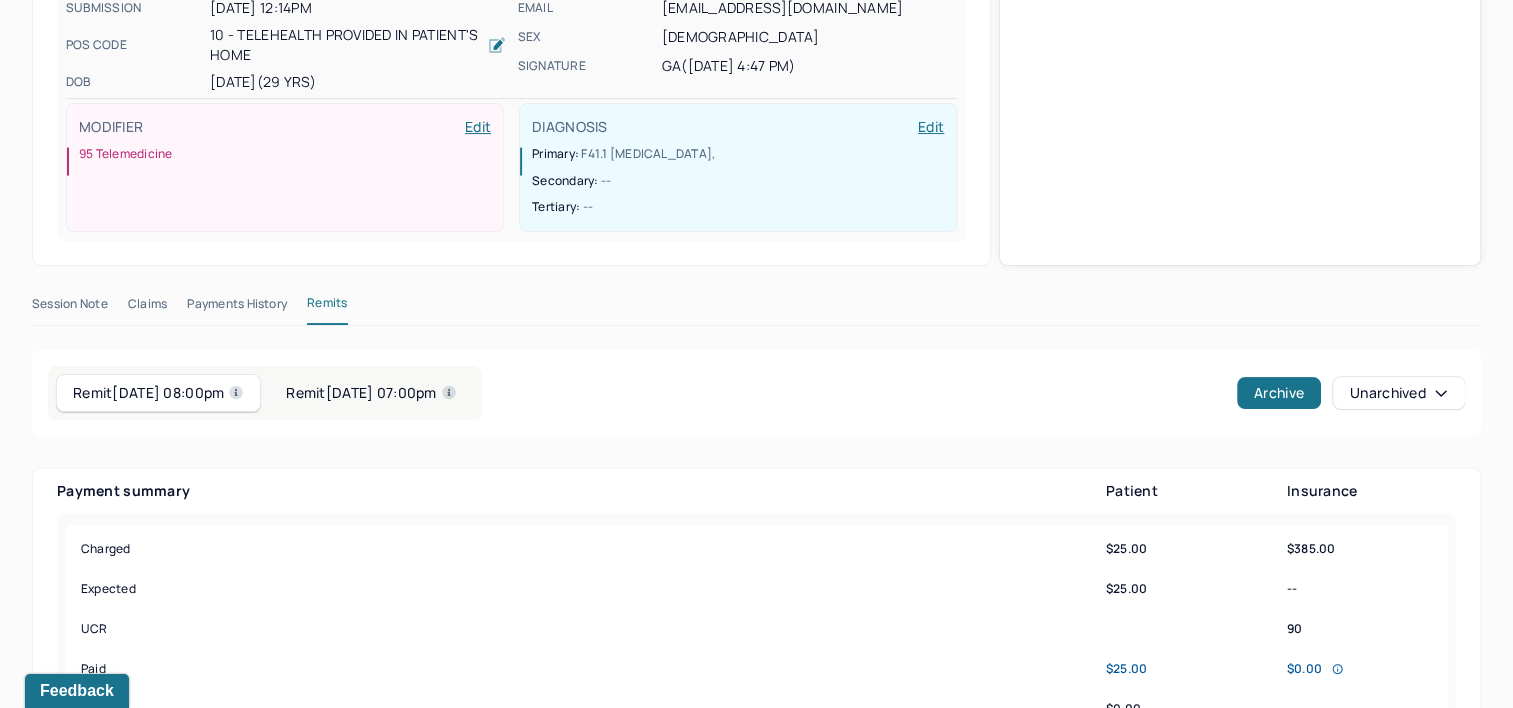scroll, scrollTop: 145, scrollLeft: 0, axis: vertical 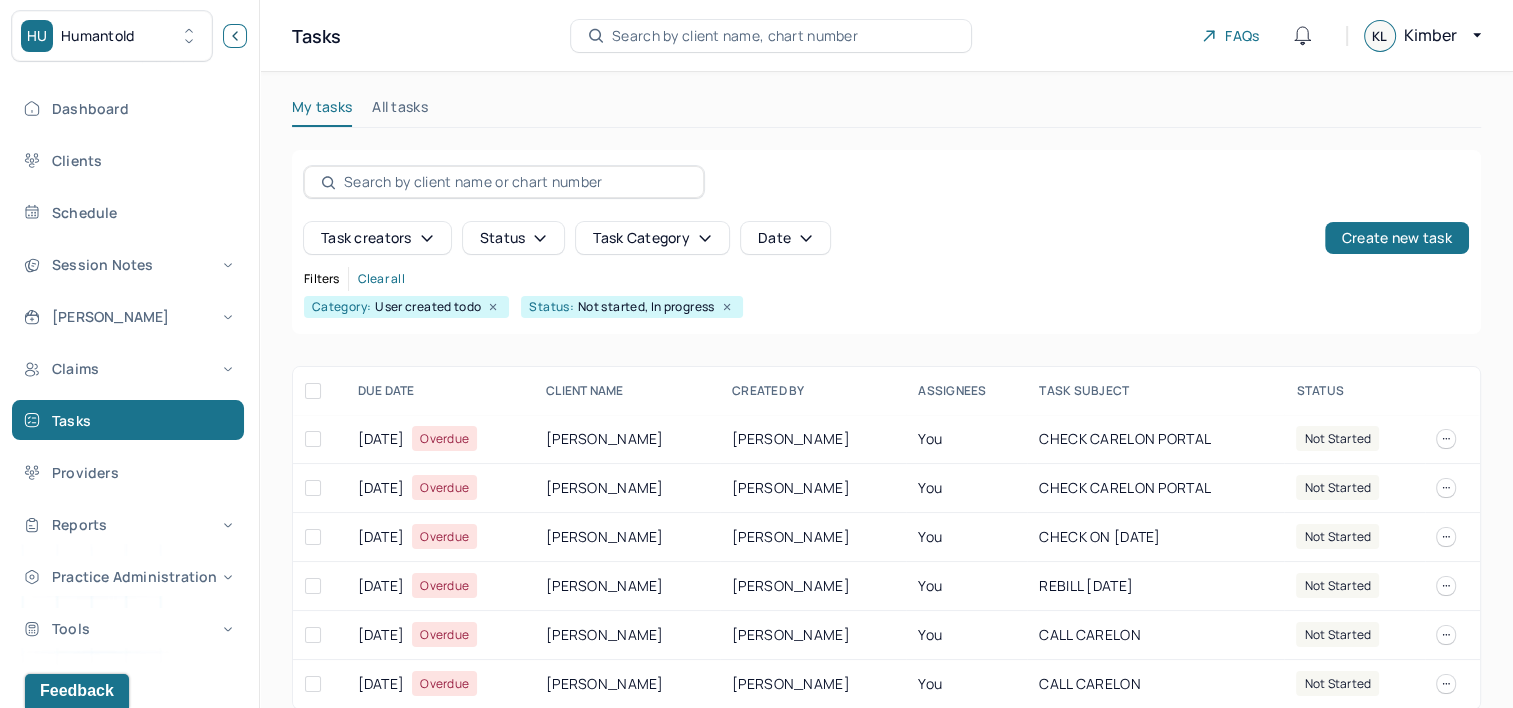 click 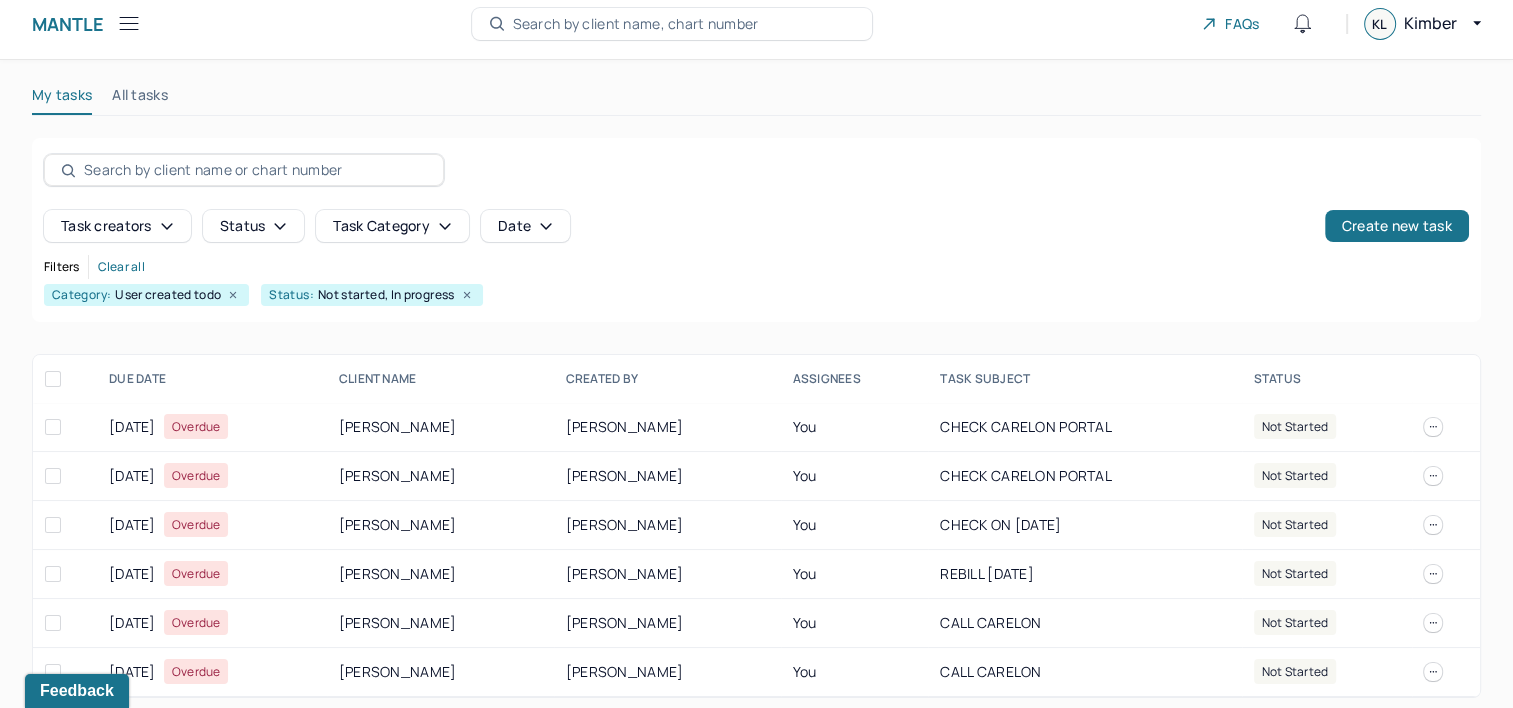 scroll, scrollTop: 23, scrollLeft: 0, axis: vertical 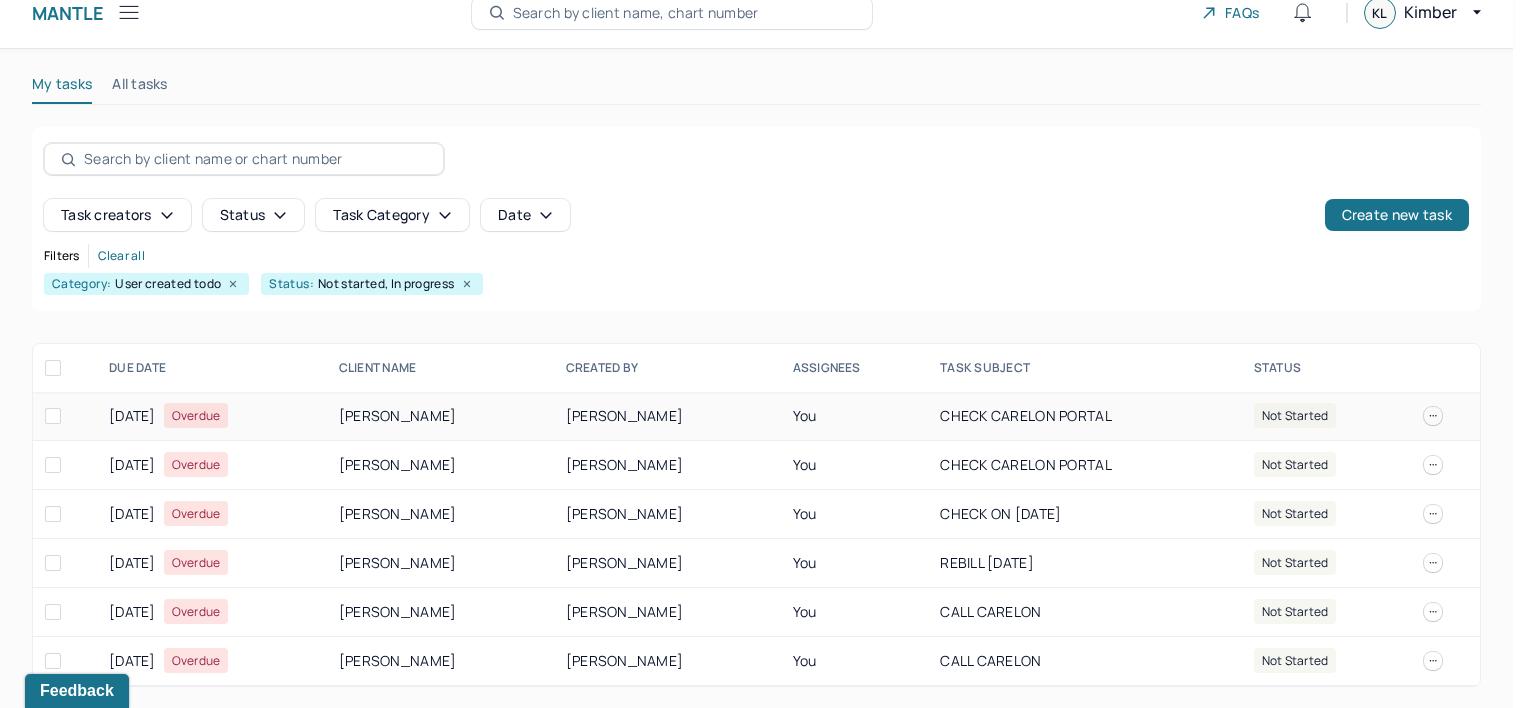 click 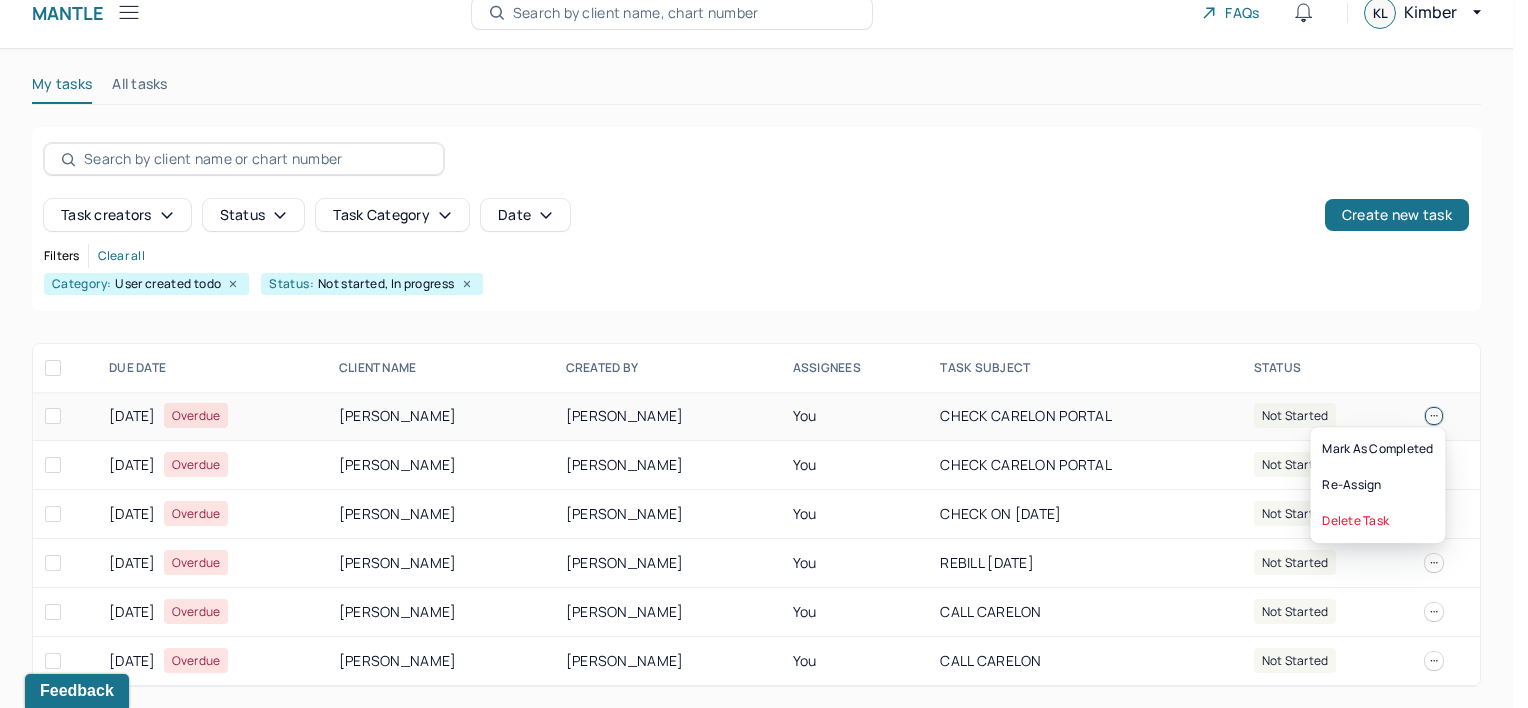 click 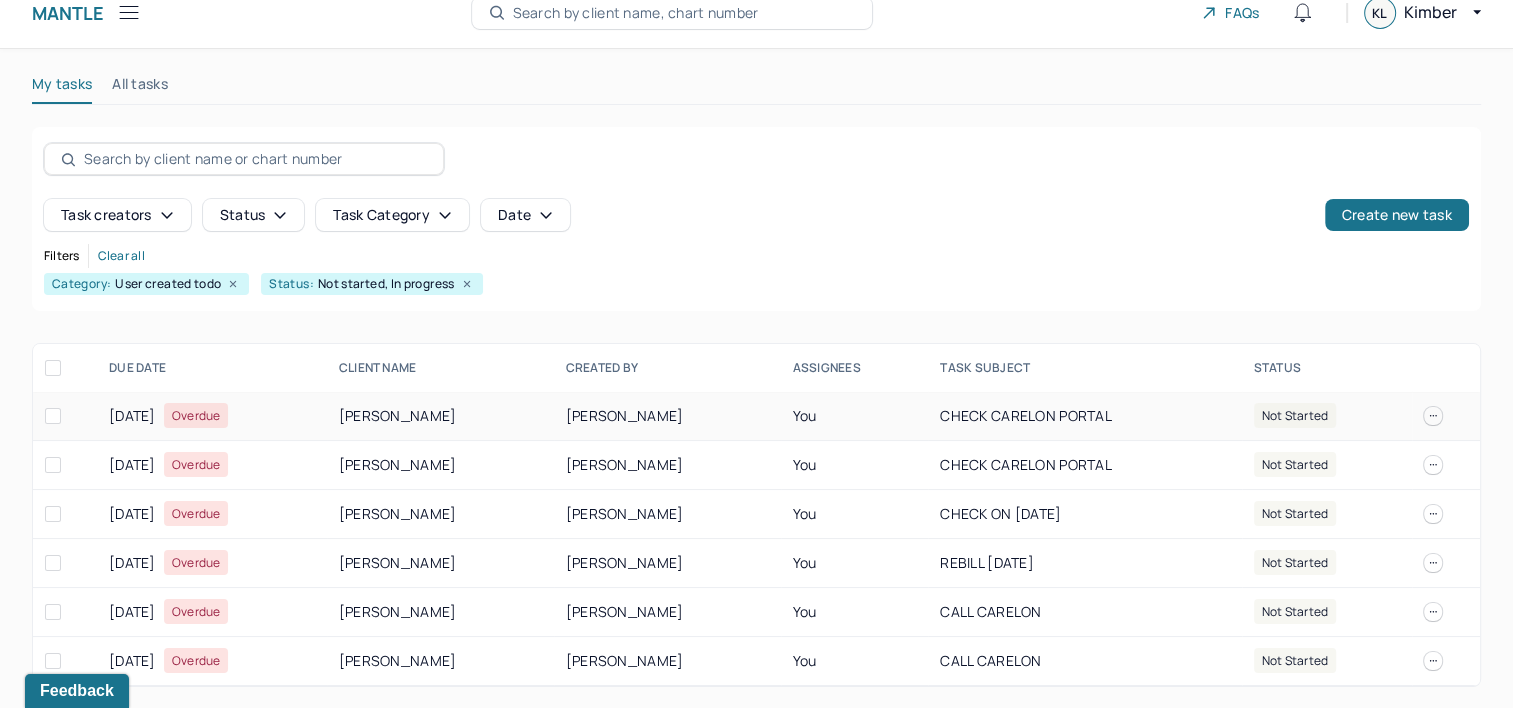 click on "not started" at bounding box center (1295, 415) 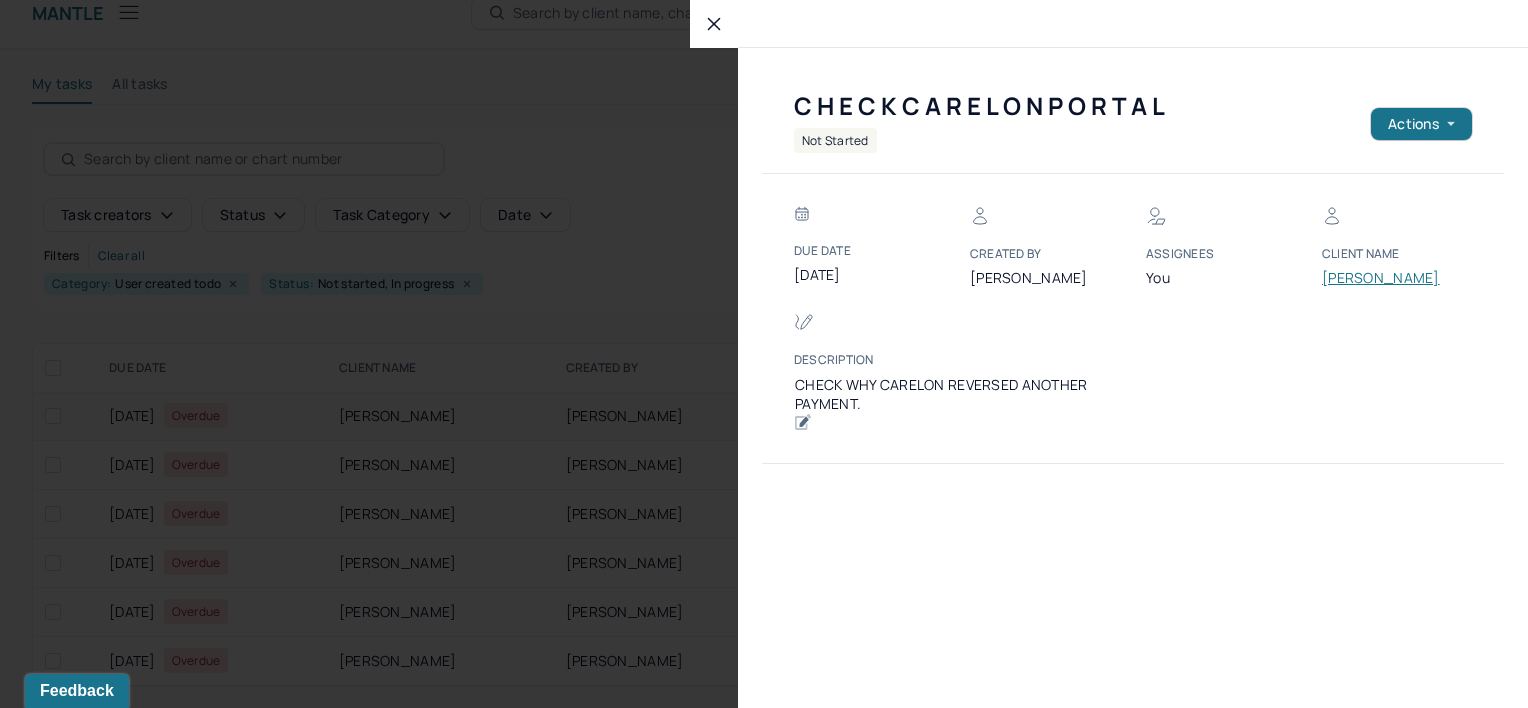 click on "not started" at bounding box center [835, 140] 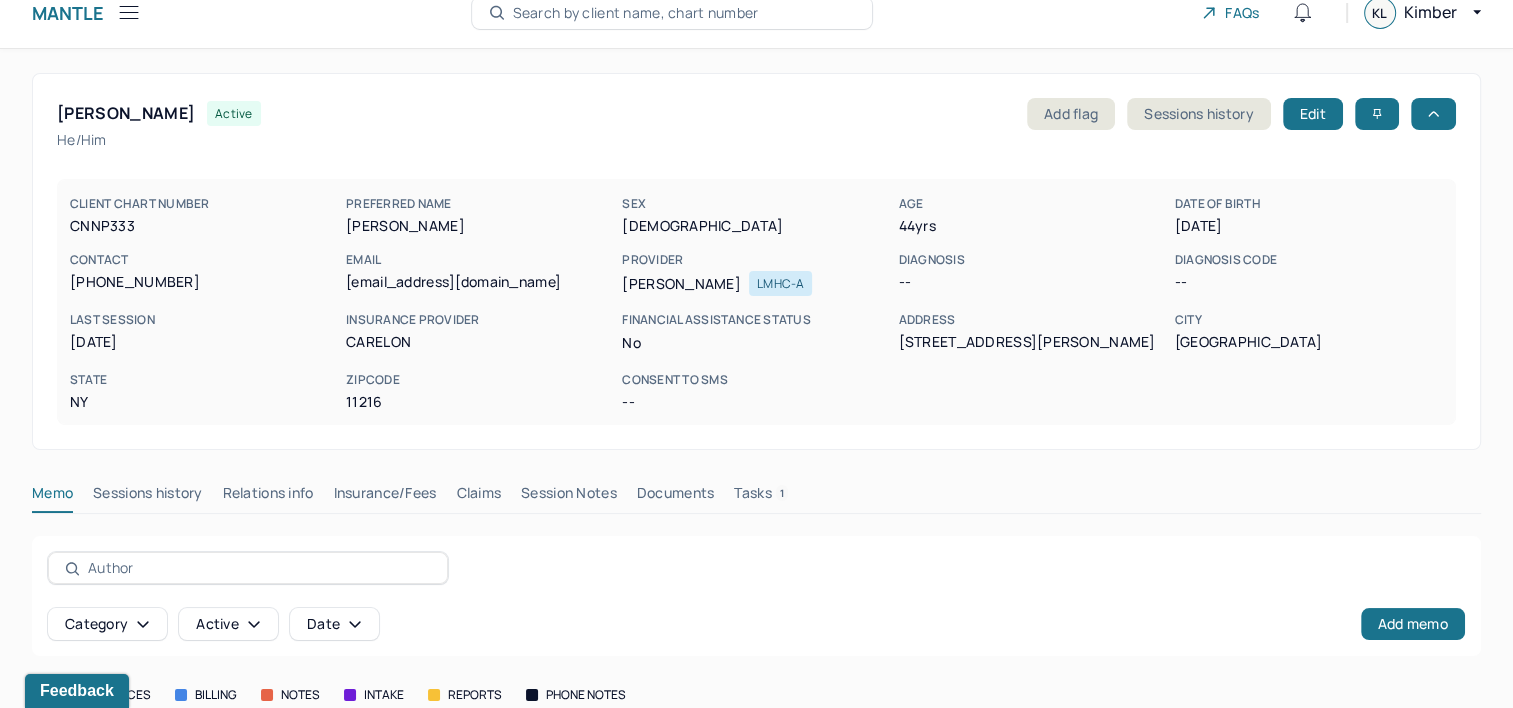 click on "Claims" at bounding box center [478, 497] 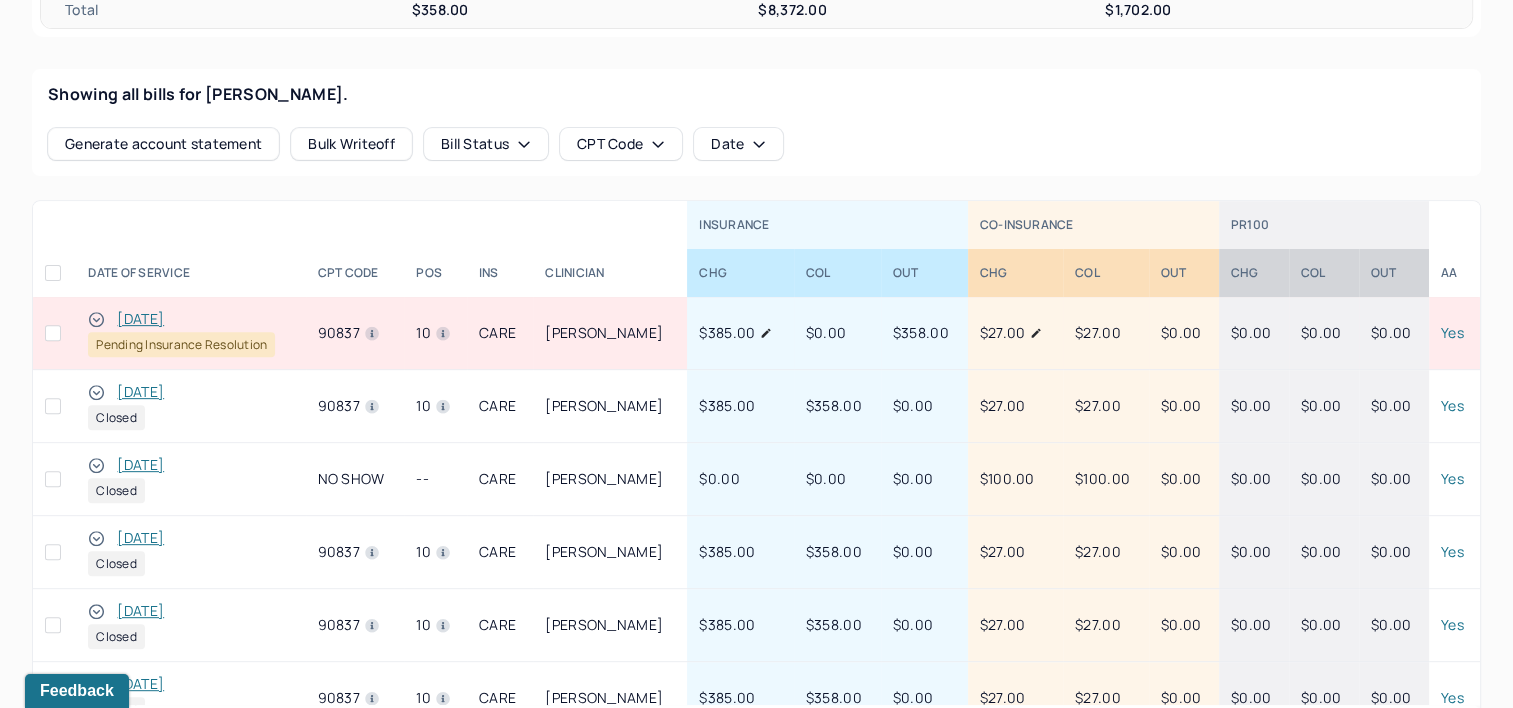 scroll, scrollTop: 823, scrollLeft: 0, axis: vertical 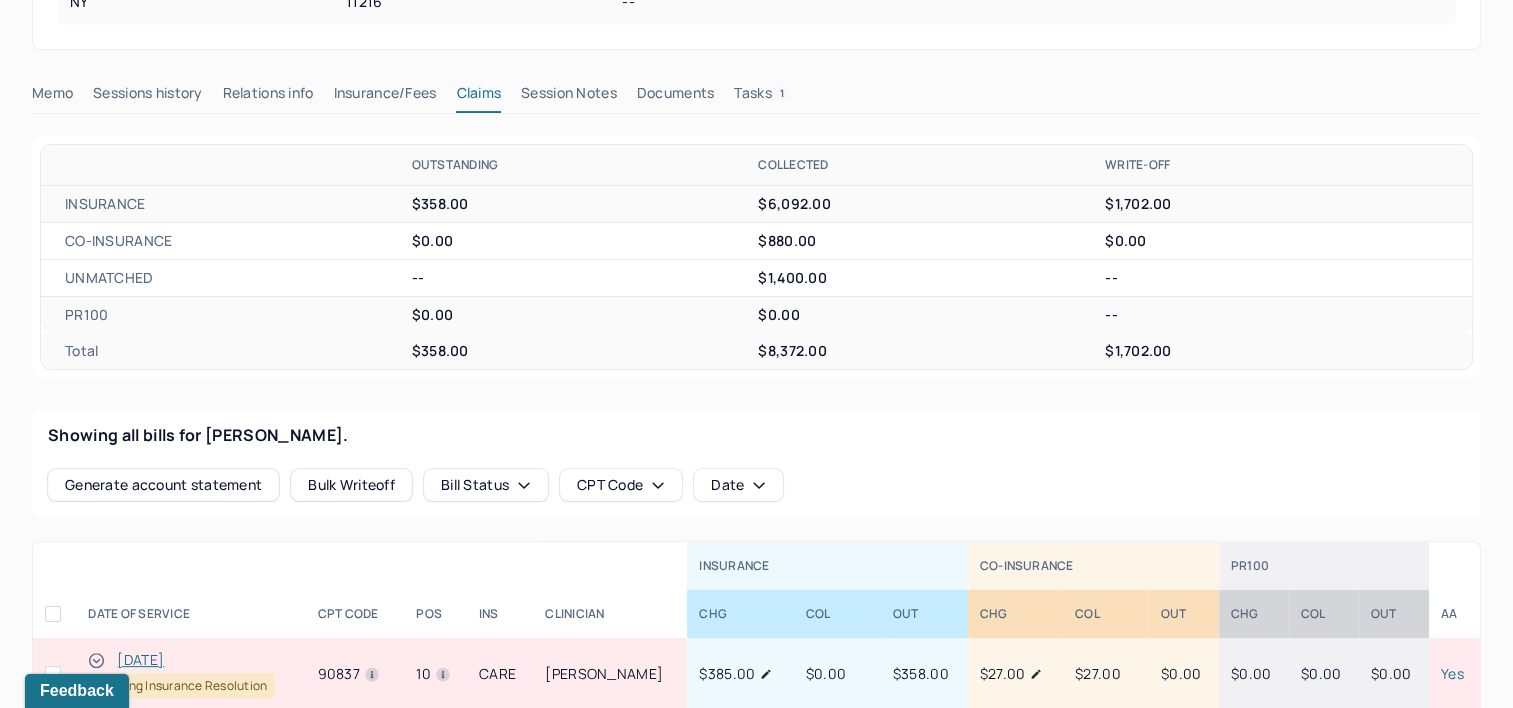 click on "Tasks 1" at bounding box center (761, 97) 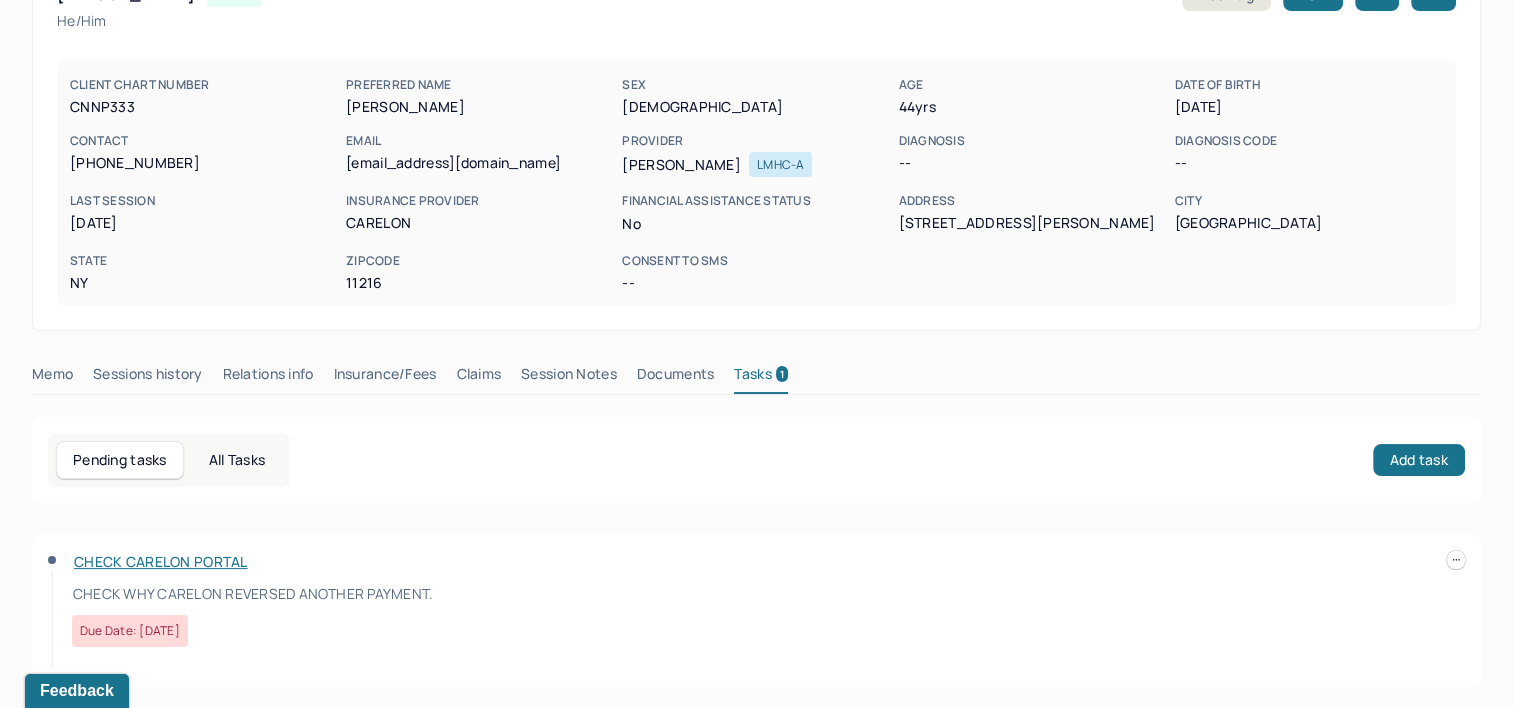 scroll, scrollTop: 143, scrollLeft: 0, axis: vertical 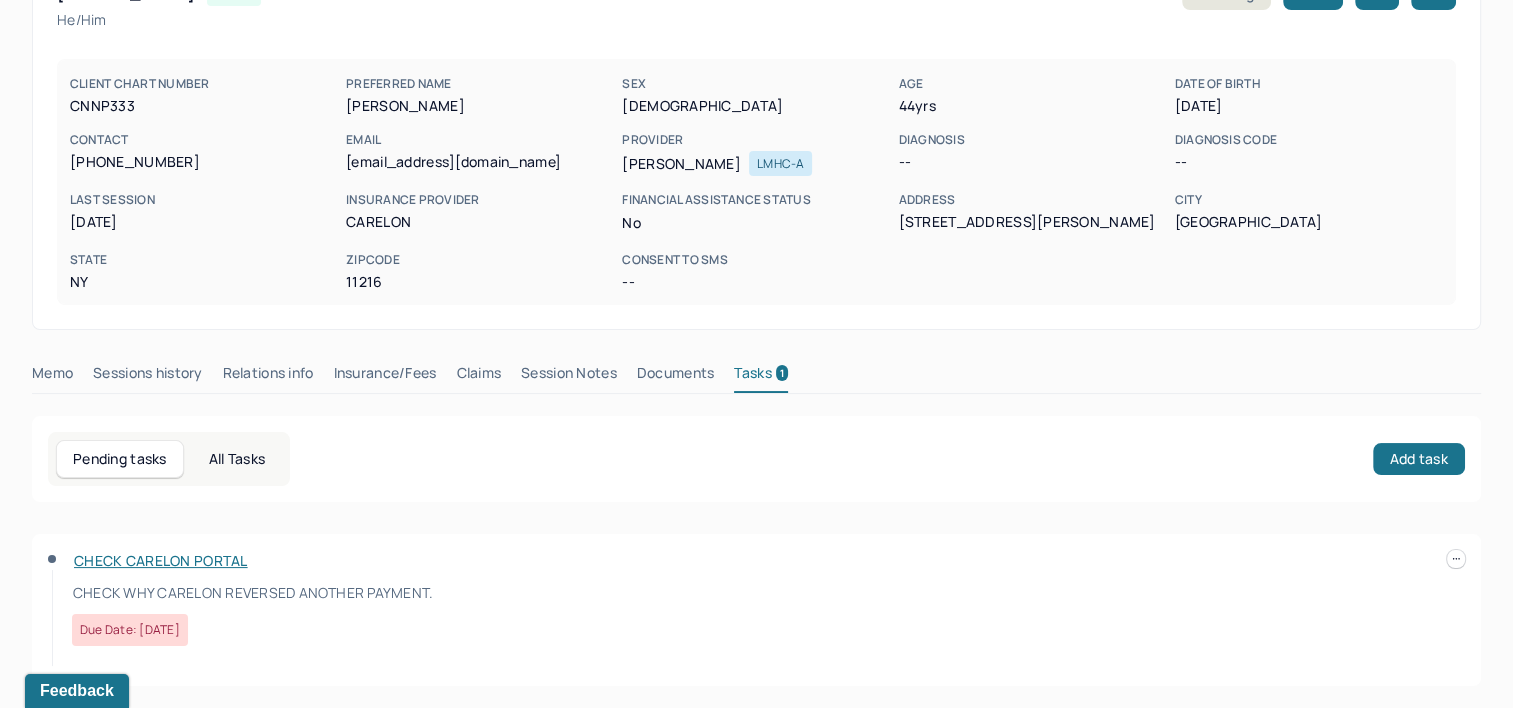 click on "Claims" at bounding box center (478, 377) 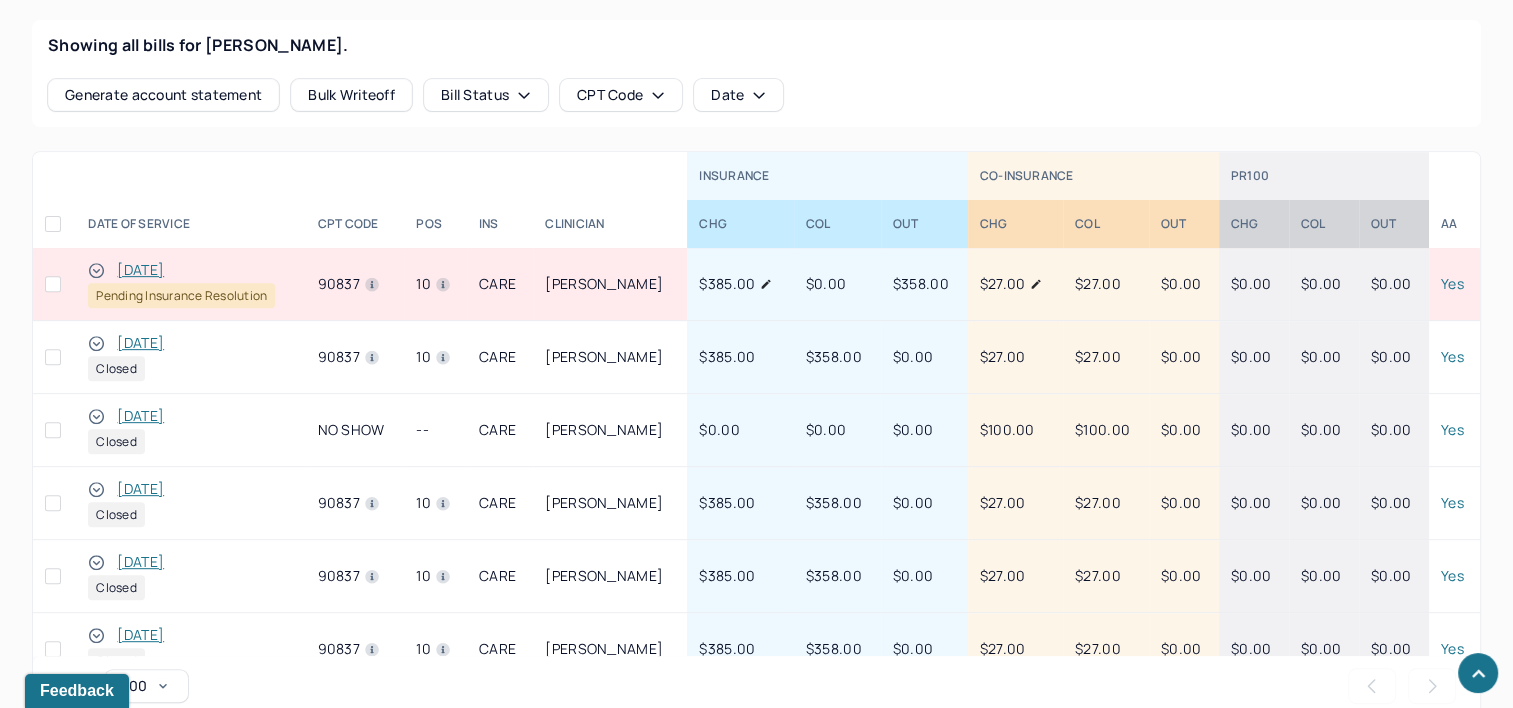 scroll, scrollTop: 843, scrollLeft: 0, axis: vertical 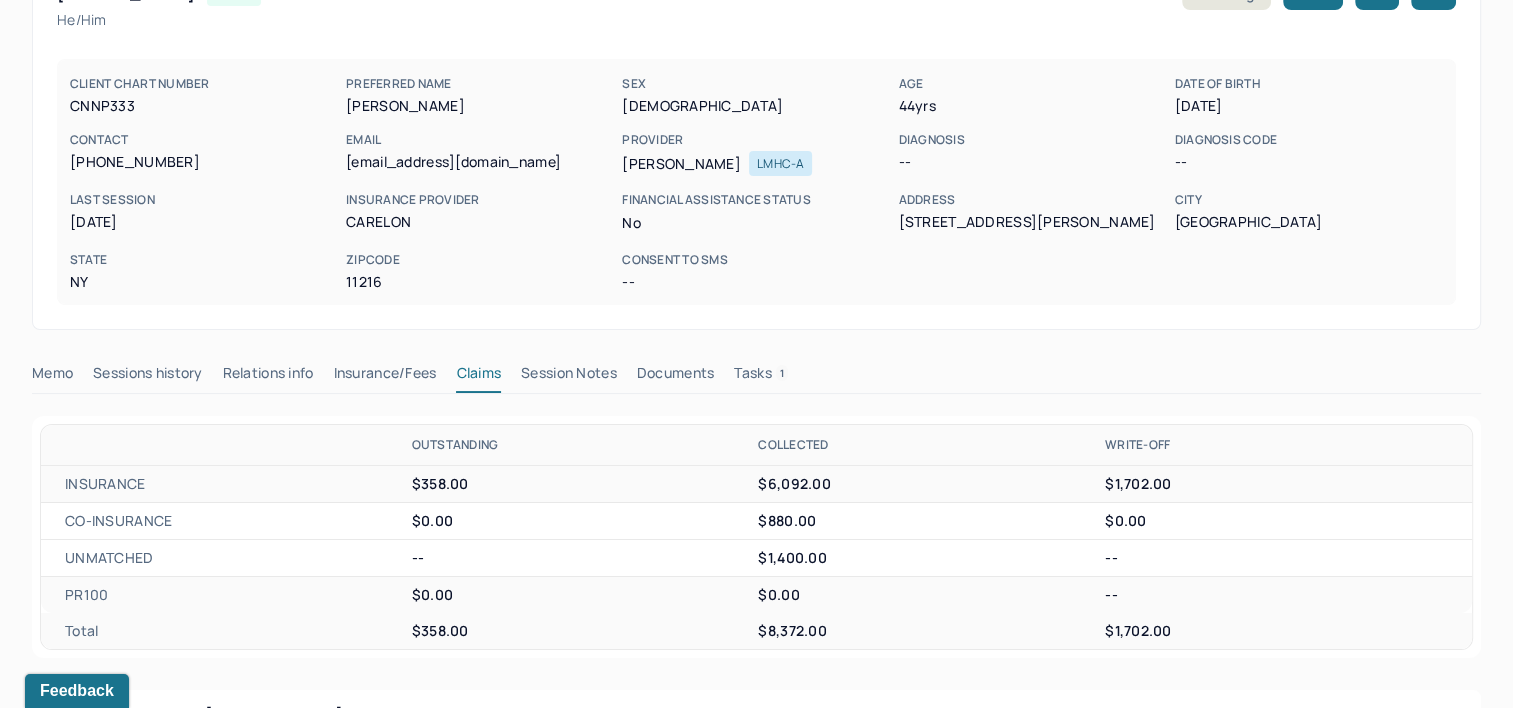 click on "Tasks 1" at bounding box center (761, 377) 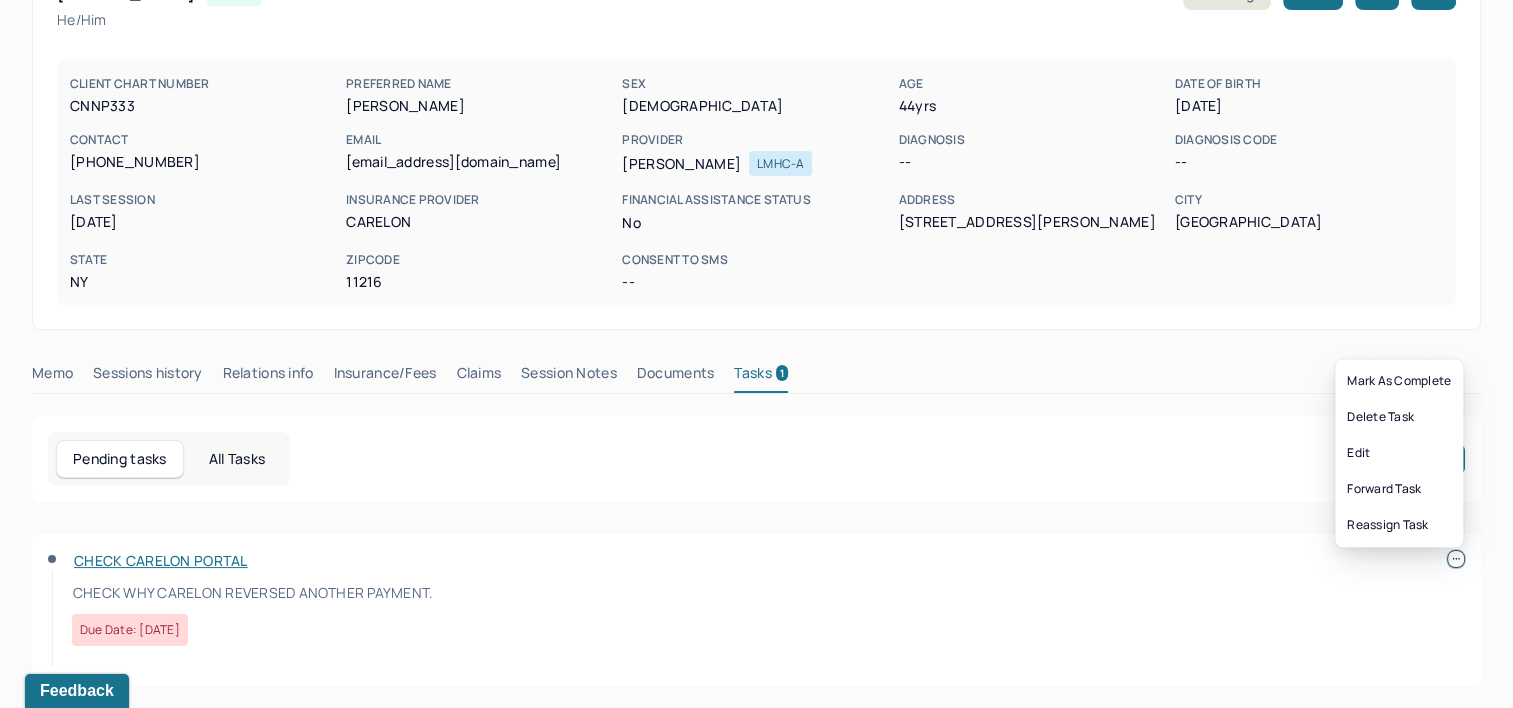 click 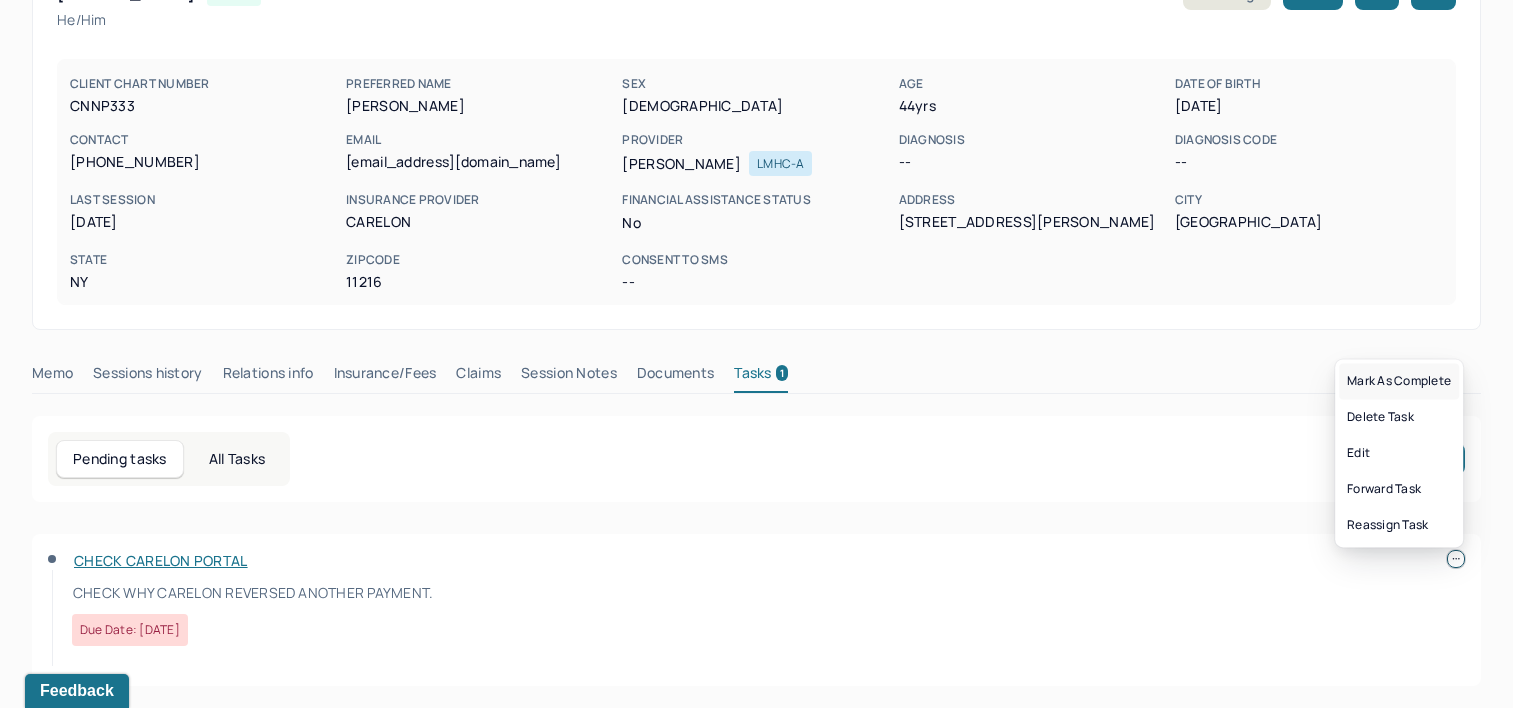 click on "Mark as complete" at bounding box center [1399, 381] 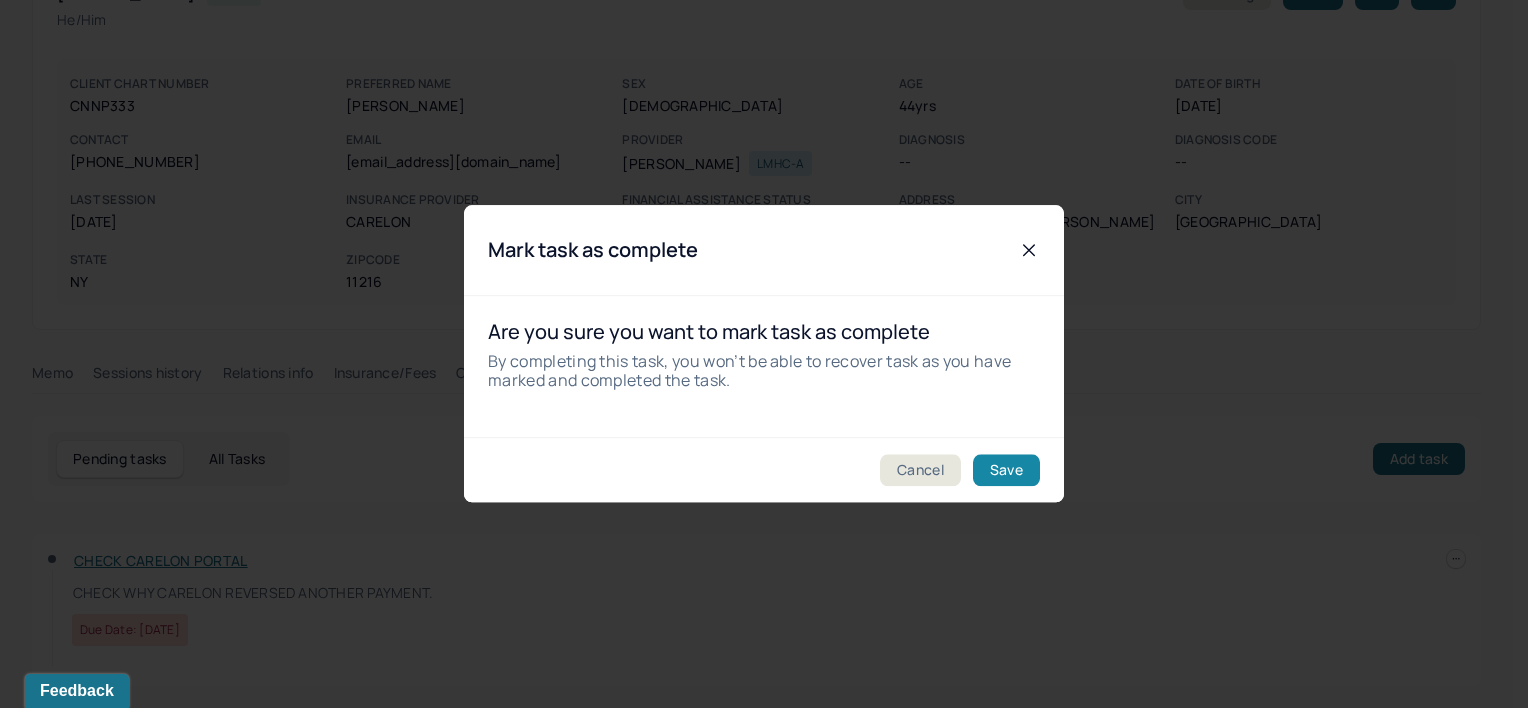 click on "Save" at bounding box center (1006, 471) 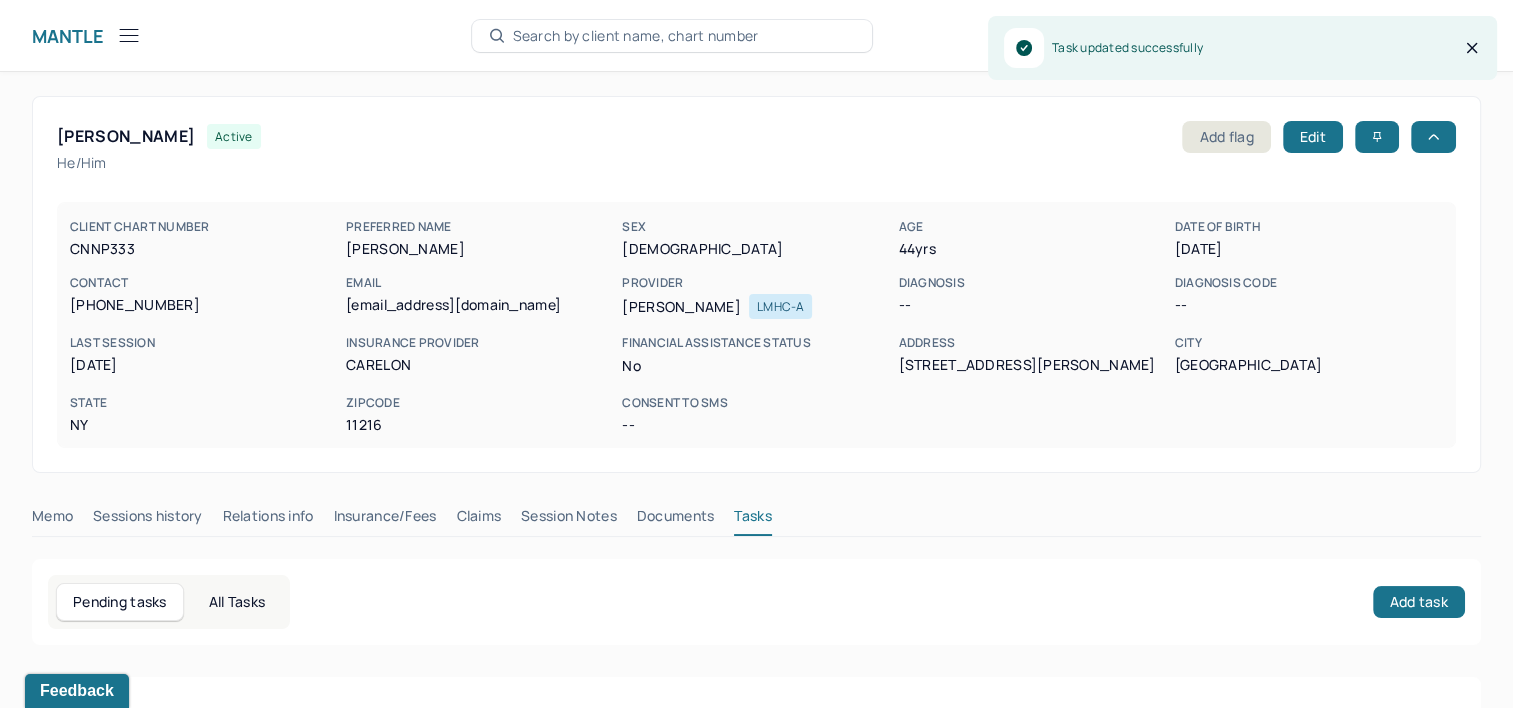 scroll, scrollTop: 0, scrollLeft: 0, axis: both 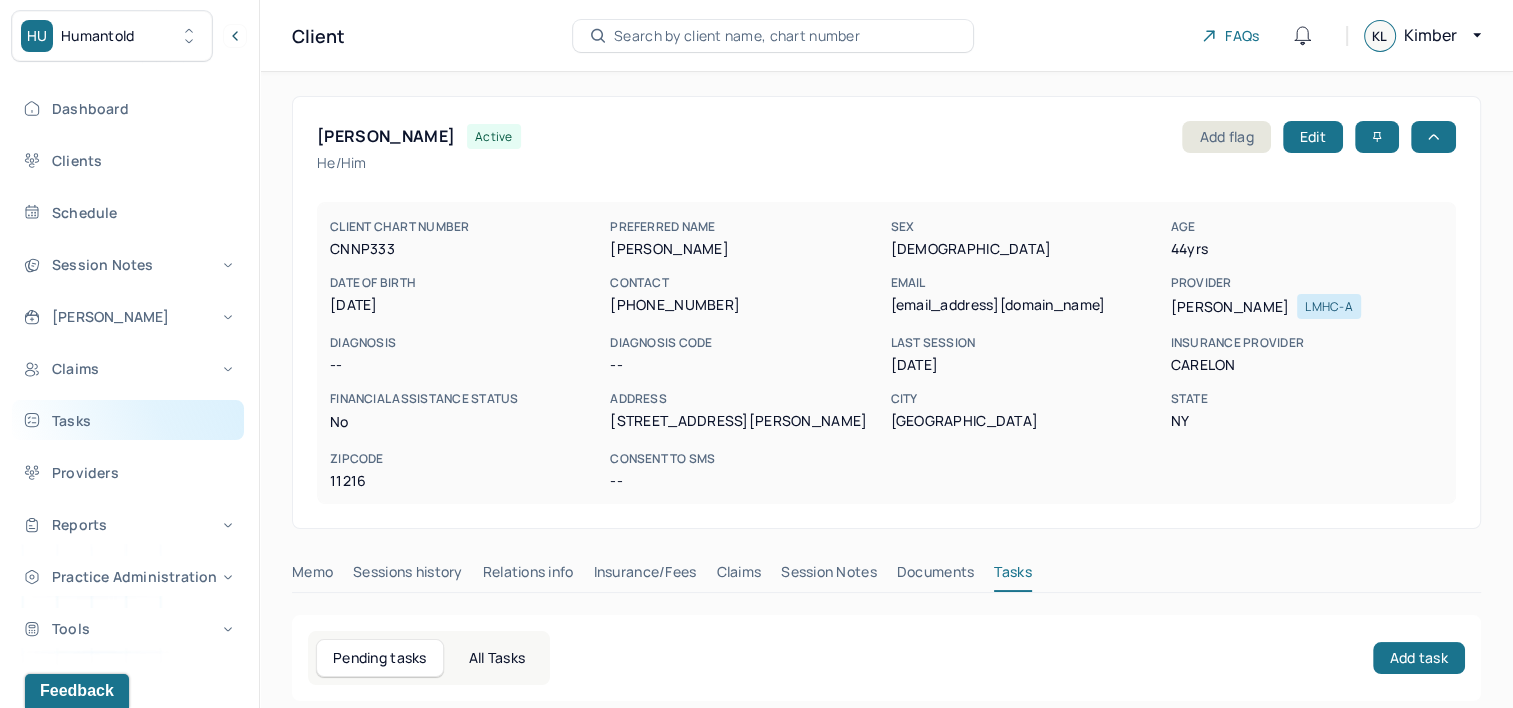click on "Tasks" at bounding box center (128, 420) 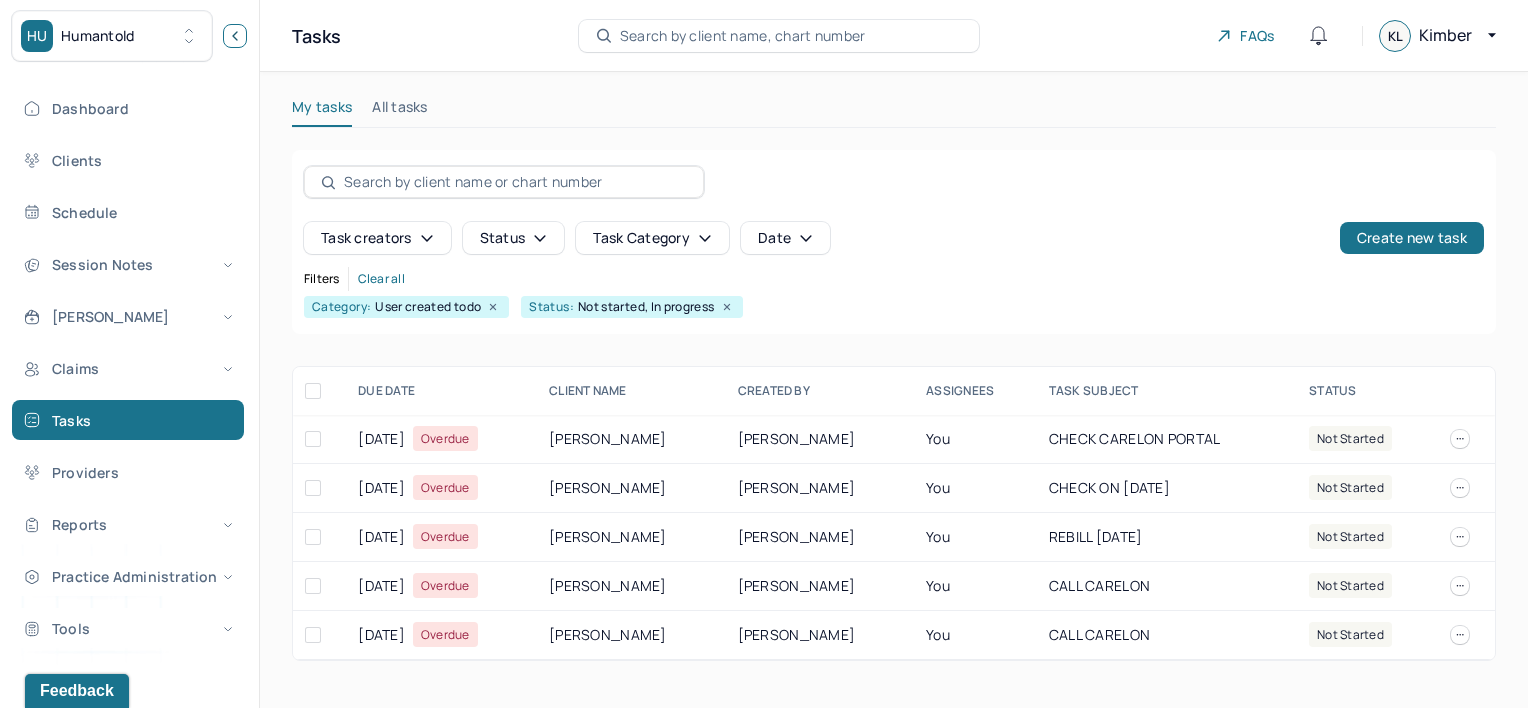 click 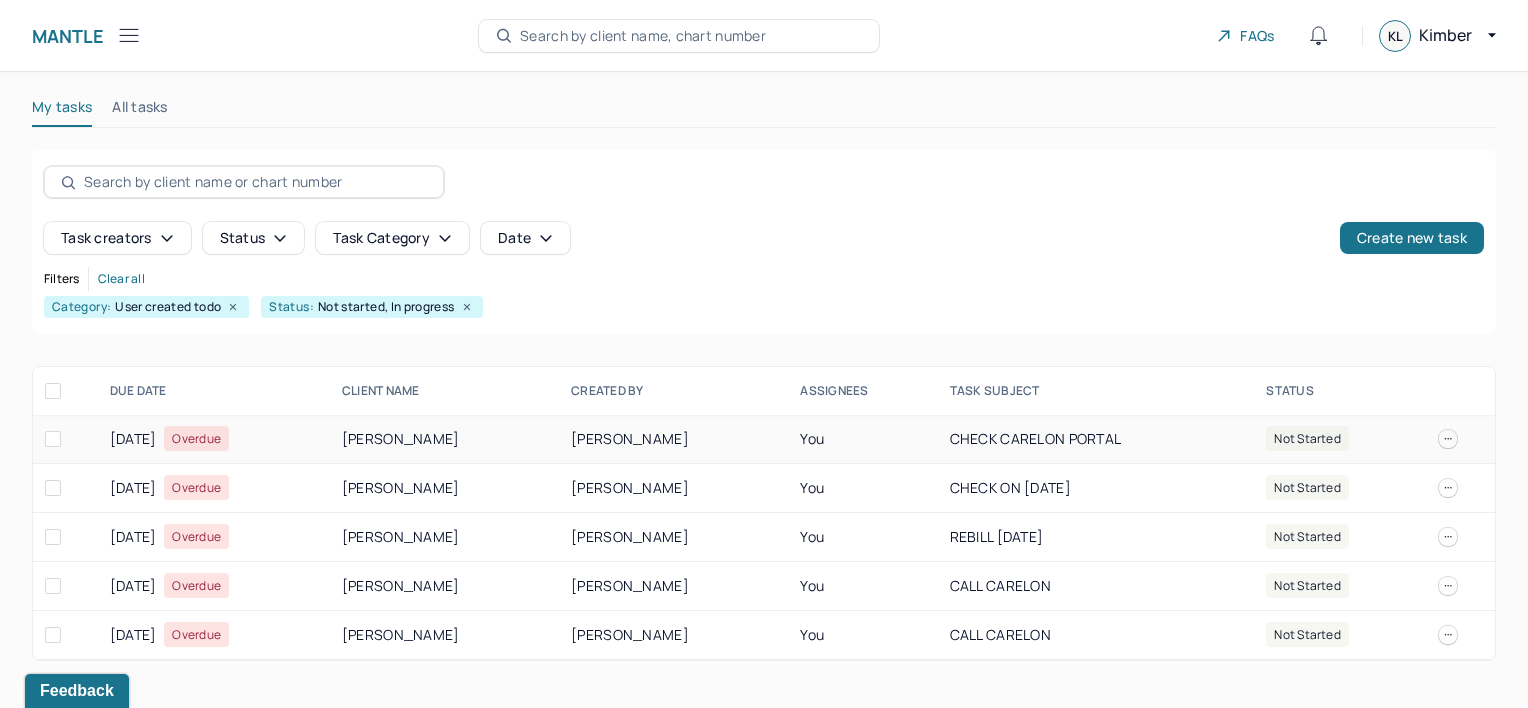 click on "[PERSON_NAME]" at bounding box center (444, 439) 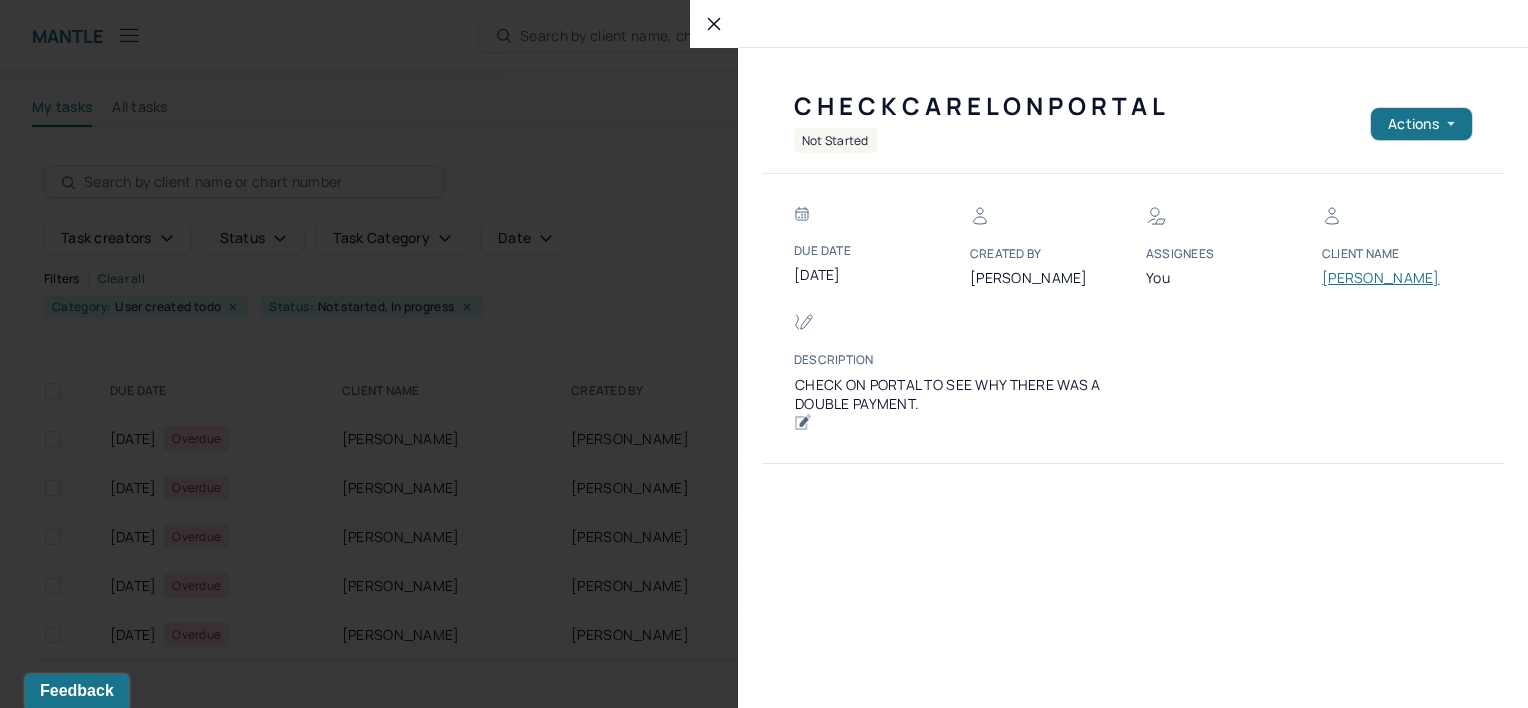 click on "[PERSON_NAME]" at bounding box center (1382, 278) 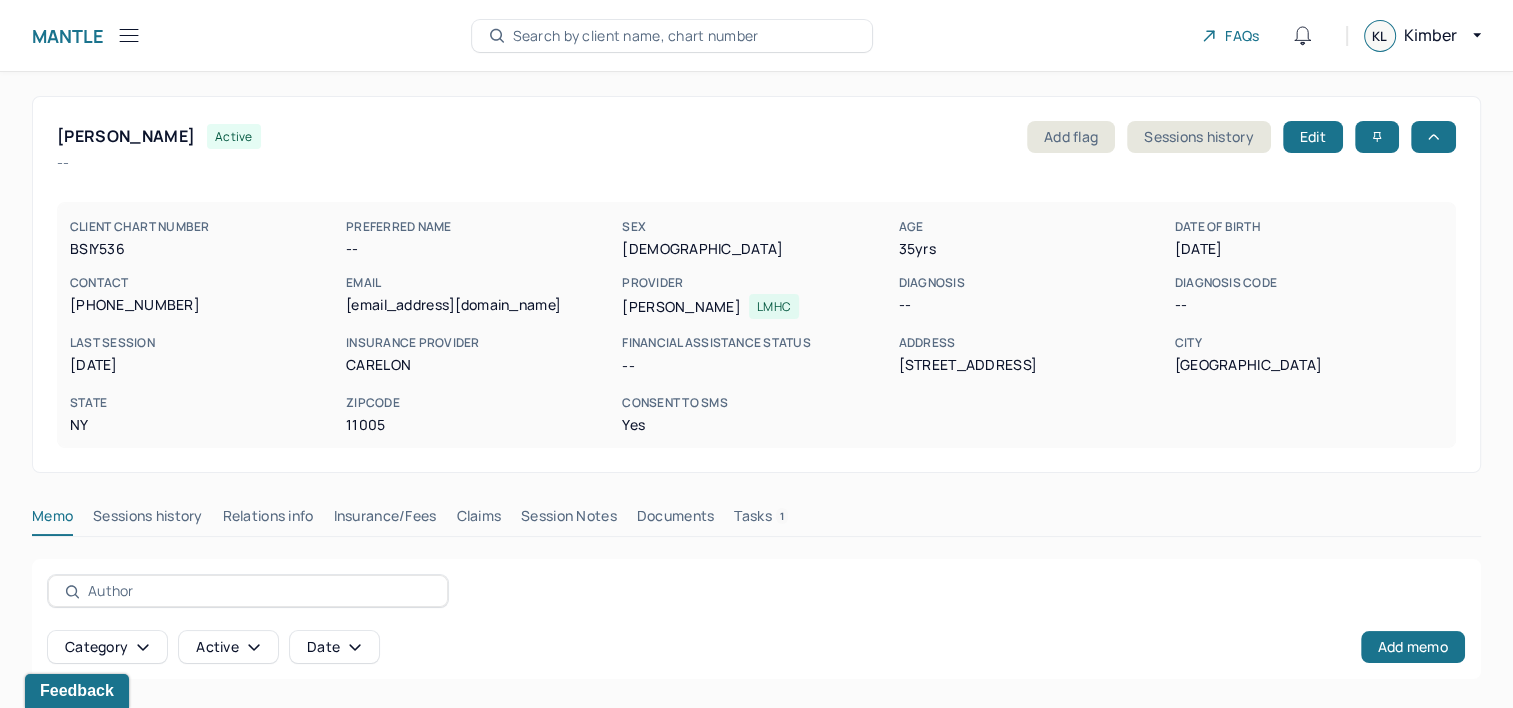 click on "Claims" at bounding box center [478, 520] 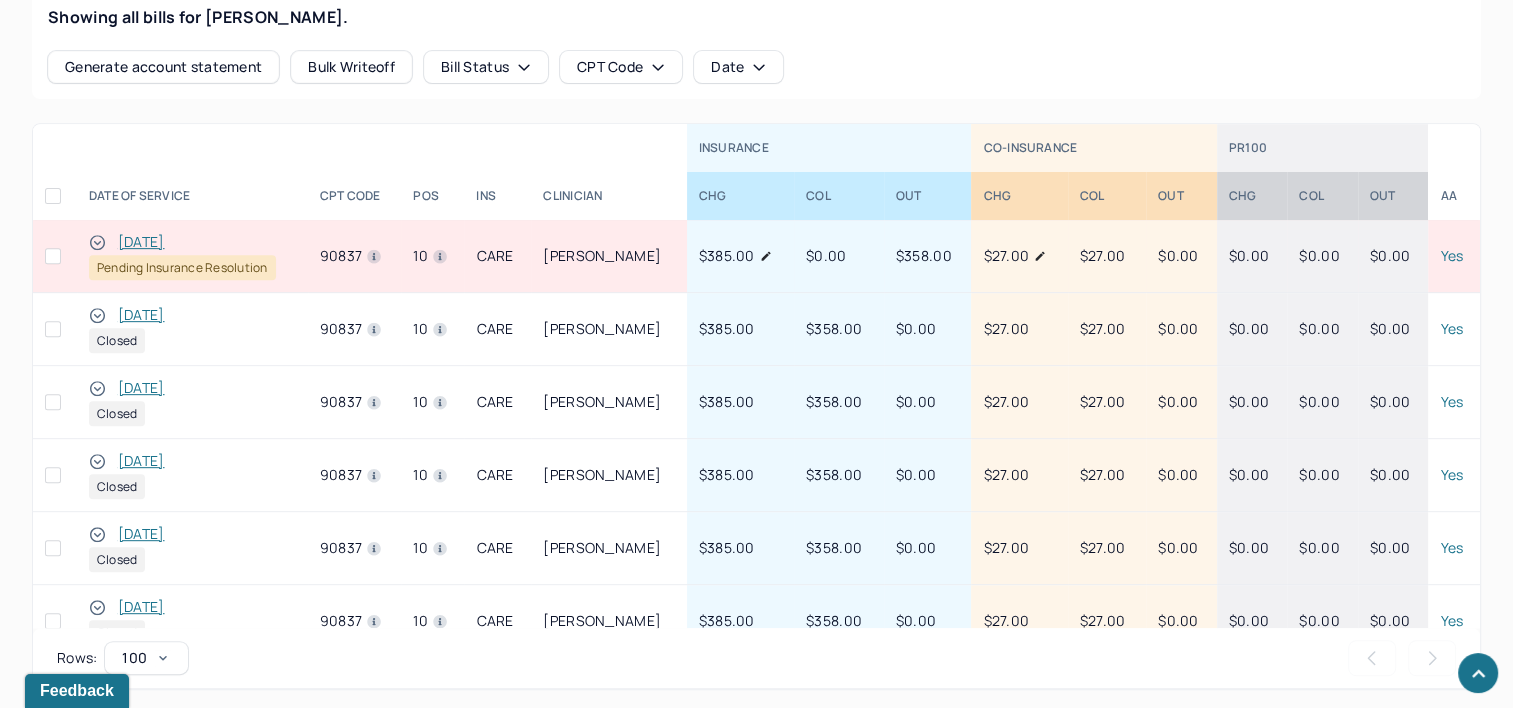 scroll, scrollTop: 941, scrollLeft: 0, axis: vertical 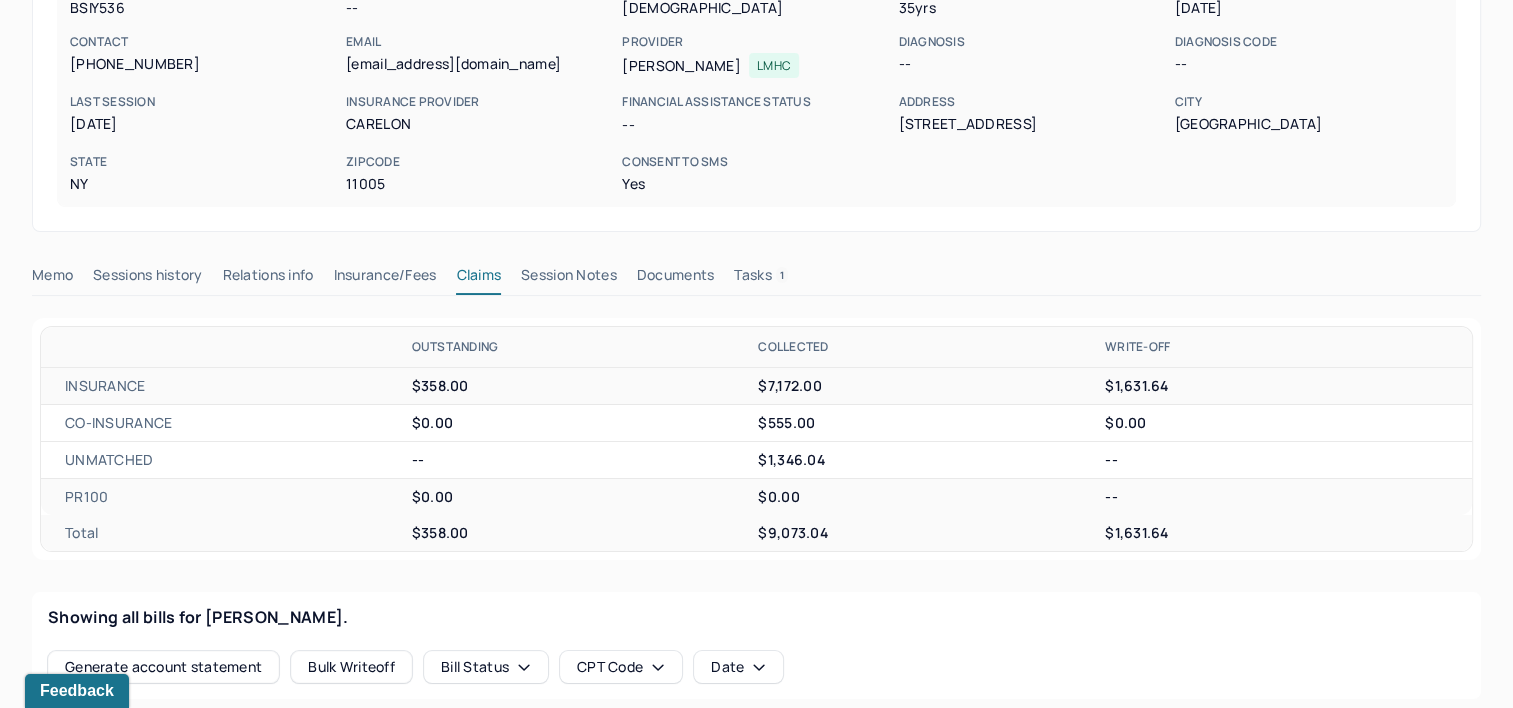 click on "Tasks 1" at bounding box center (761, 279) 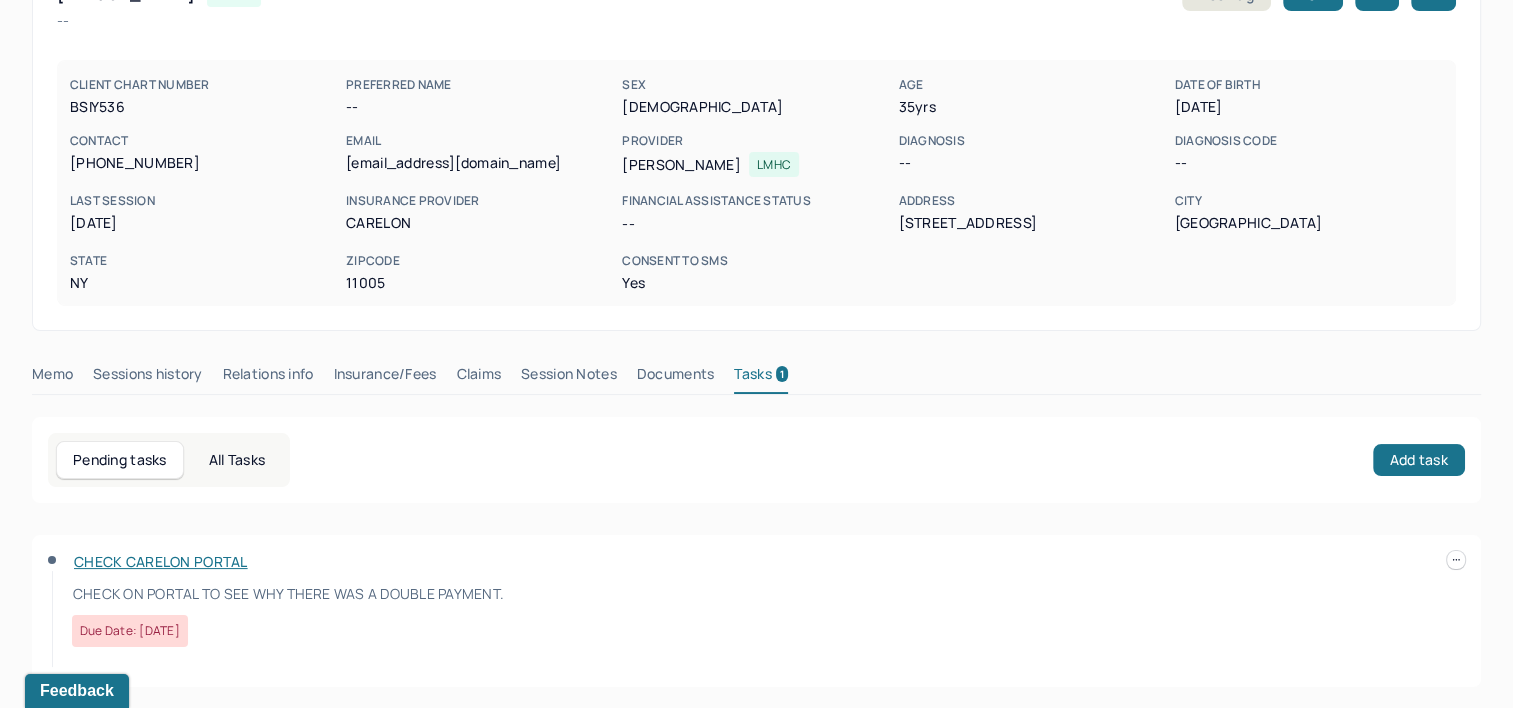 scroll, scrollTop: 143, scrollLeft: 0, axis: vertical 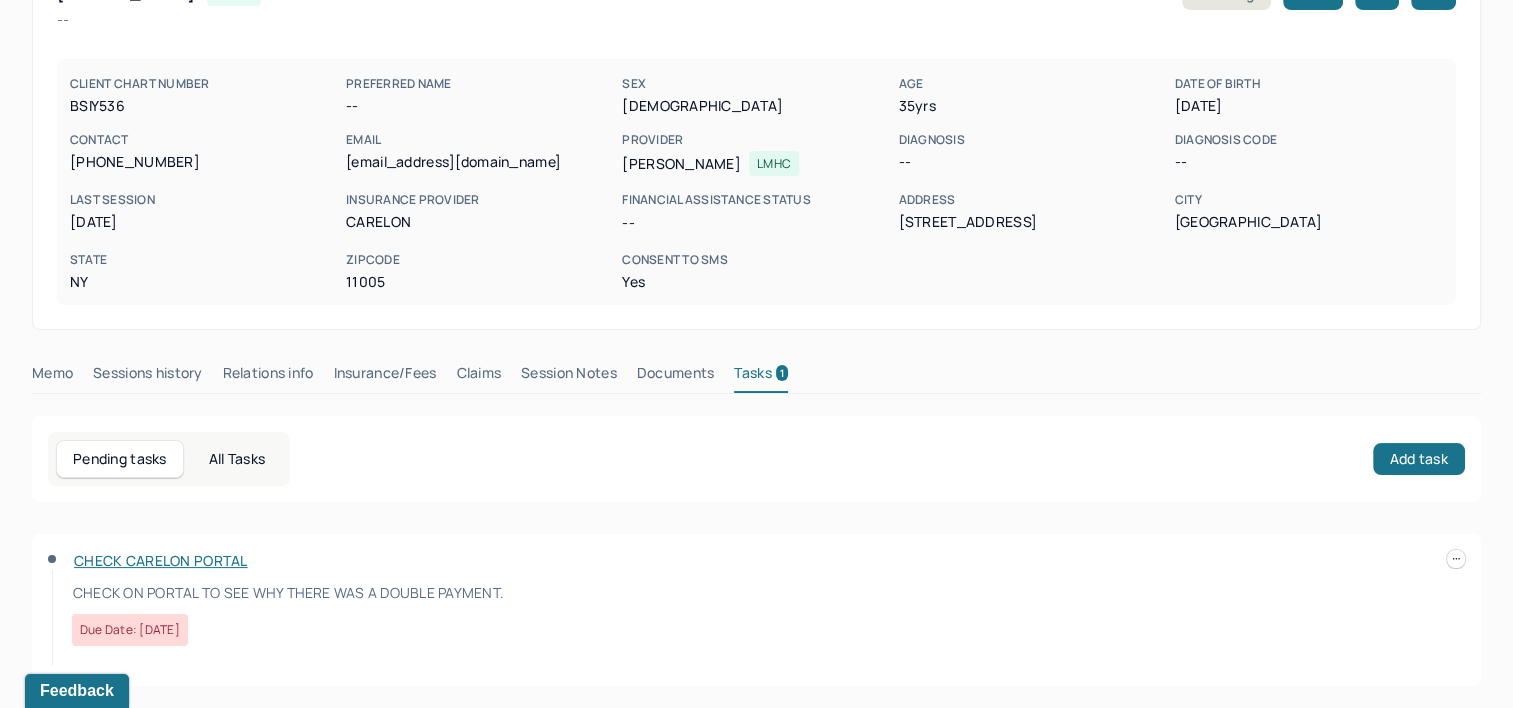 click 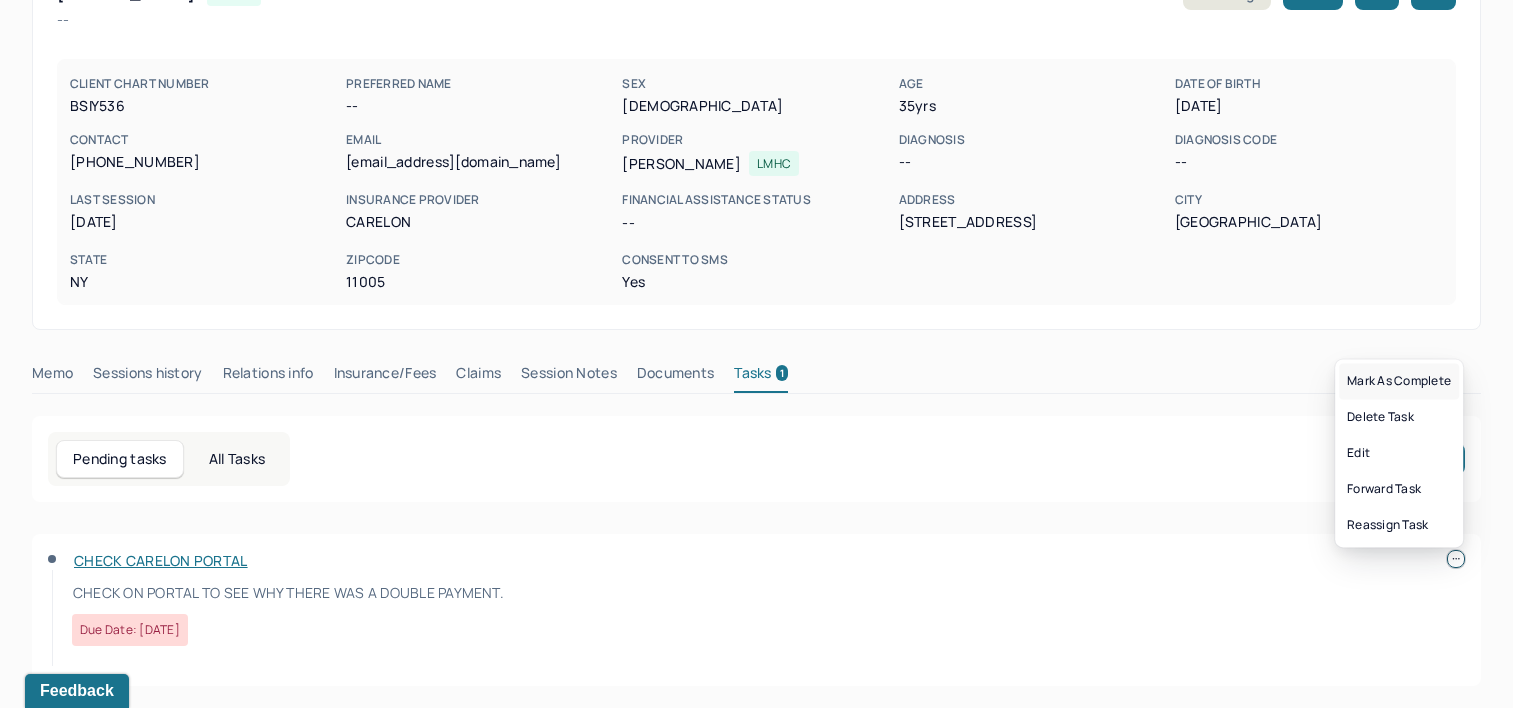 click on "Mark as complete" at bounding box center (1399, 381) 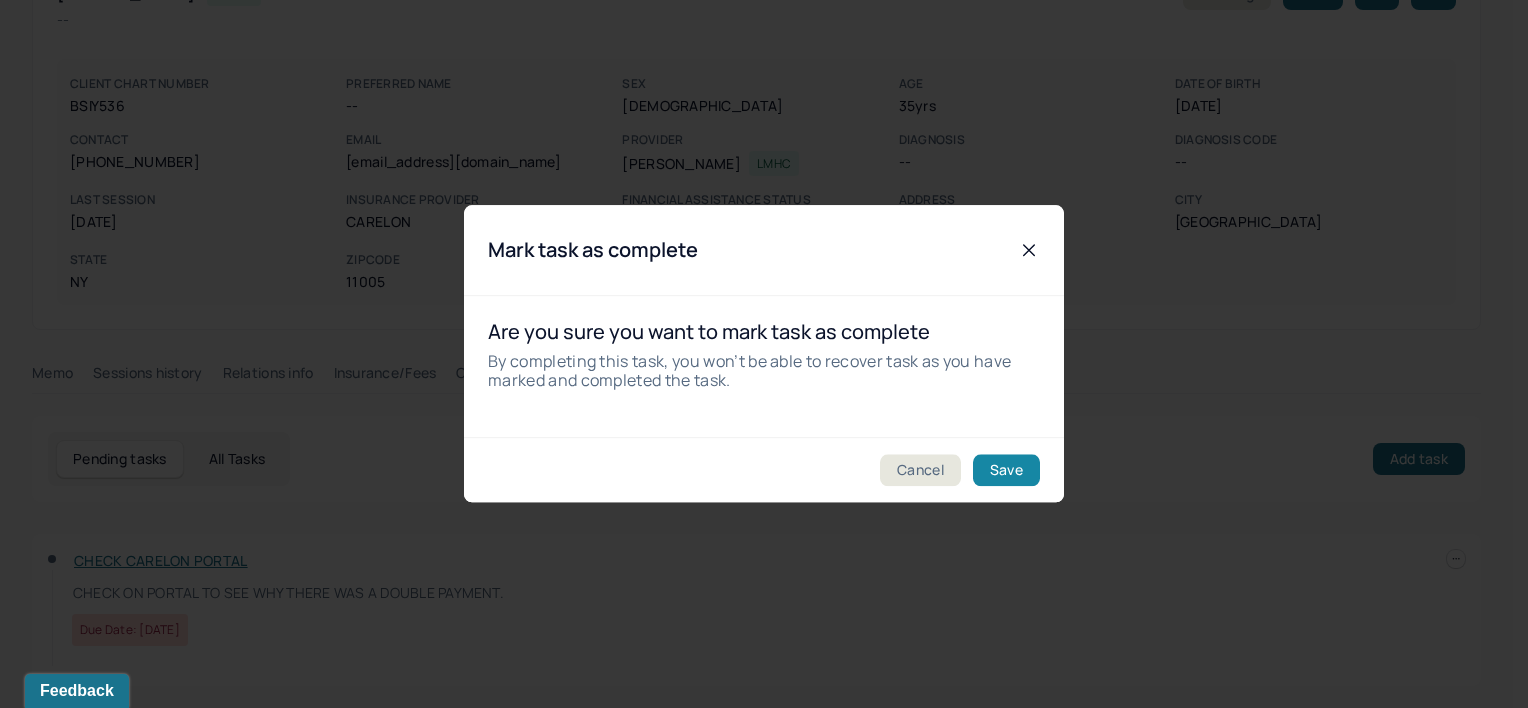 click on "Save" at bounding box center (1006, 471) 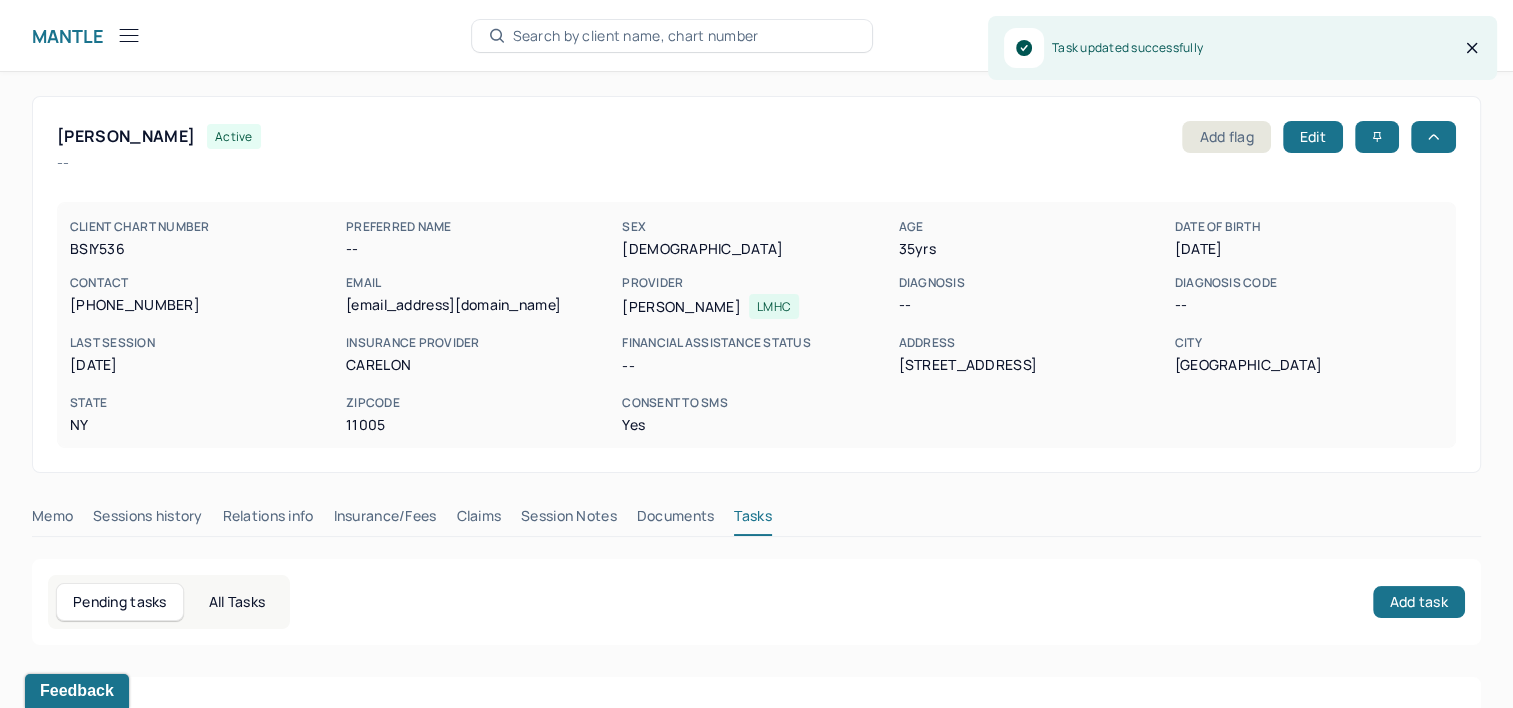 scroll, scrollTop: 0, scrollLeft: 0, axis: both 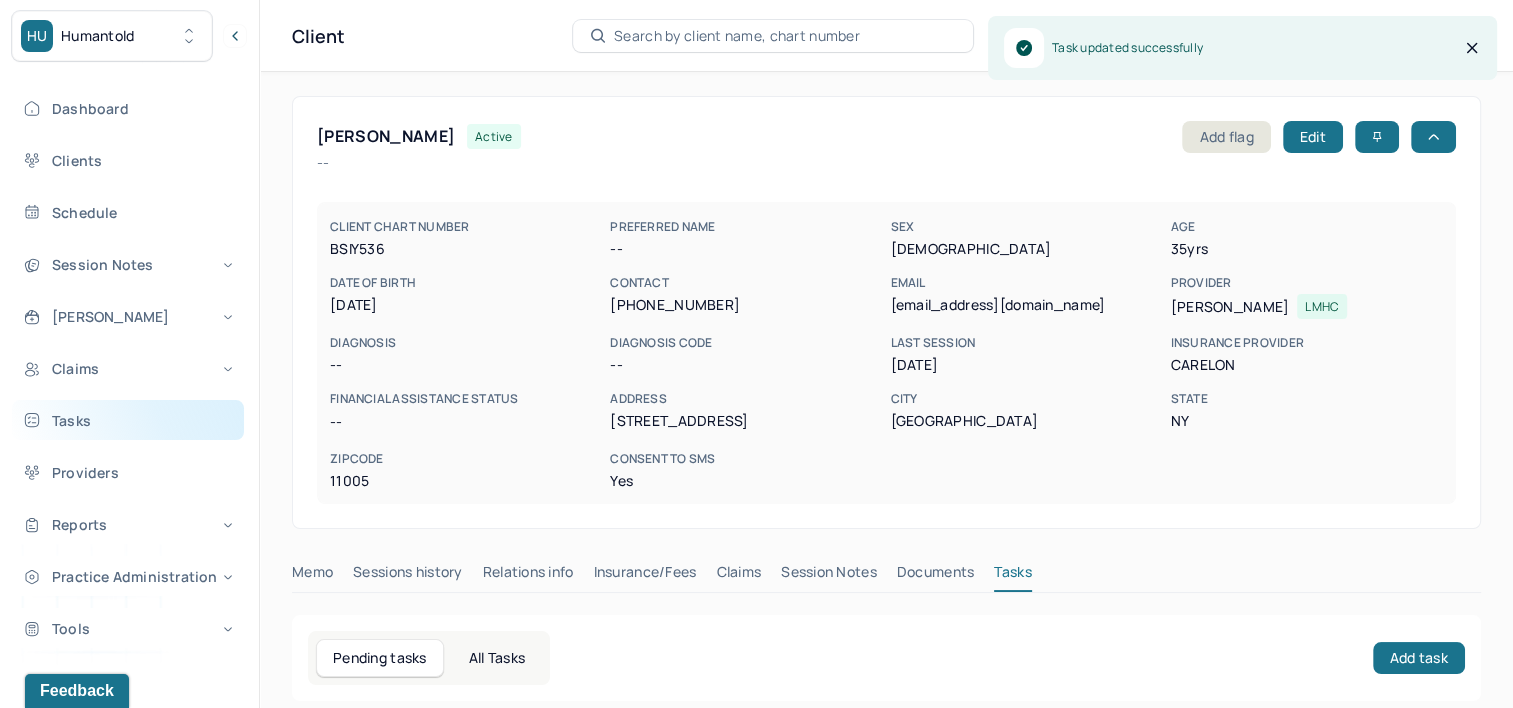 click on "Tasks" at bounding box center (128, 420) 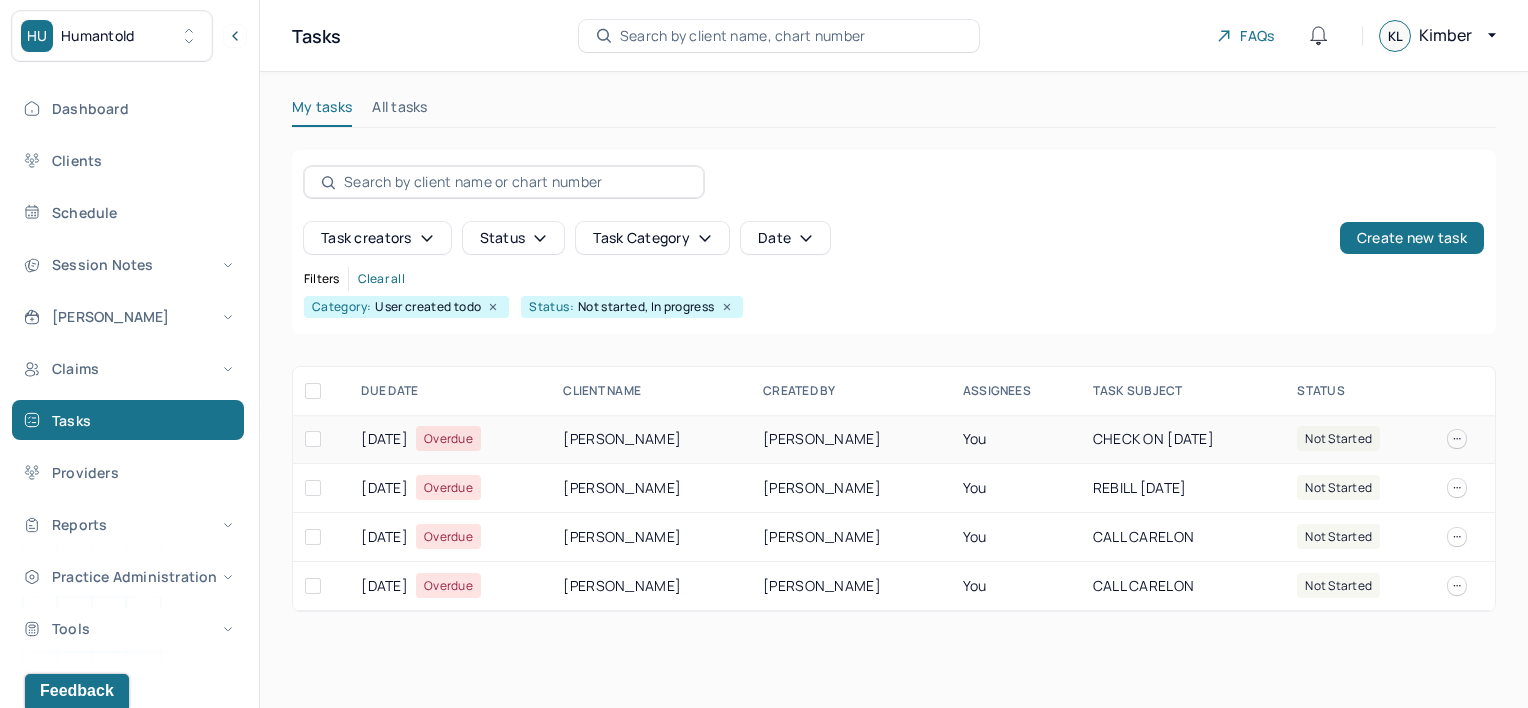 click on "[PERSON_NAME]" at bounding box center [651, 439] 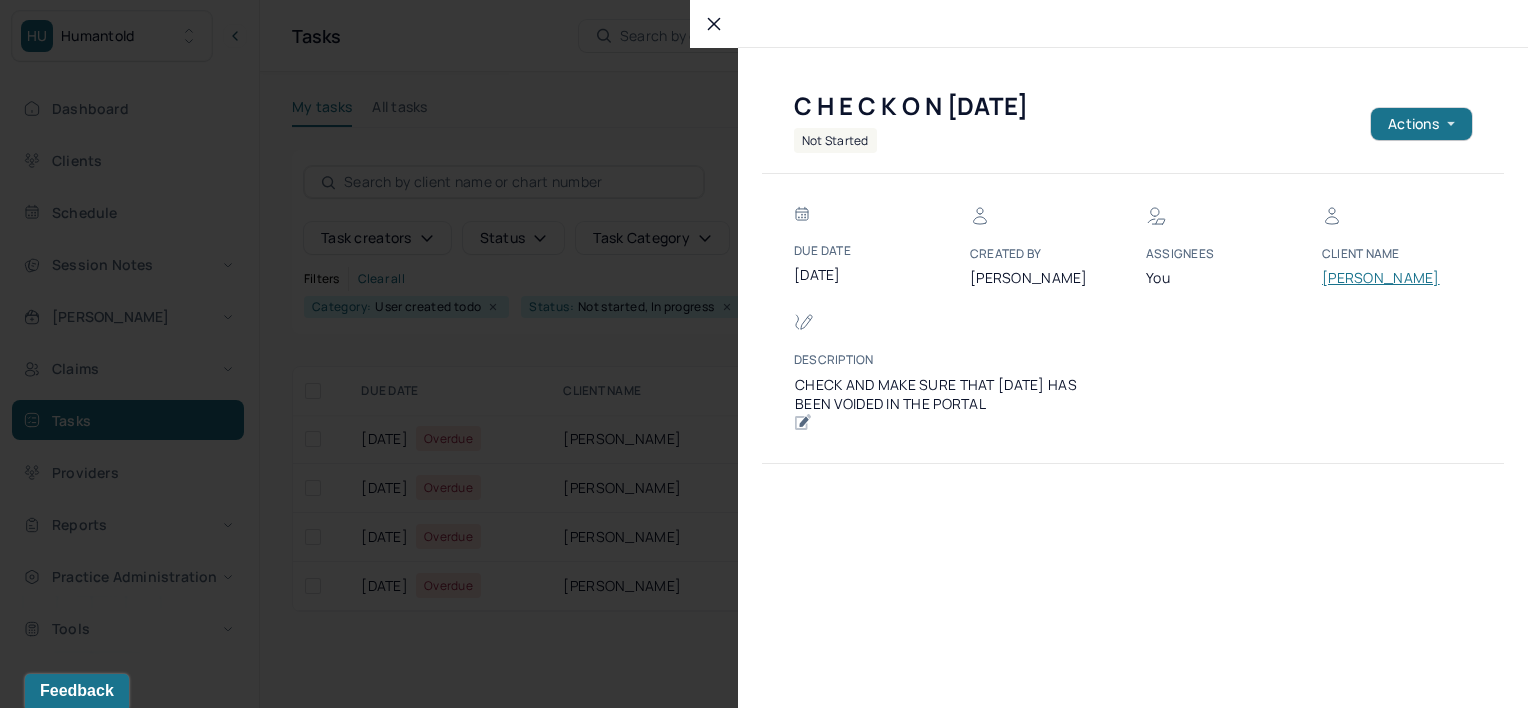 click on "[PERSON_NAME]" at bounding box center (1382, 278) 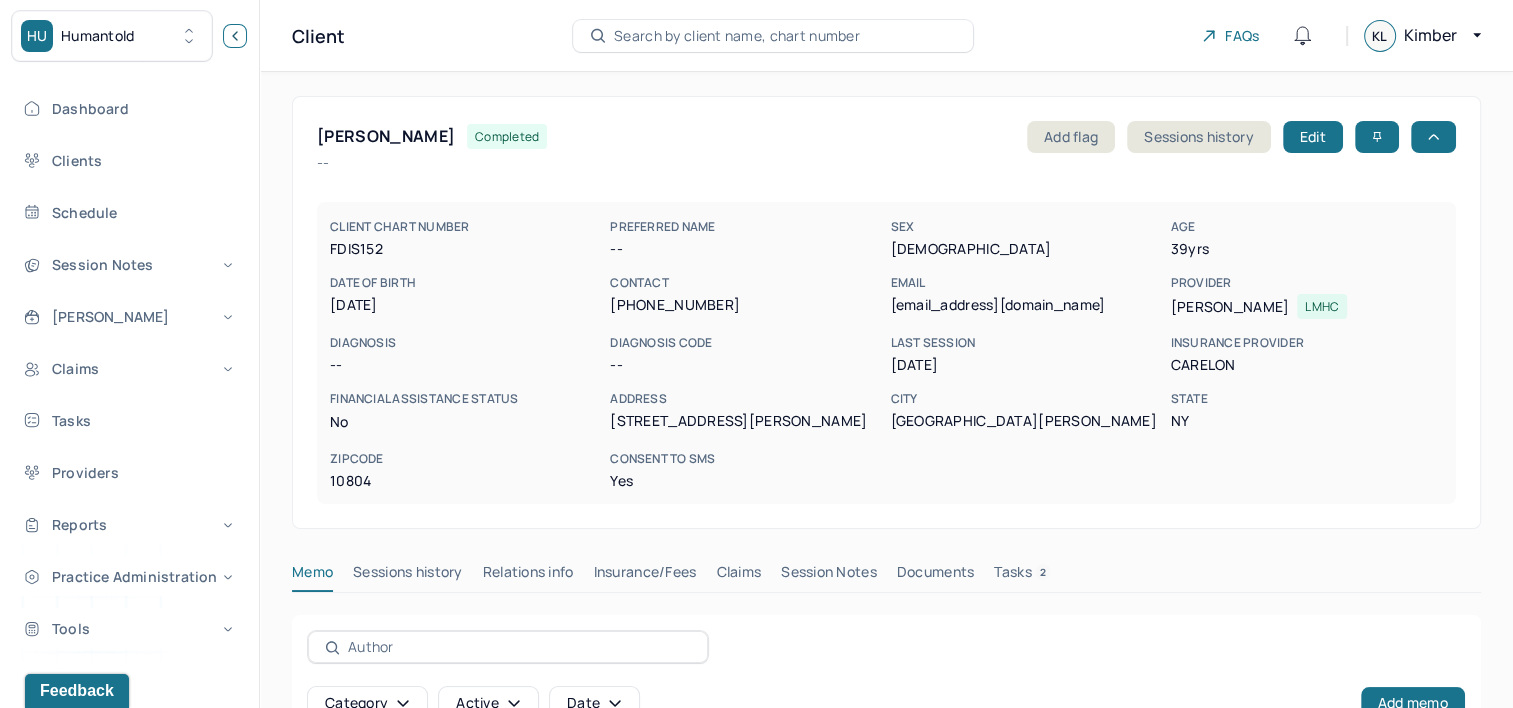 click at bounding box center [235, 36] 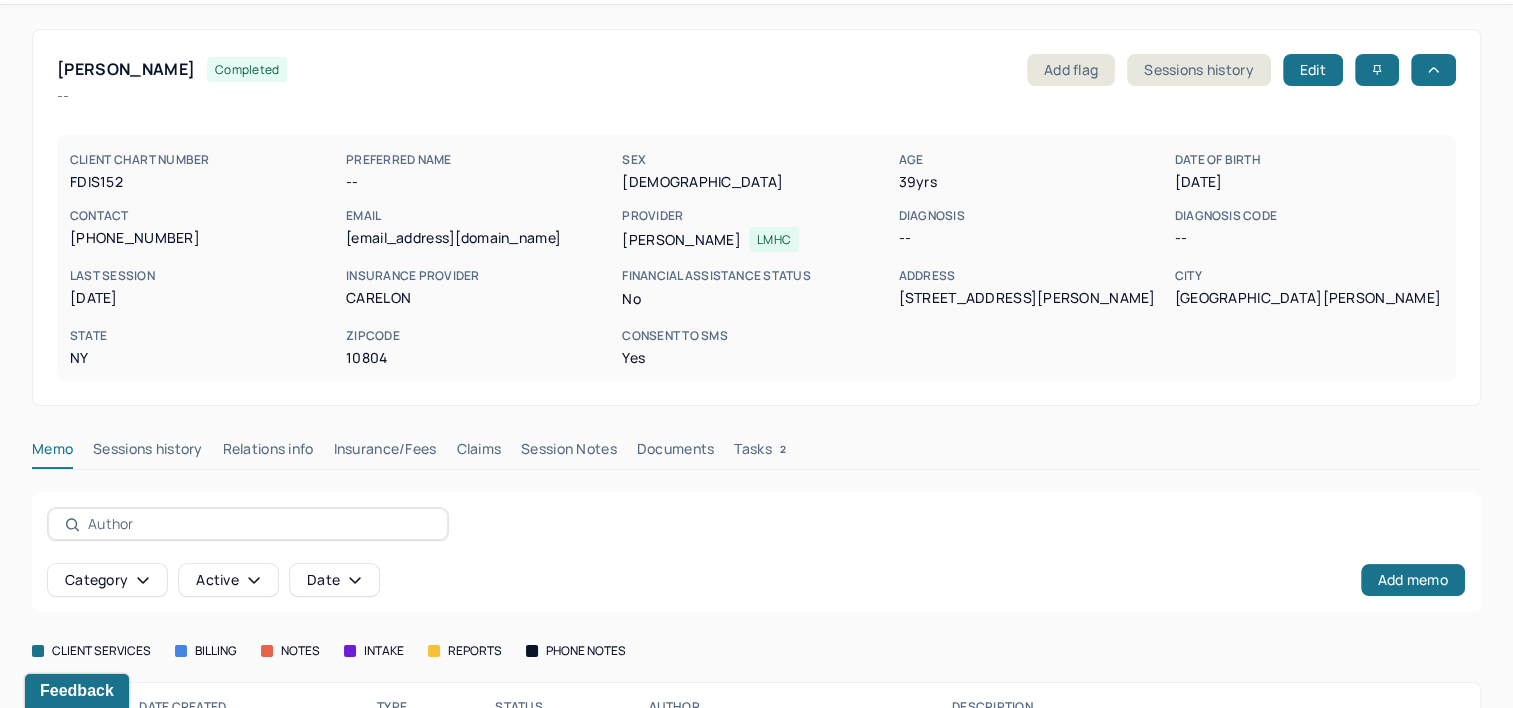 scroll, scrollTop: 158, scrollLeft: 0, axis: vertical 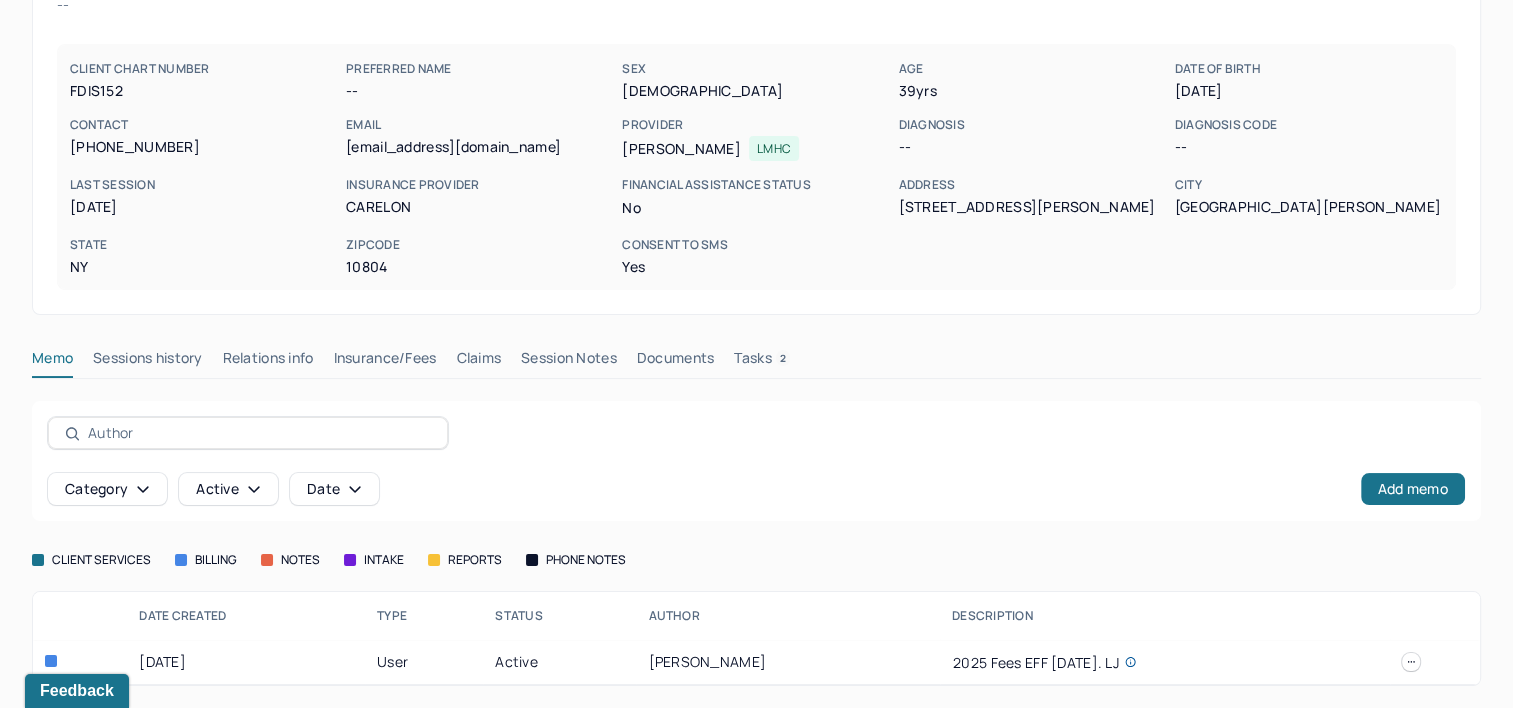 click on "Tasks 2" at bounding box center (762, 362) 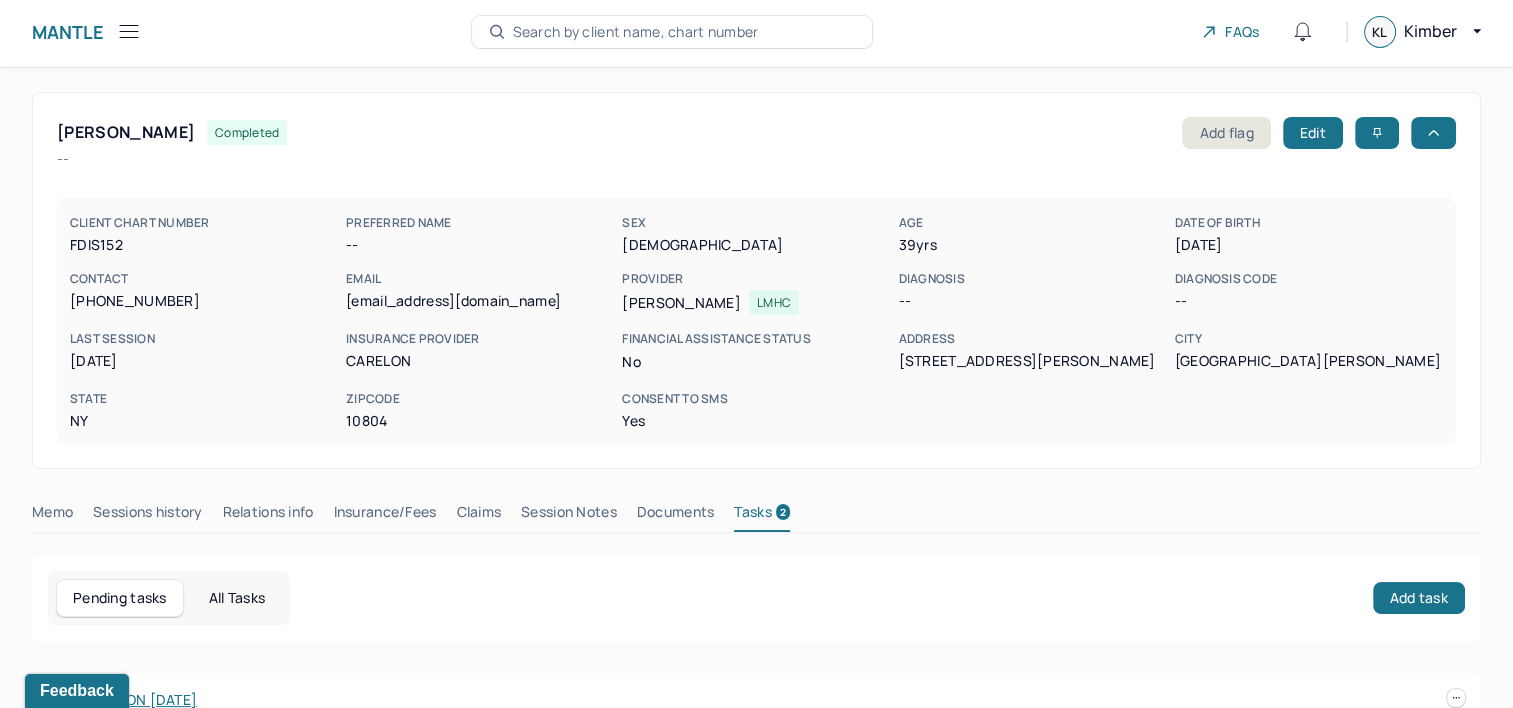 scroll, scrollTop: 0, scrollLeft: 0, axis: both 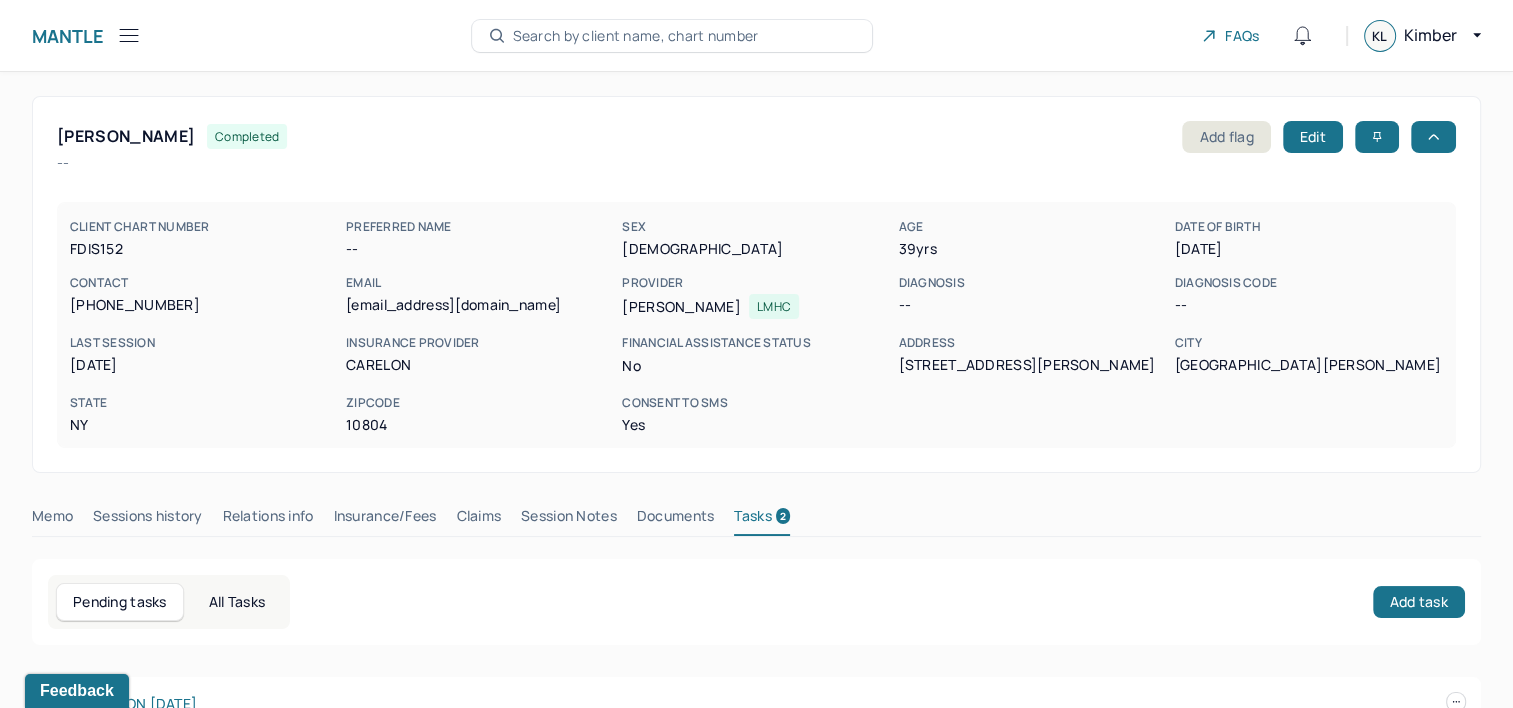 click 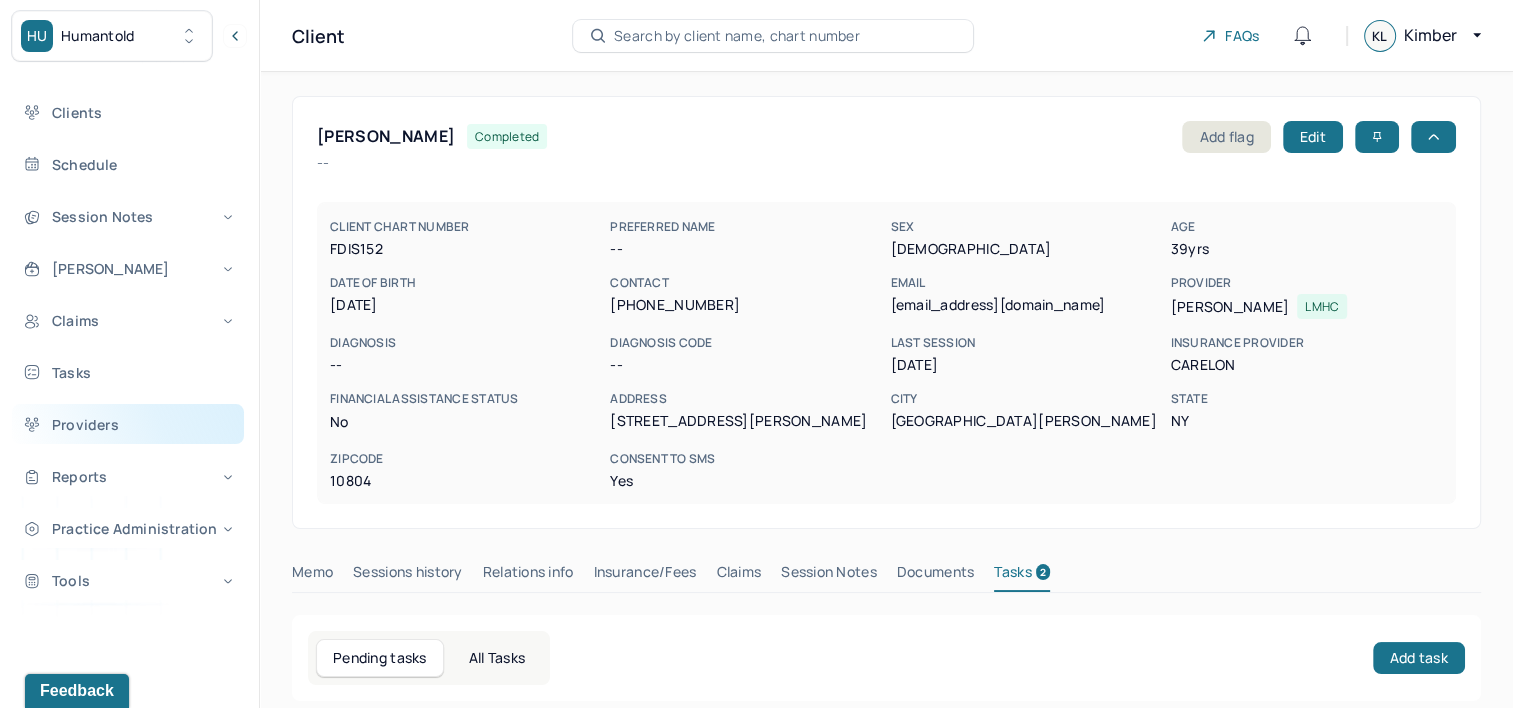 scroll, scrollTop: 76, scrollLeft: 0, axis: vertical 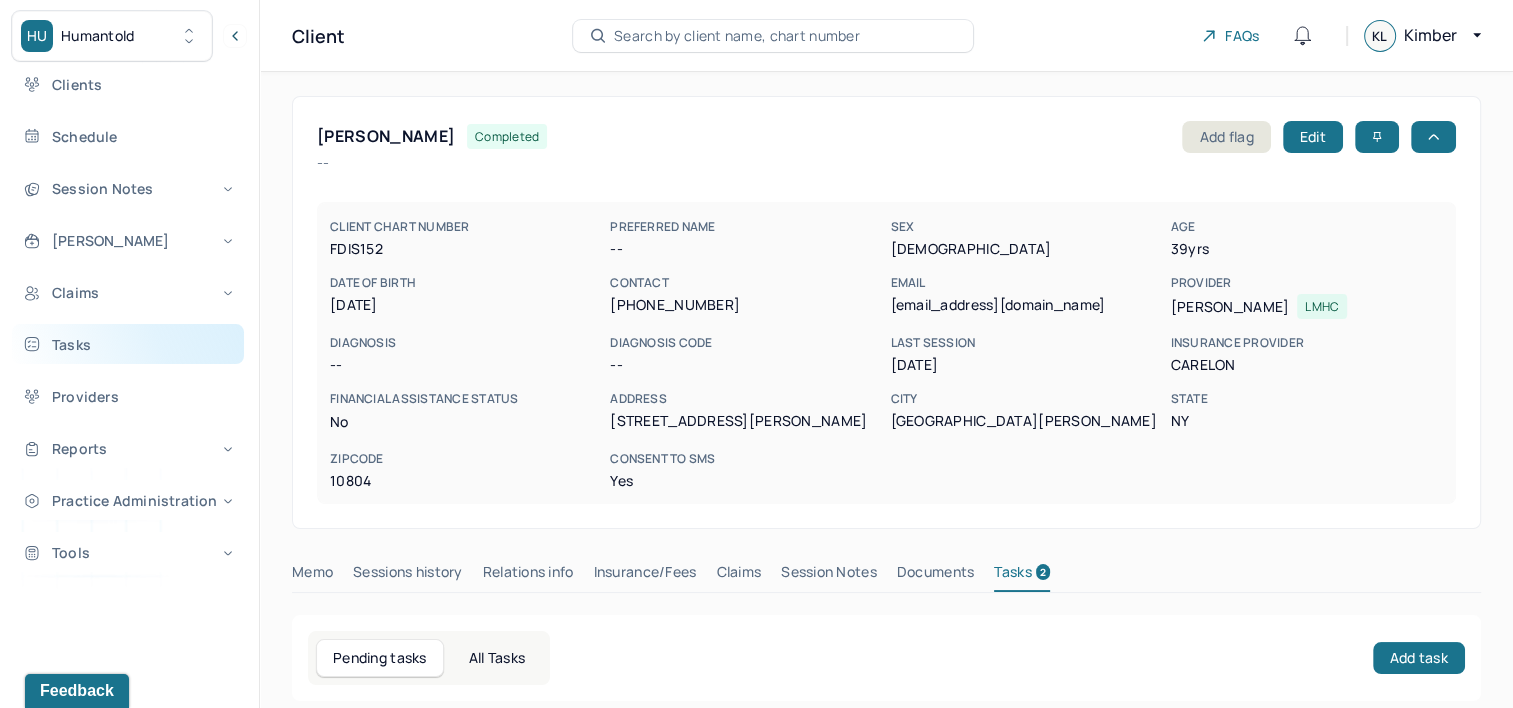 click on "Tasks" at bounding box center (128, 344) 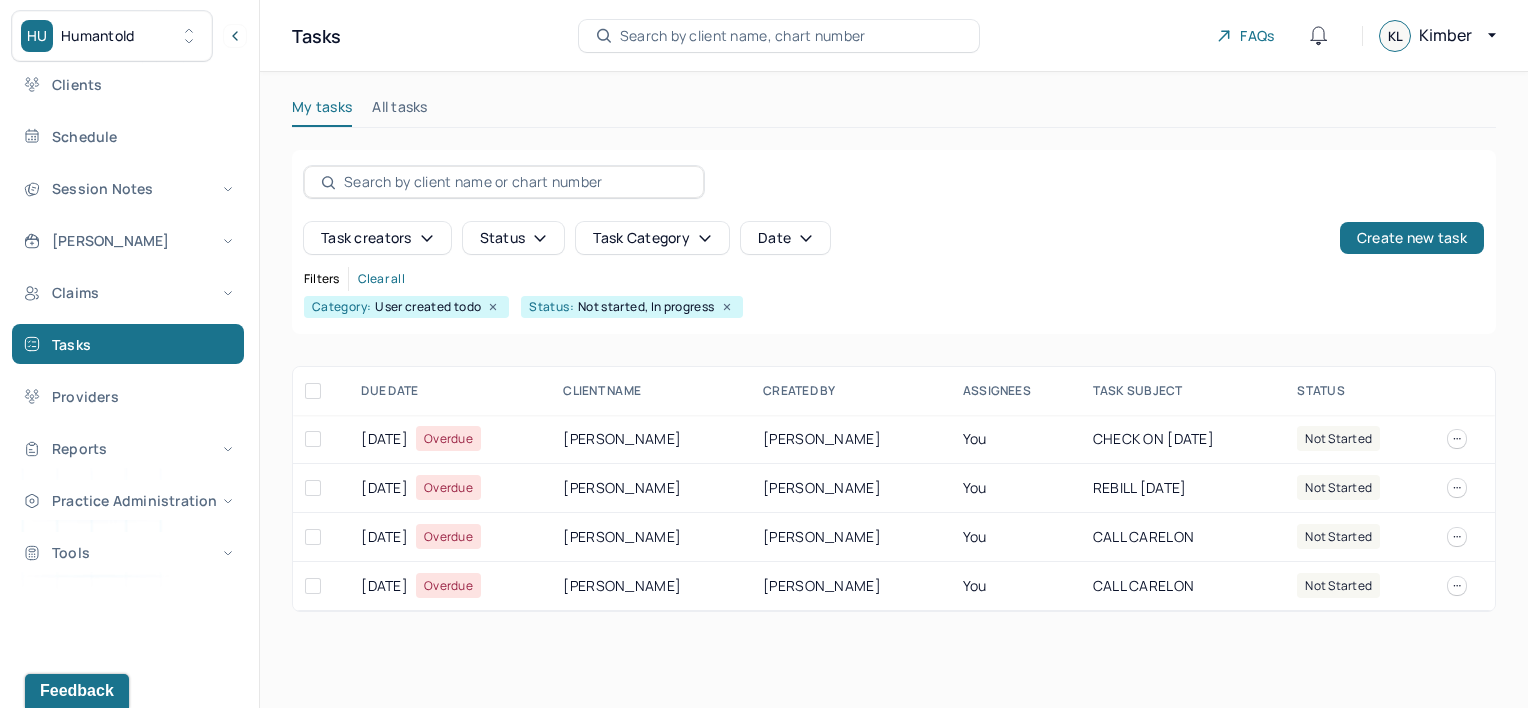 click on "HU Humantold" at bounding box center [129, 36] 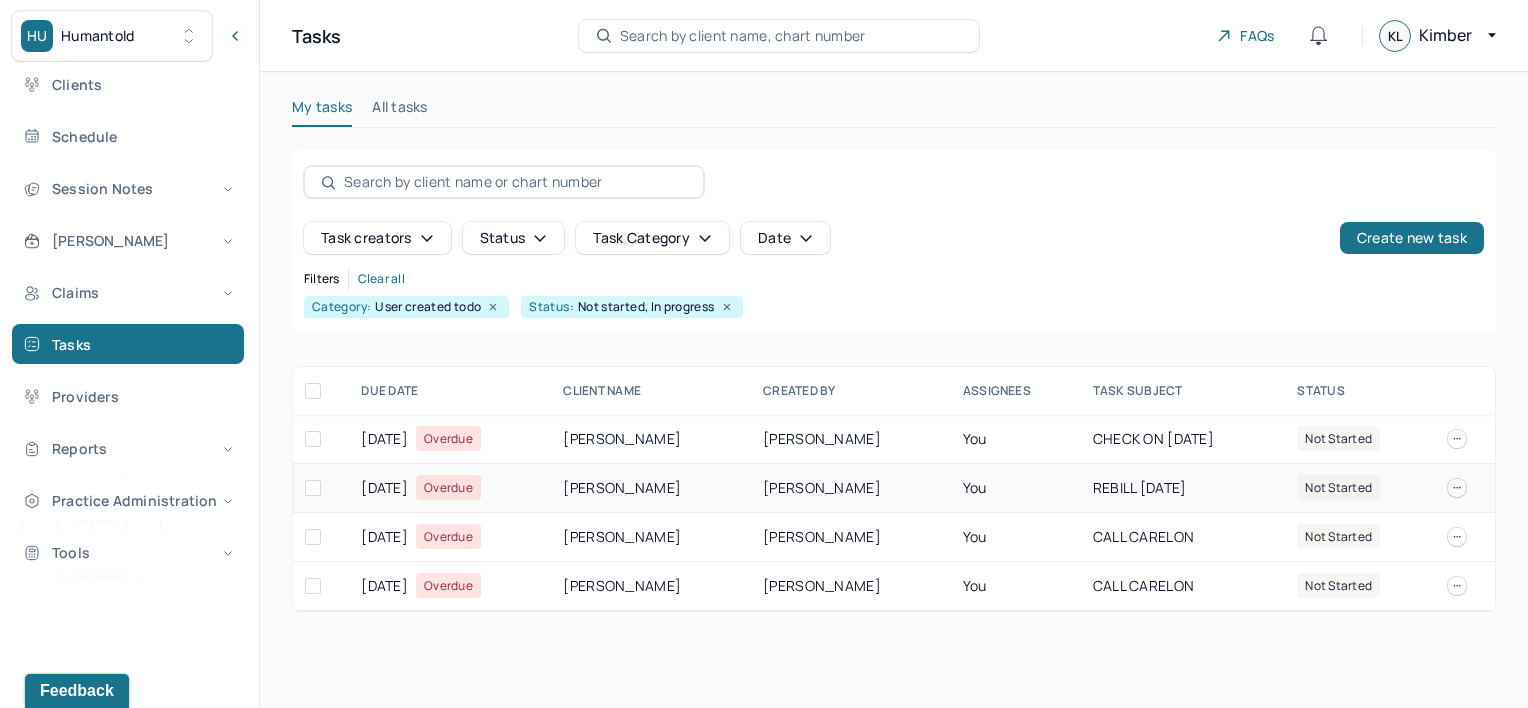 drag, startPoint x: 823, startPoint y: 488, endPoint x: 692, endPoint y: 508, distance: 132.51793 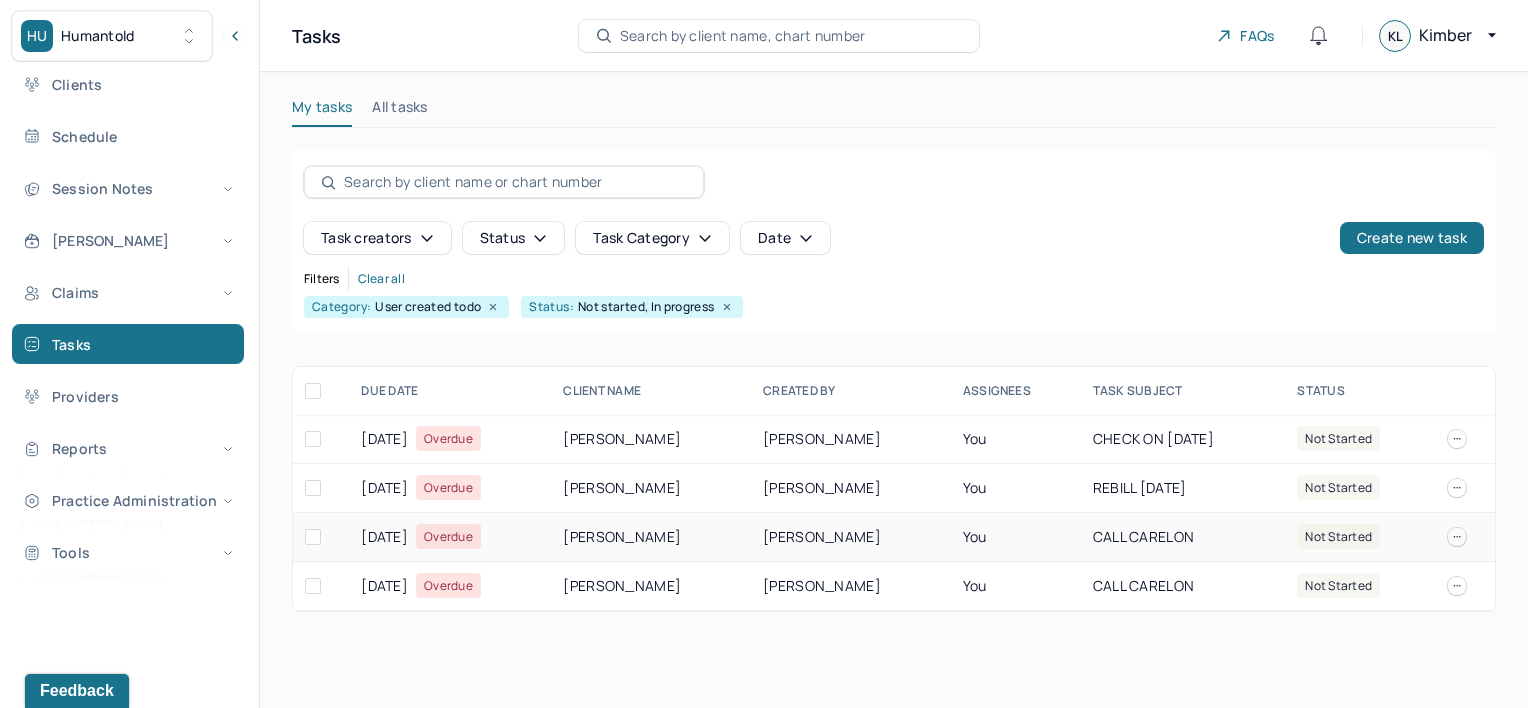 drag, startPoint x: 692, startPoint y: 508, endPoint x: 724, endPoint y: 541, distance: 45.96738 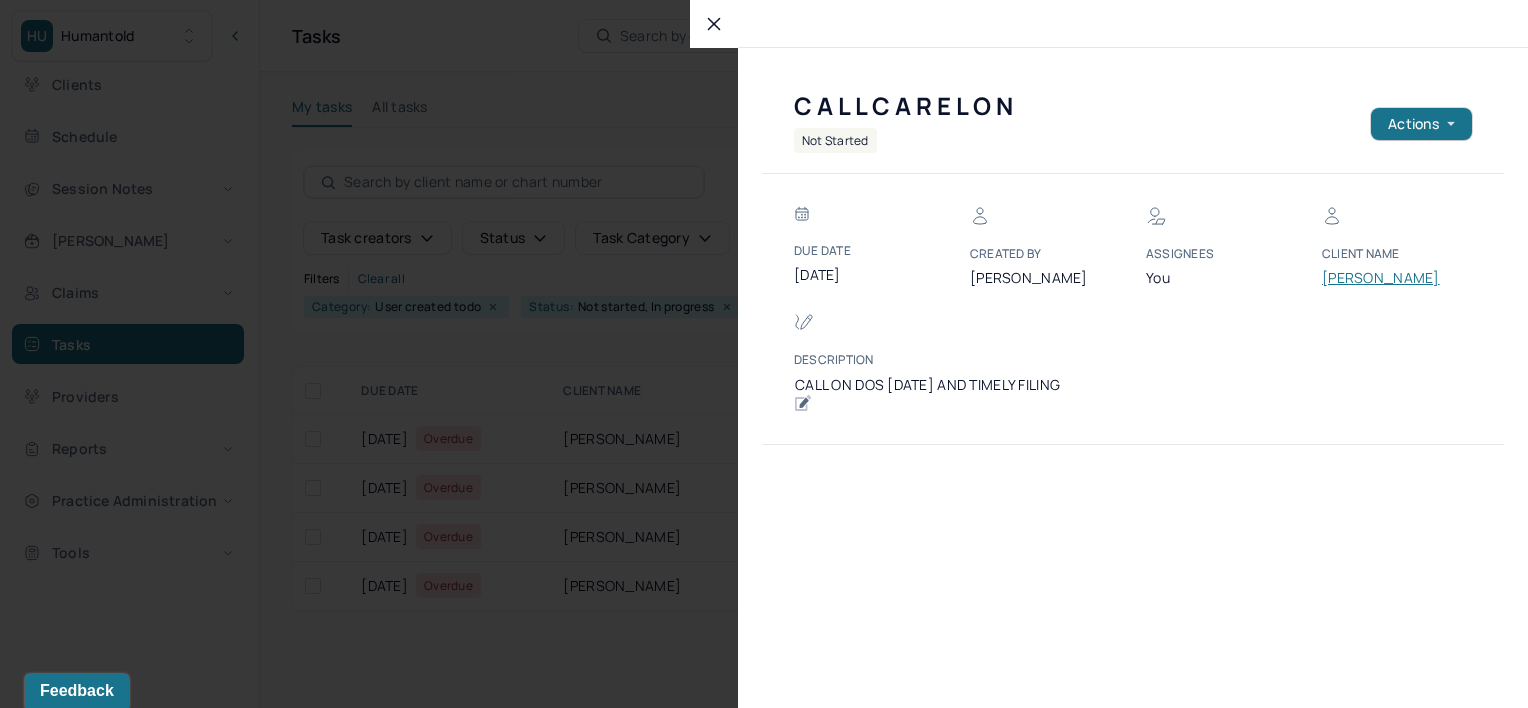 click on "[PERSON_NAME]" at bounding box center (1382, 278) 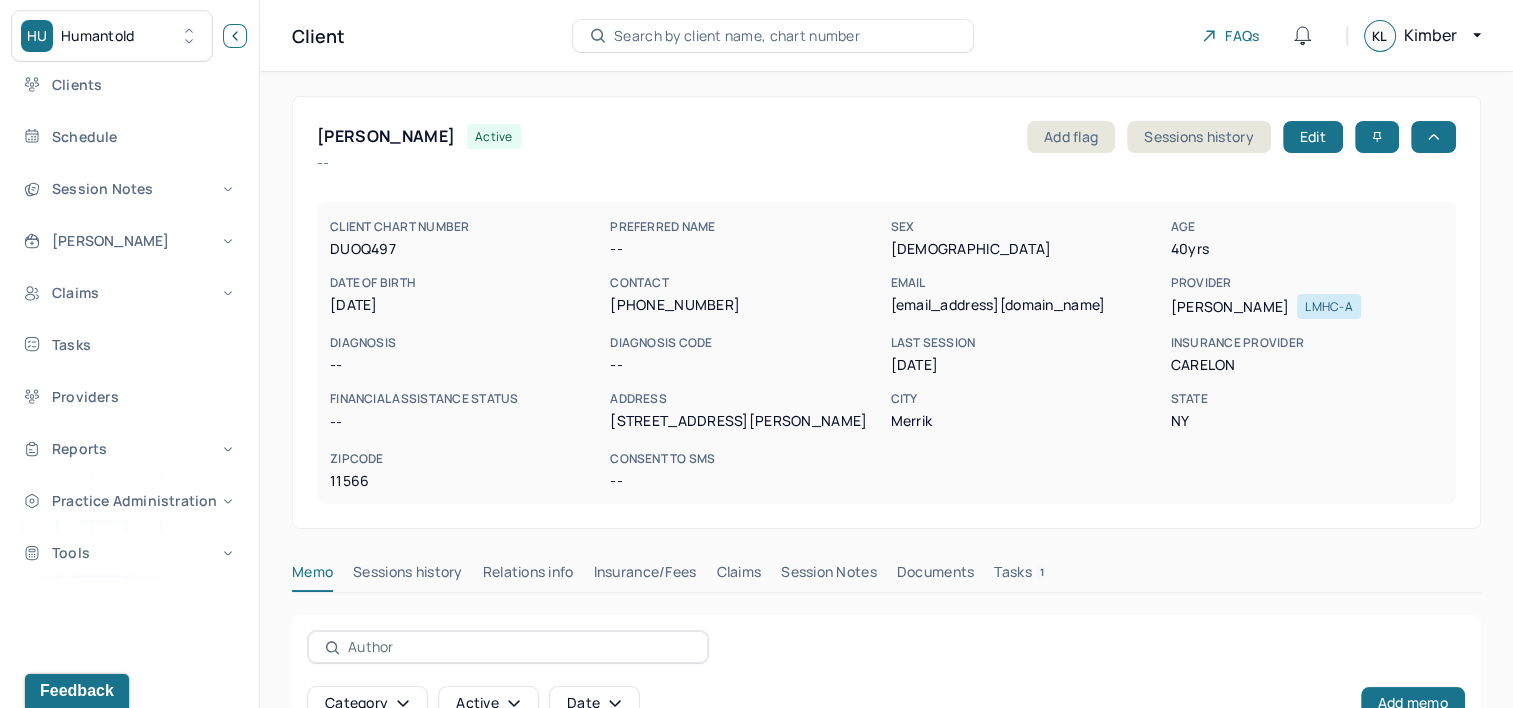 click at bounding box center (235, 36) 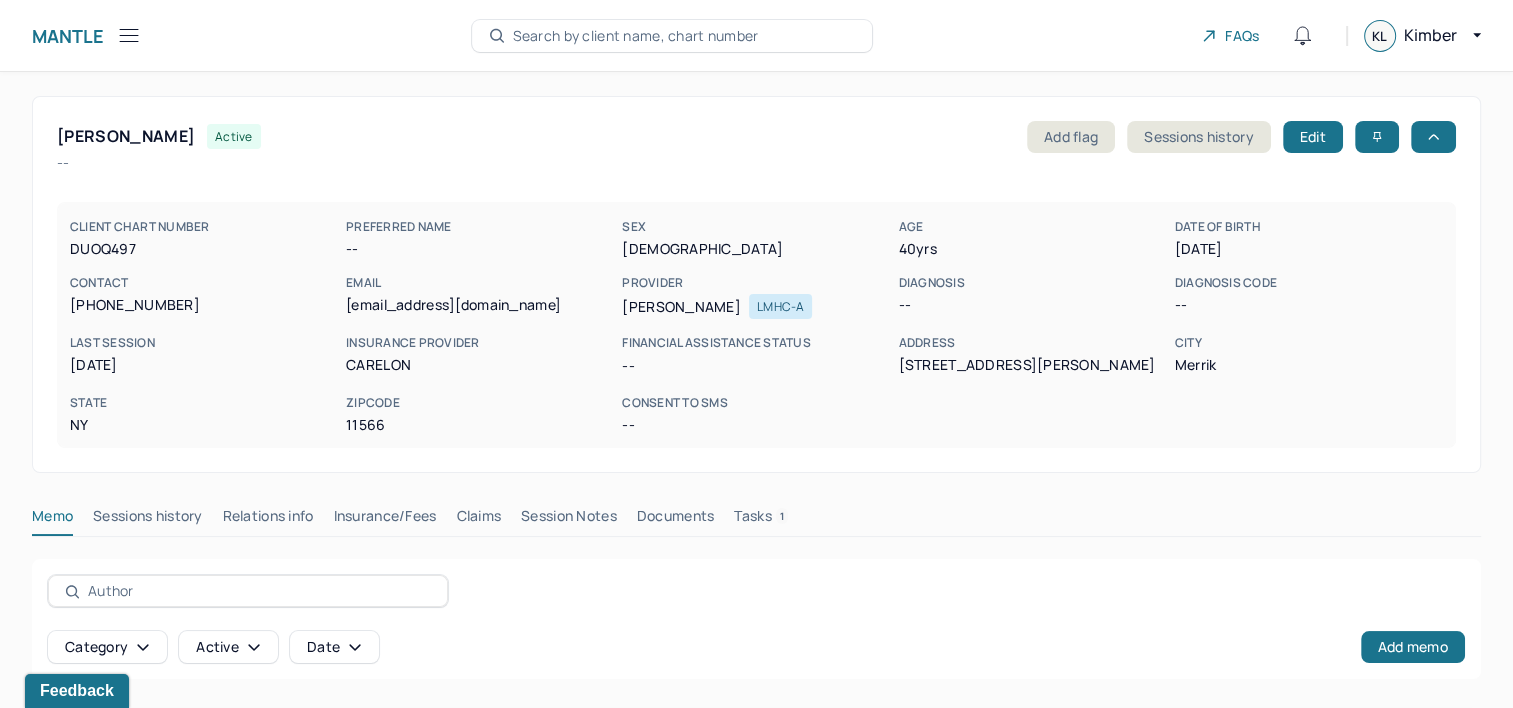 click on "Claims" at bounding box center [478, 520] 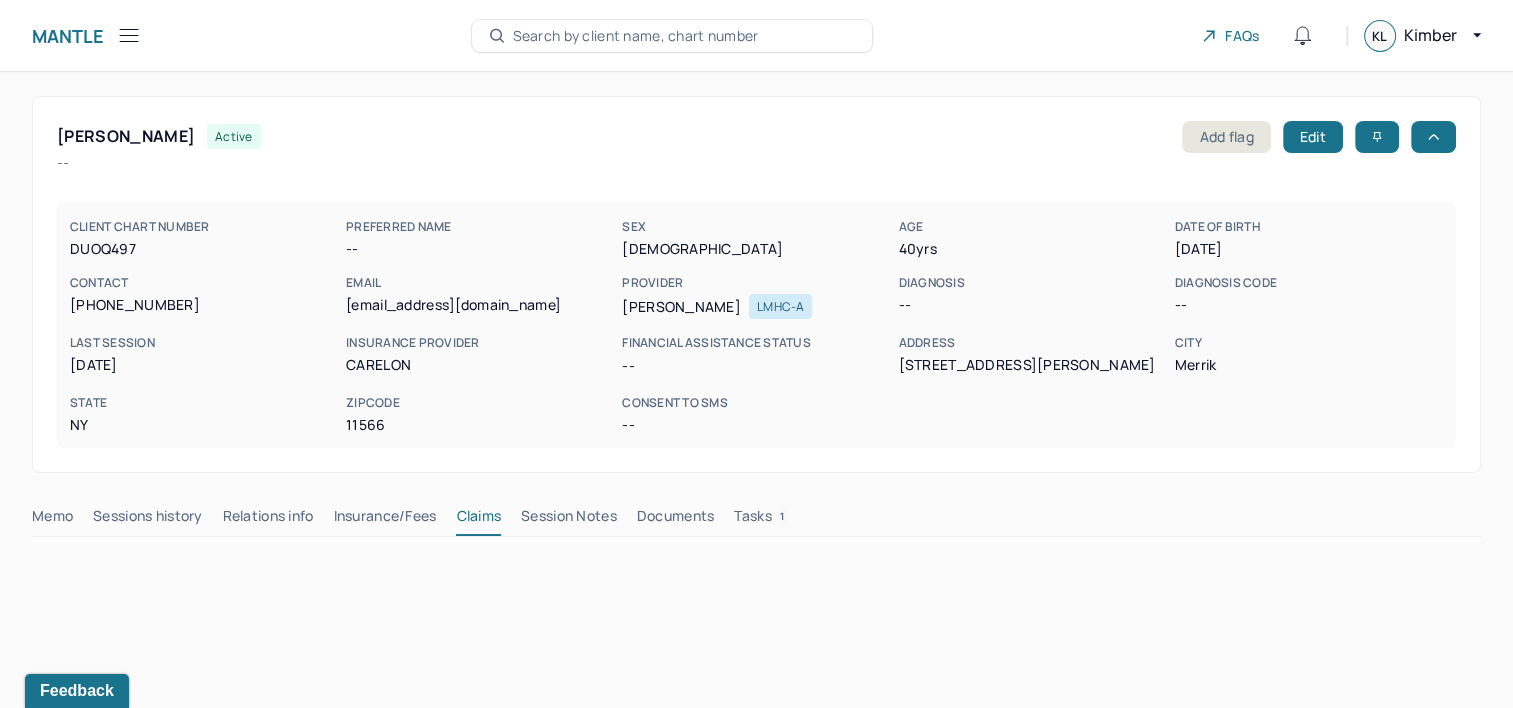 click on "Tasks 1" at bounding box center (761, 520) 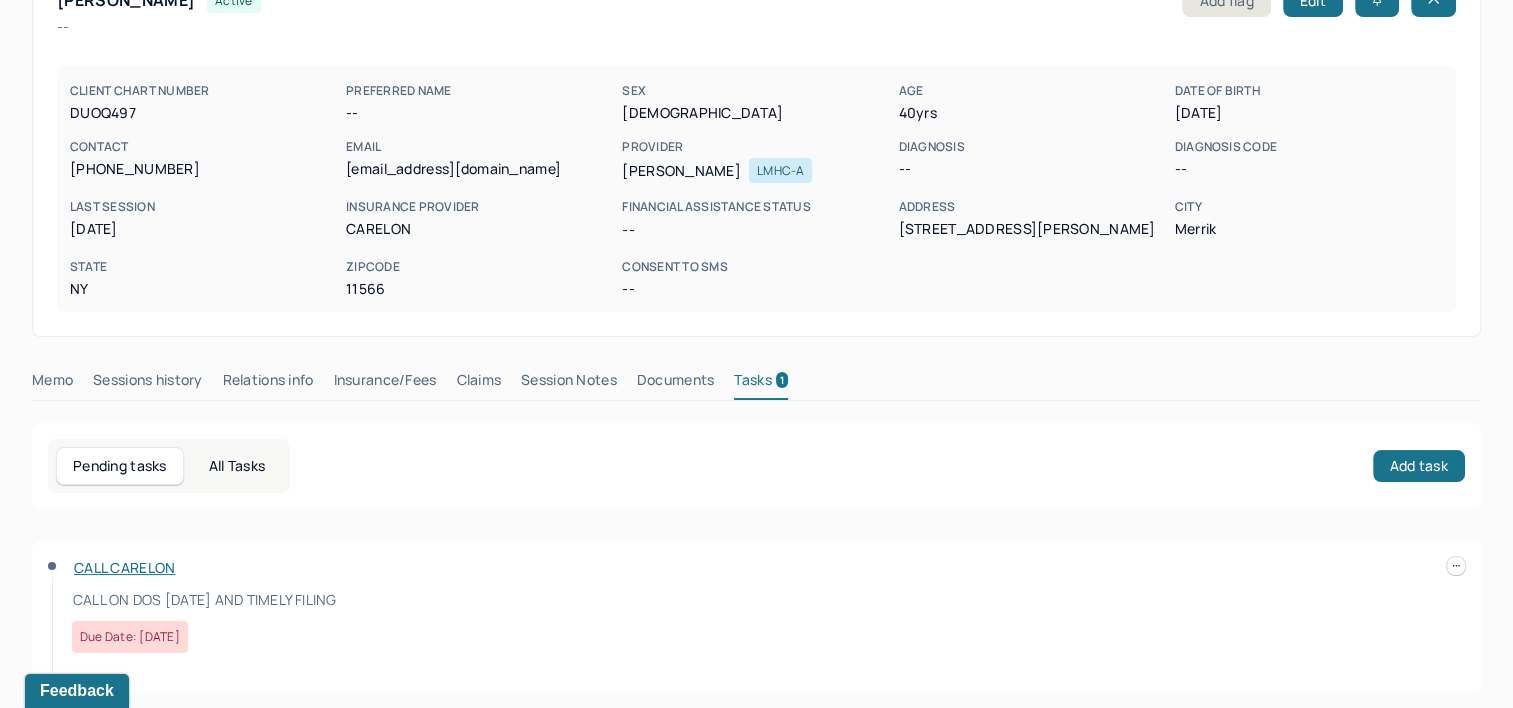 scroll, scrollTop: 143, scrollLeft: 0, axis: vertical 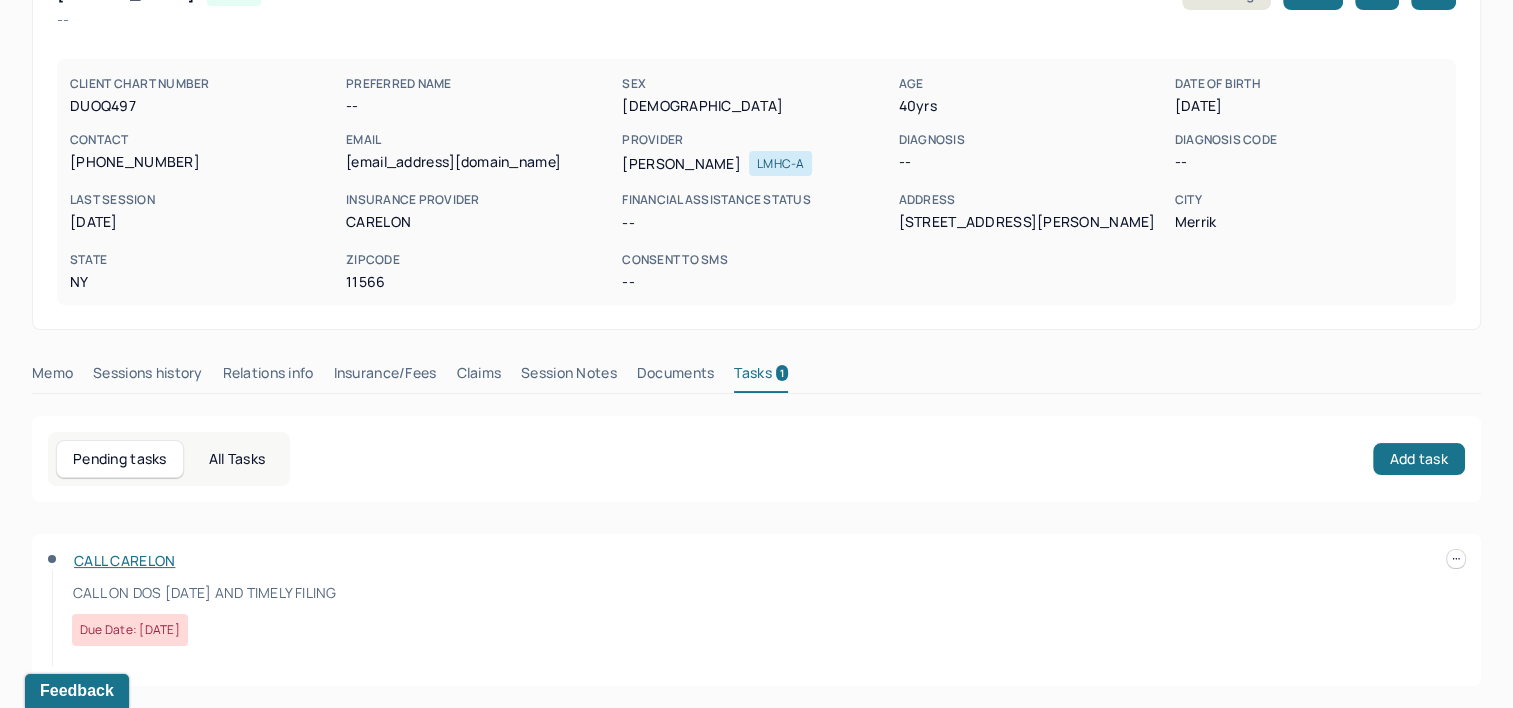 click on "Claims" at bounding box center [478, 377] 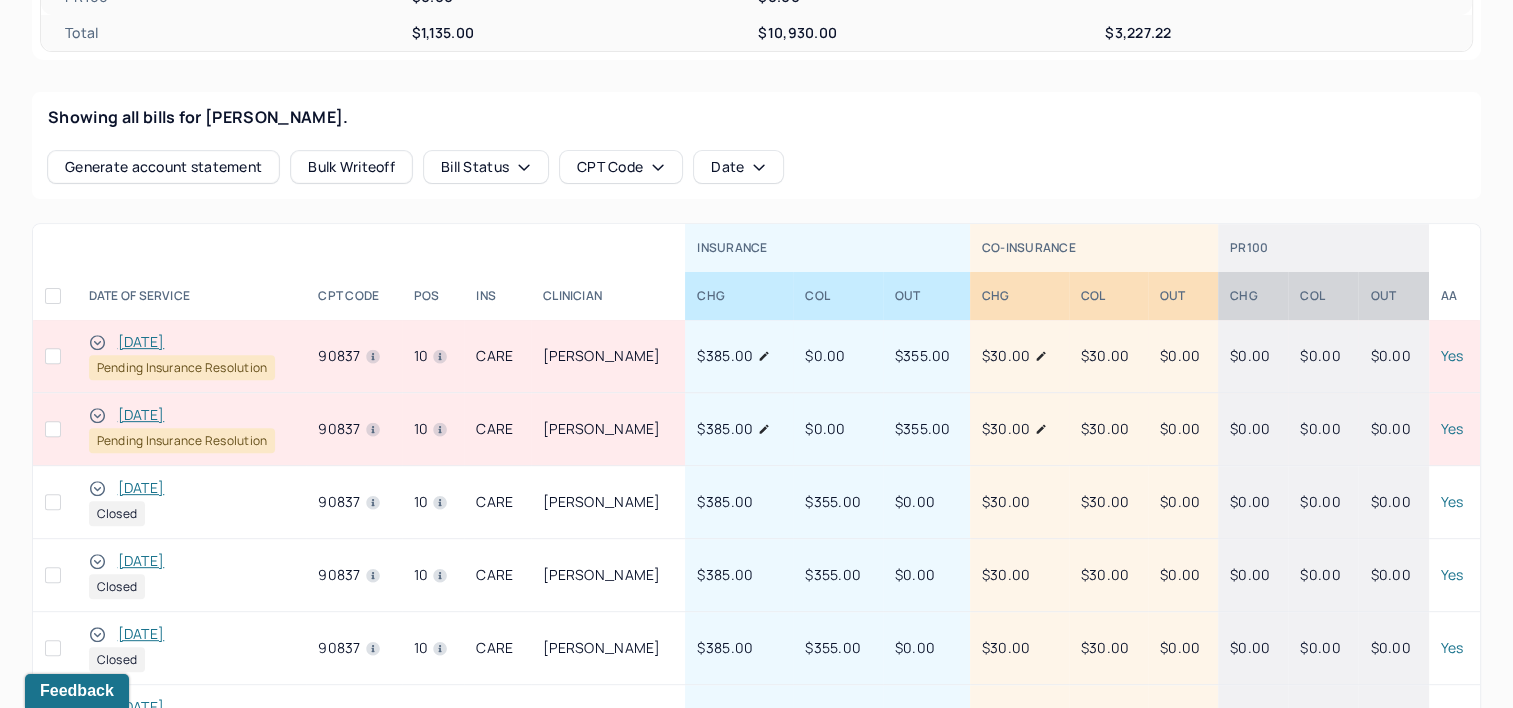 scroll, scrollTop: 743, scrollLeft: 0, axis: vertical 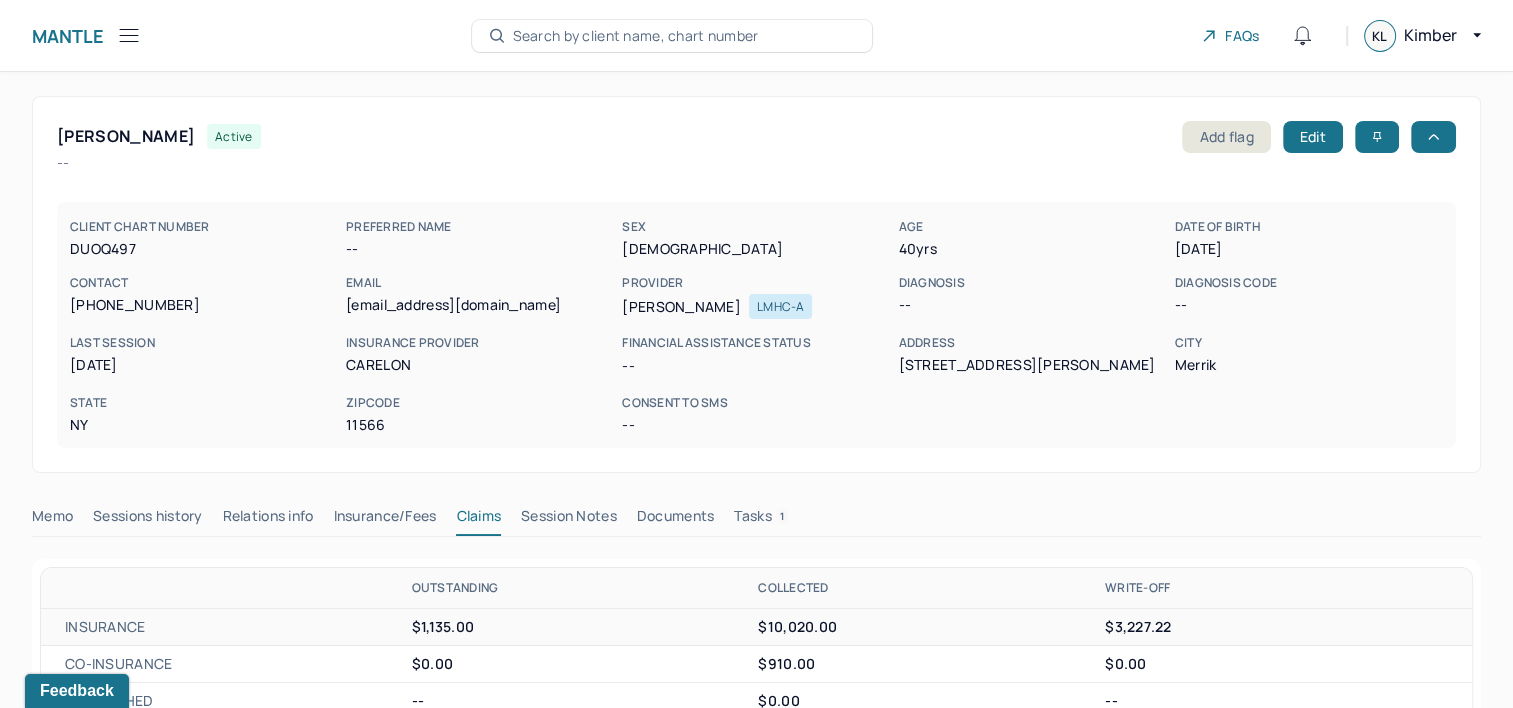 click 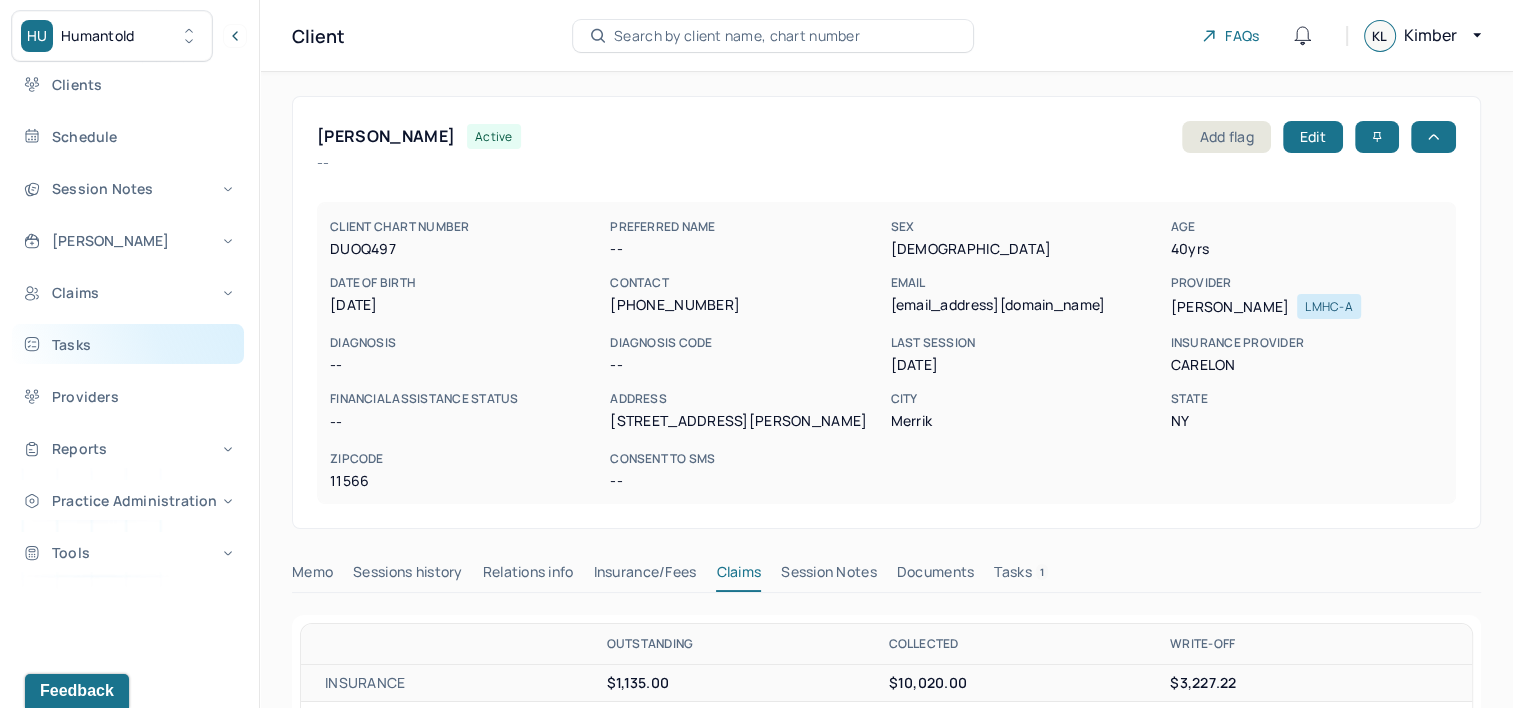 click on "Tasks" at bounding box center [128, 344] 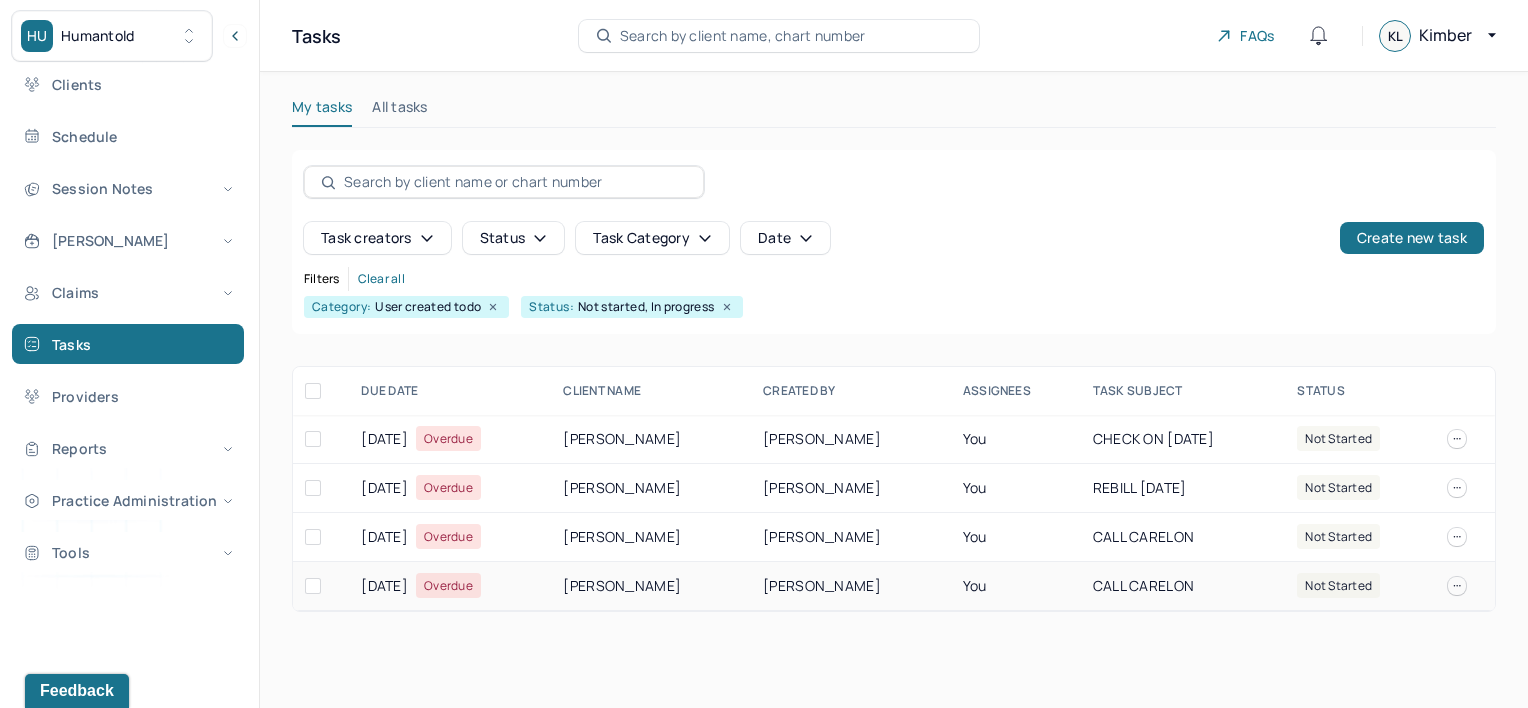 click on "[PERSON_NAME]" at bounding box center (651, 586) 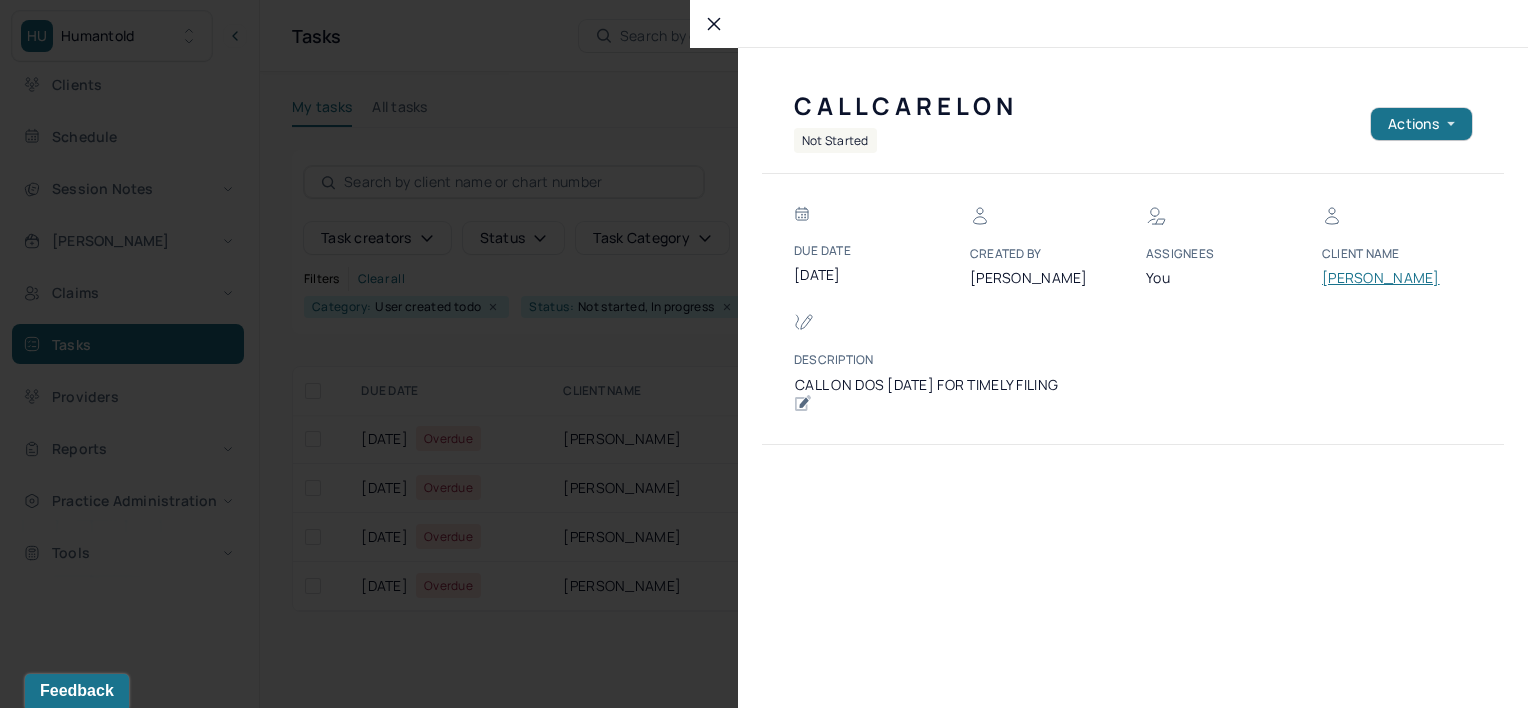 click on "[PERSON_NAME]" at bounding box center [1382, 278] 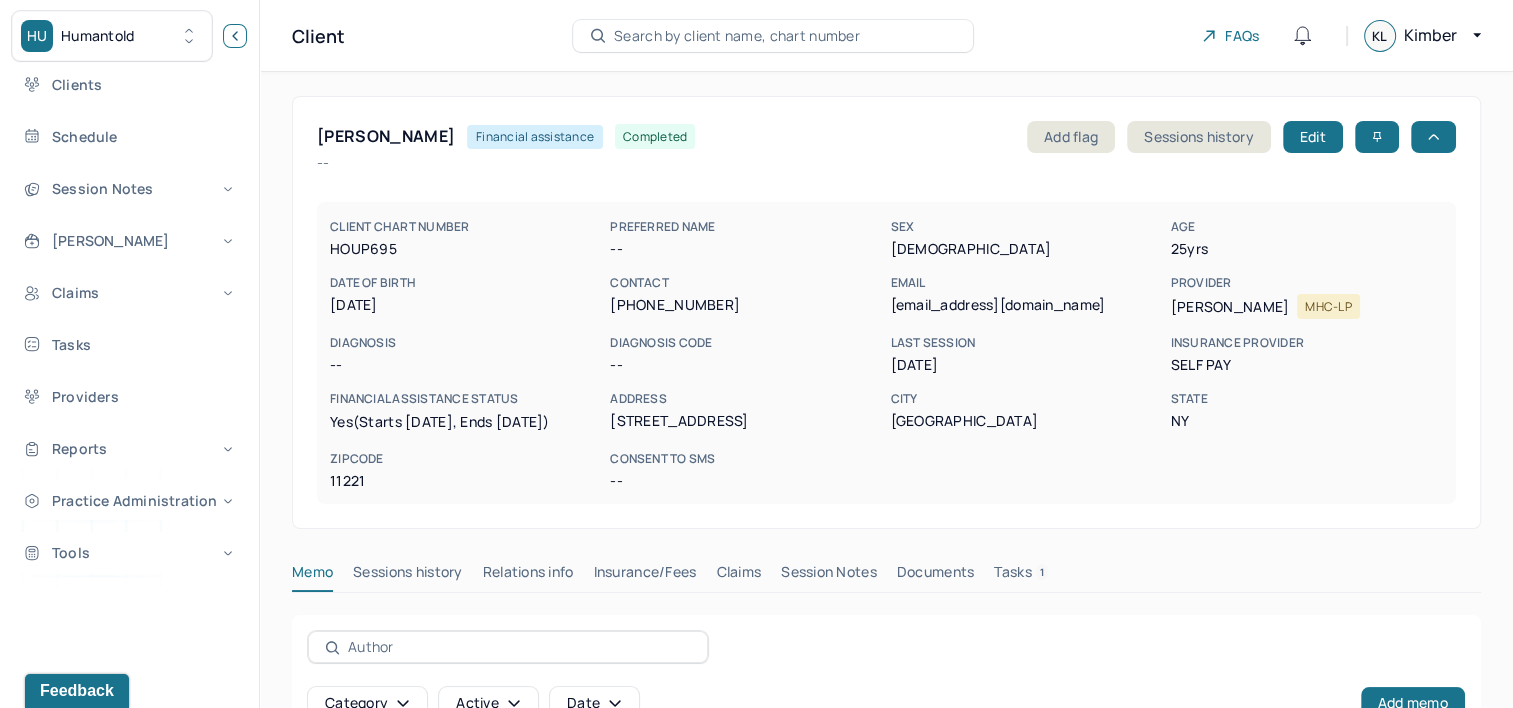 click at bounding box center (235, 36) 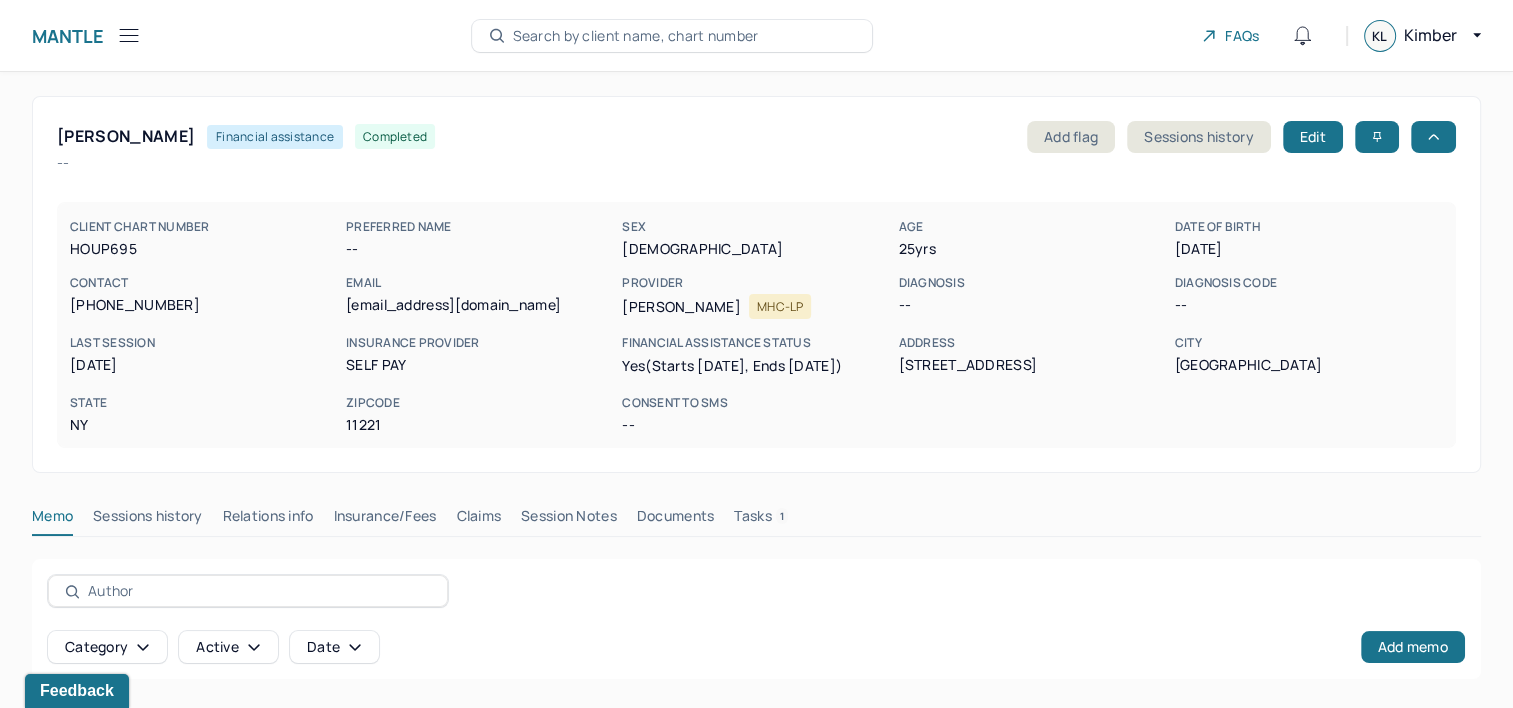 click on "Claims" at bounding box center [478, 520] 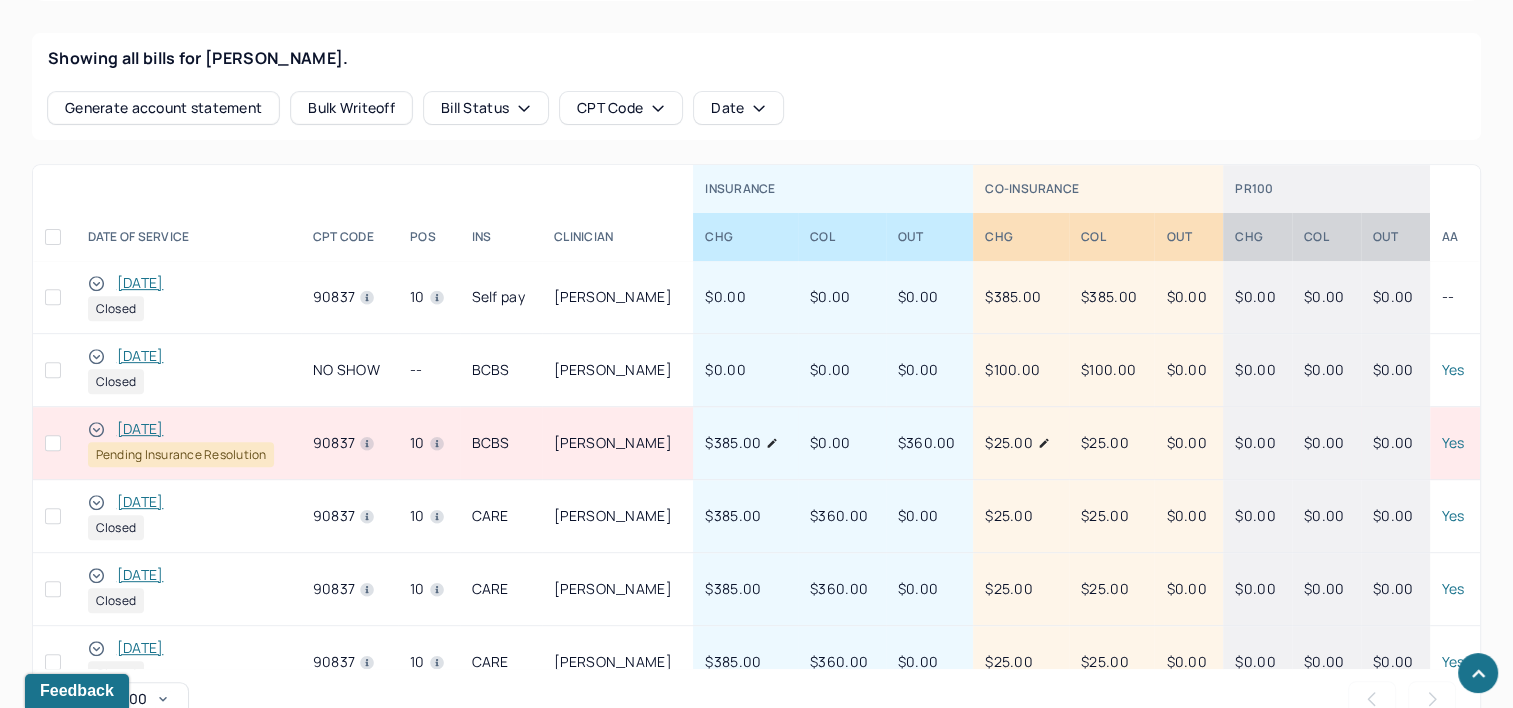 scroll, scrollTop: 841, scrollLeft: 0, axis: vertical 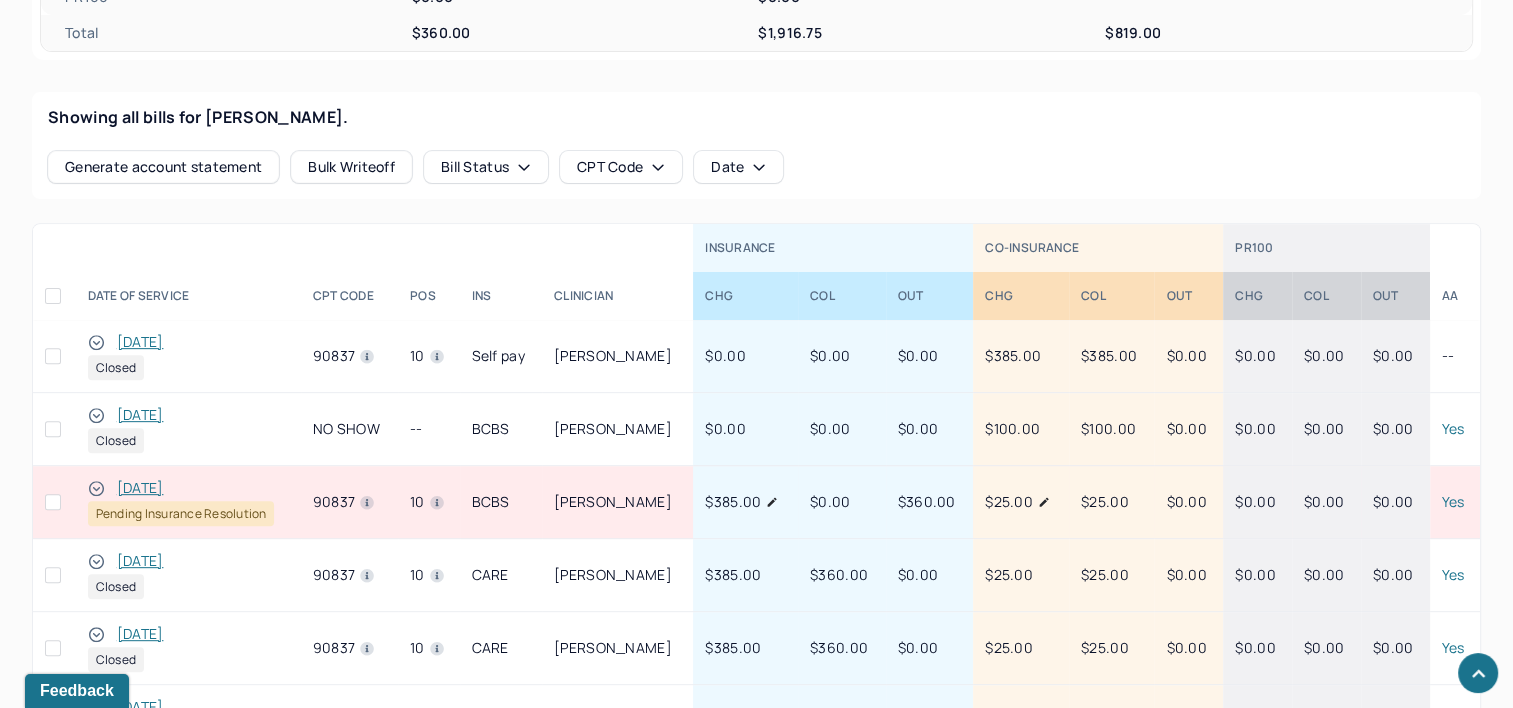 click on "[DATE]" at bounding box center (140, 488) 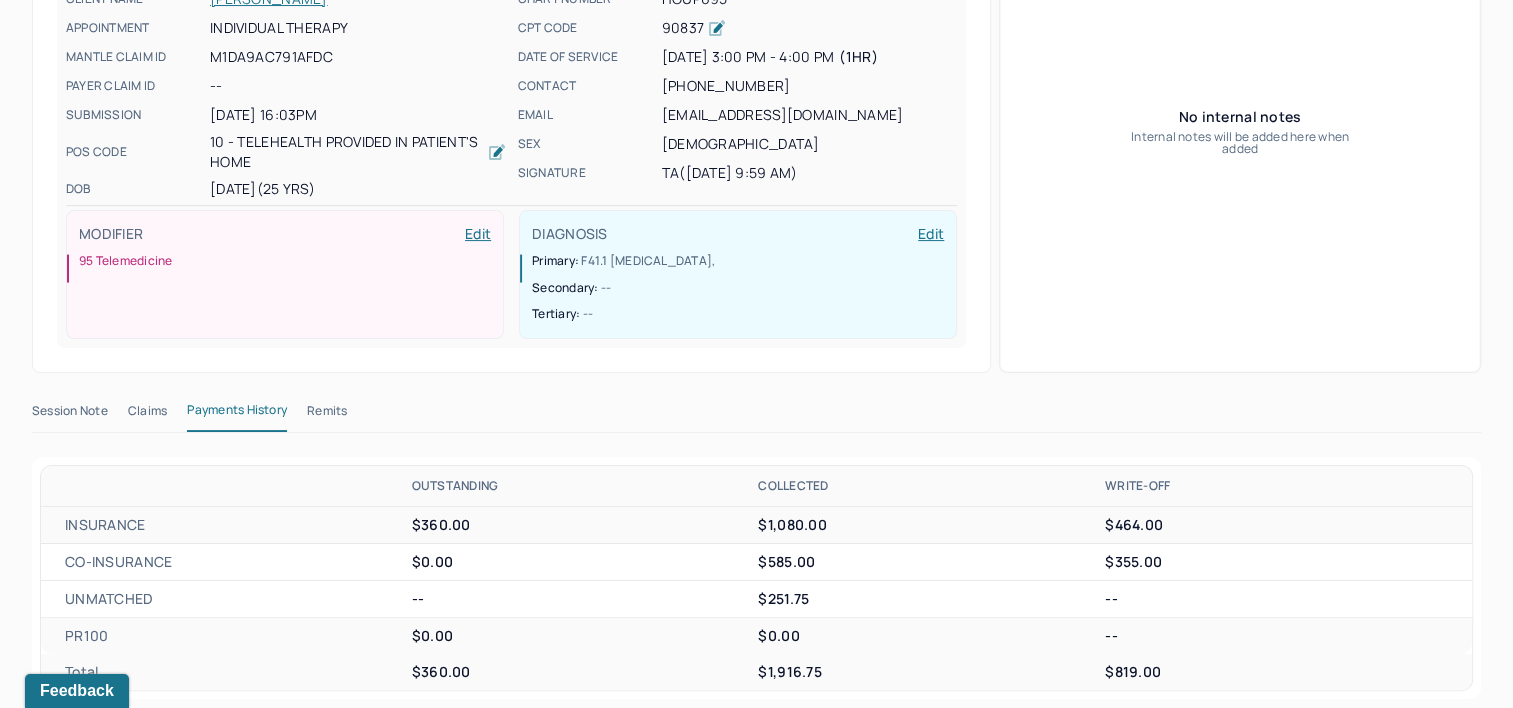 scroll, scrollTop: 344, scrollLeft: 0, axis: vertical 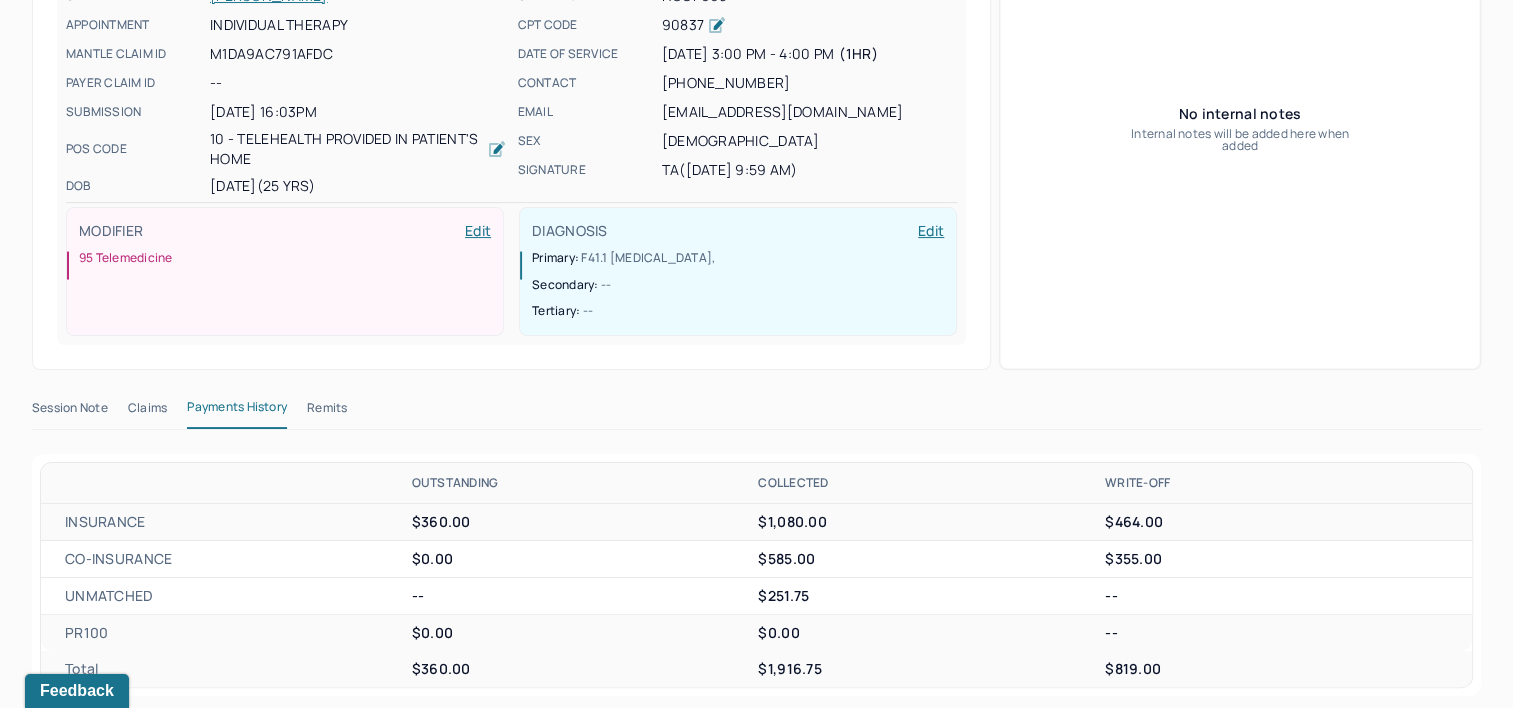 click on "Remits" at bounding box center [327, 412] 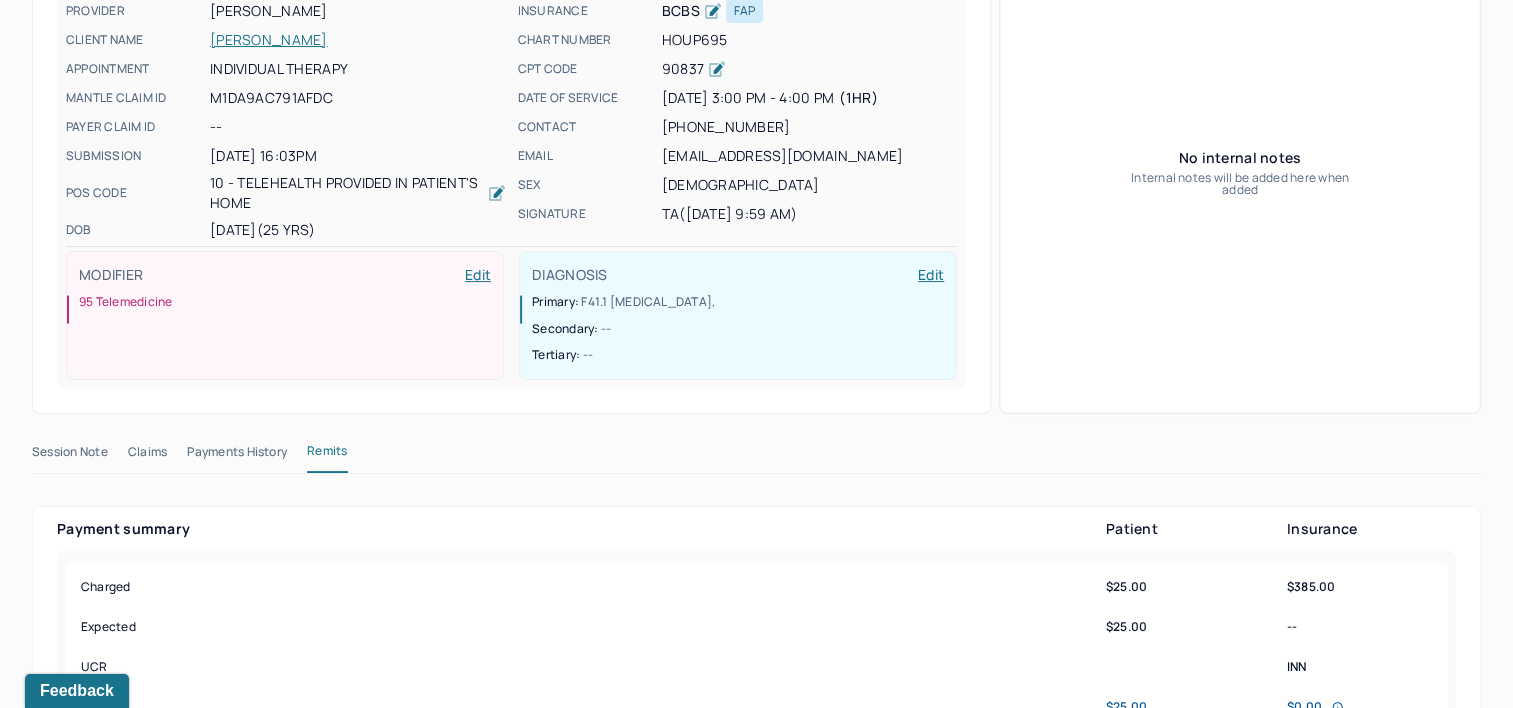 scroll, scrollTop: 0, scrollLeft: 0, axis: both 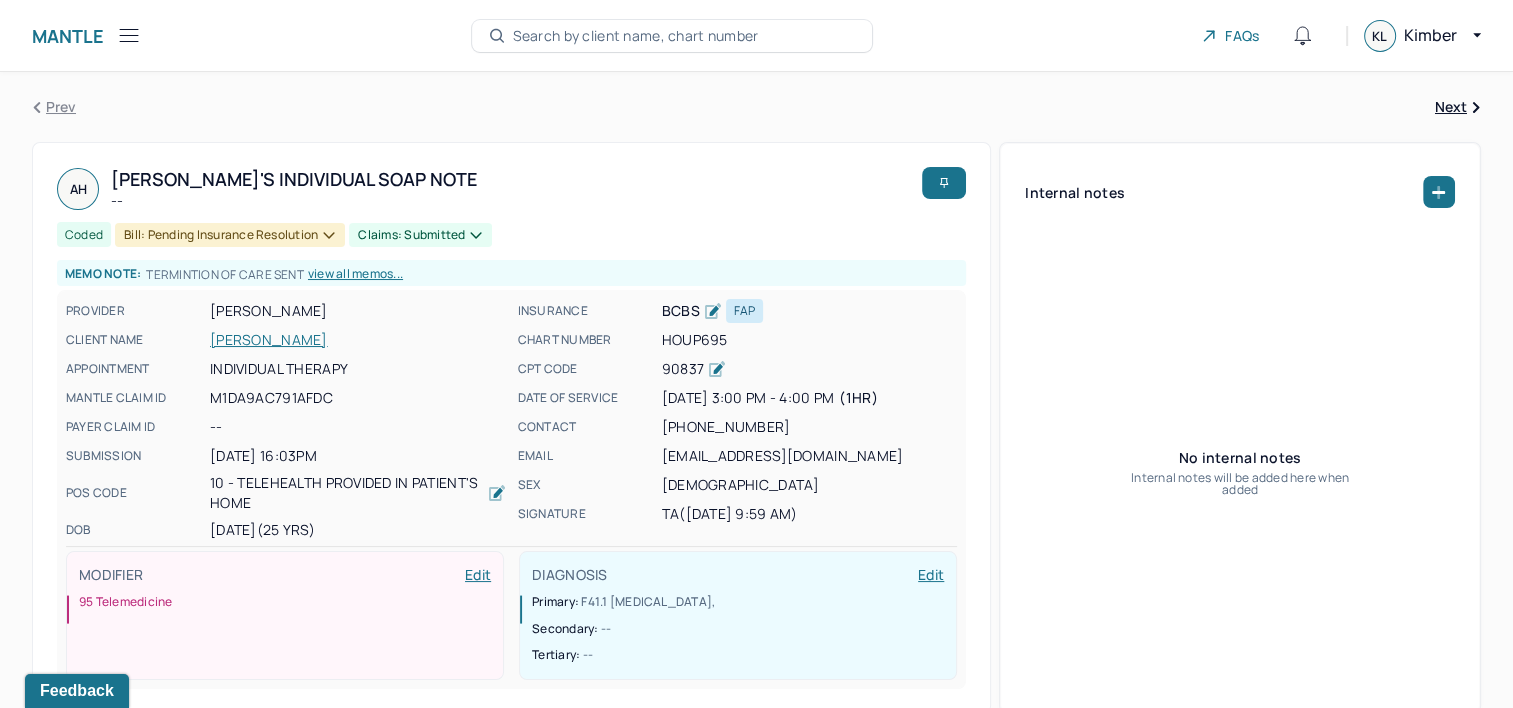 click 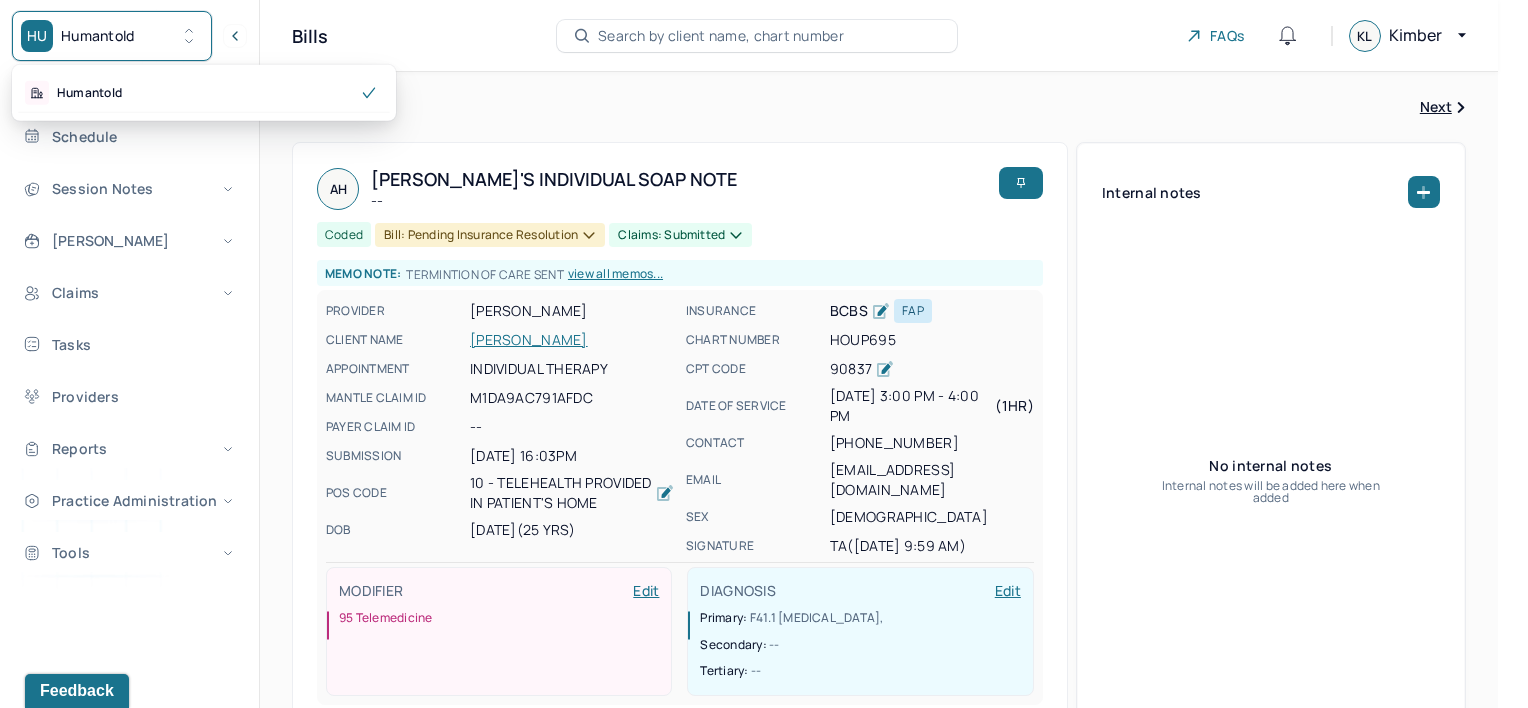 click on "Humantold" at bounding box center (98, 36) 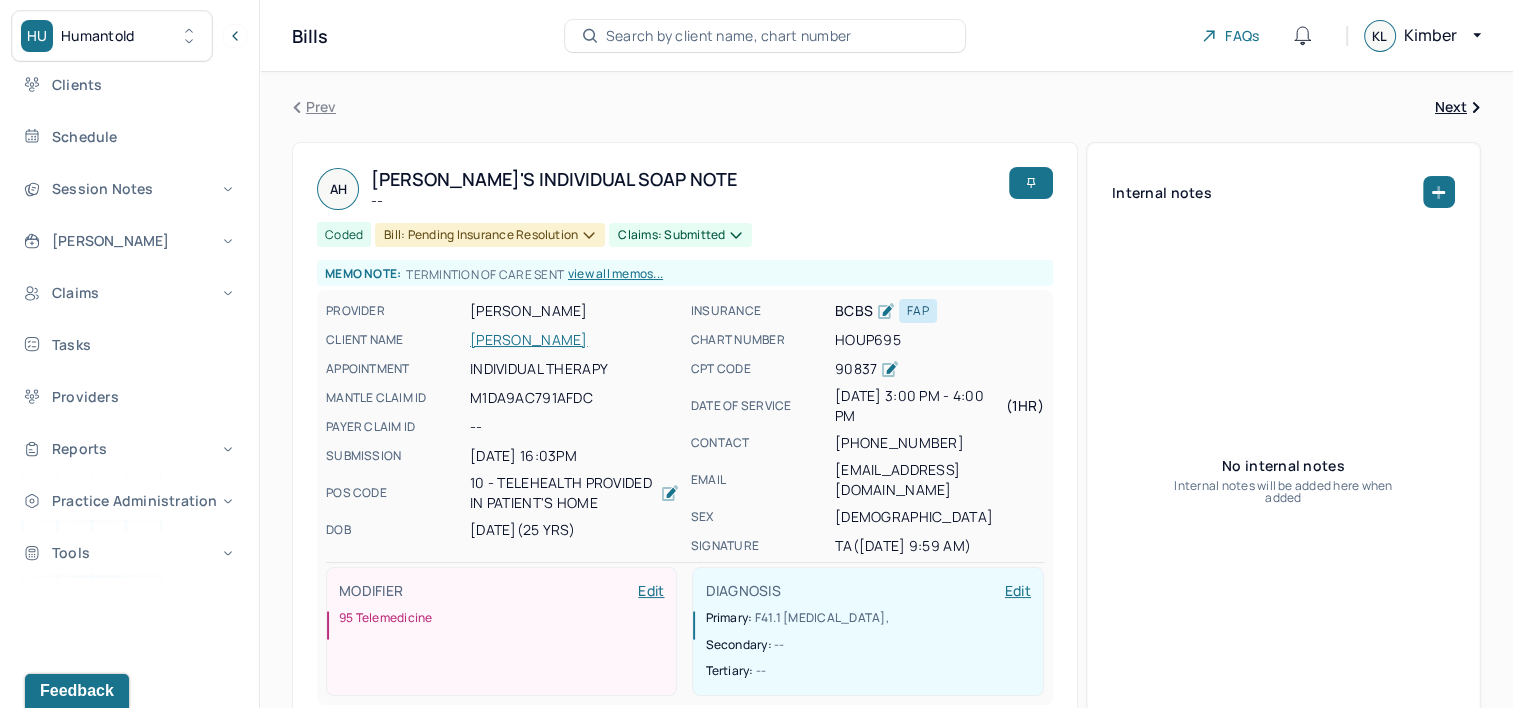 click on "Humantold" at bounding box center [98, 36] 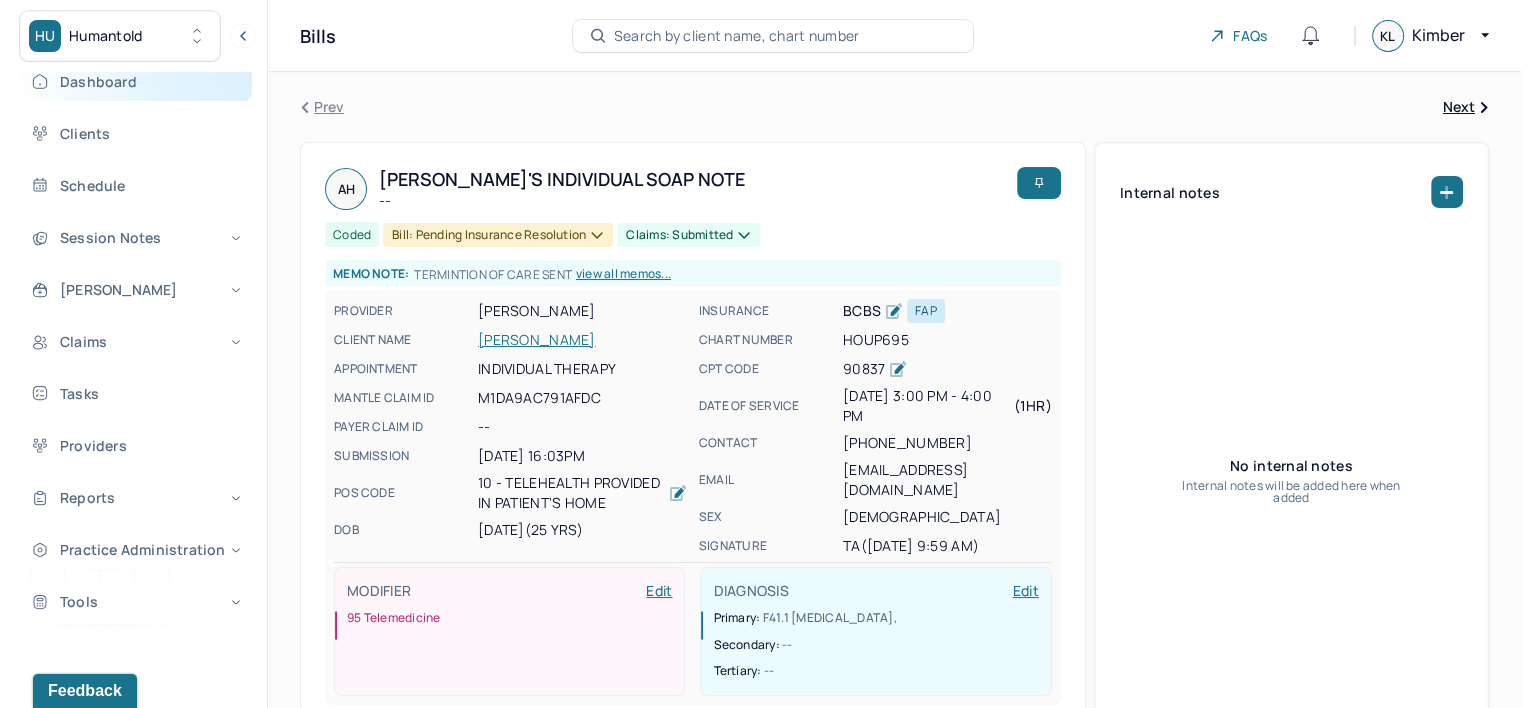 scroll, scrollTop: 0, scrollLeft: 0, axis: both 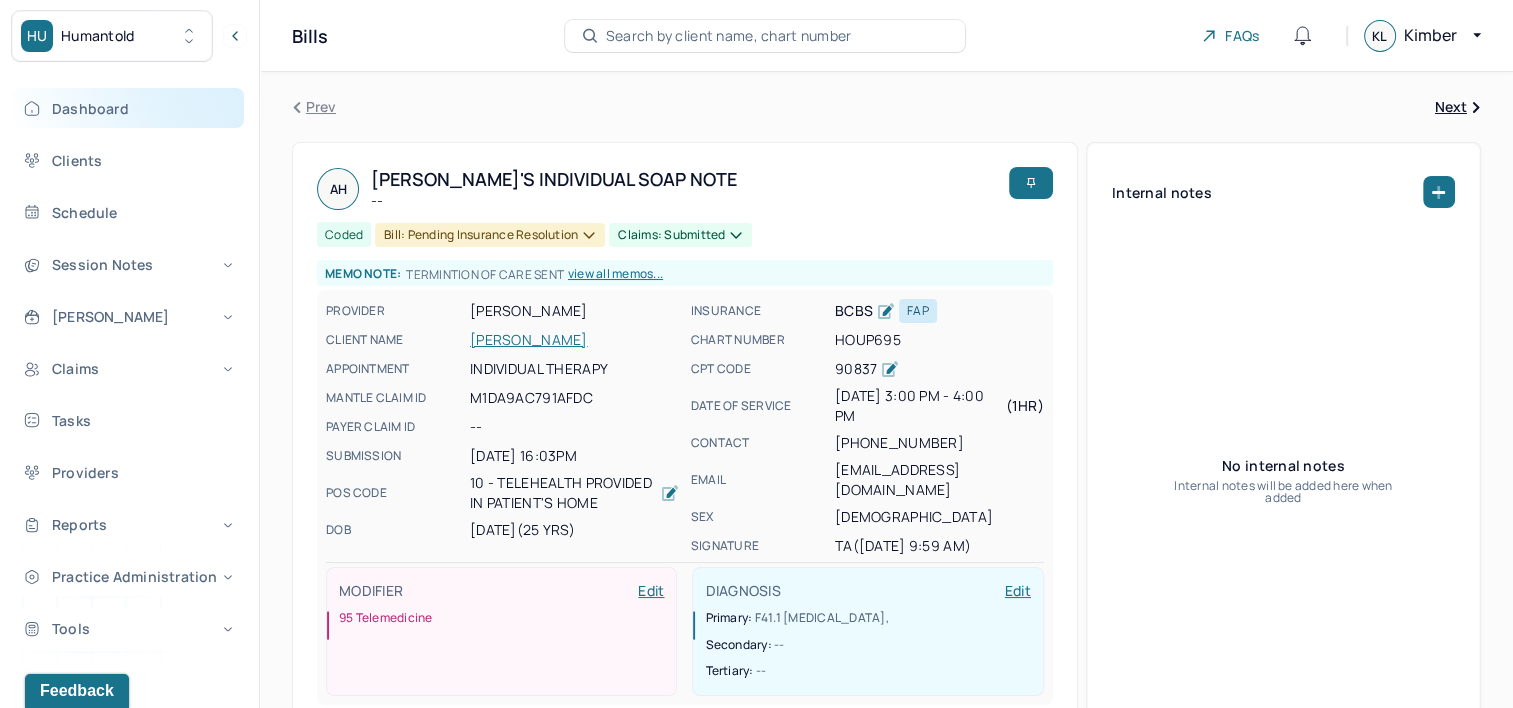 click on "Dashboard" at bounding box center [128, 108] 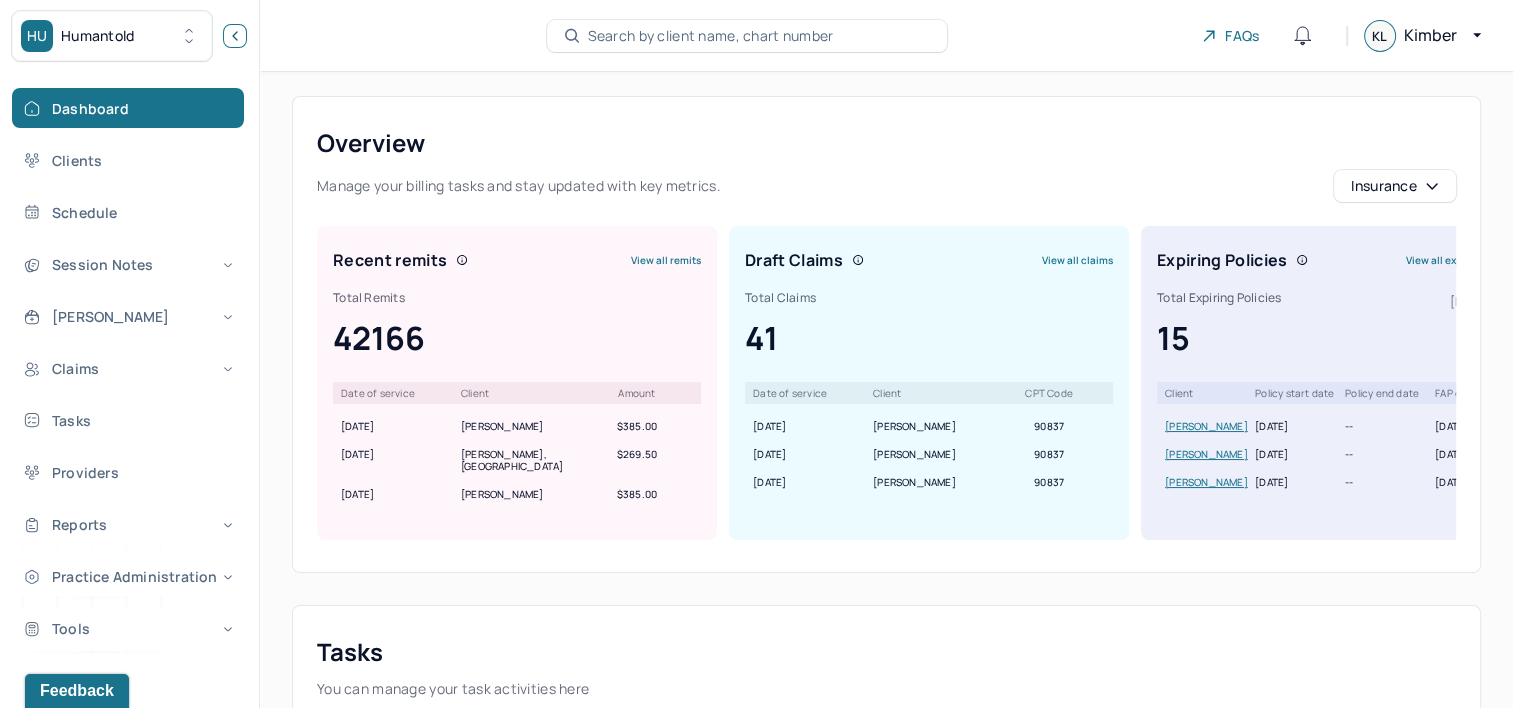 click at bounding box center [235, 36] 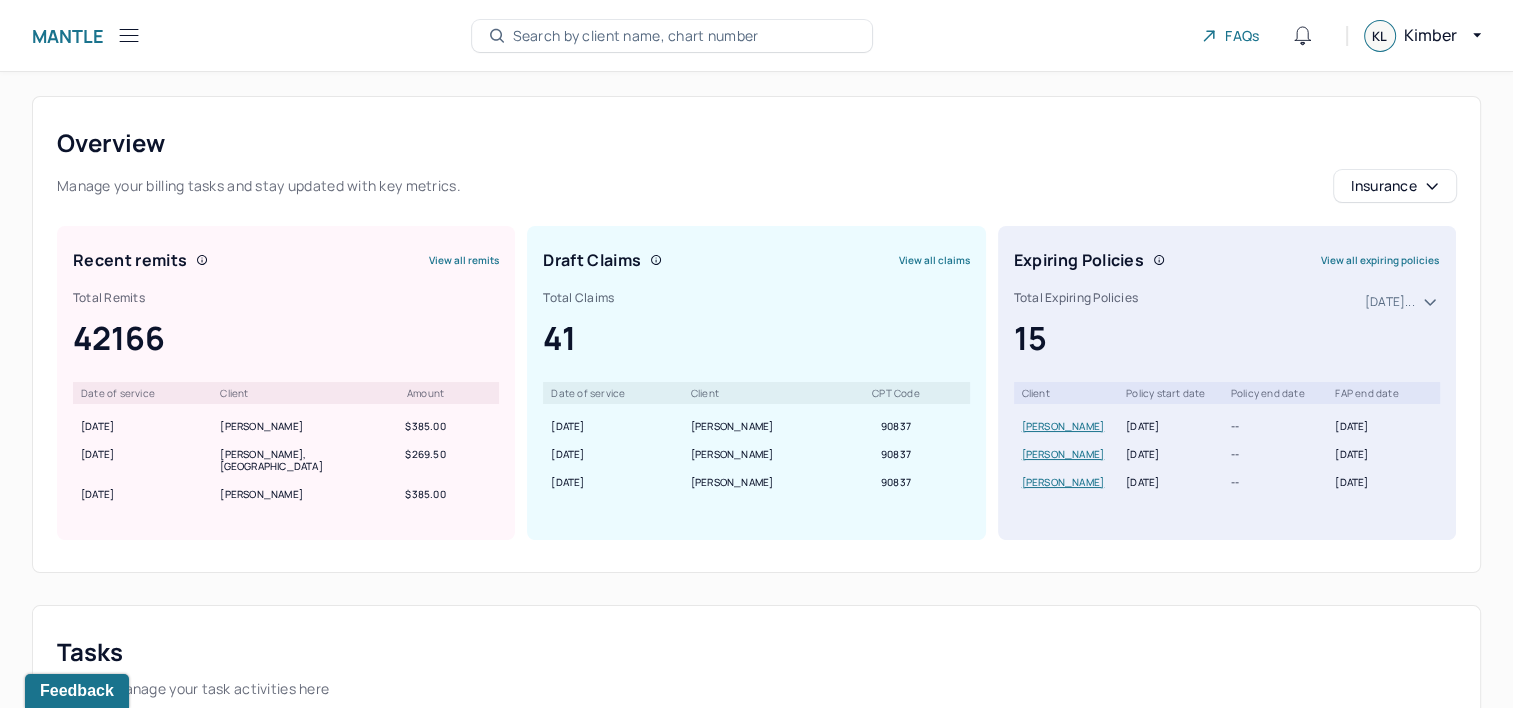 click on "View all expiring policies" at bounding box center [1380, 260] 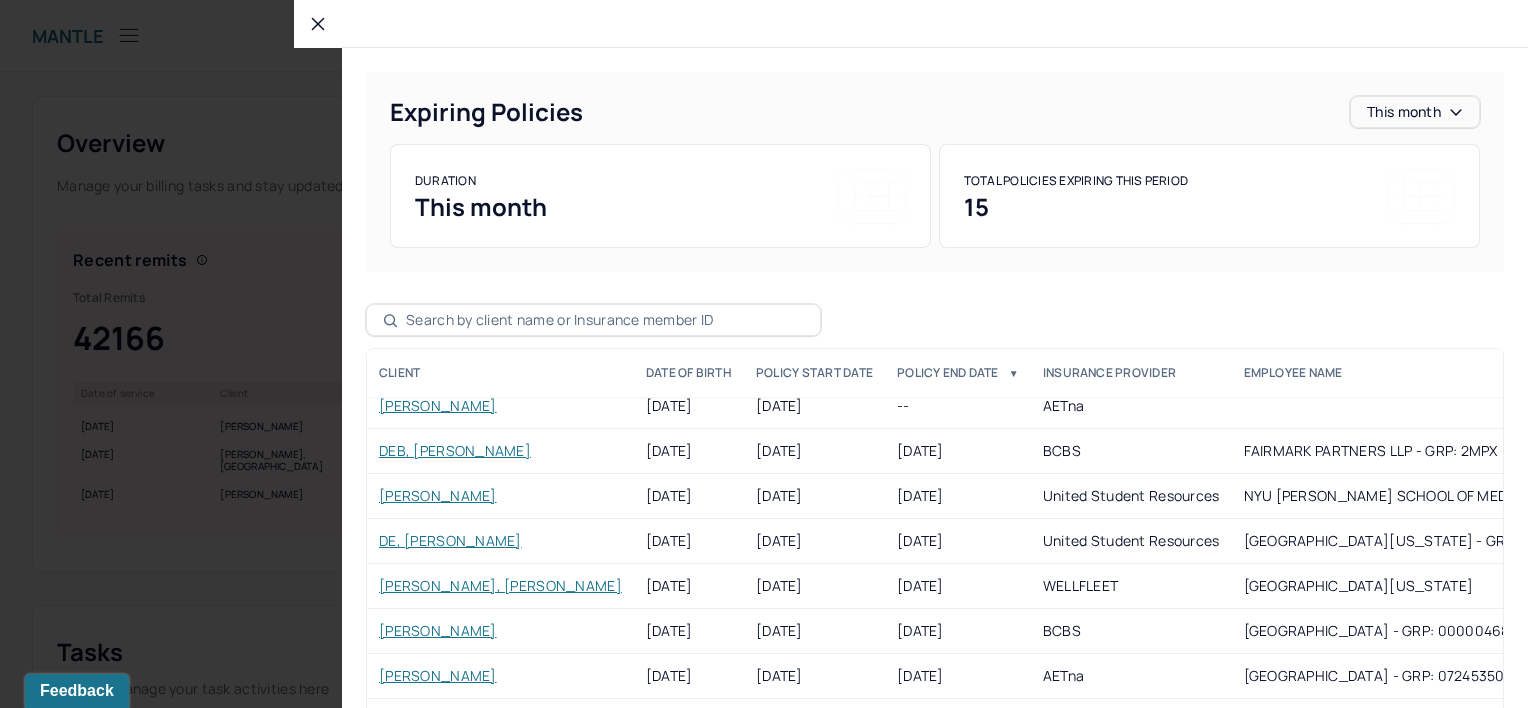 scroll, scrollTop: 171, scrollLeft: 0, axis: vertical 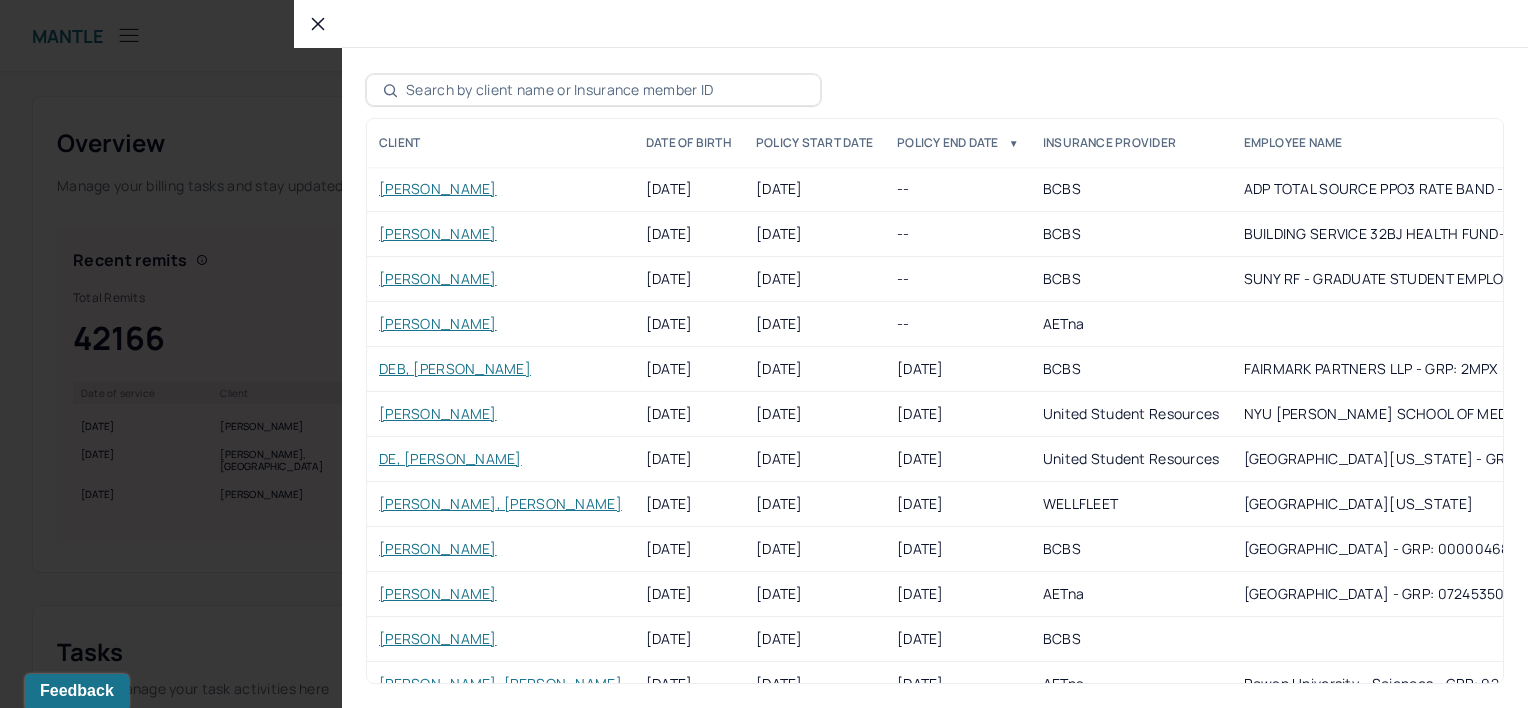 click 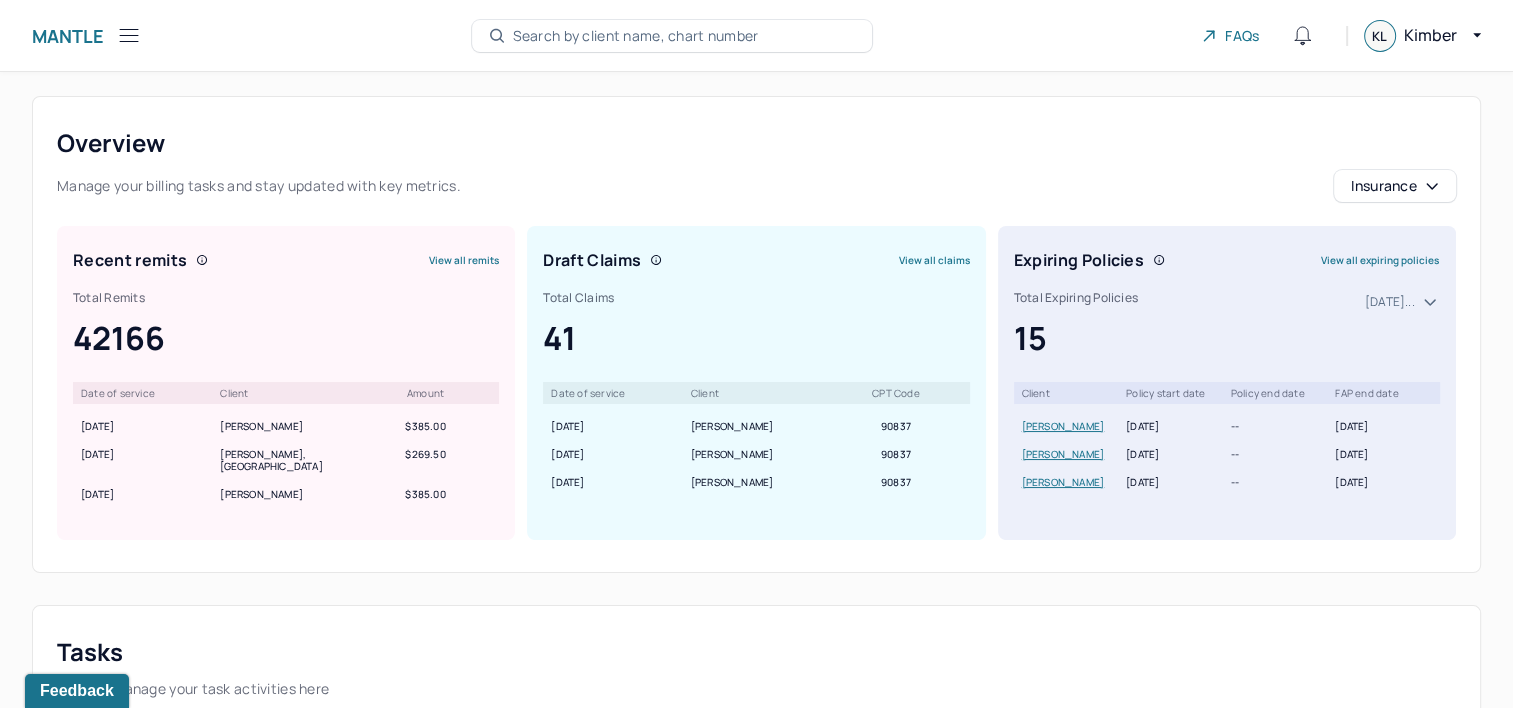 type 